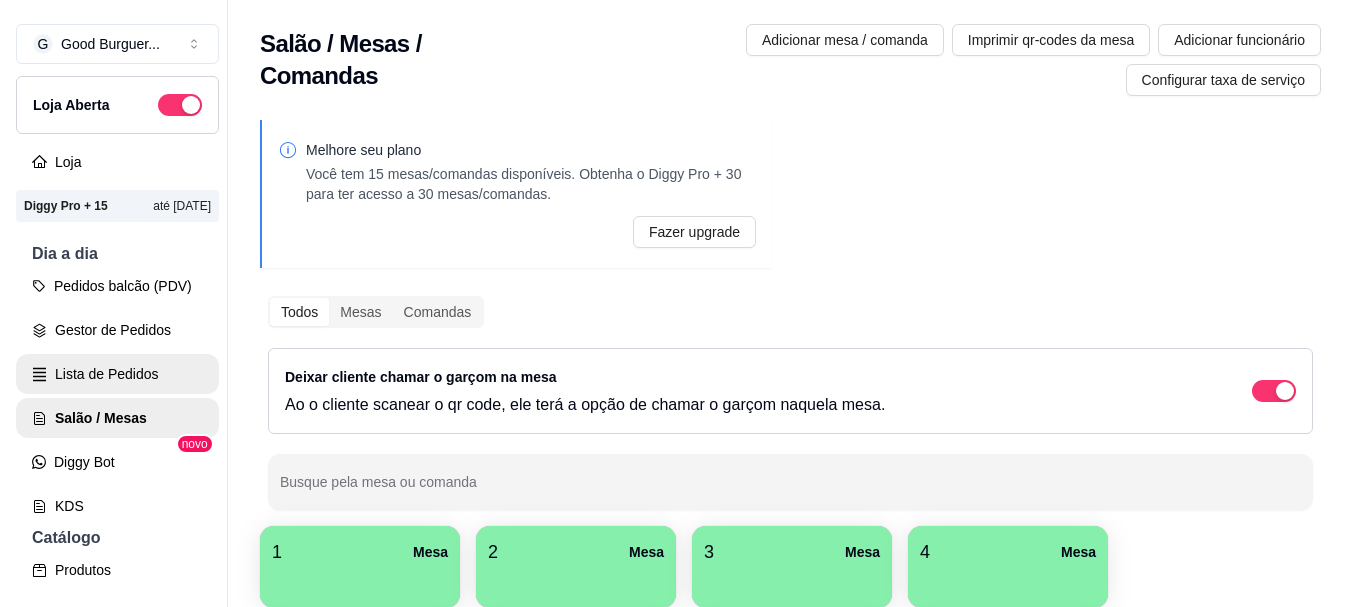 scroll, scrollTop: 0, scrollLeft: 0, axis: both 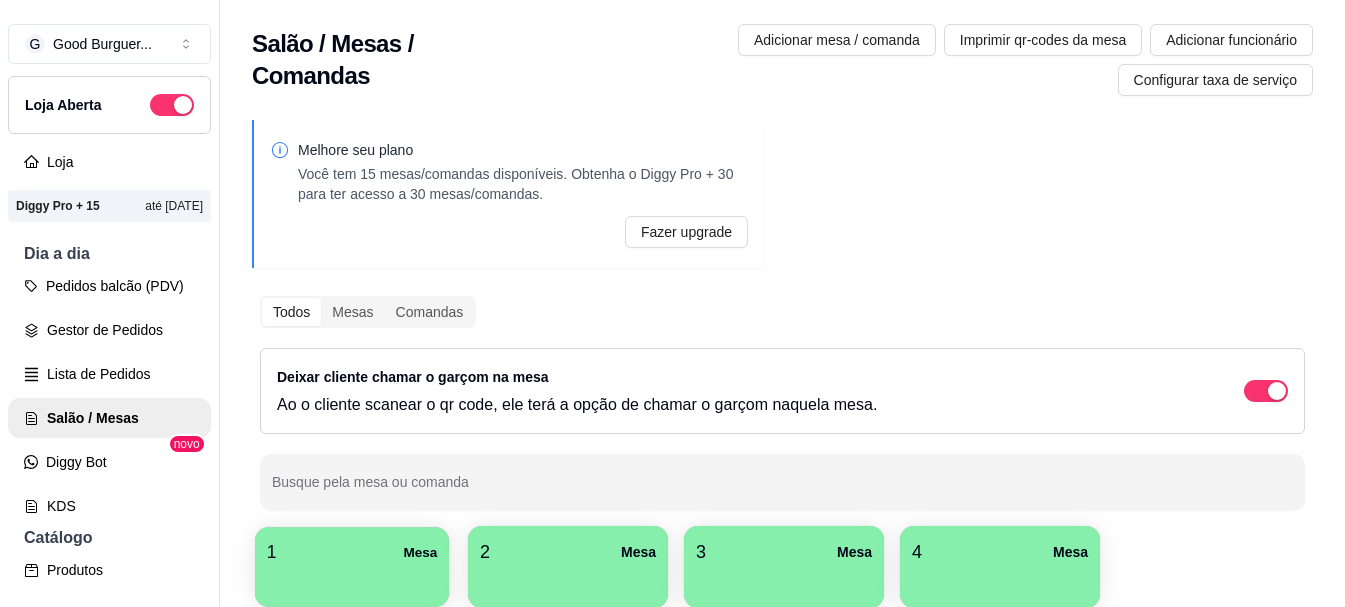 click on "1 Mesa" at bounding box center [352, 552] 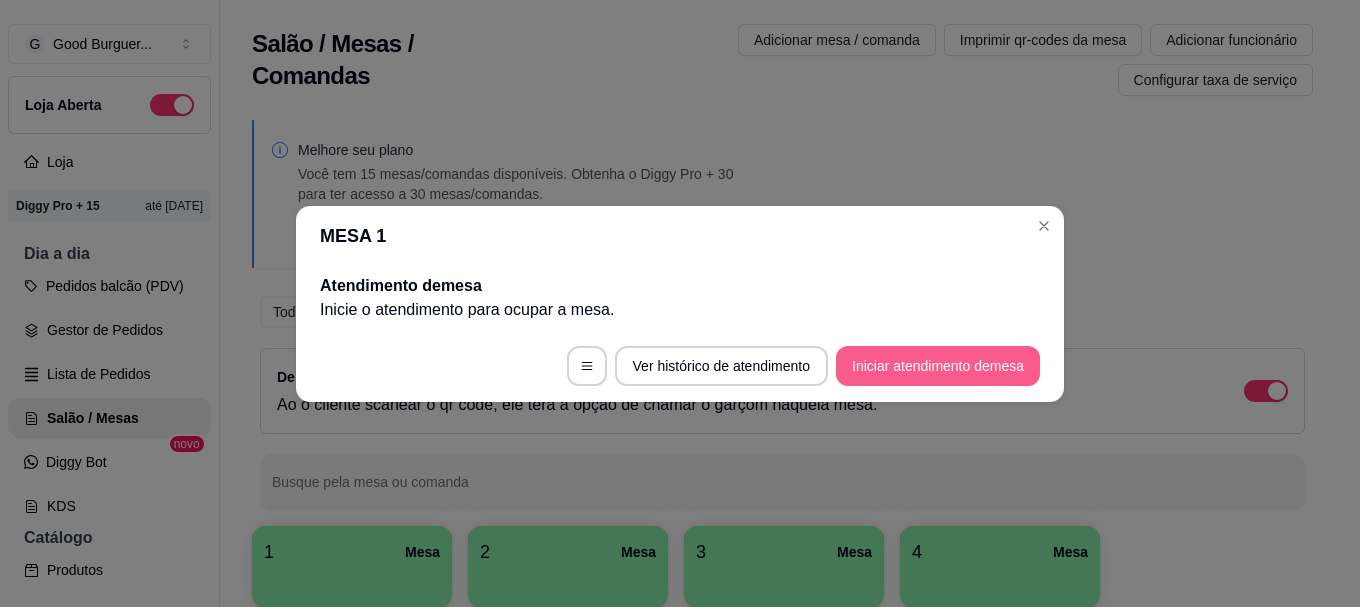 click on "Iniciar atendimento de  mesa" at bounding box center (938, 366) 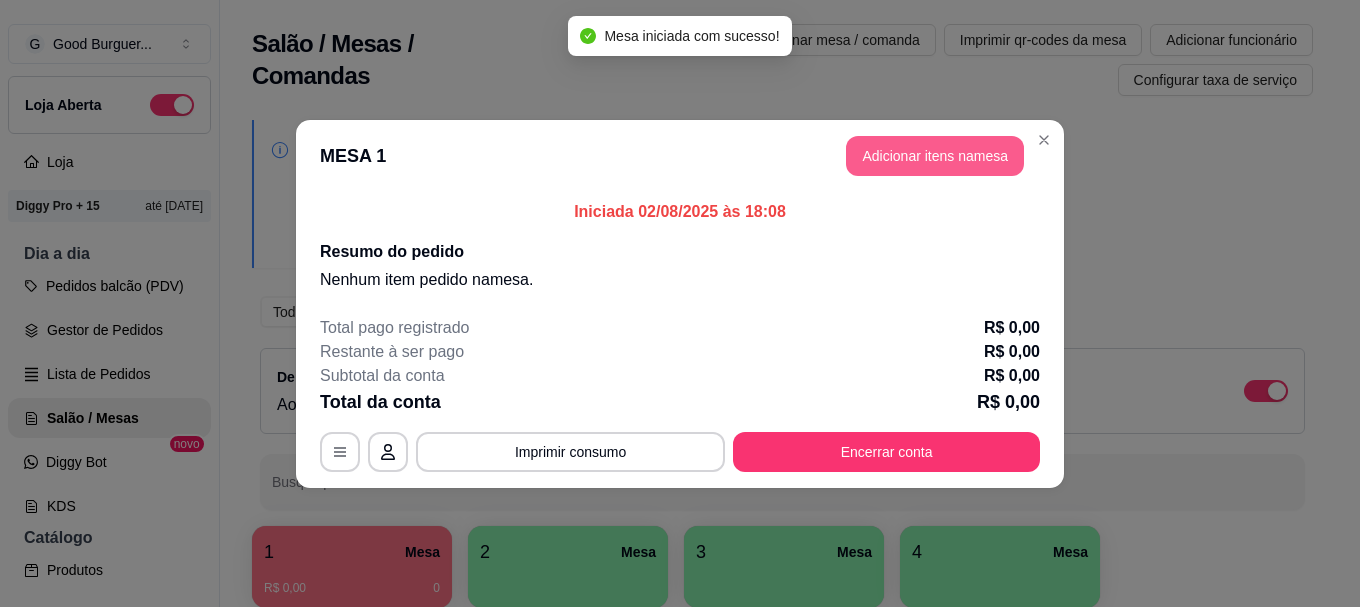 click on "Adicionar itens na  mesa" at bounding box center (935, 156) 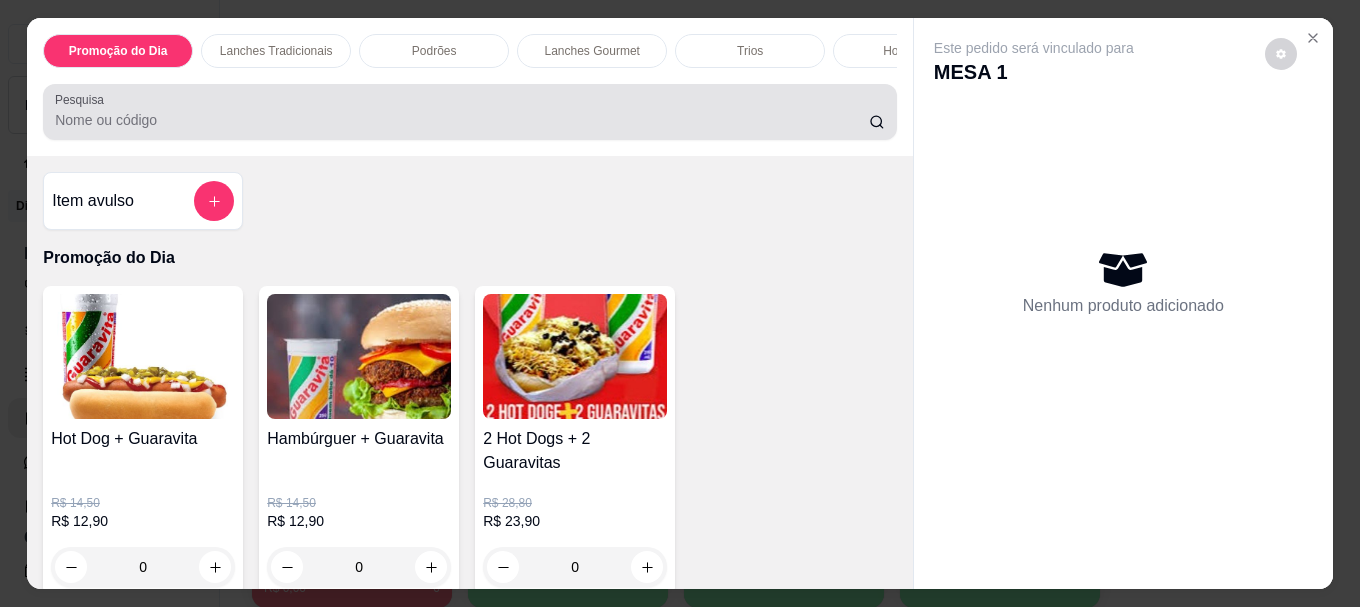 click on "Pesquisa" at bounding box center (470, 112) 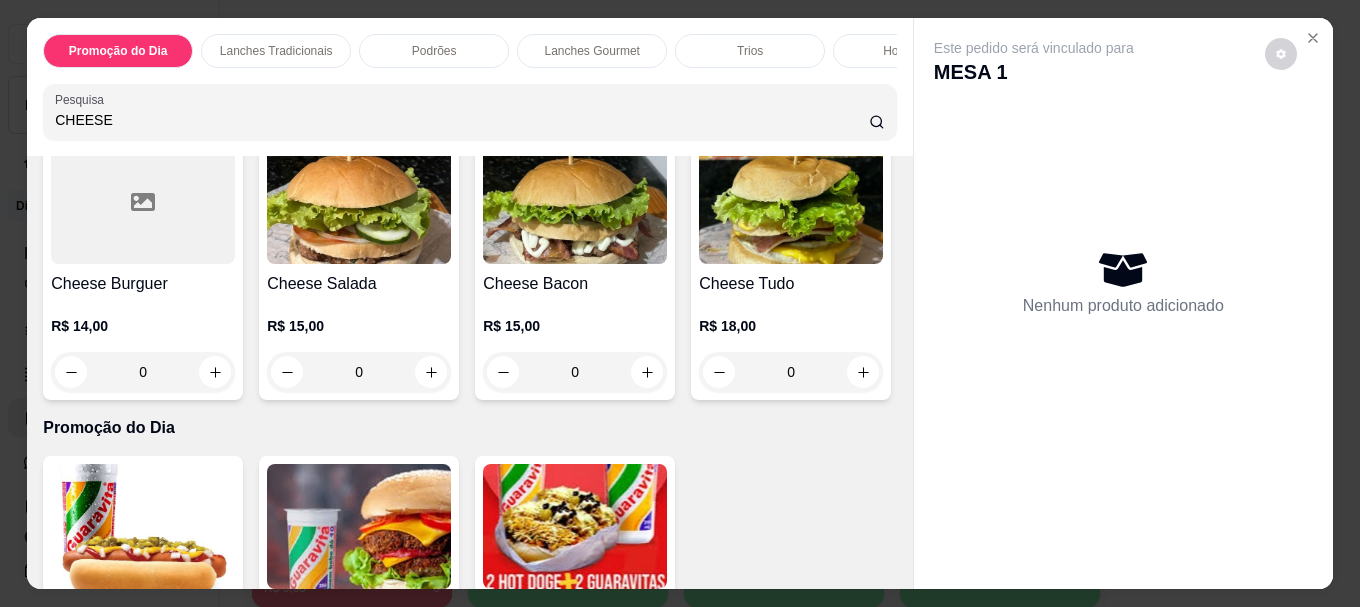 scroll, scrollTop: 200, scrollLeft: 0, axis: vertical 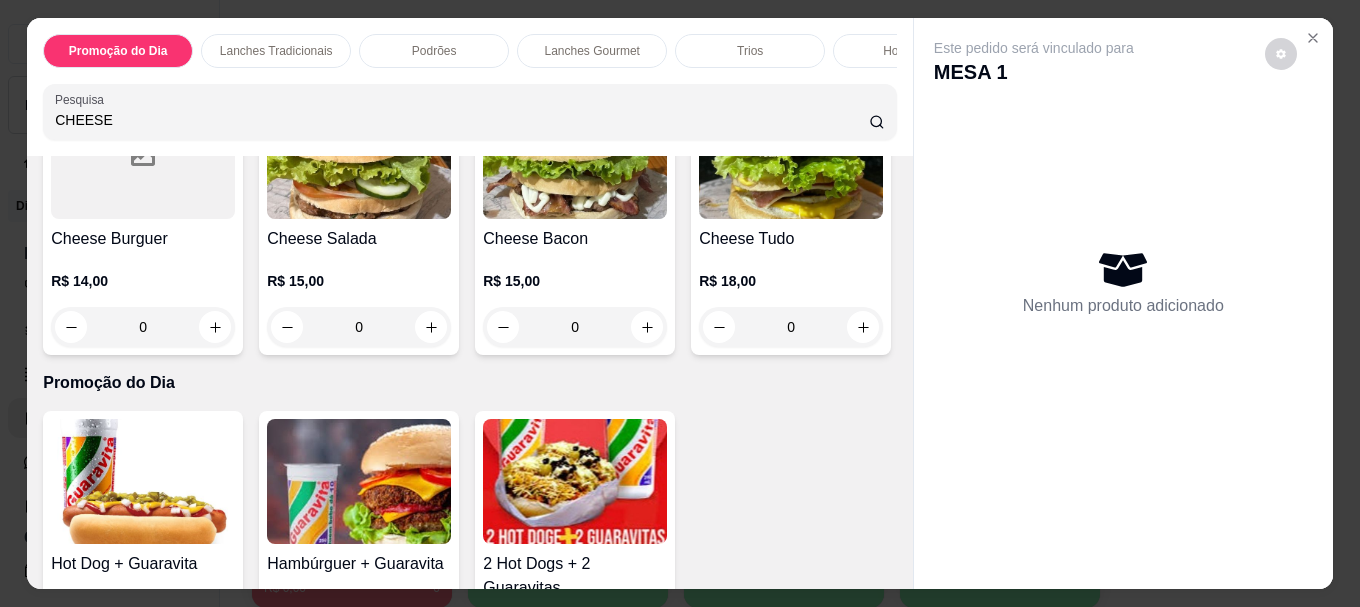 type on "CHEESE" 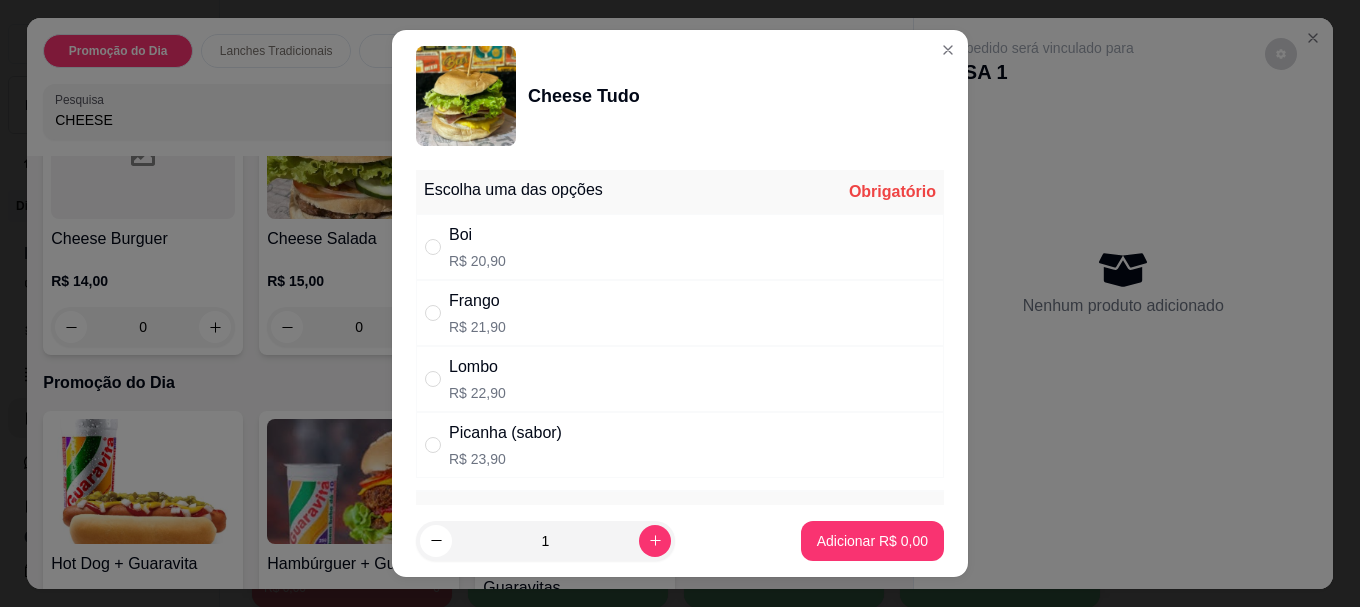 click on "Boi" at bounding box center (477, 235) 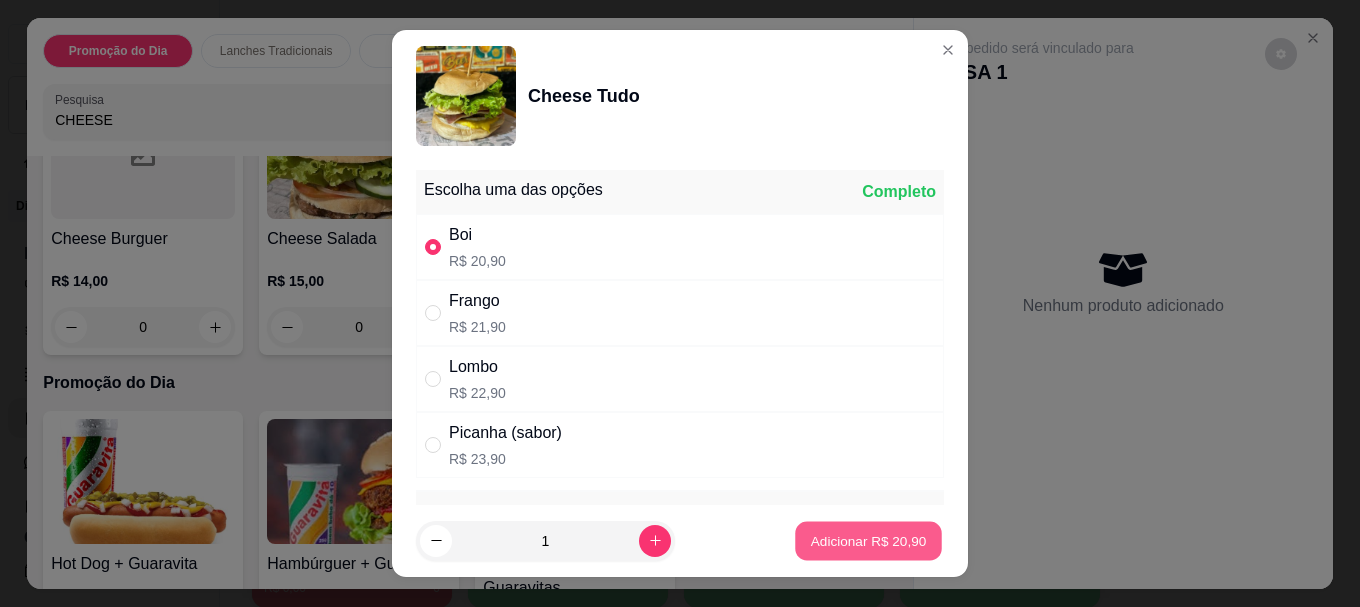 click on "Adicionar R$ [PRICE]" at bounding box center [869, 540] 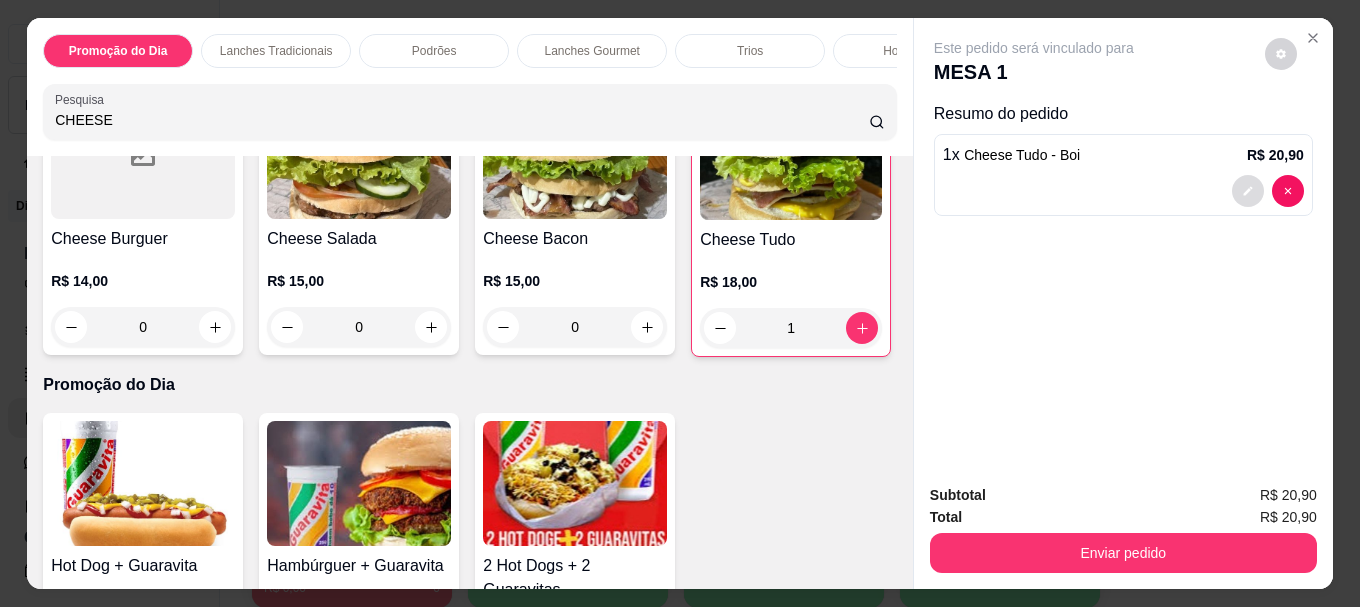 click 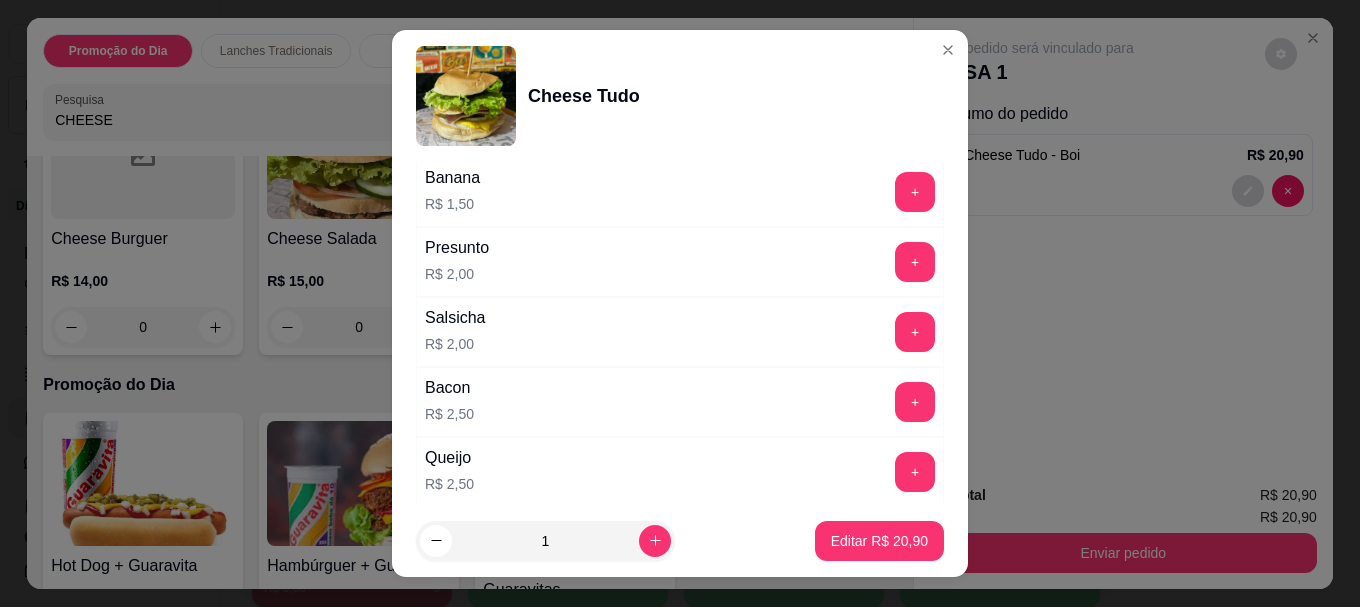 scroll, scrollTop: 853, scrollLeft: 0, axis: vertical 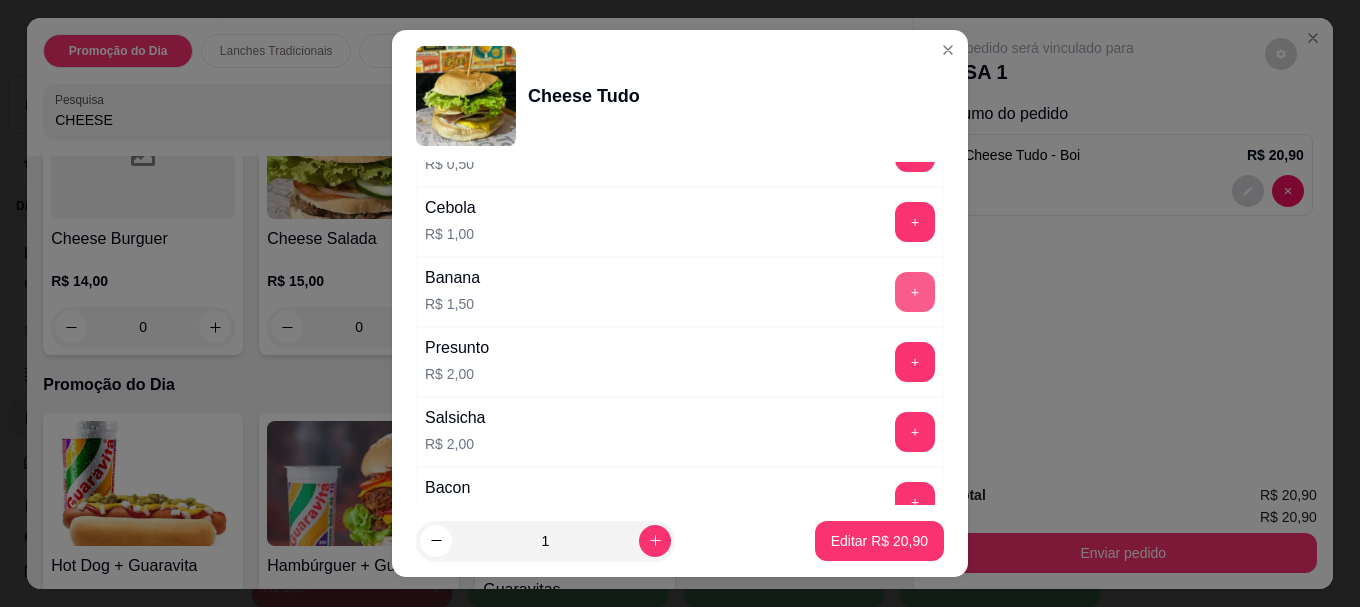 click on "+" at bounding box center (915, 292) 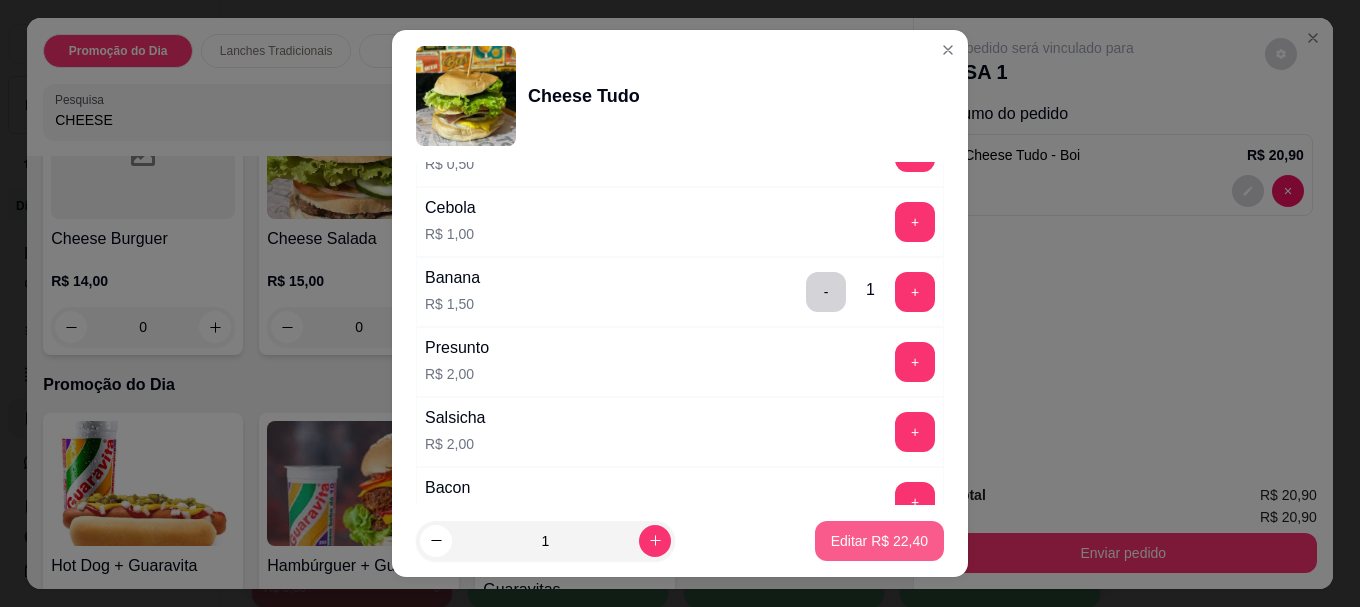 click on "Editar R$ [PRICE]" at bounding box center (879, 541) 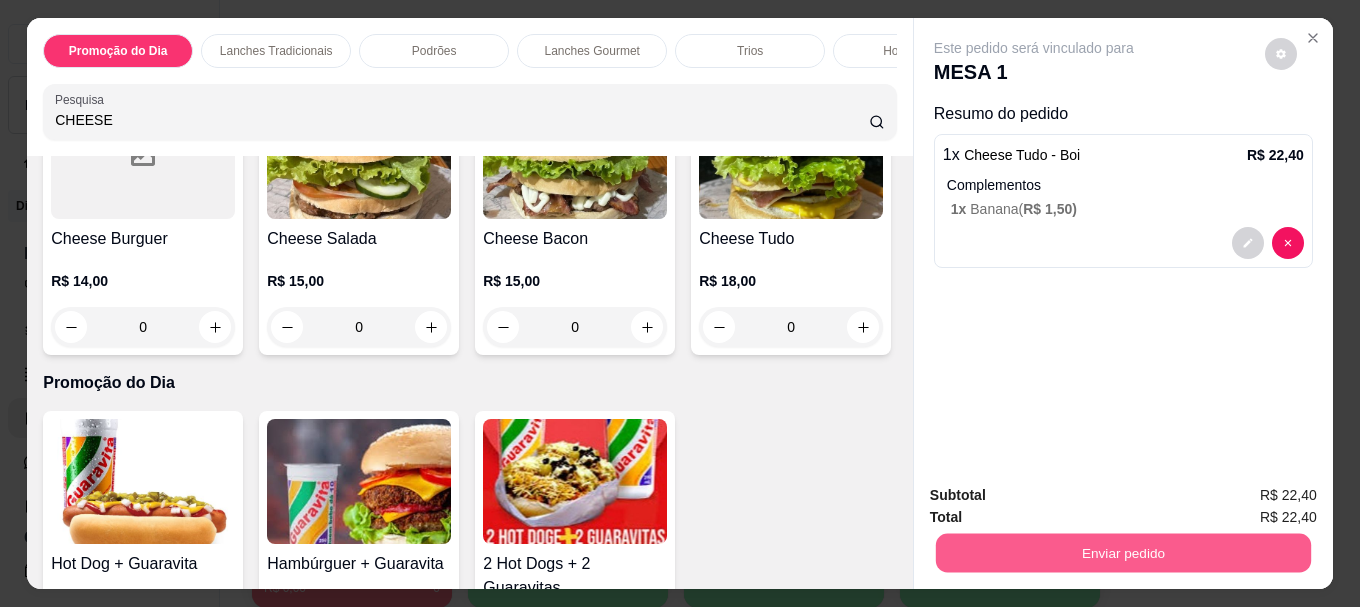click on "Enviar pedido" at bounding box center [1123, 552] 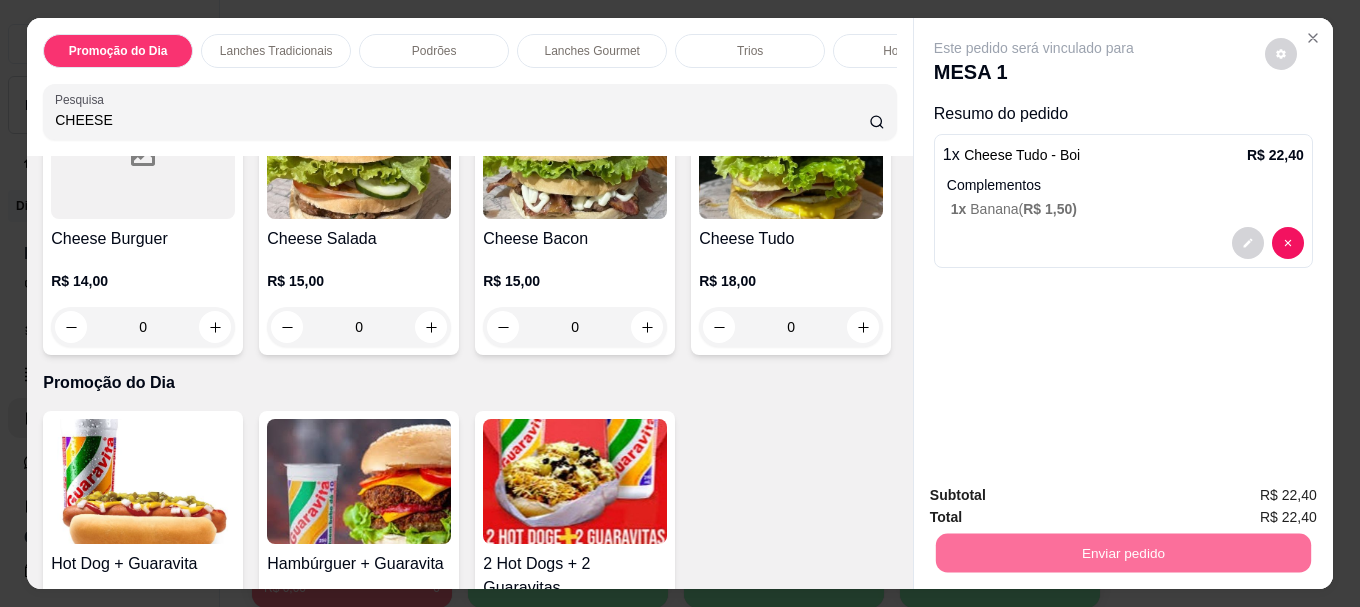 click on "Não registrar e enviar pedido" at bounding box center (1057, 496) 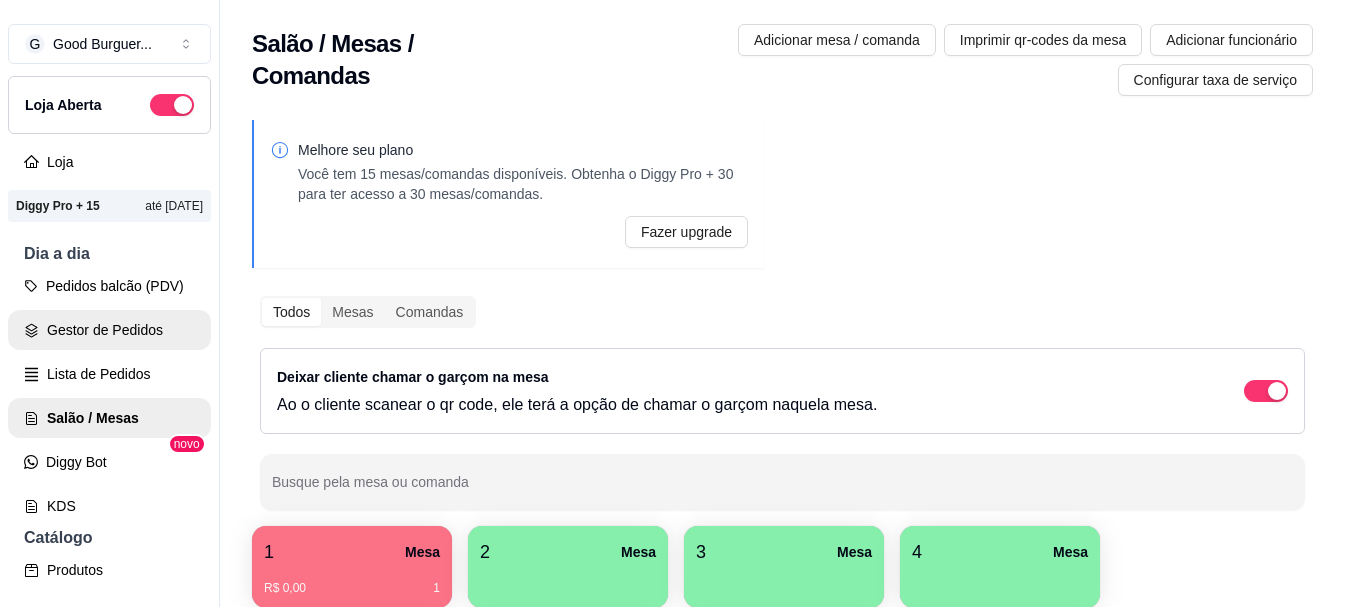 click on "Gestor de Pedidos" at bounding box center (109, 330) 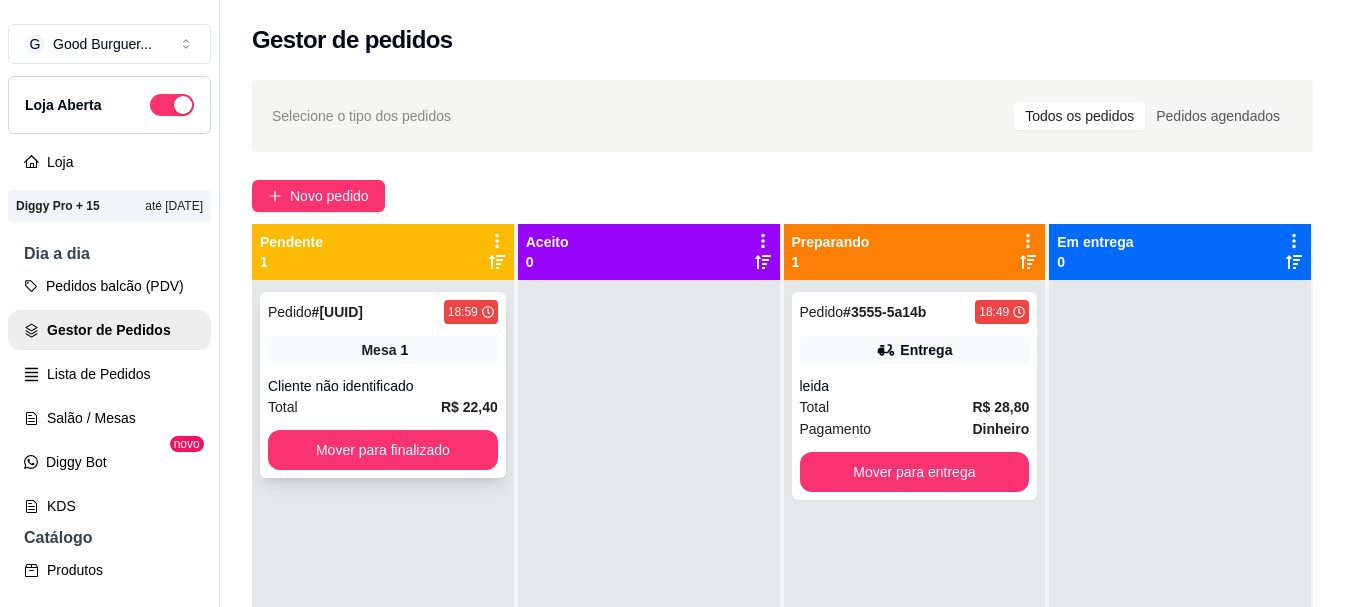 click on "Cliente não identificado" at bounding box center [383, 386] 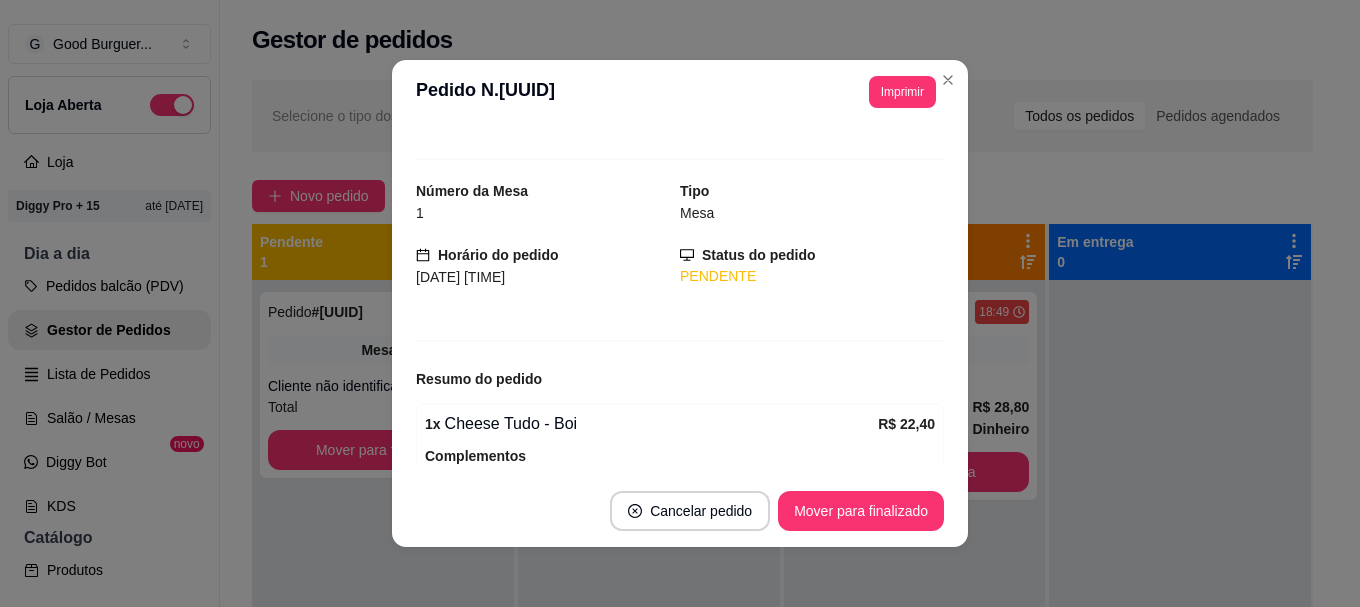 scroll, scrollTop: 0, scrollLeft: 0, axis: both 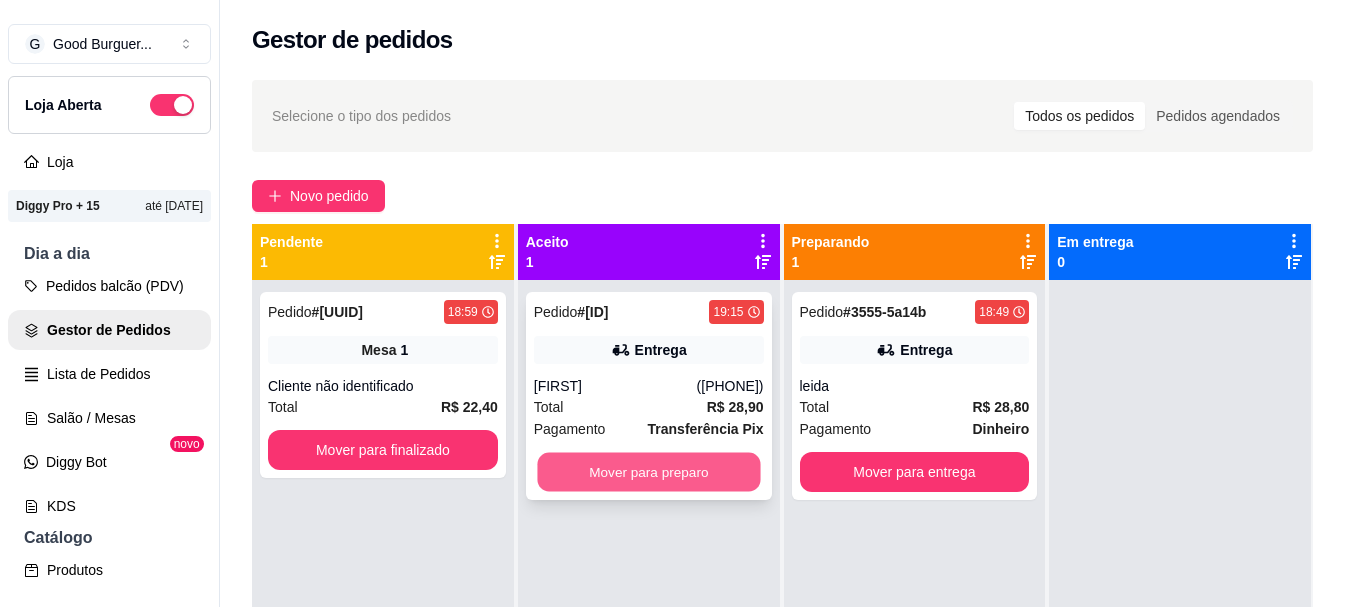 click on "Mover para preparo" at bounding box center [648, 472] 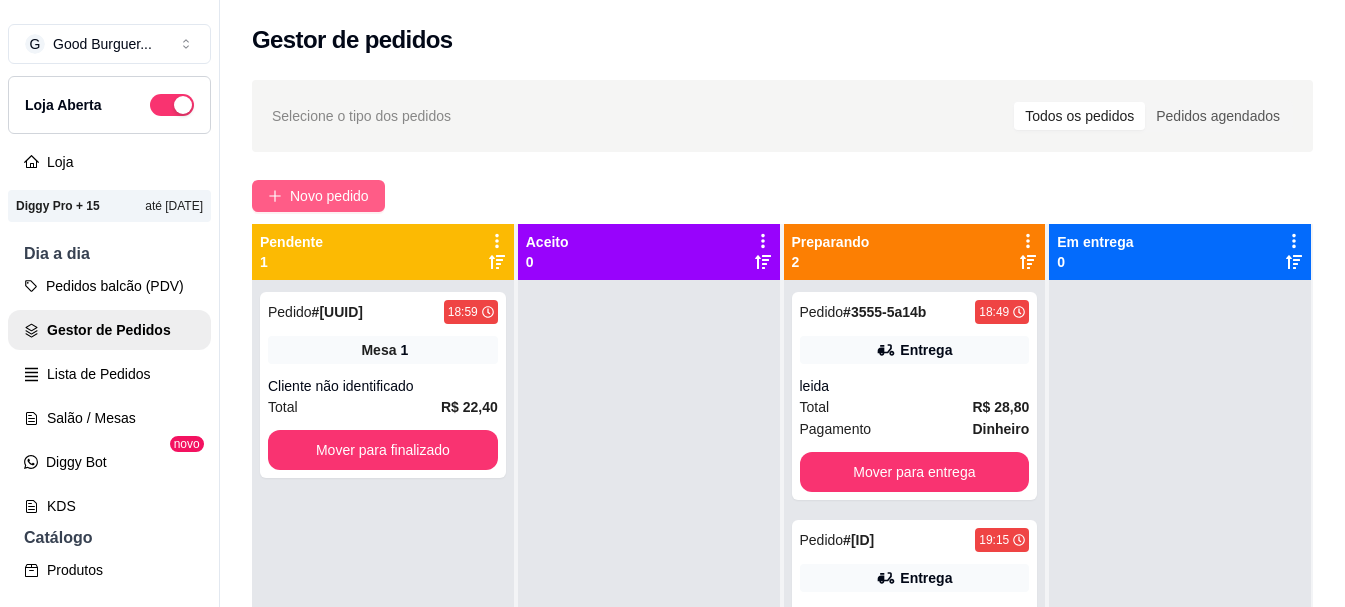 click on "Novo pedido" at bounding box center [329, 196] 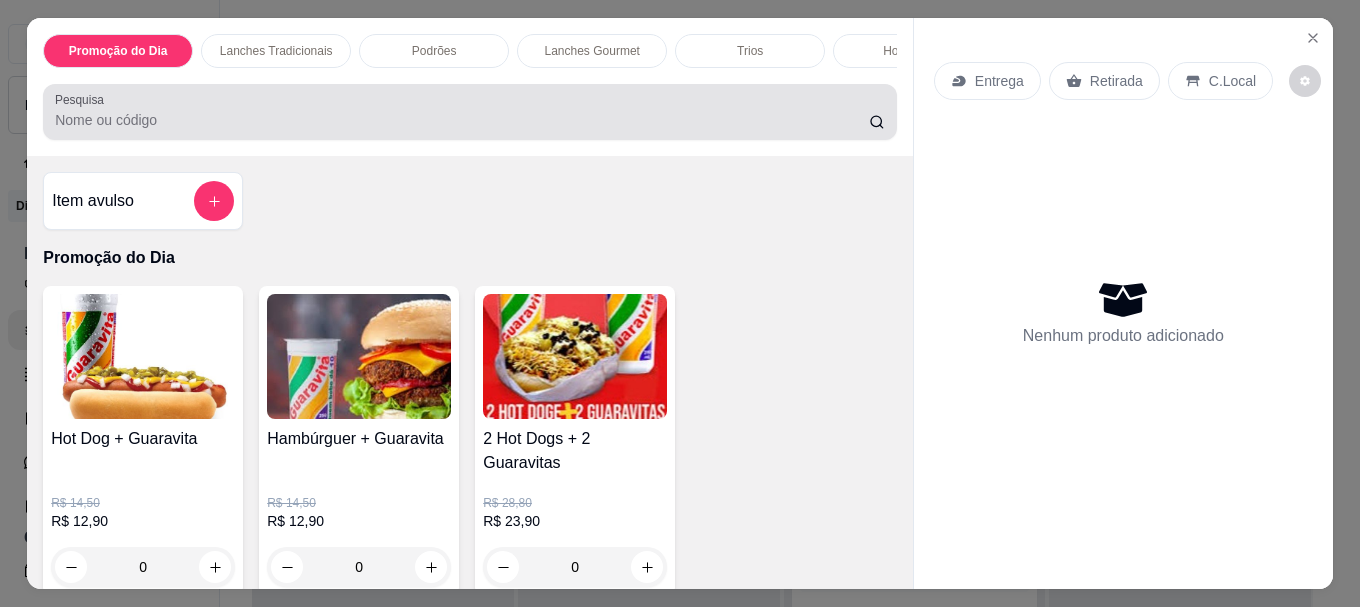 click at bounding box center [470, 112] 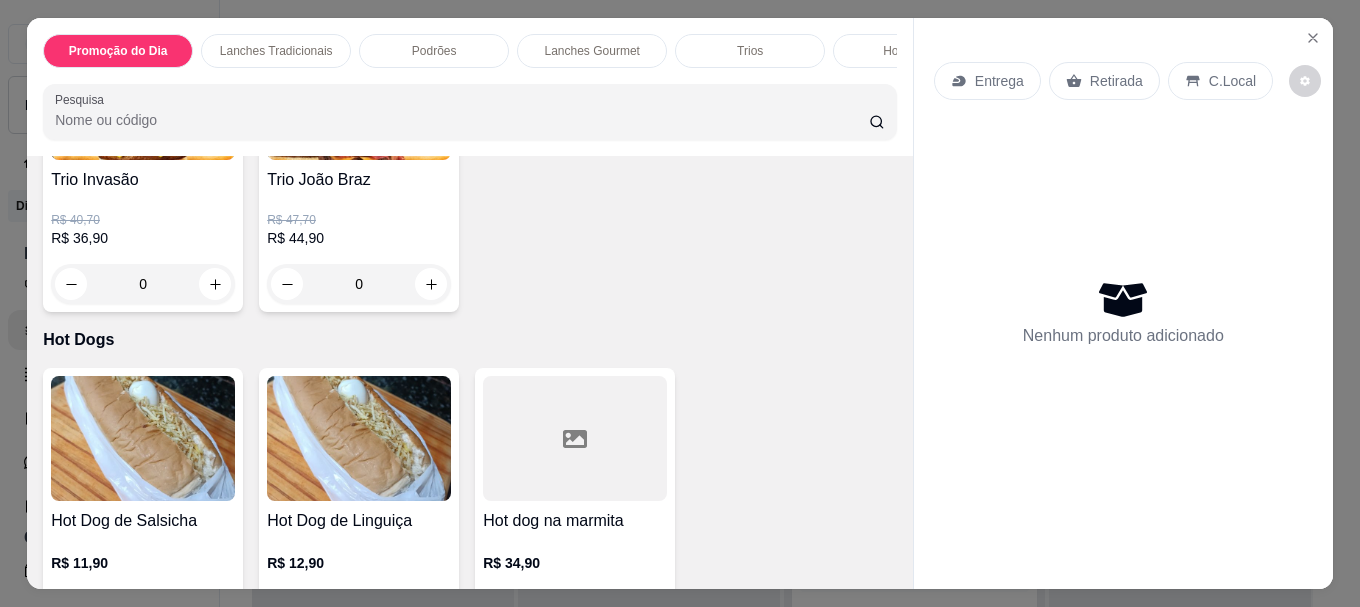 scroll, scrollTop: 2800, scrollLeft: 0, axis: vertical 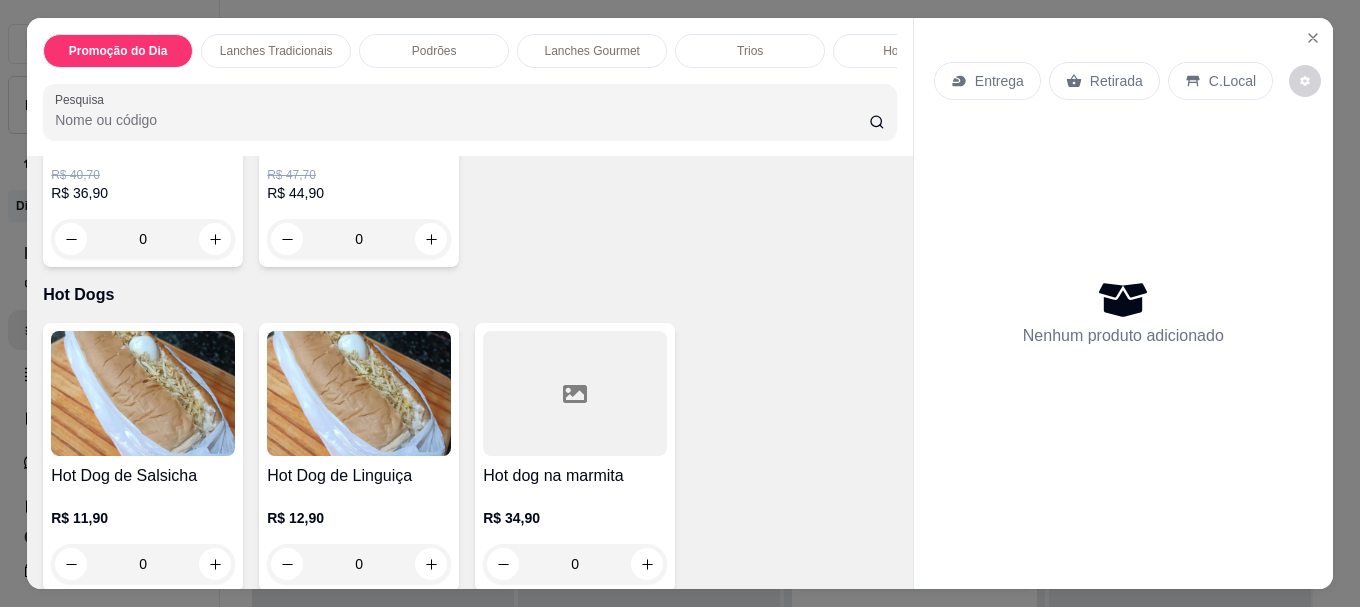 click at bounding box center [791, -249] 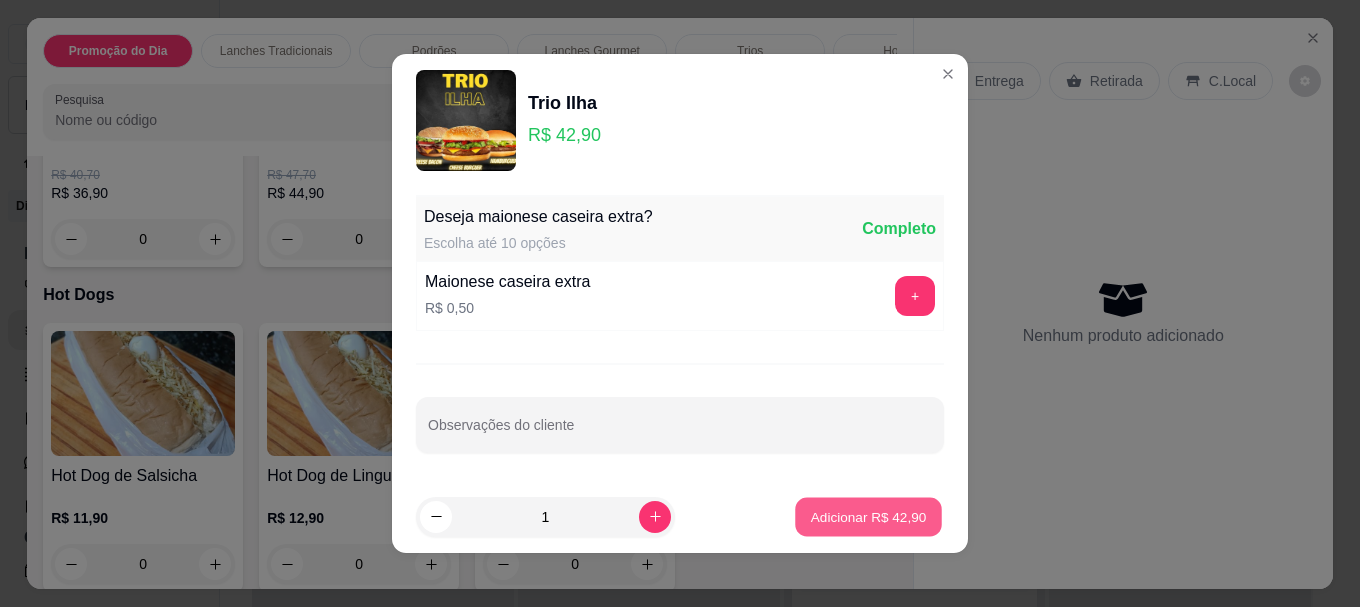 click on "Adicionar   R$ 42,90" at bounding box center (869, 516) 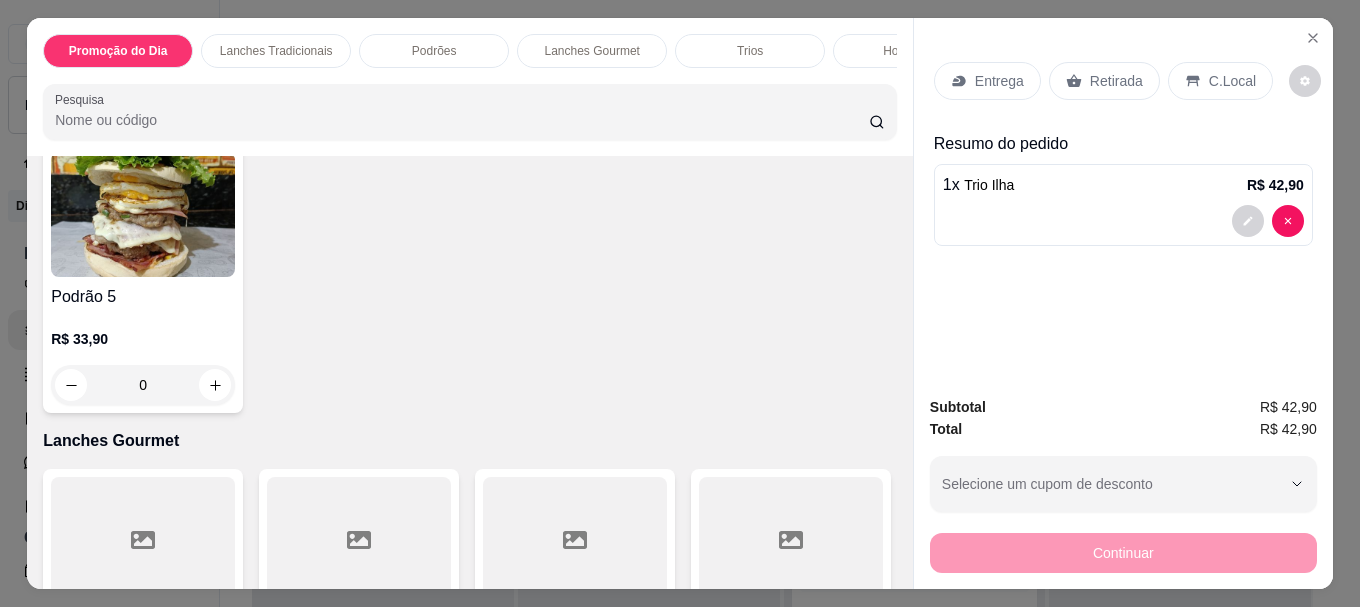 scroll, scrollTop: 1400, scrollLeft: 0, axis: vertical 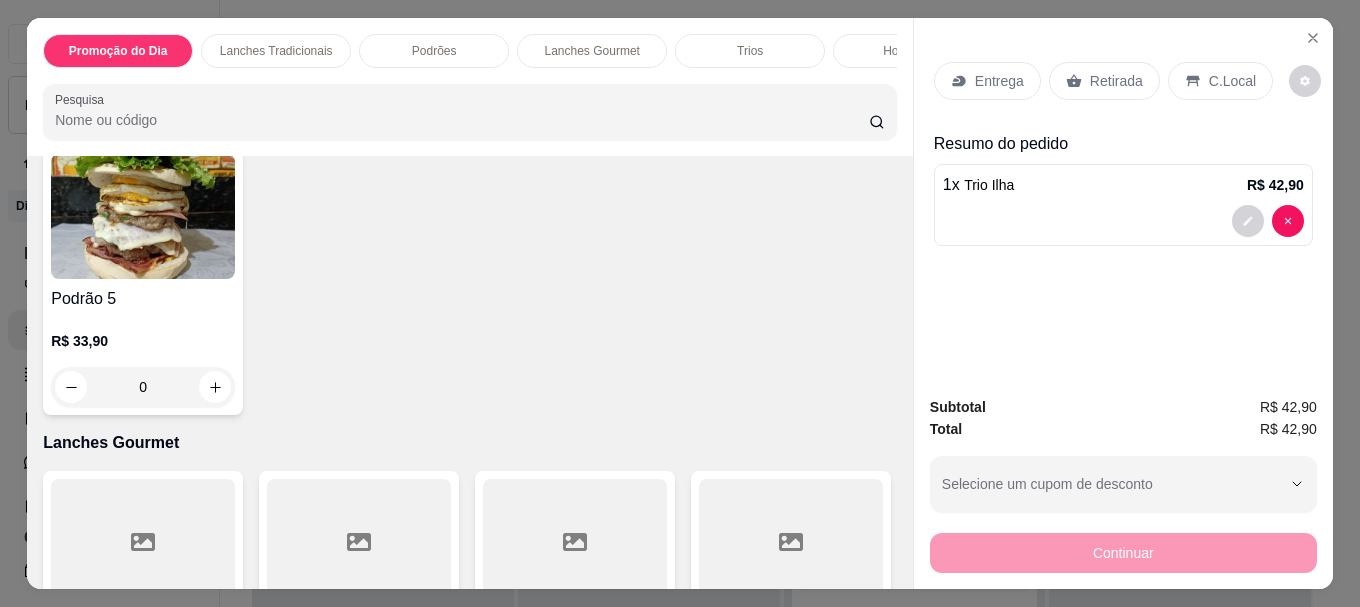 click on "Podrão 1   R$ 12,90 0" at bounding box center (143, -5) 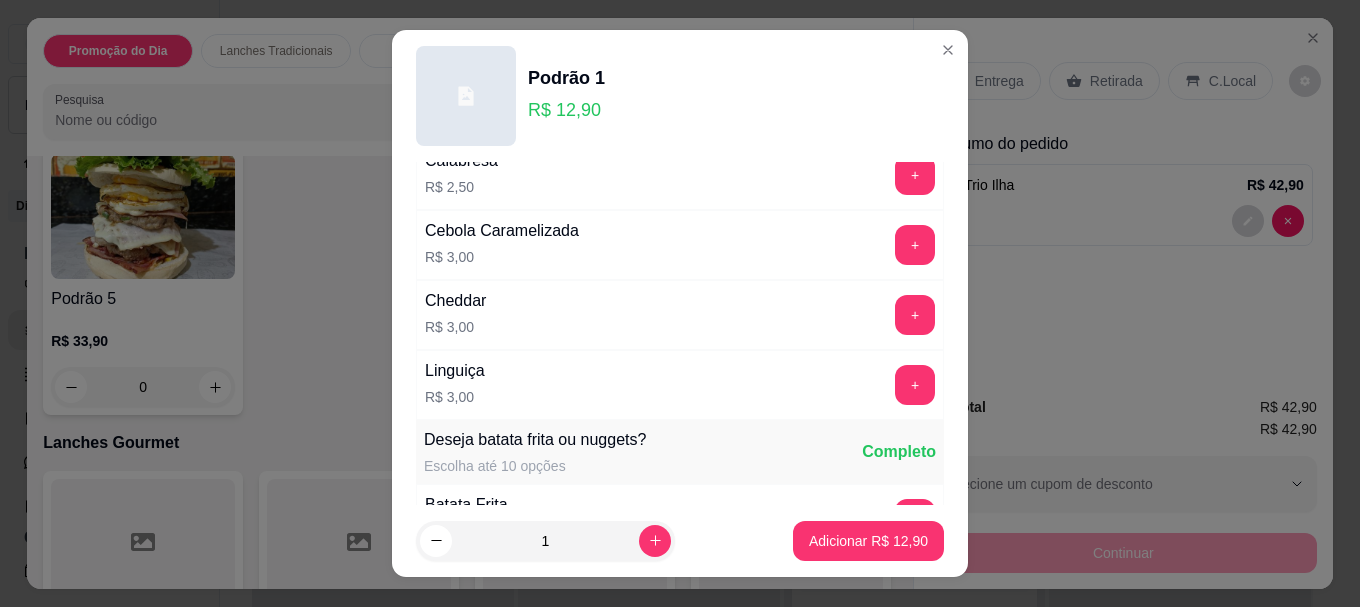 scroll, scrollTop: 1100, scrollLeft: 0, axis: vertical 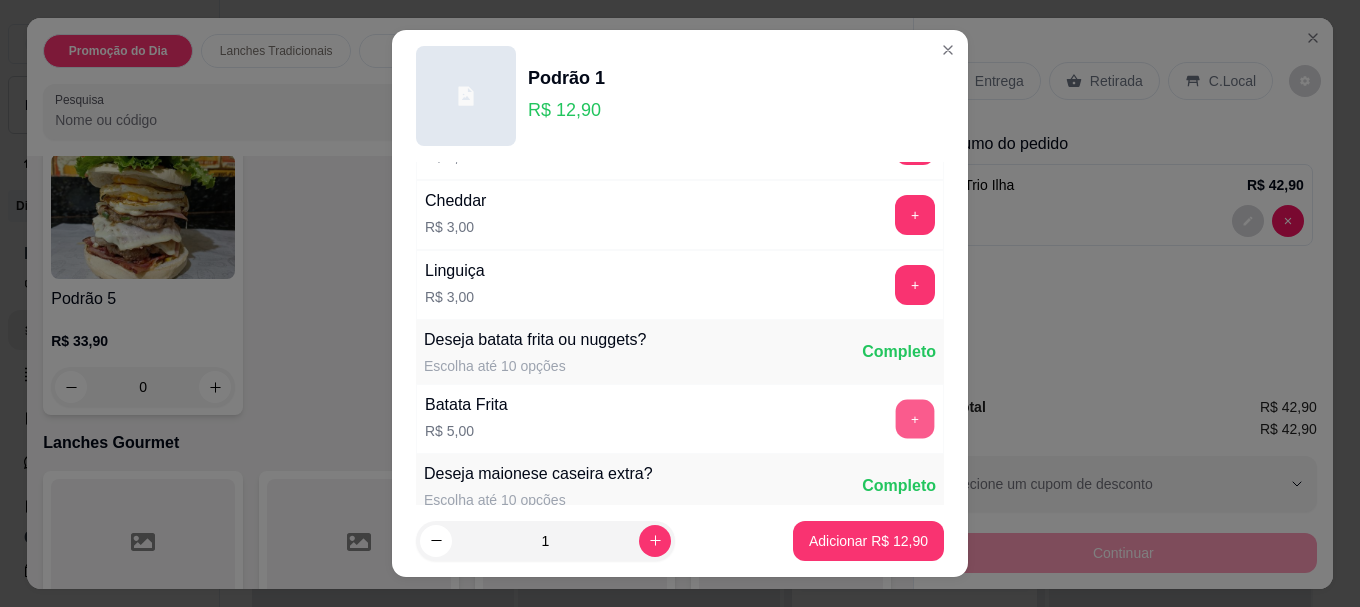 click on "+" at bounding box center [915, 419] 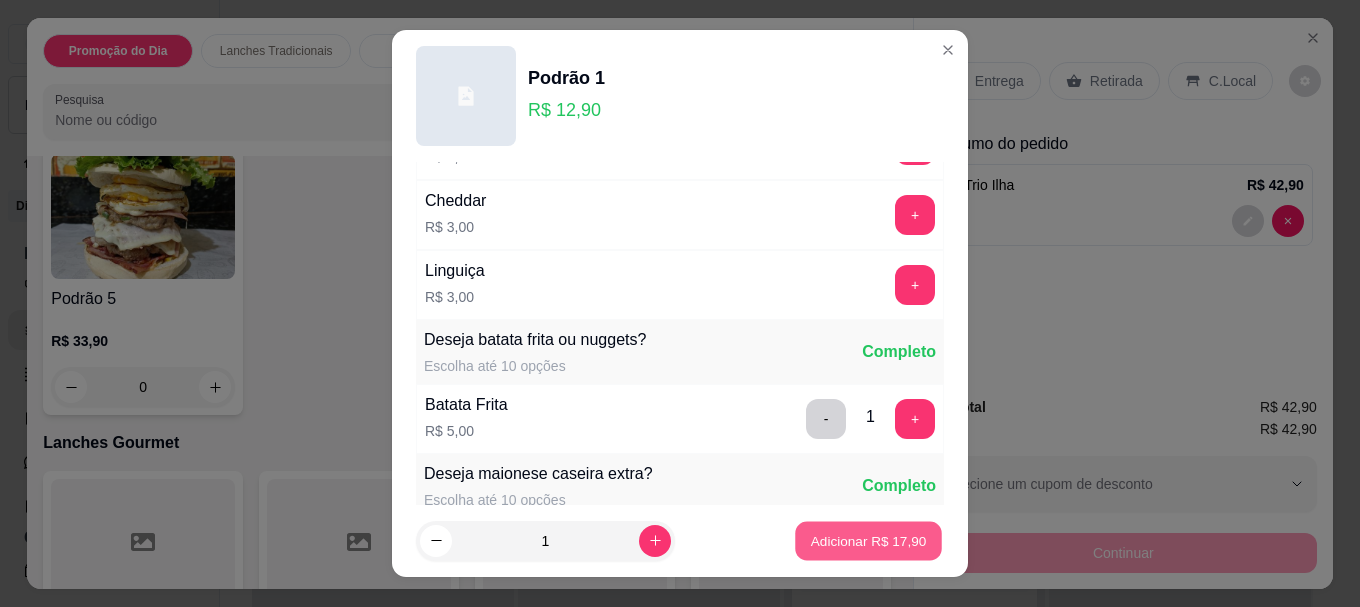 click on "Adicionar   R$ 17,90" at bounding box center (869, 540) 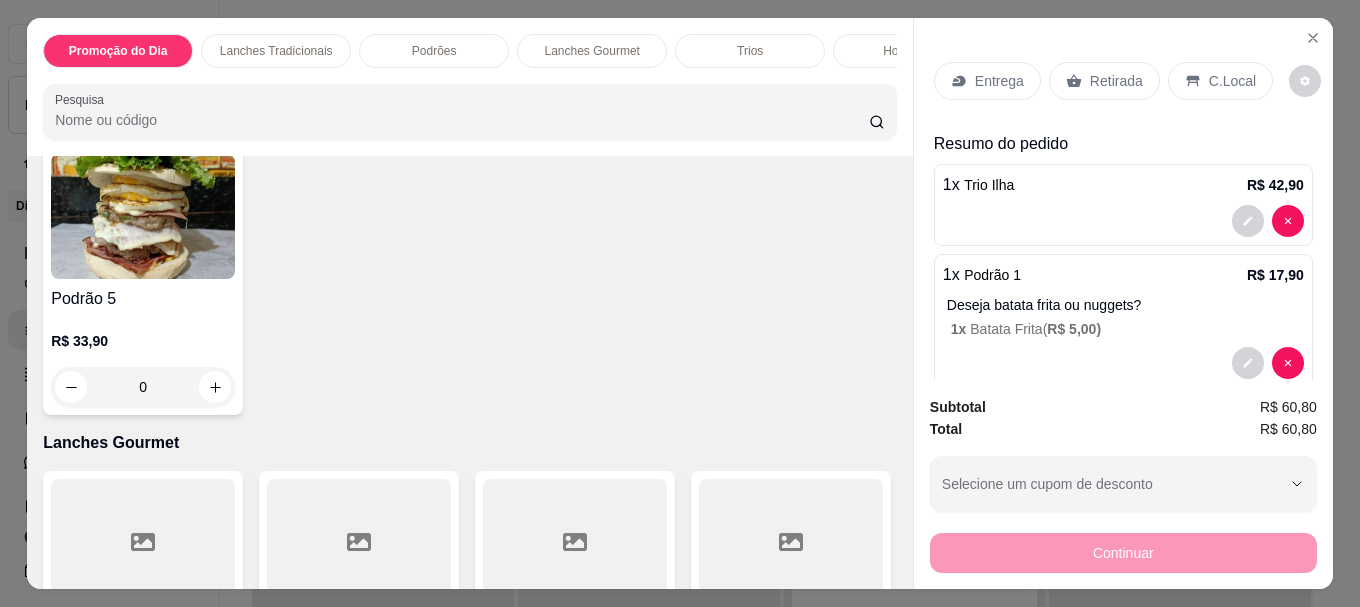 click on "Retirada" at bounding box center (1104, 81) 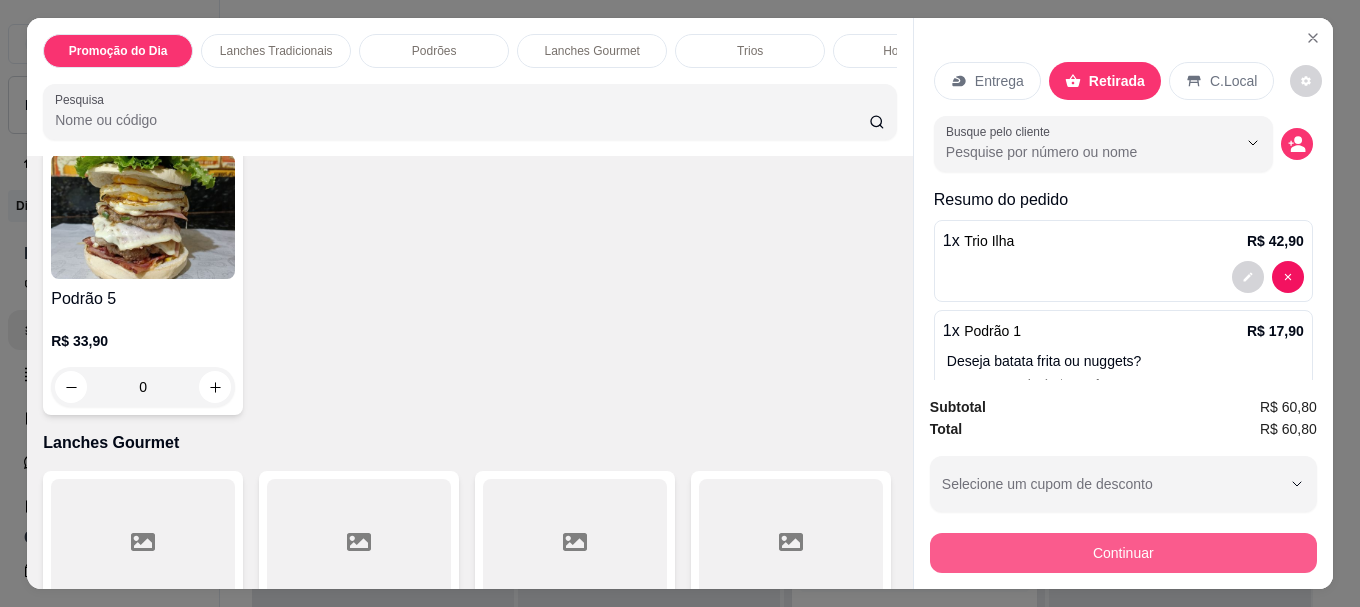 click on "Continuar" at bounding box center (1123, 553) 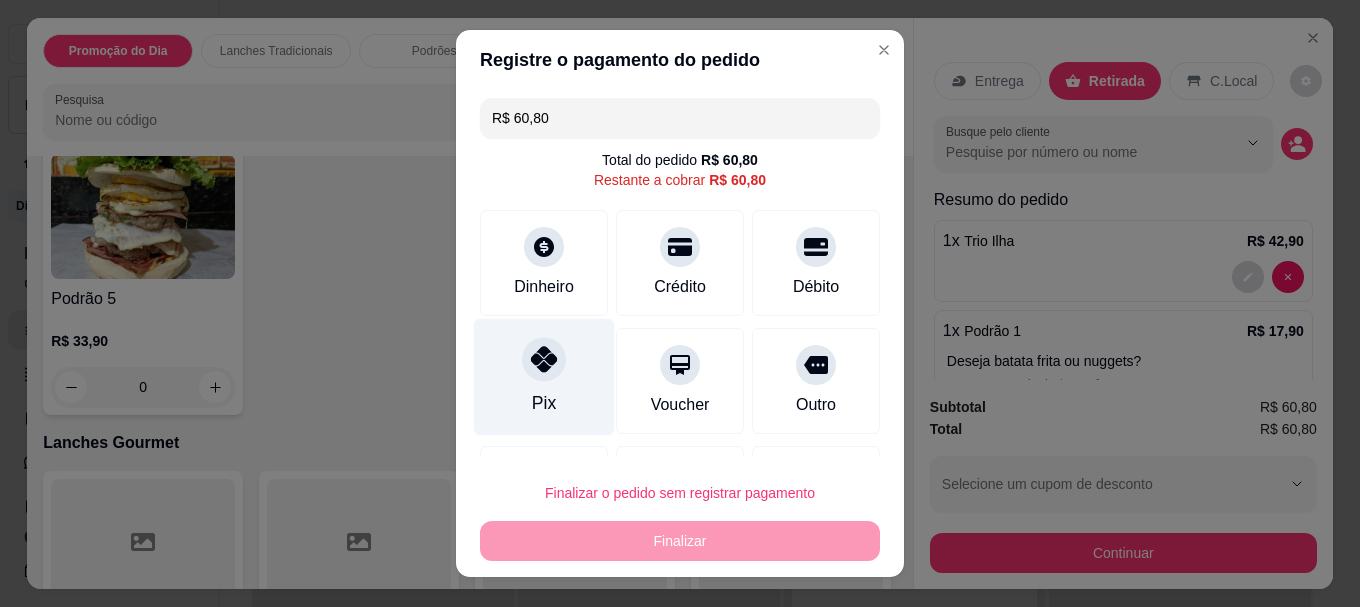 click 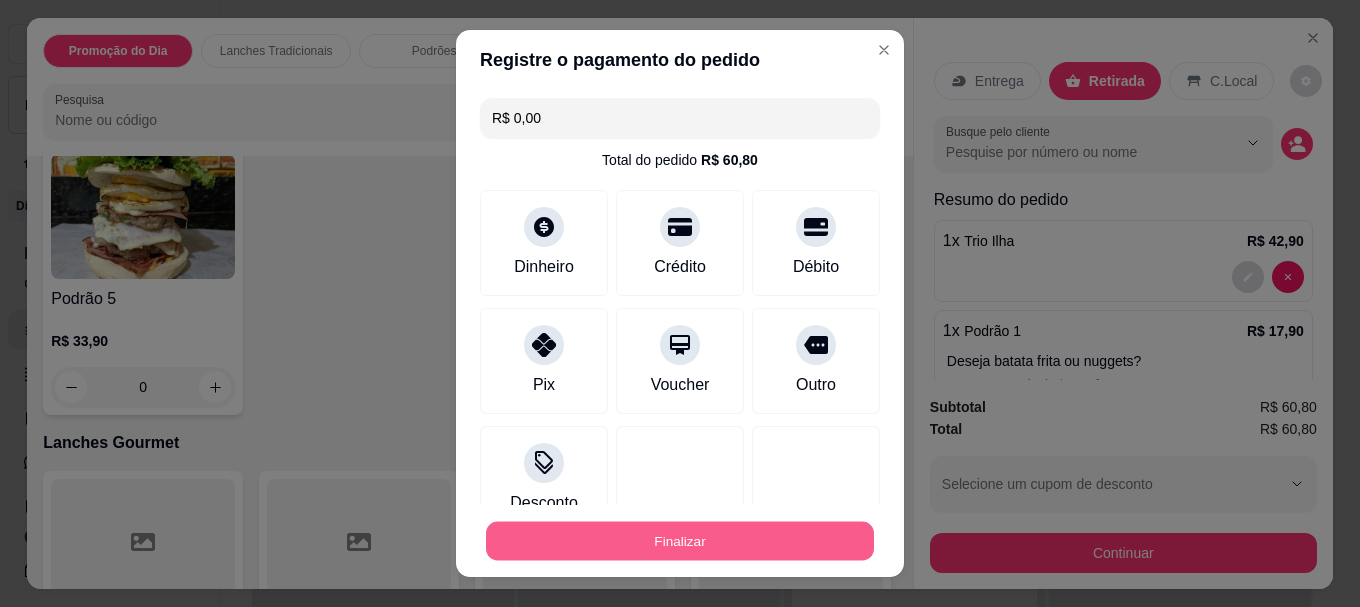 click on "Finalizar" at bounding box center [680, 540] 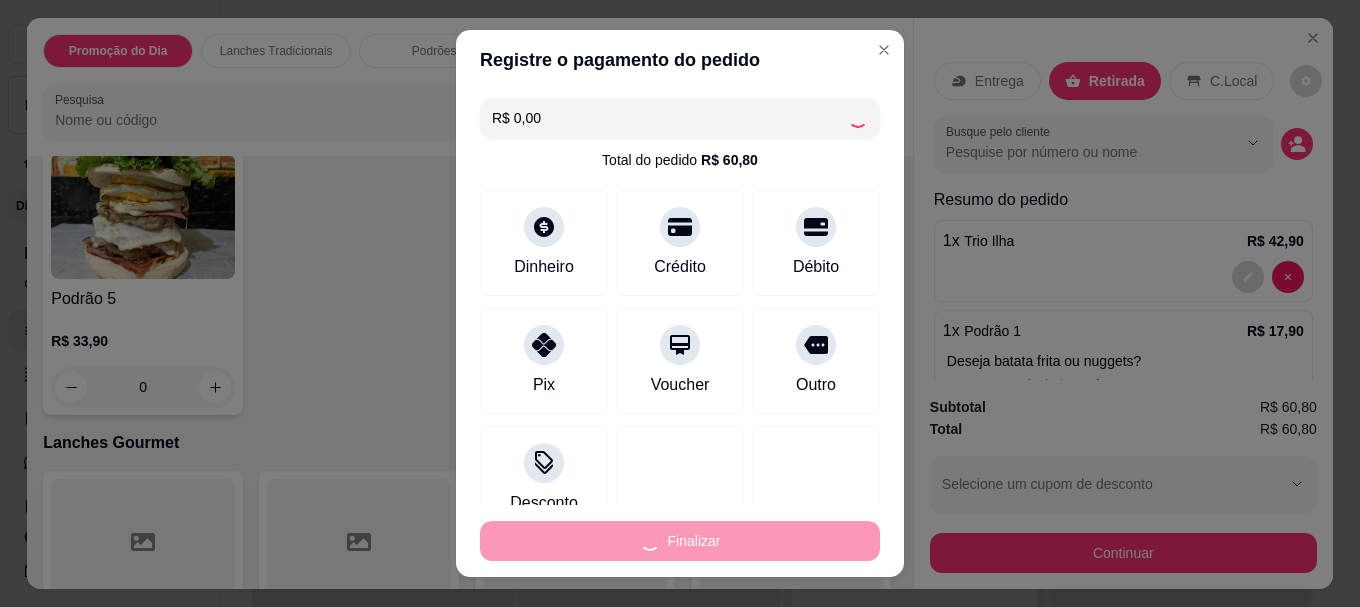 type on "0" 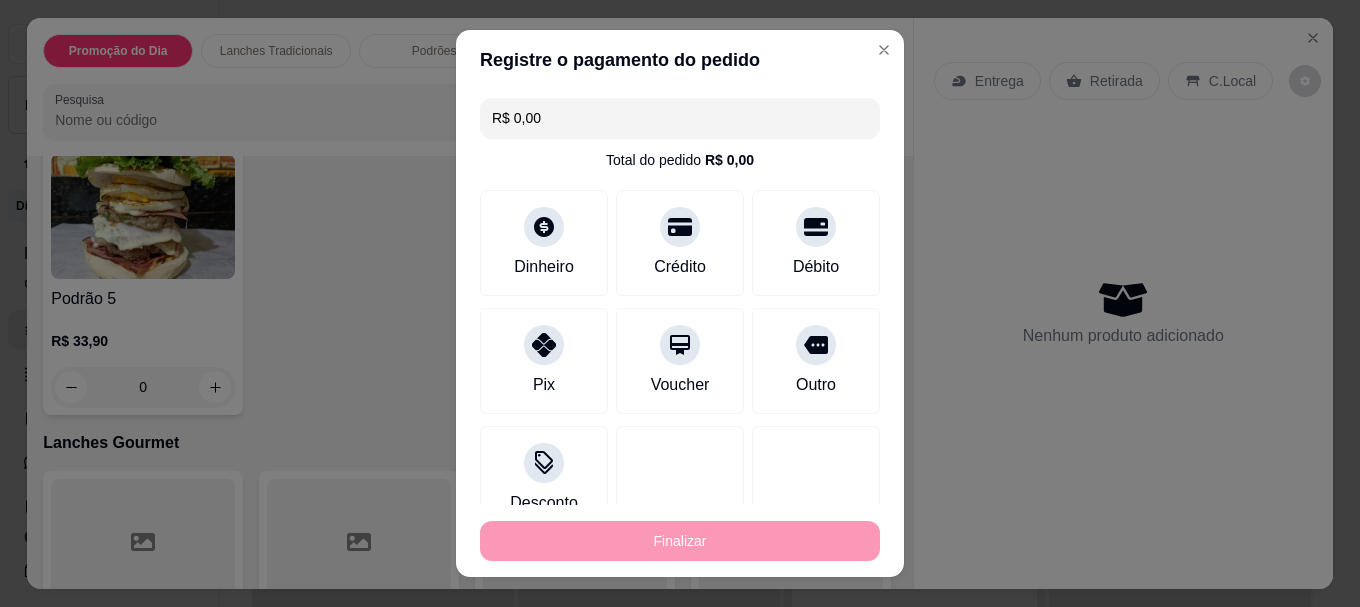 type on "-R$ 60,80" 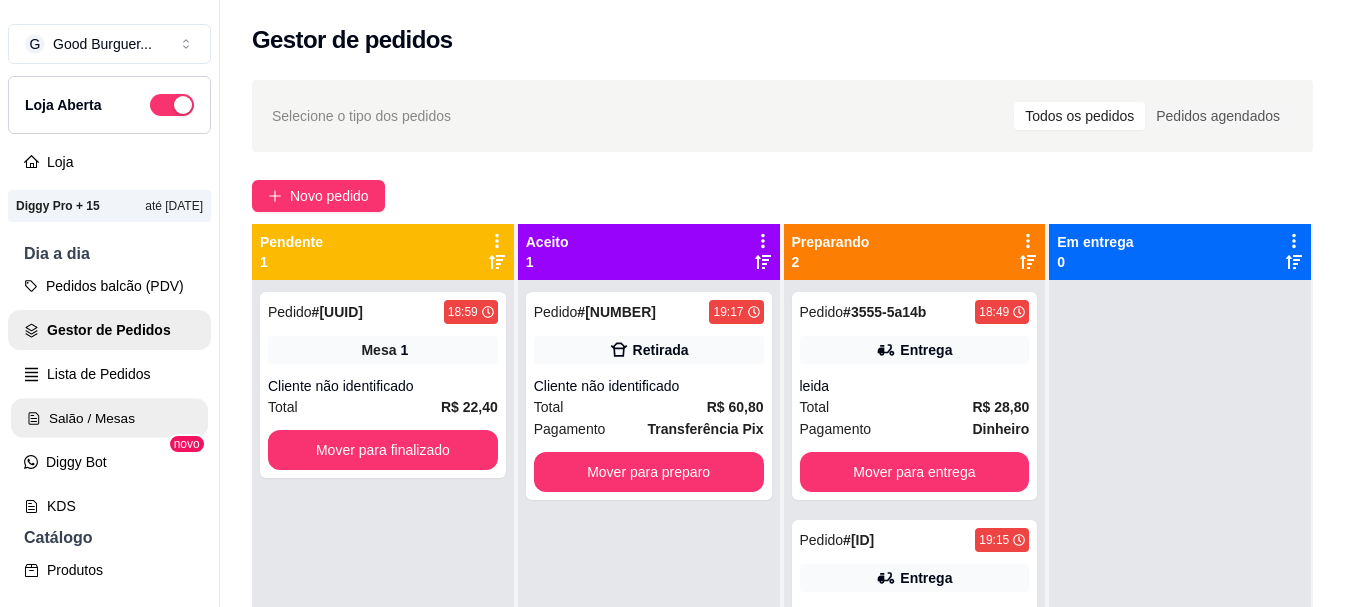click on "Salão / Mesas" at bounding box center (109, 418) 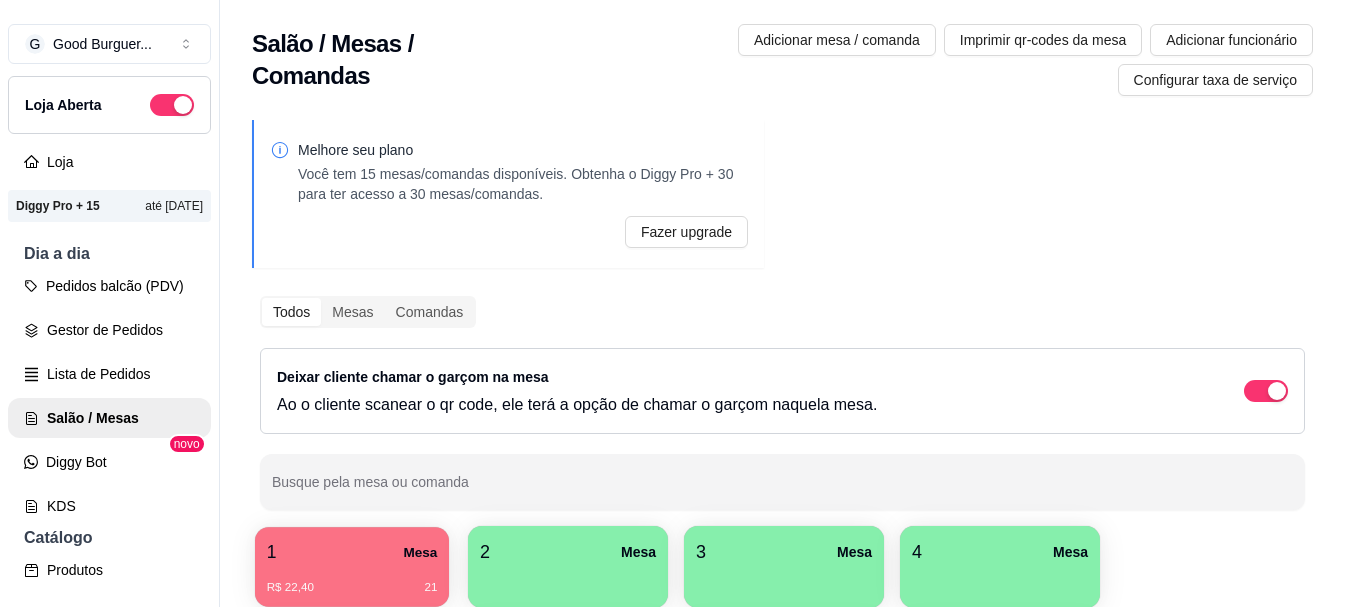 click on "1 Mesa" at bounding box center (352, 552) 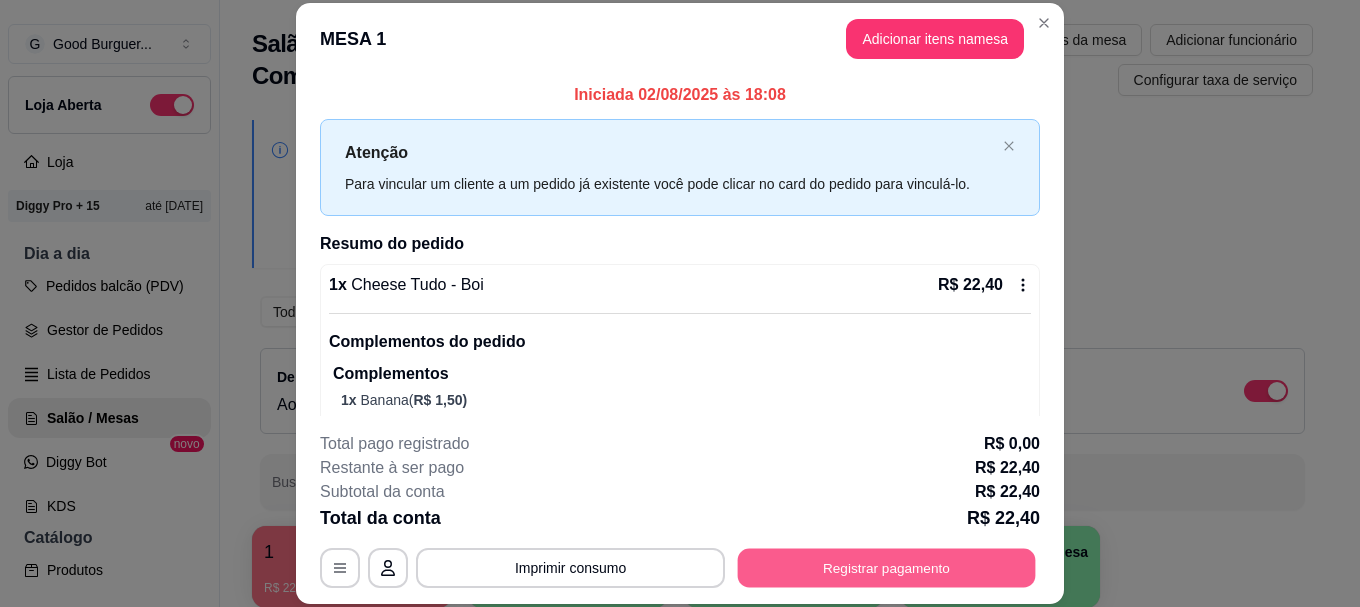 click on "Registrar pagamento" at bounding box center (887, 568) 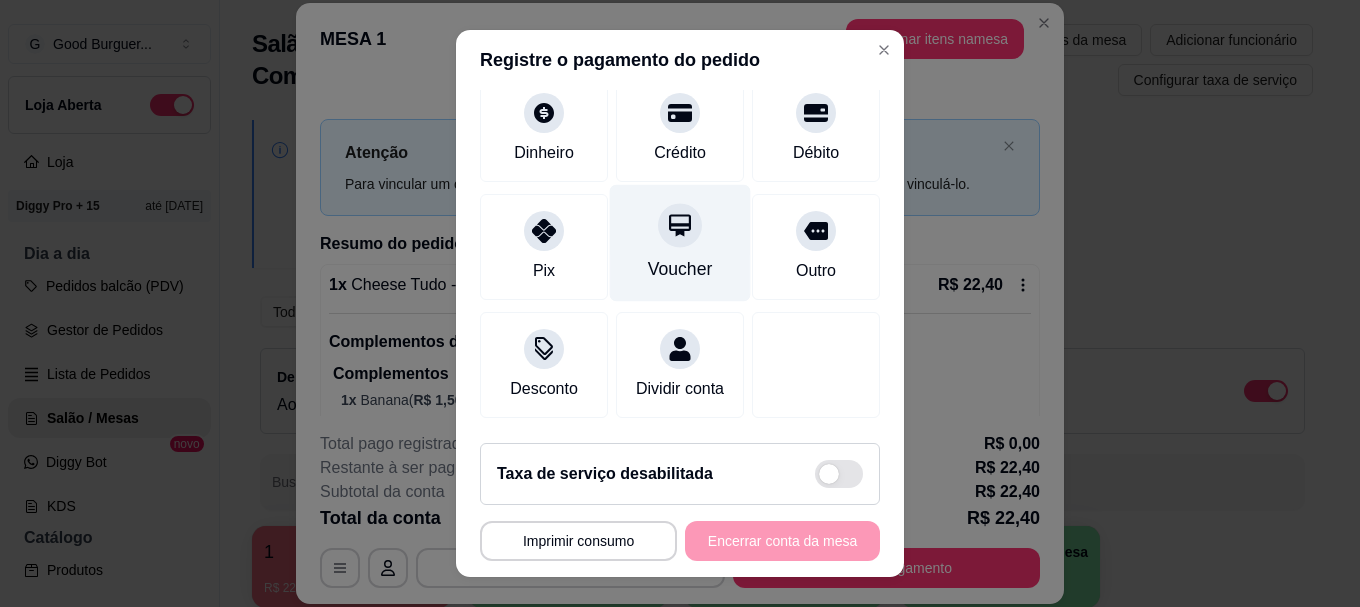 scroll, scrollTop: 177, scrollLeft: 0, axis: vertical 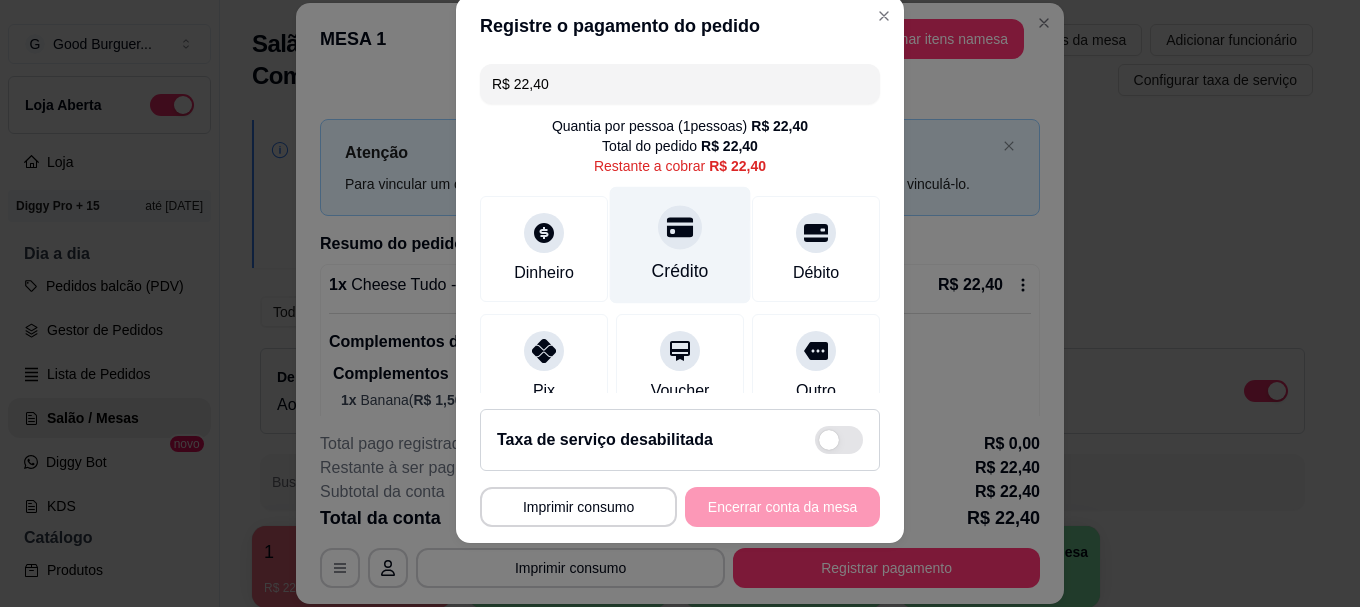 click at bounding box center (680, 228) 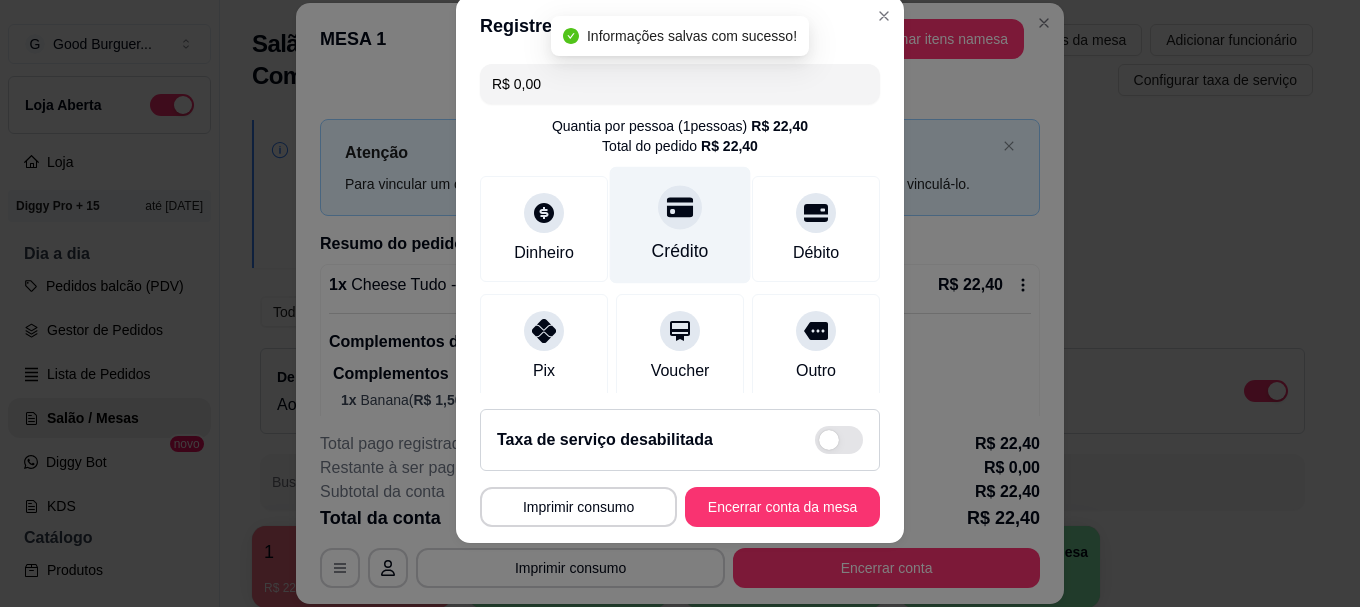type on "R$ 0,00" 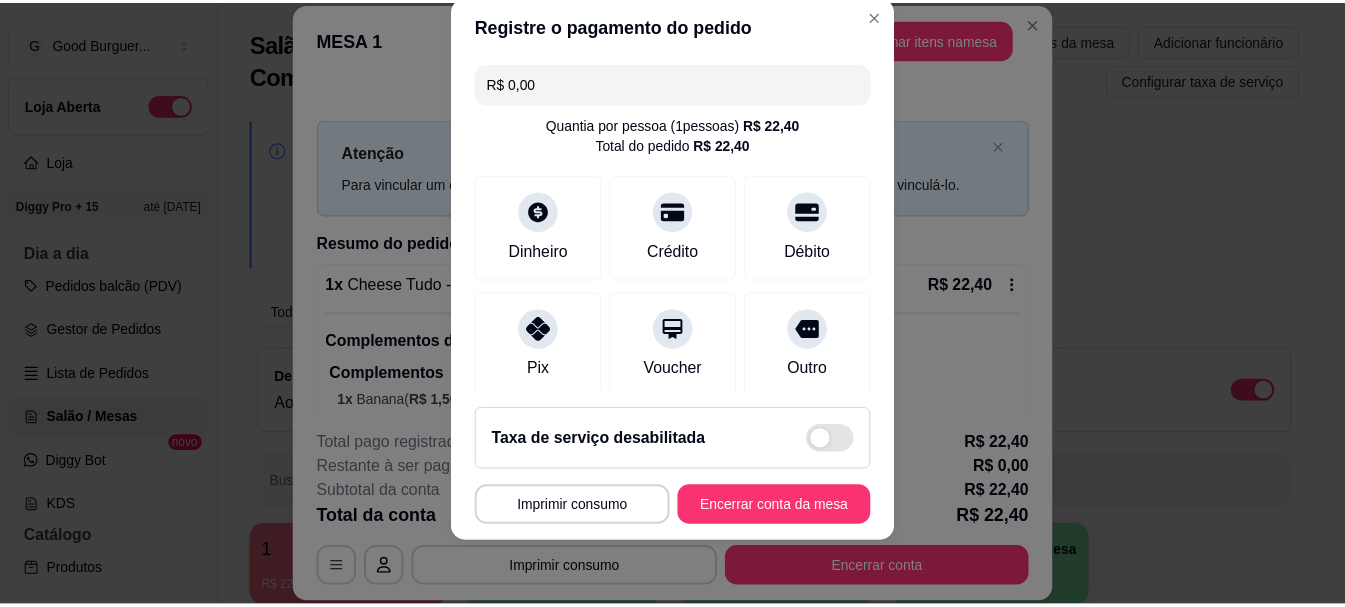 scroll, scrollTop: 0, scrollLeft: 0, axis: both 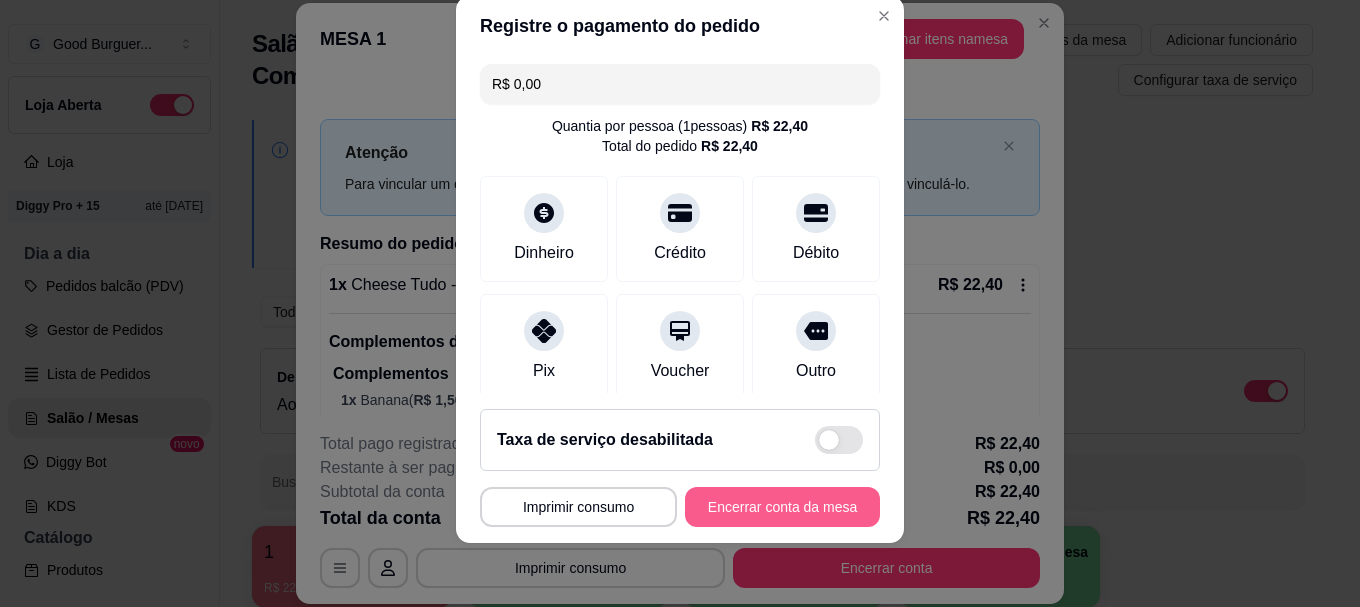 click on "Encerrar conta da mesa" at bounding box center [782, 507] 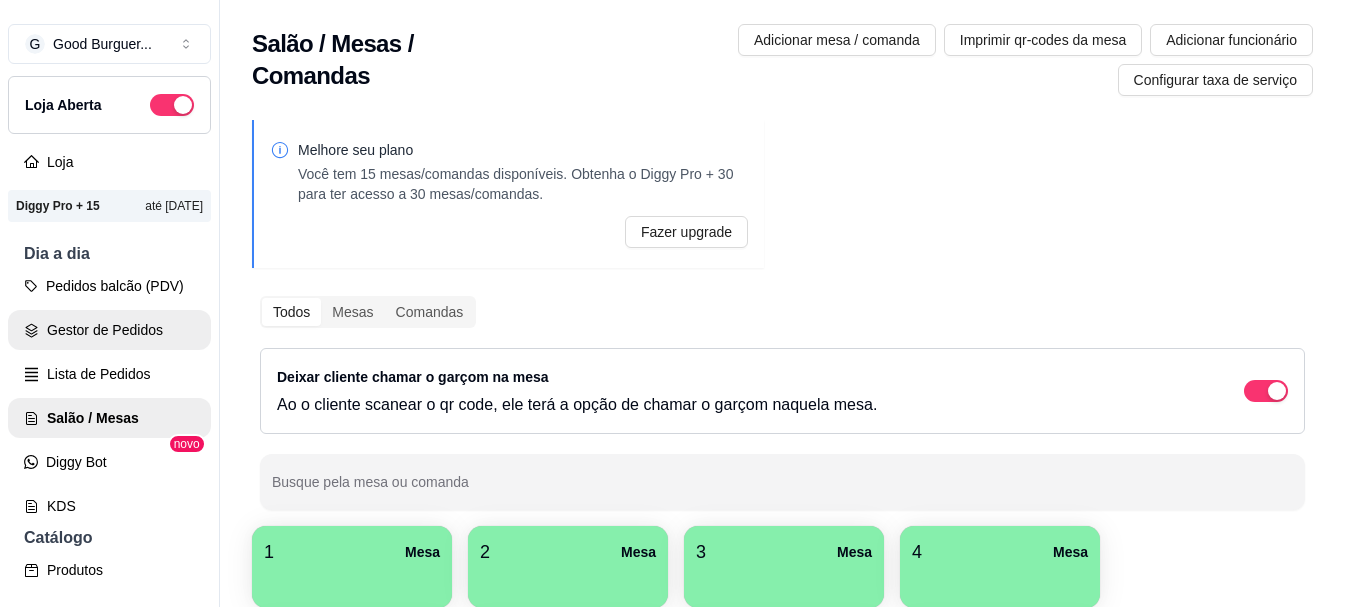 click on "Gestor de Pedidos" at bounding box center (109, 330) 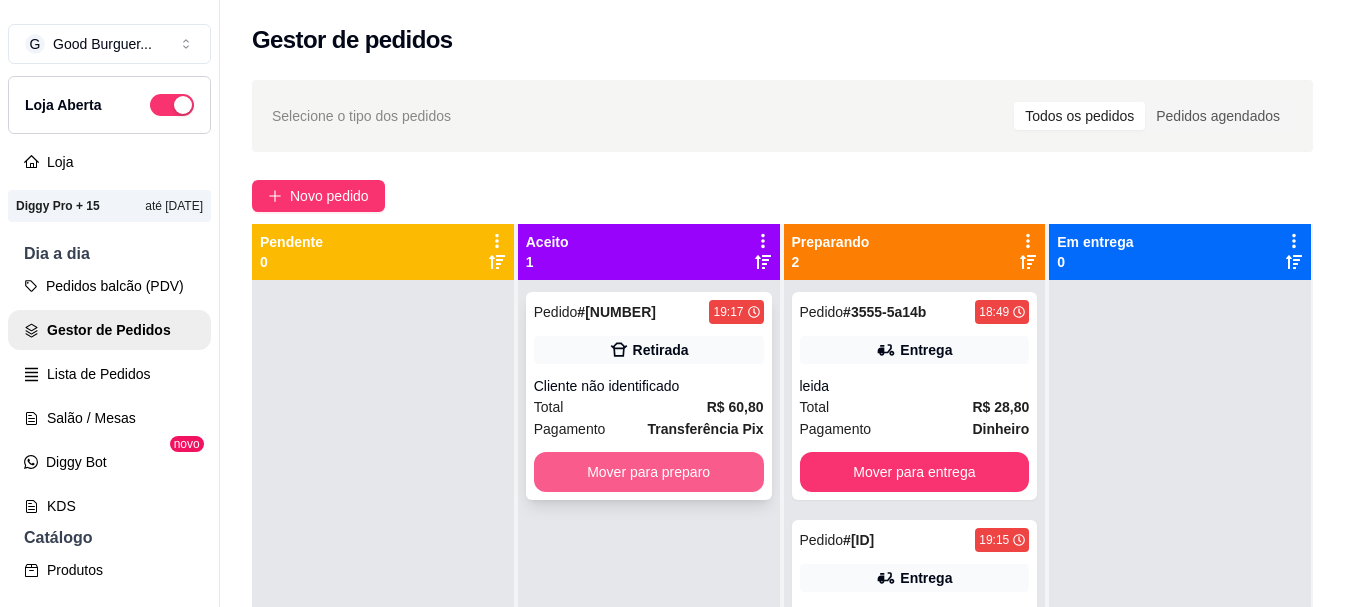 click on "Mover para preparo" at bounding box center [649, 472] 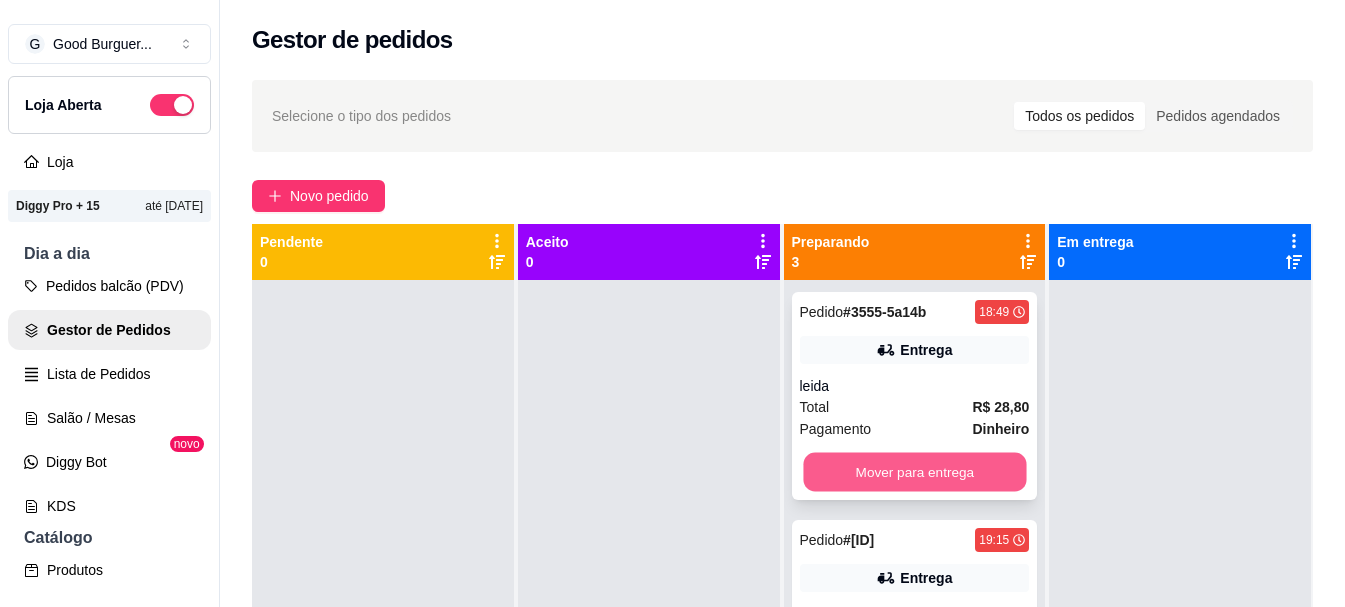 click on "Mover para entrega" at bounding box center [914, 472] 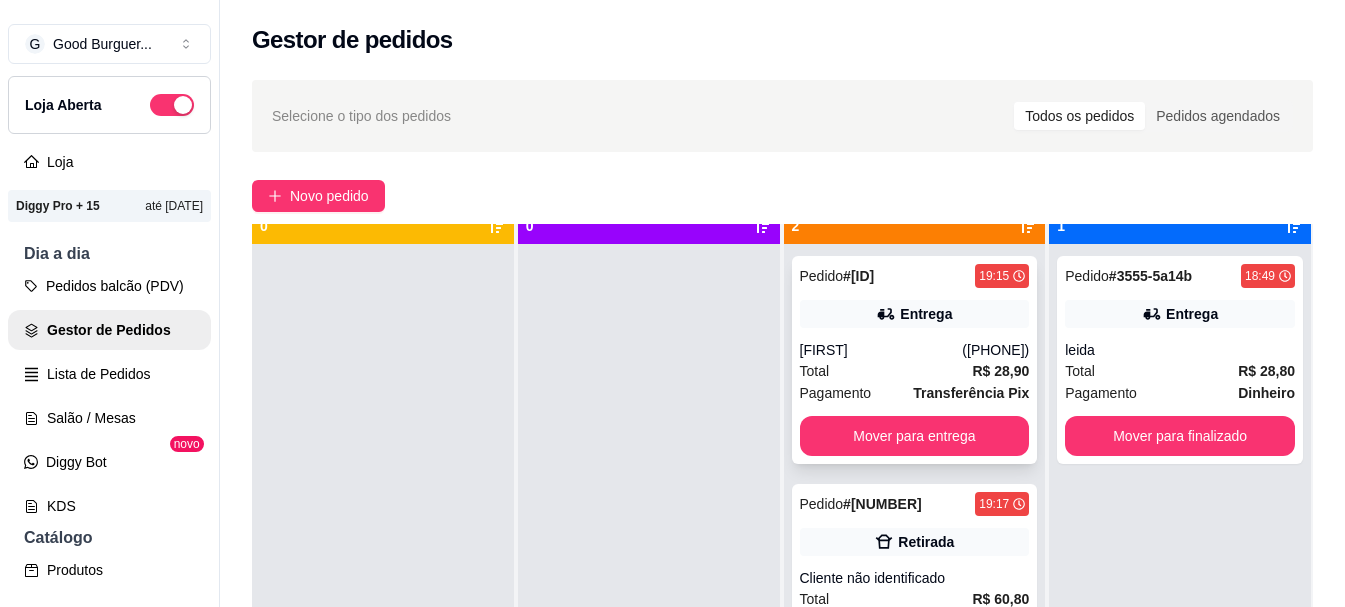 scroll, scrollTop: 56, scrollLeft: 0, axis: vertical 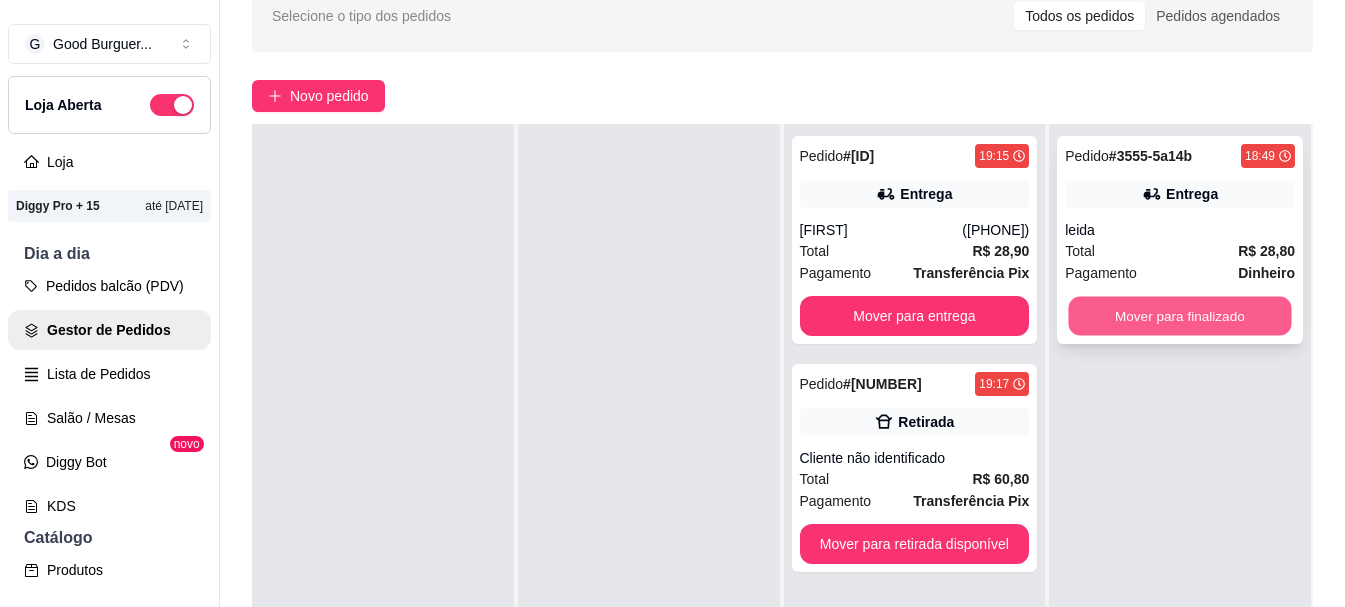 click on "Mover para finalizado" at bounding box center (1180, 316) 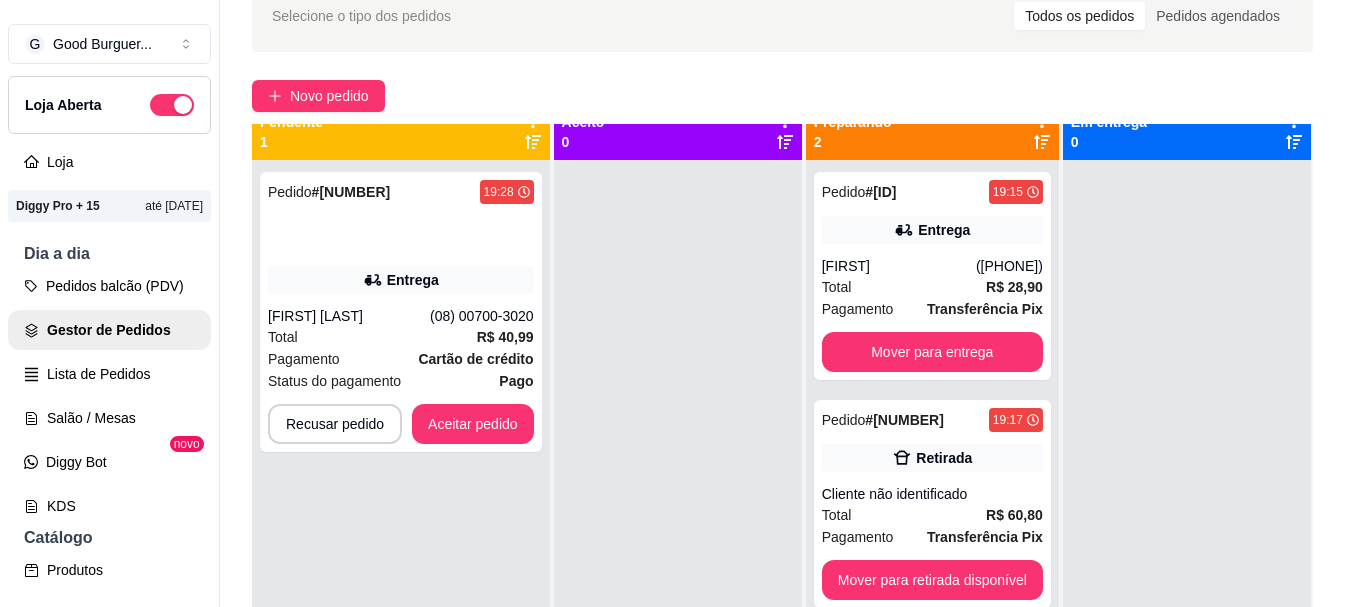 scroll, scrollTop: 0, scrollLeft: 0, axis: both 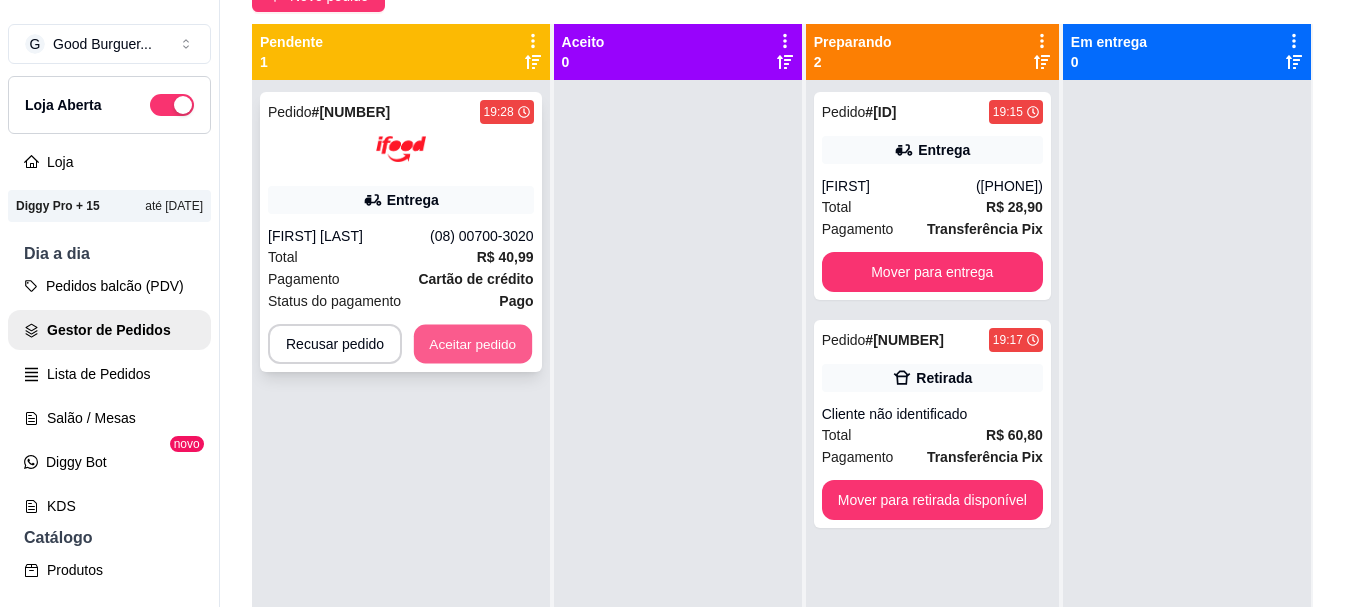 click on "Aceitar pedido" at bounding box center [473, 344] 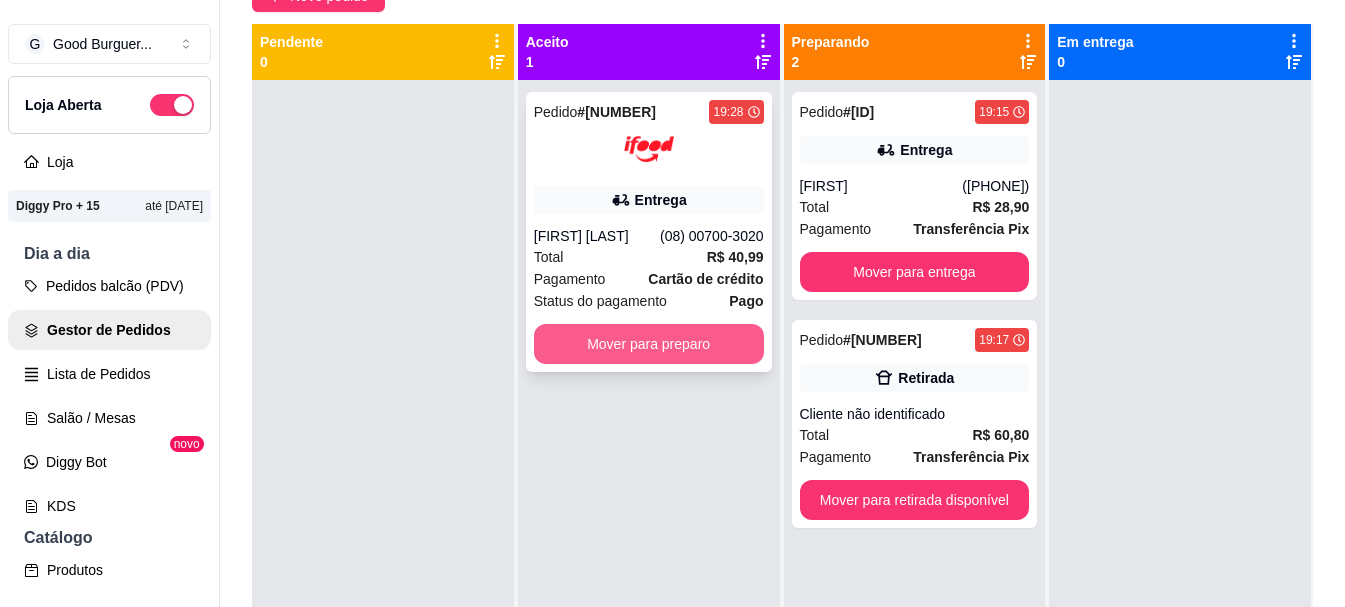 click on "Mover para preparo" at bounding box center (649, 344) 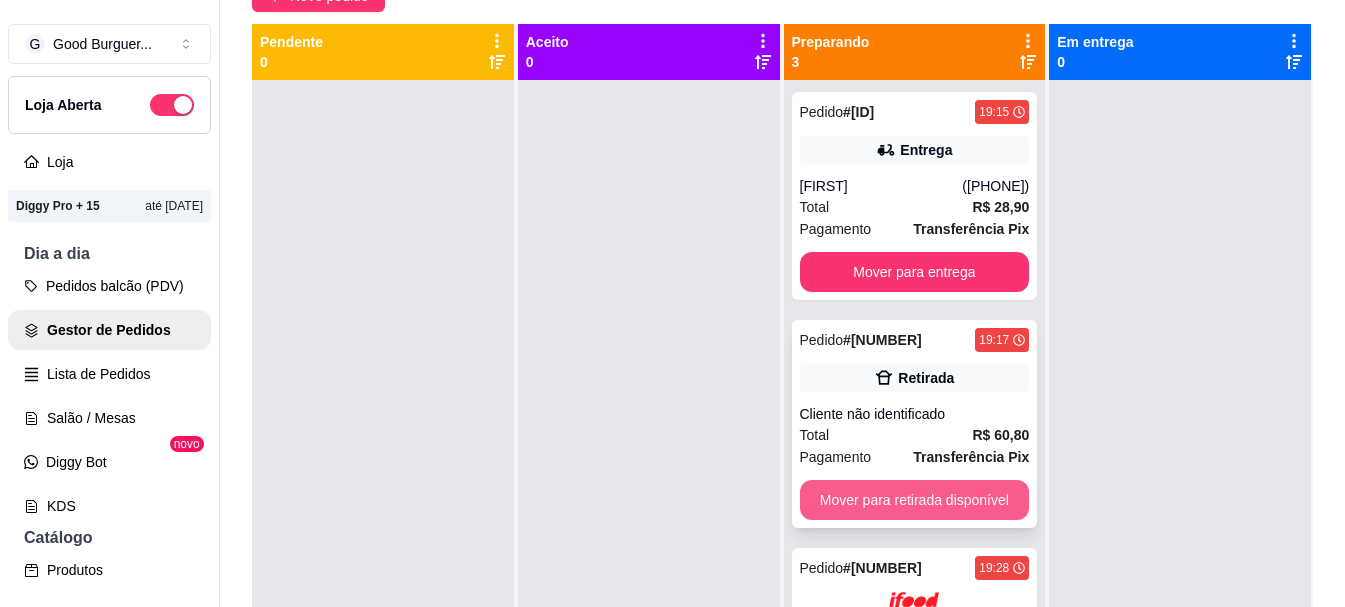 click on "Mover para retirada disponível" at bounding box center (915, 500) 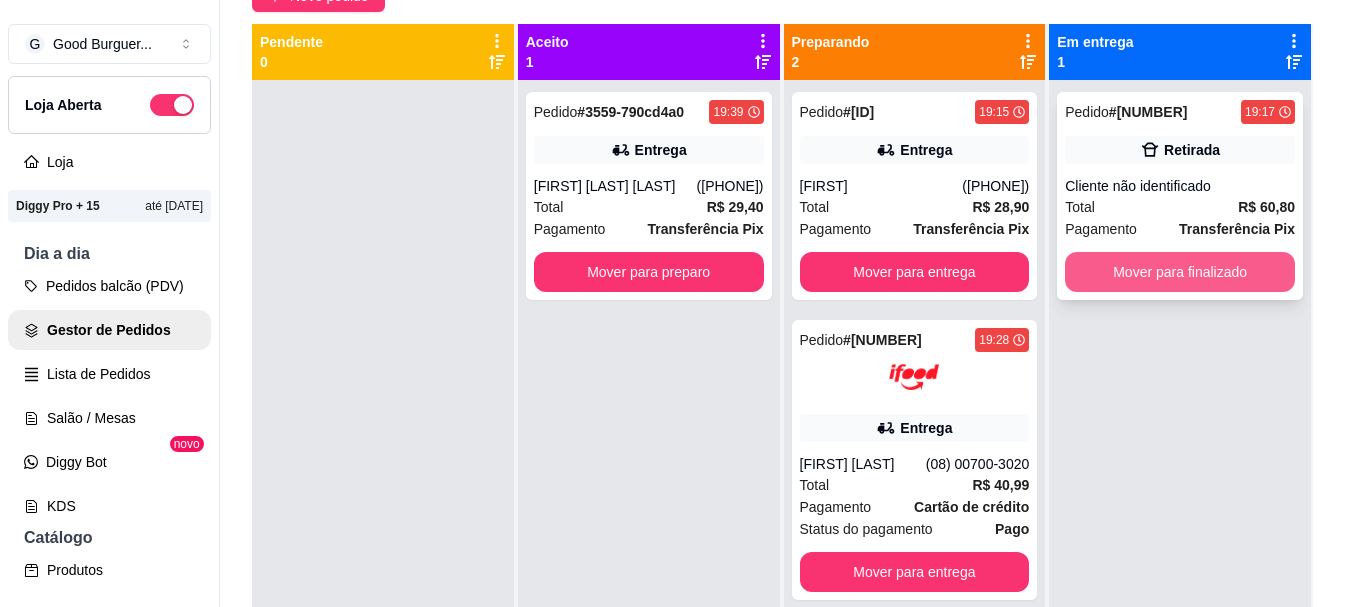 click on "Mover para finalizado" at bounding box center (1180, 272) 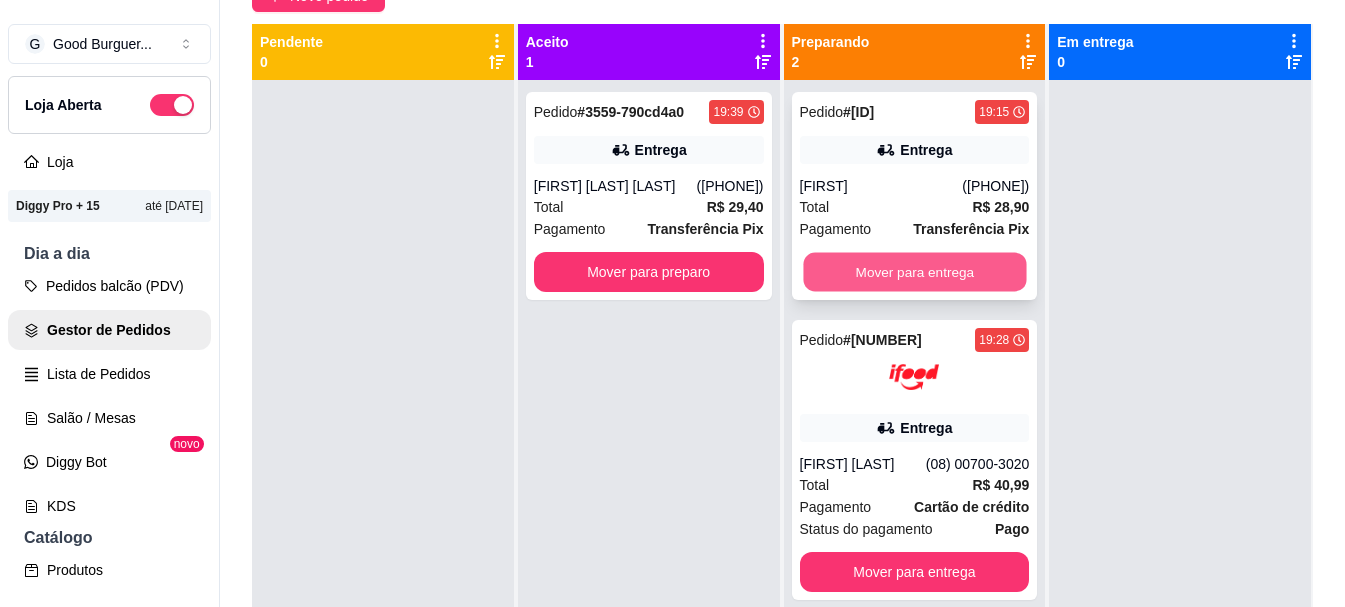 click on "Mover para entrega" at bounding box center [914, 272] 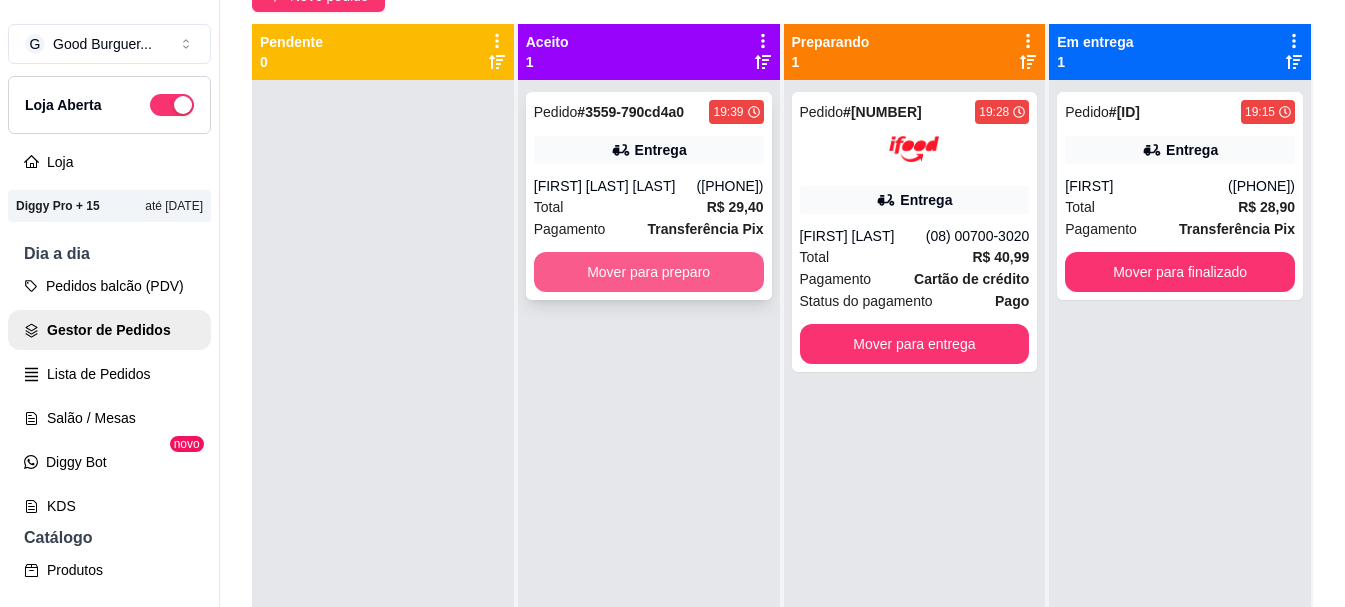 click on "Mover para preparo" at bounding box center (649, 272) 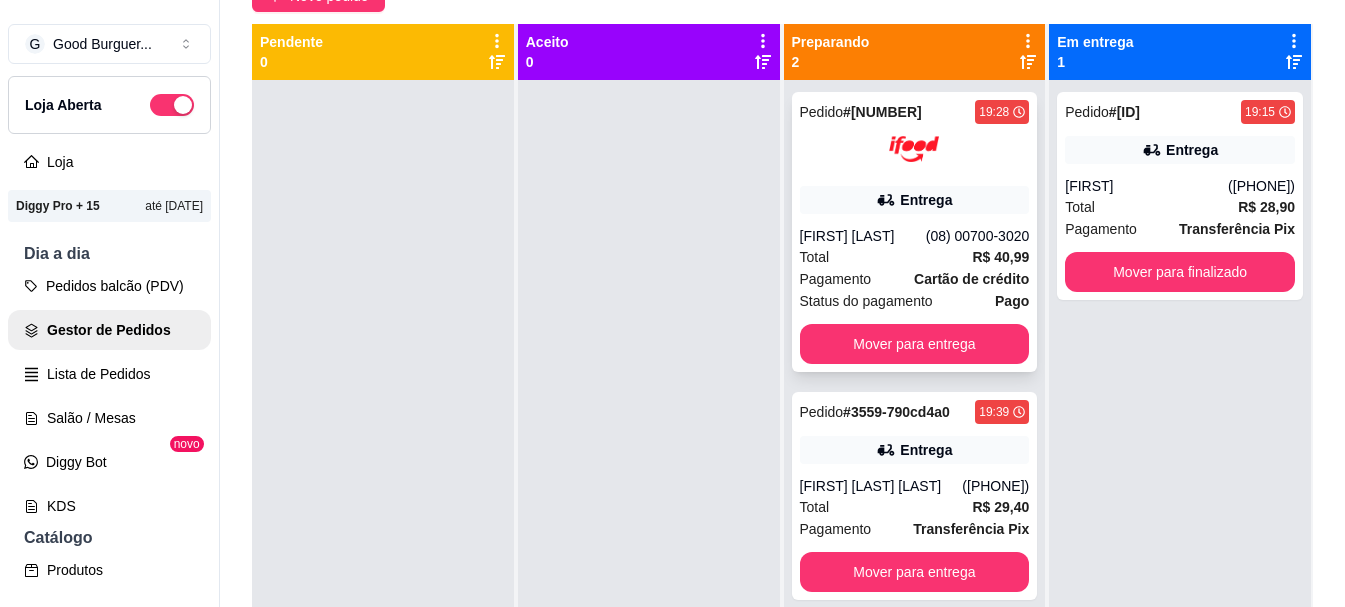 scroll, scrollTop: 56, scrollLeft: 0, axis: vertical 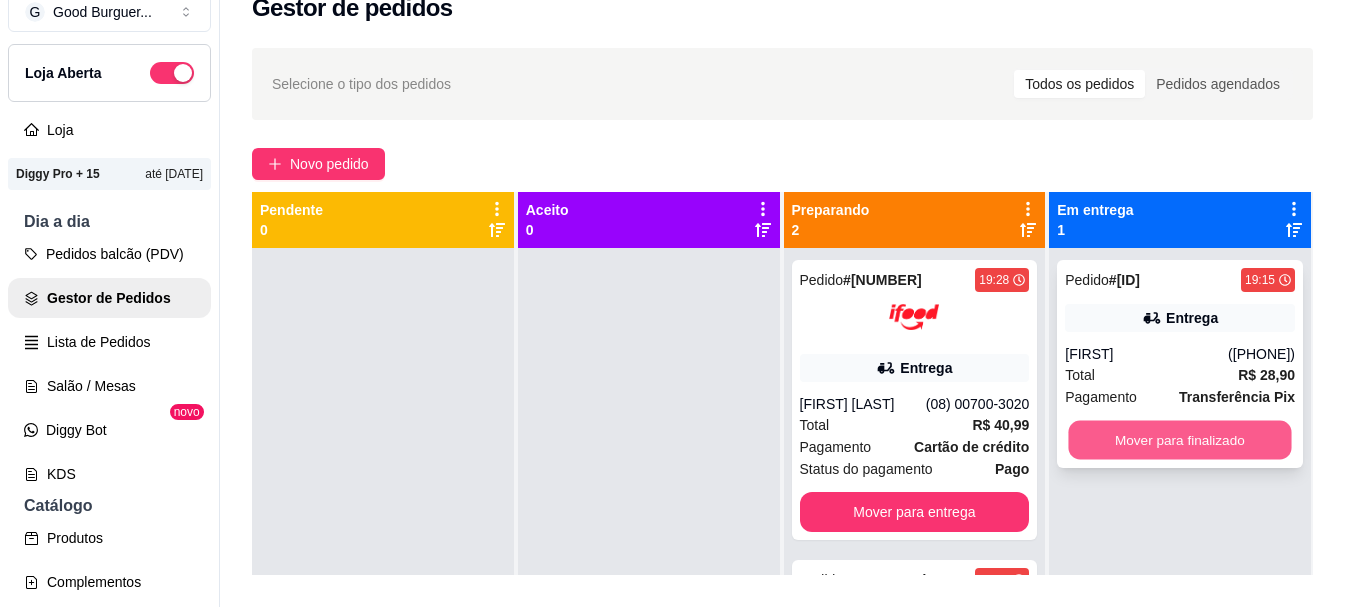 click on "Mover para finalizado" at bounding box center [1180, 440] 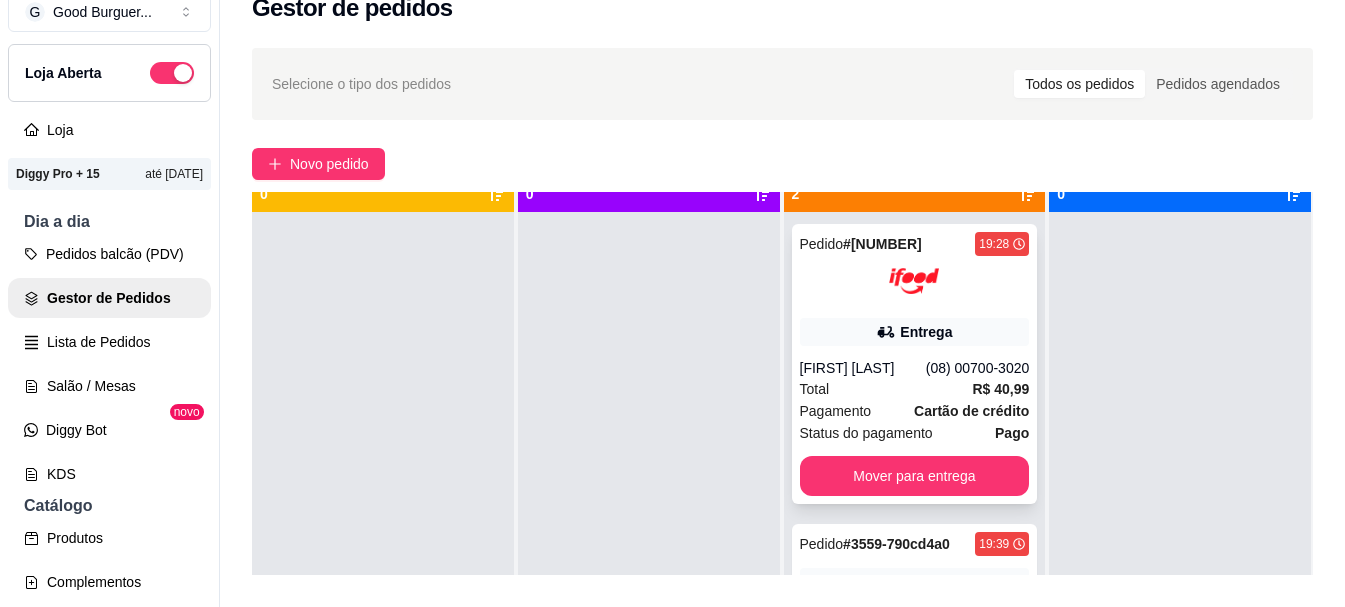 scroll, scrollTop: 56, scrollLeft: 0, axis: vertical 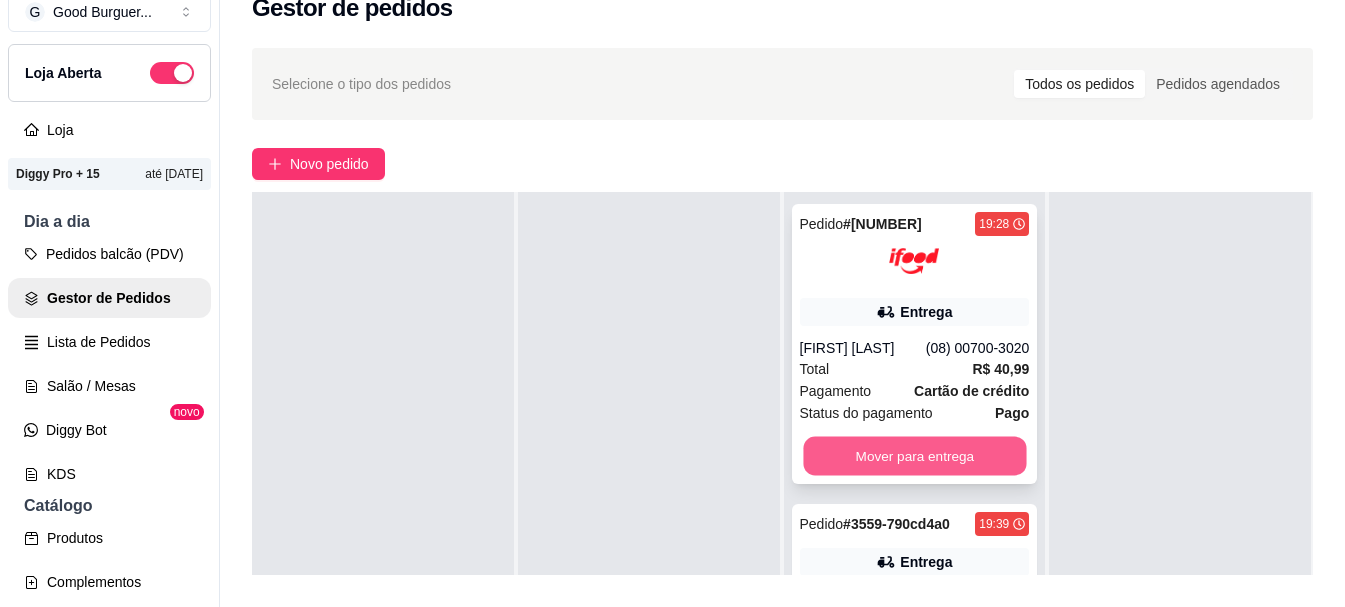 click on "Mover para entrega" at bounding box center (914, 456) 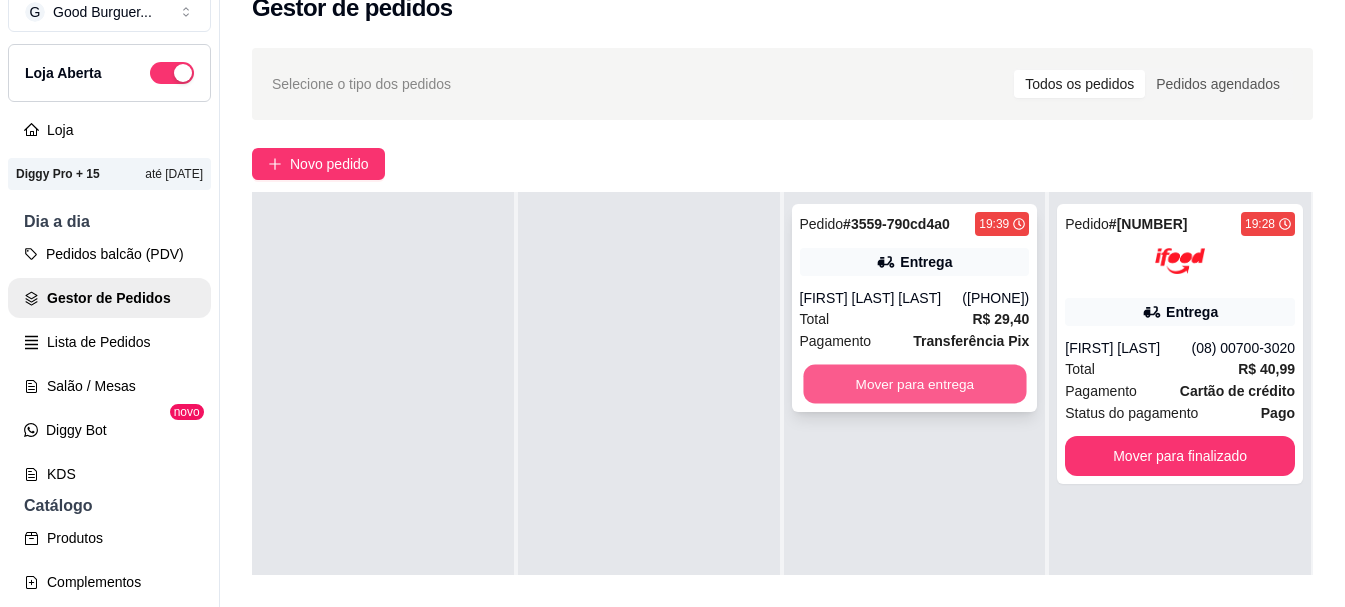 click on "Mover para entrega" at bounding box center (914, 384) 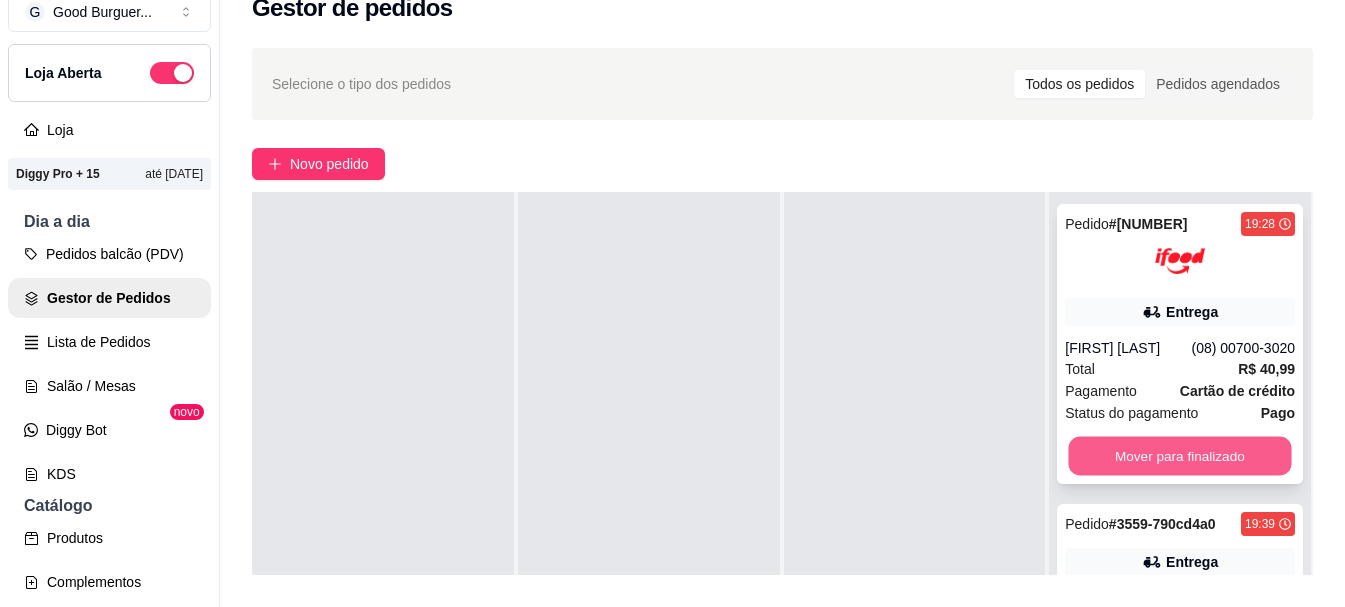 click on "Mover para finalizado" at bounding box center [1180, 456] 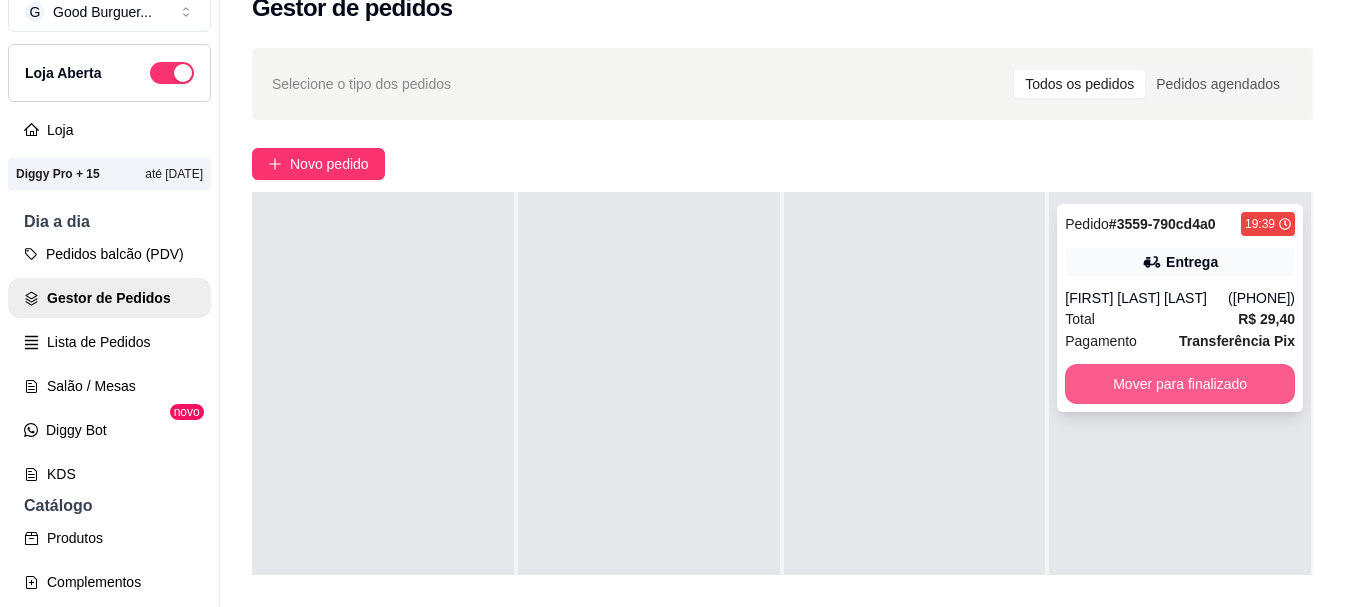 click on "Mover para finalizado" at bounding box center [1180, 384] 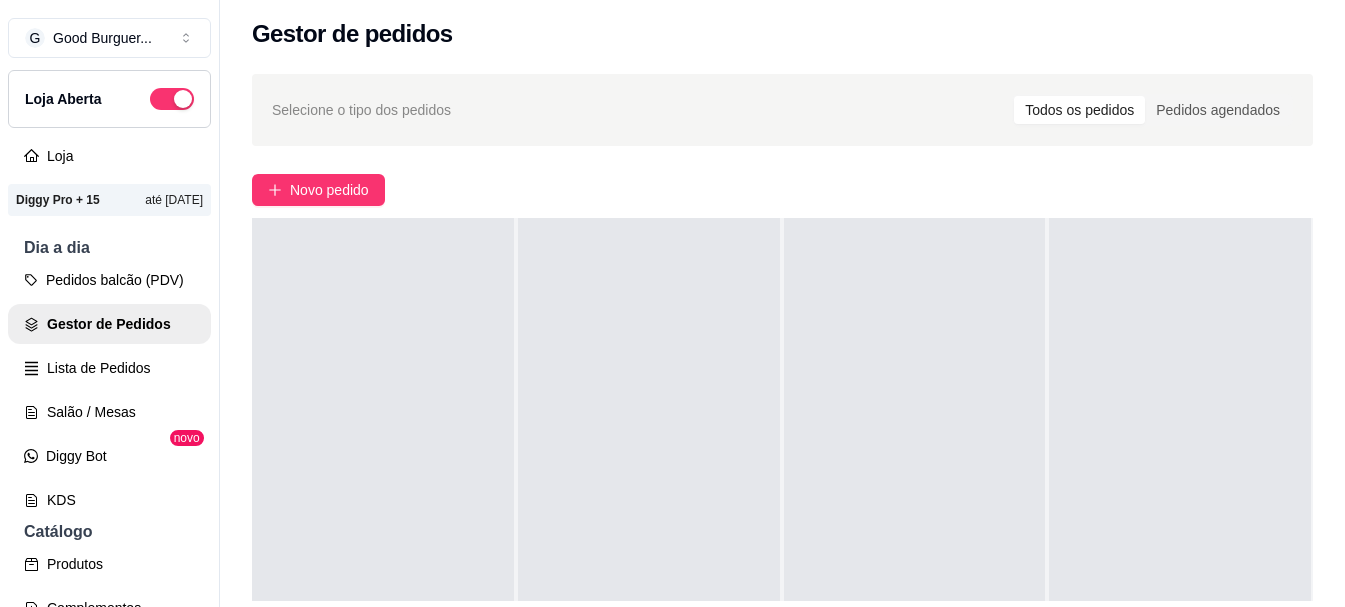 scroll, scrollTop: 0, scrollLeft: 0, axis: both 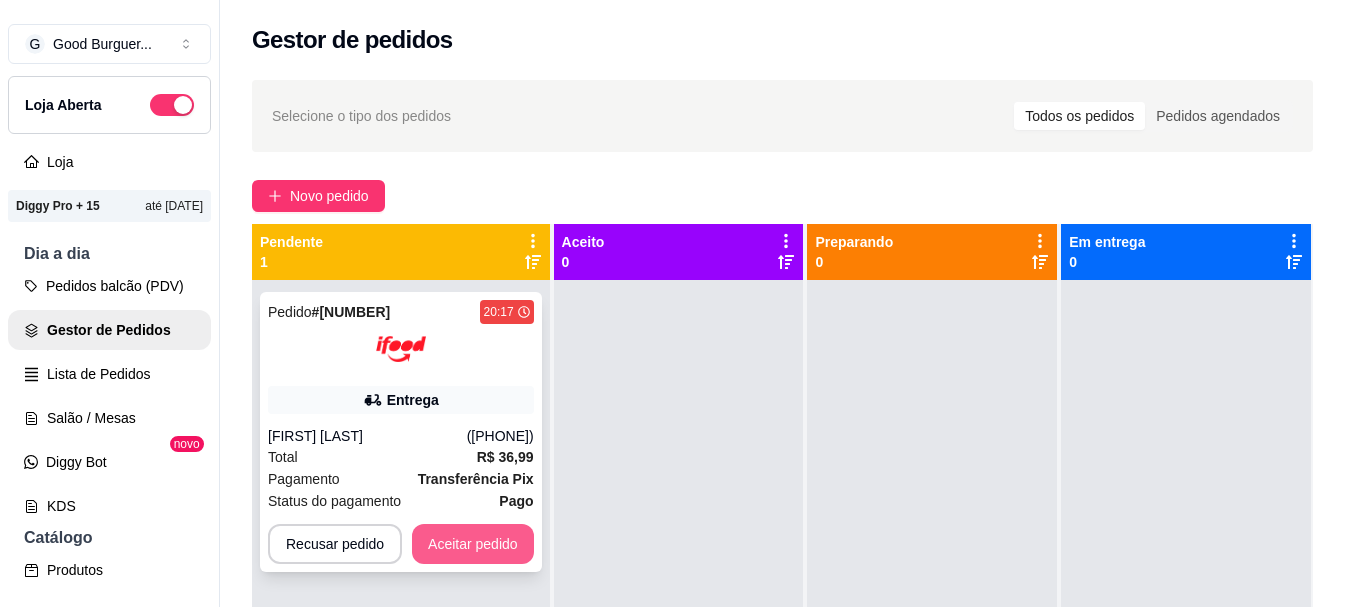 click on "Aceitar pedido" at bounding box center [473, 544] 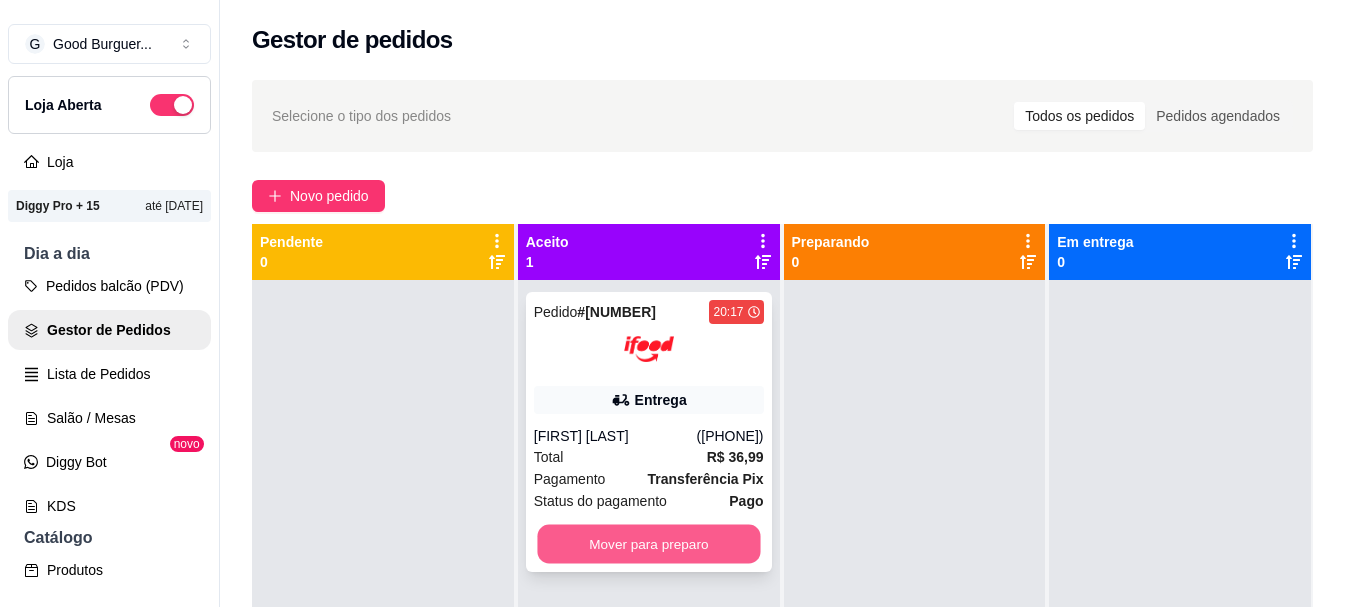 click on "Mover para preparo" at bounding box center [648, 544] 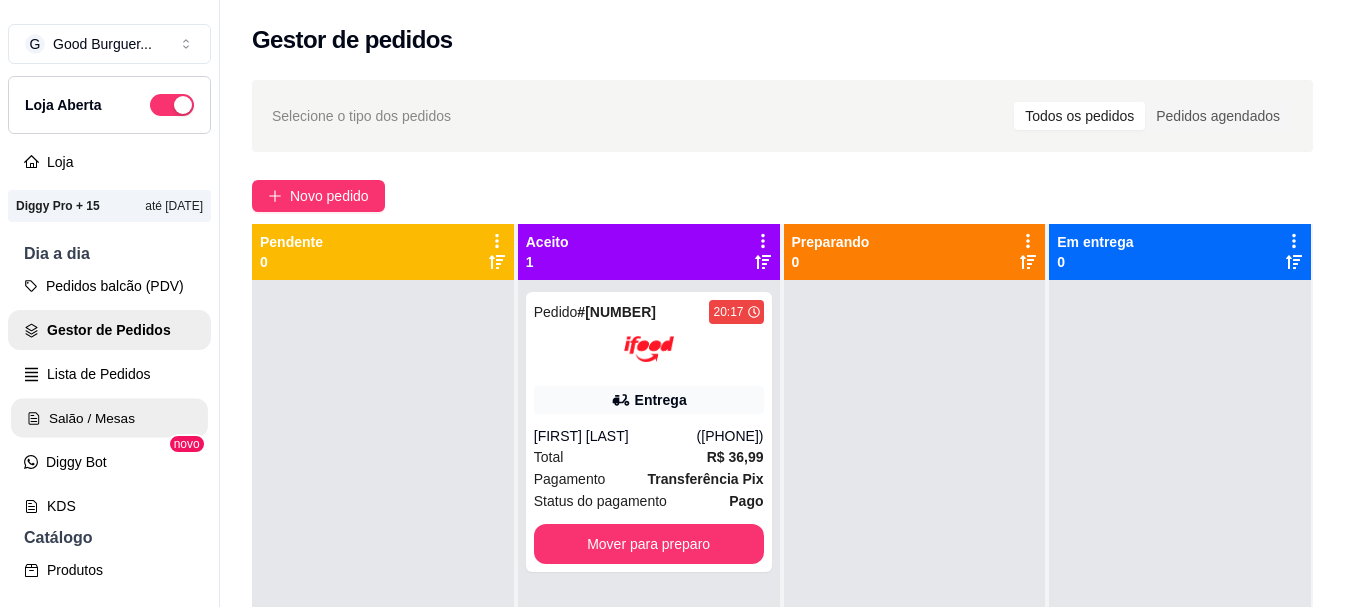 click on "Salão / Mesas" at bounding box center (109, 418) 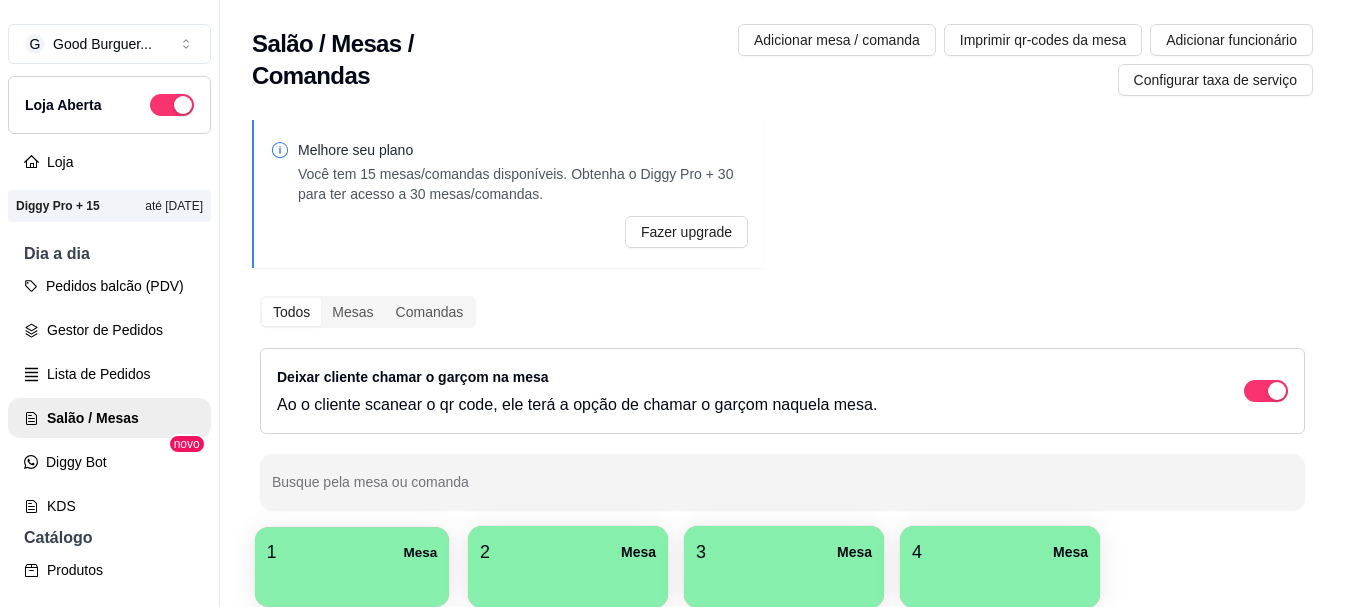 click on "1 Mesa" at bounding box center [352, 552] 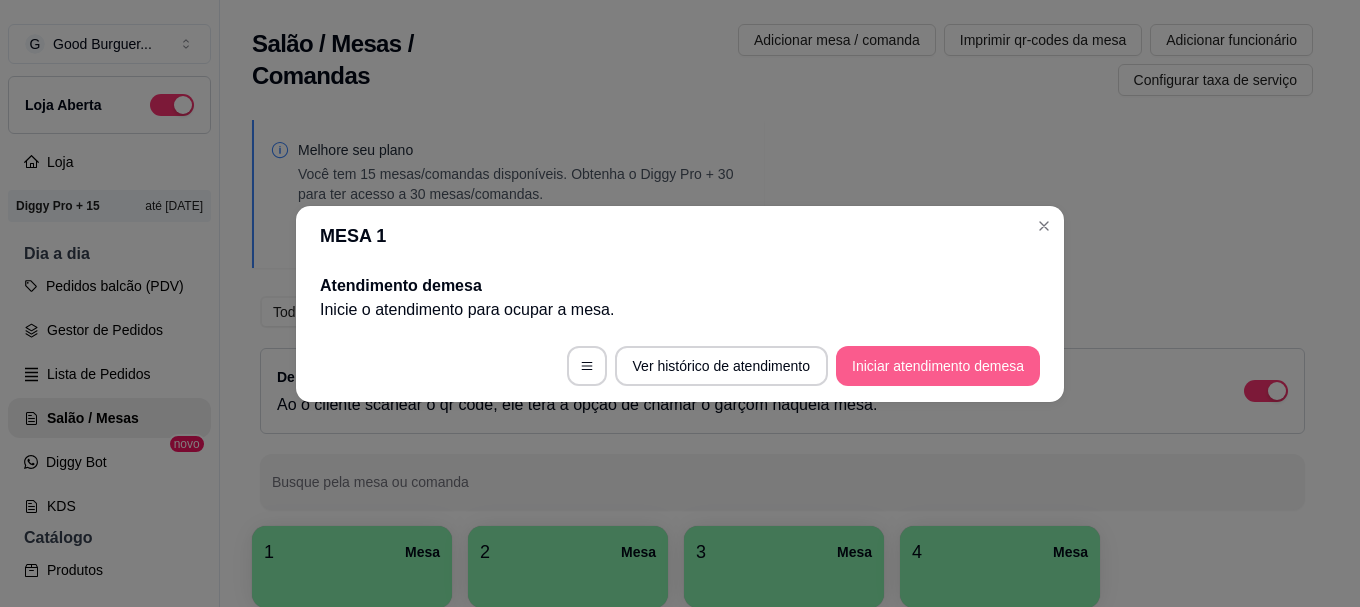 click on "Iniciar atendimento de  mesa" at bounding box center (938, 366) 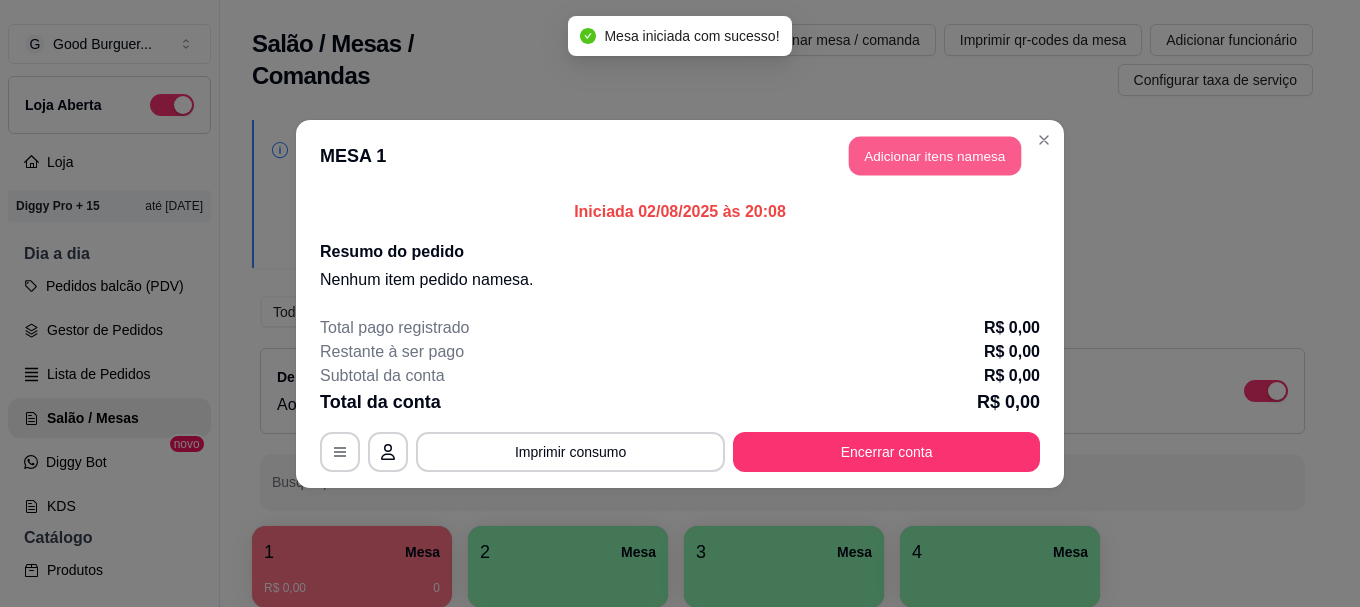 click on "Adicionar itens na  mesa" at bounding box center [935, 155] 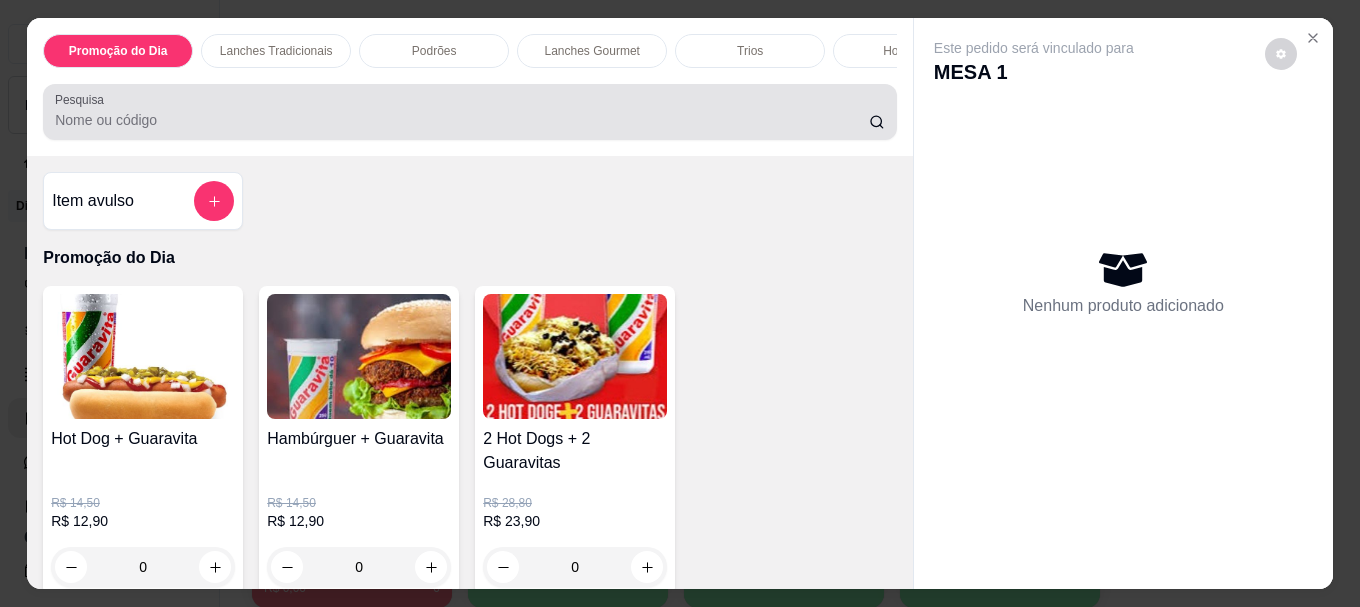 click at bounding box center (470, 112) 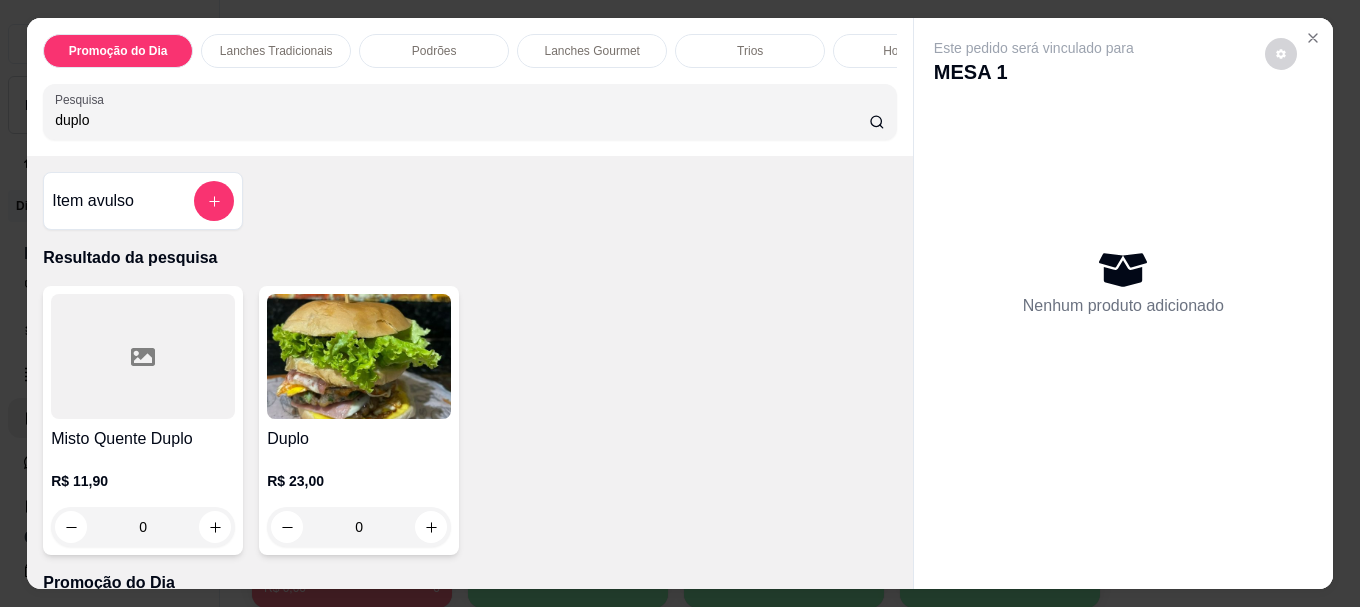 type on "duplo" 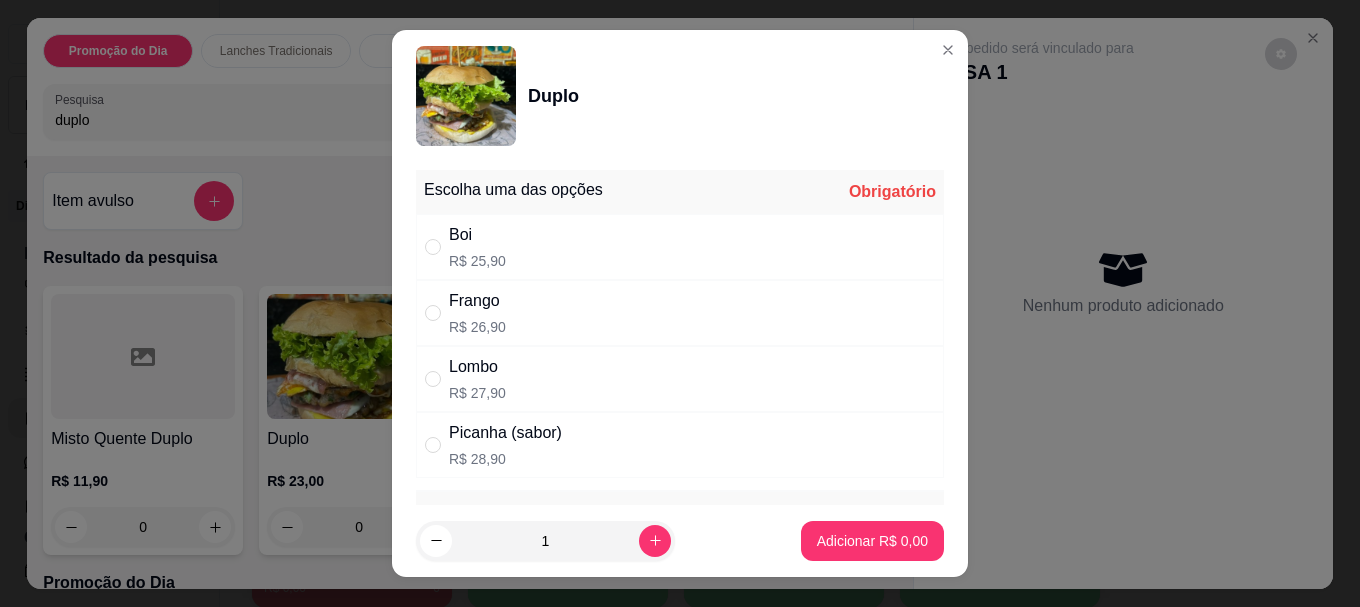 click on "Boi" at bounding box center [477, 235] 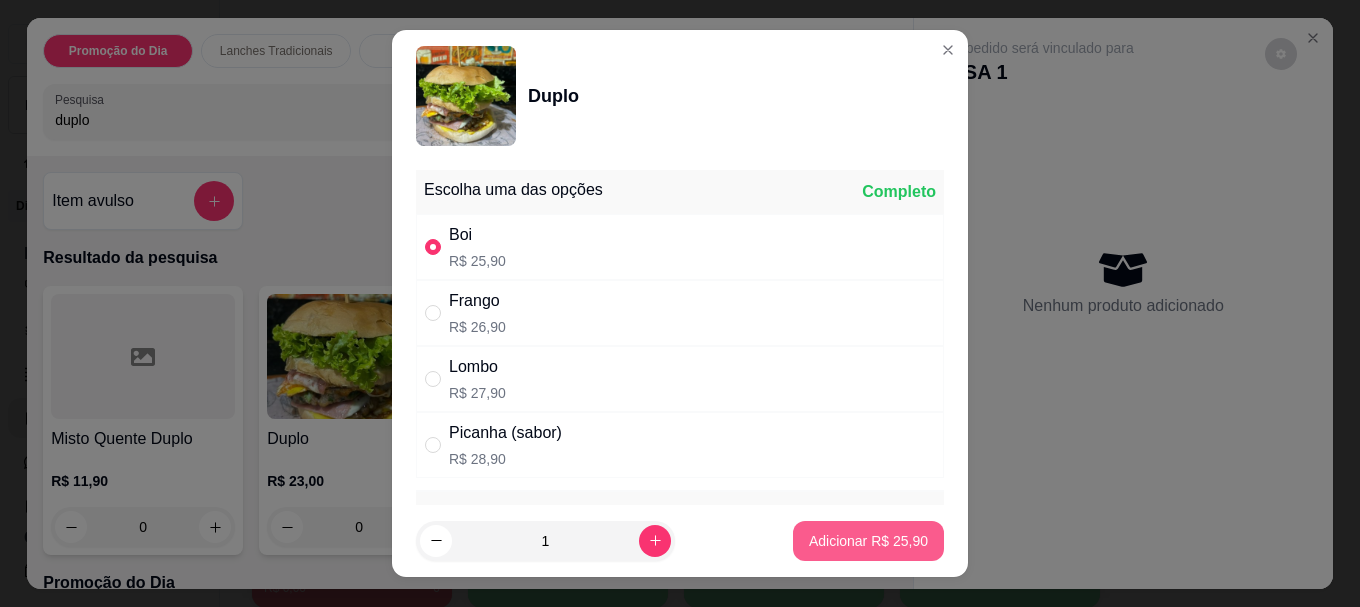 click on "Adicionar   R$ 25,90" at bounding box center (868, 541) 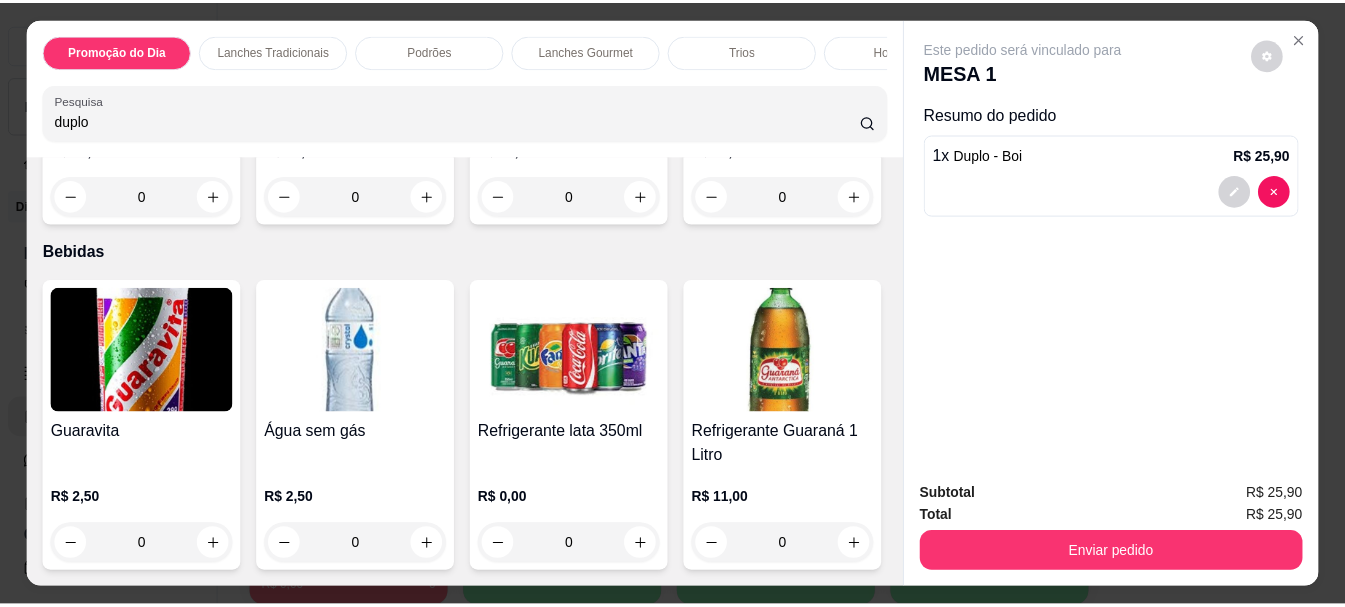 scroll, scrollTop: 6297, scrollLeft: 0, axis: vertical 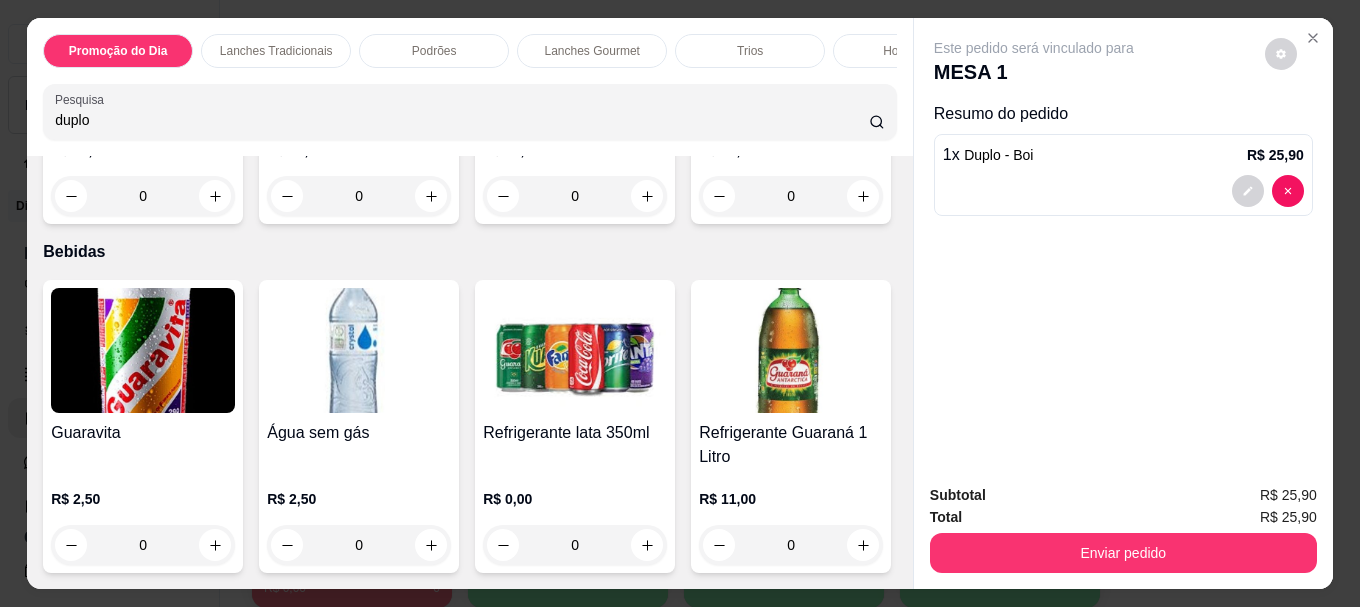 click at bounding box center [791, 350] 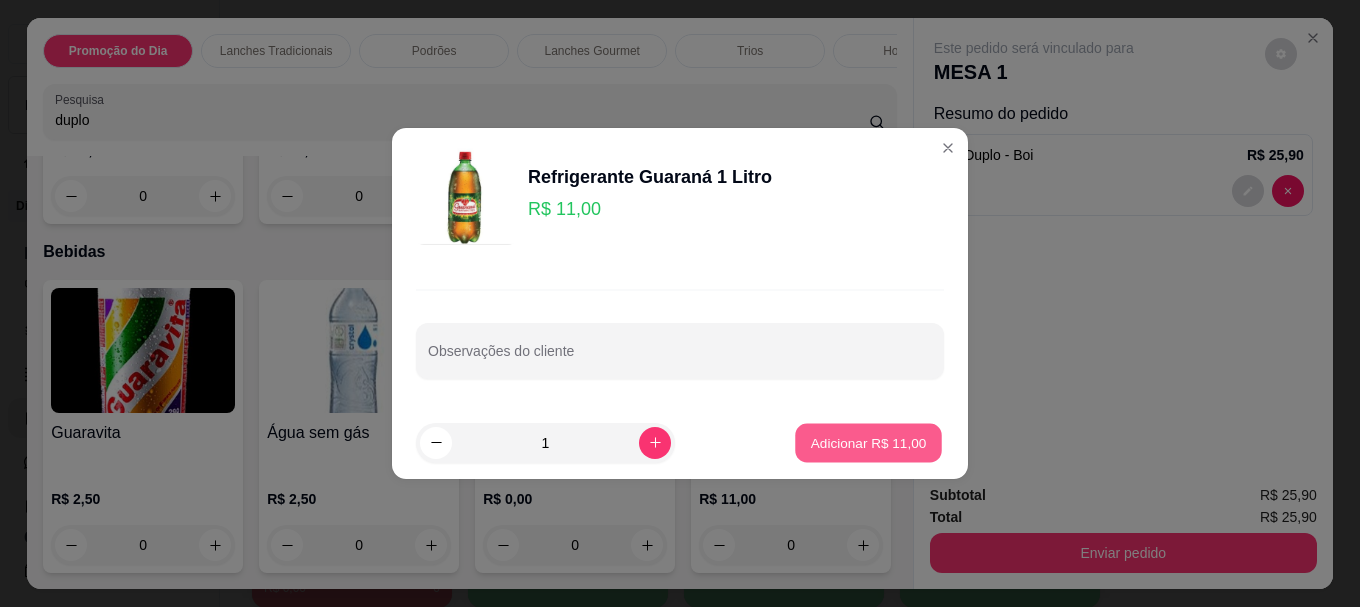 click on "Adicionar   R$ 11,00" at bounding box center (869, 442) 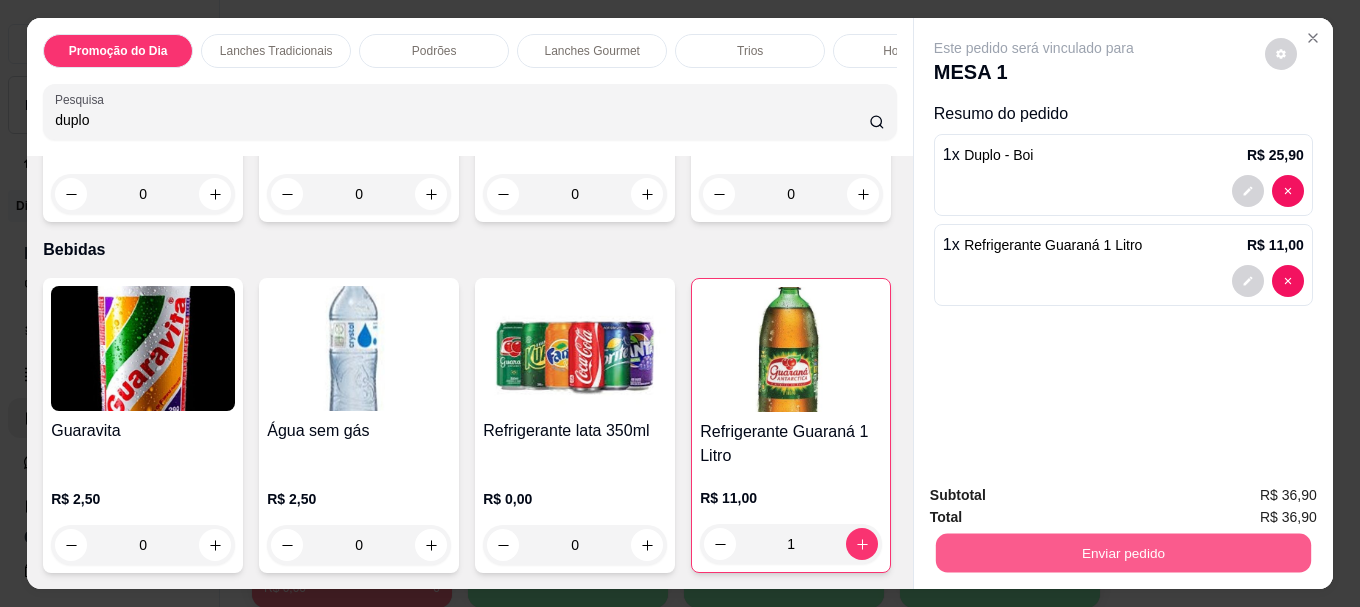 click on "Enviar pedido" at bounding box center (1123, 552) 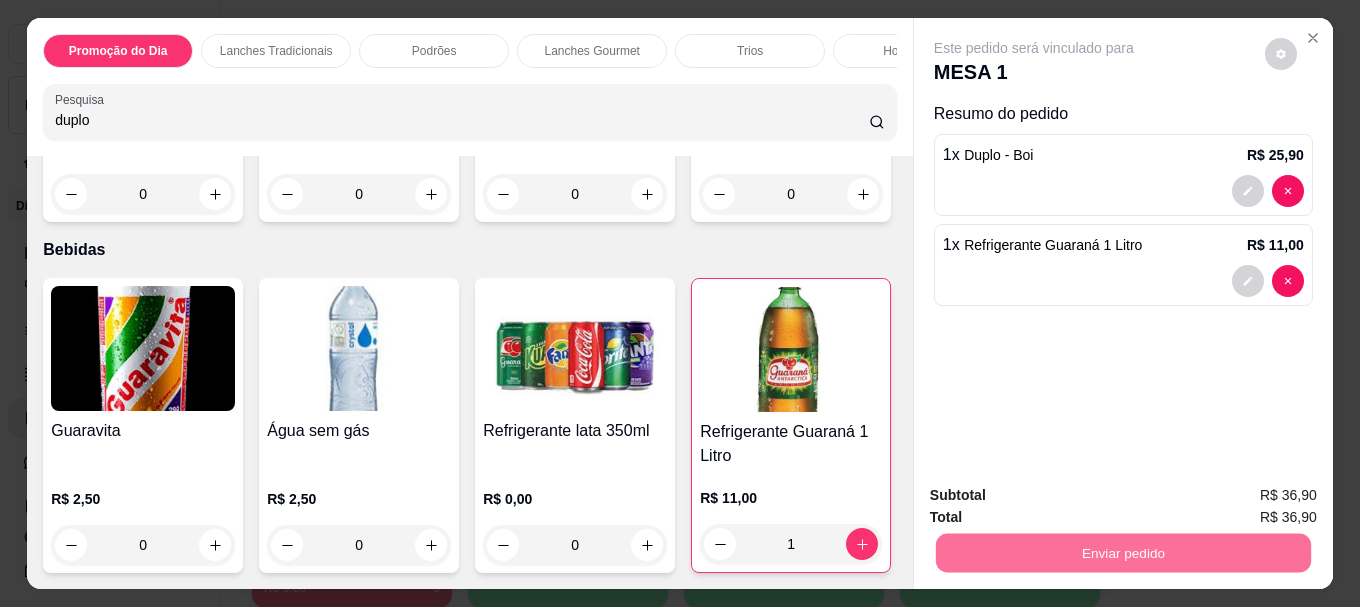 click on "Não registrar e enviar pedido" at bounding box center [1057, 496] 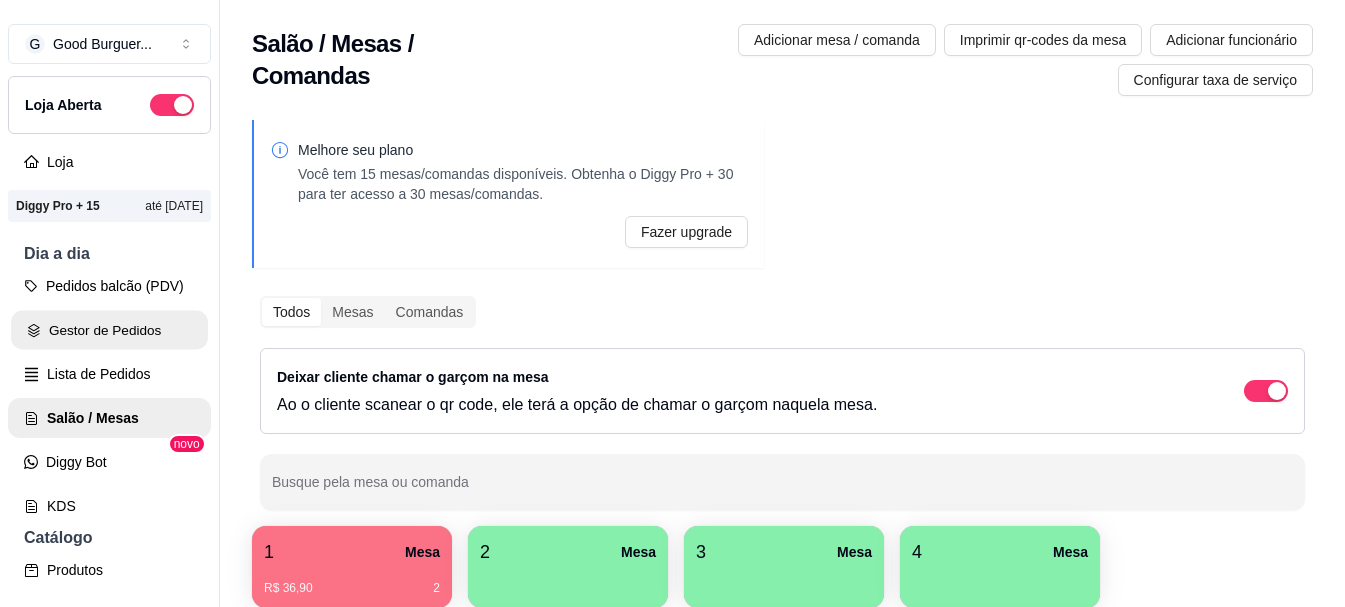 click on "Gestor de Pedidos" at bounding box center [109, 330] 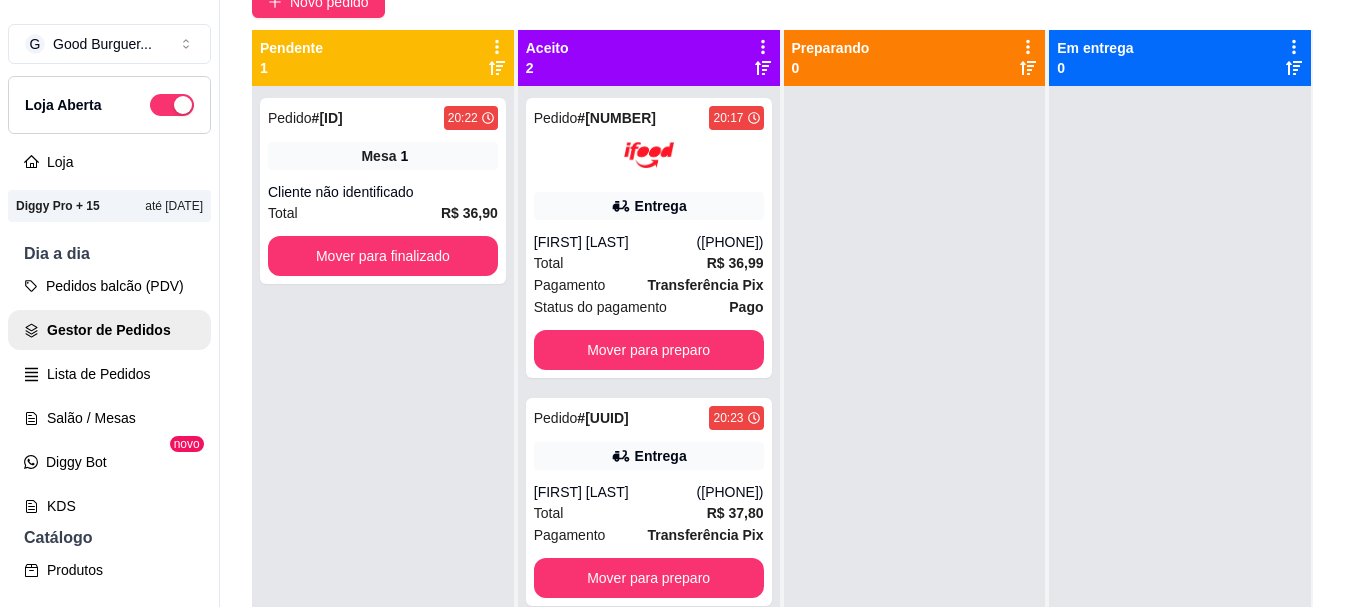 scroll, scrollTop: 200, scrollLeft: 0, axis: vertical 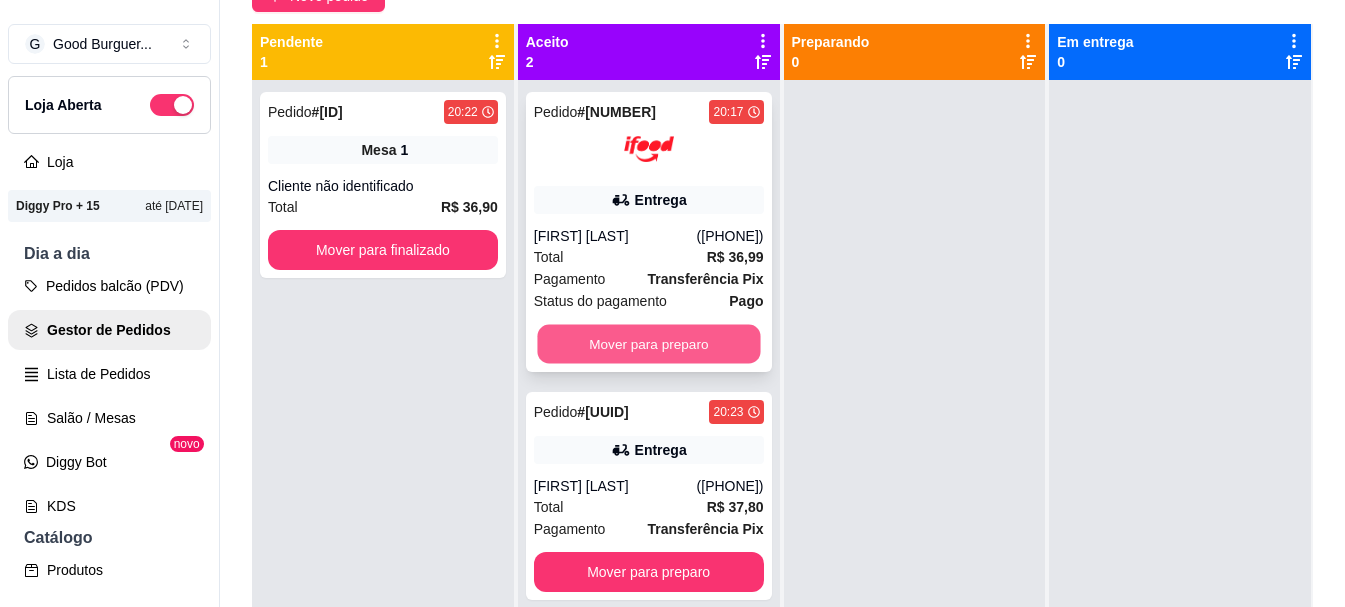 click on "Mover para preparo" at bounding box center [648, 344] 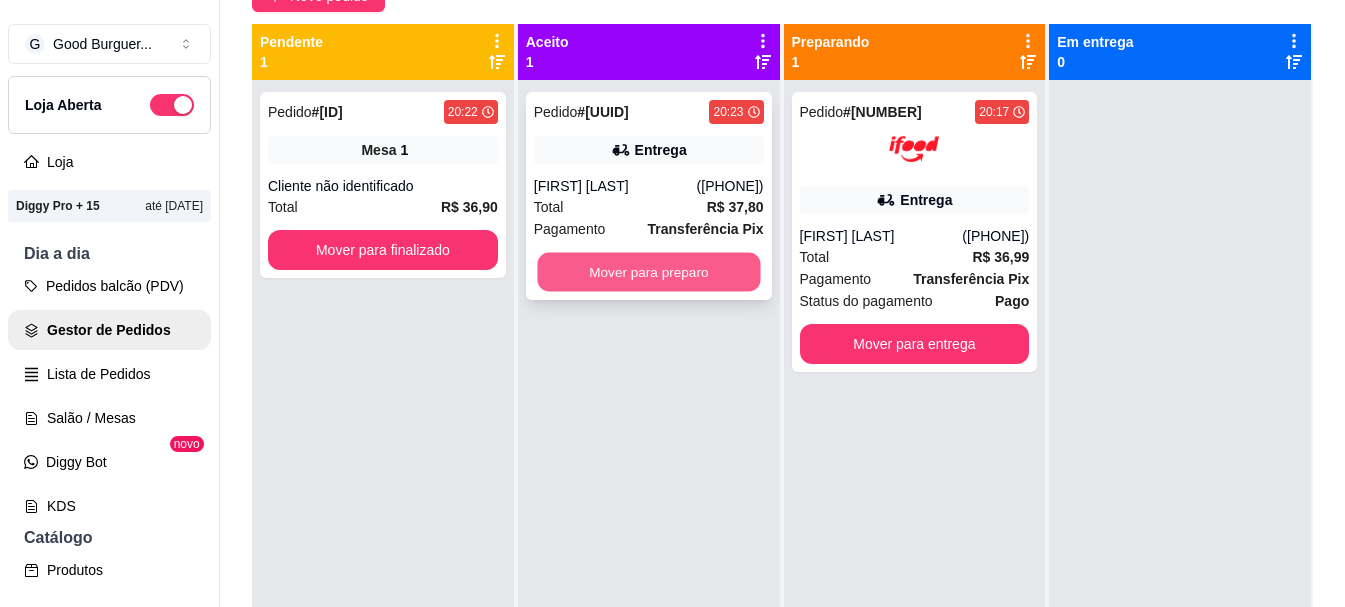 click on "Mover para preparo" at bounding box center (648, 272) 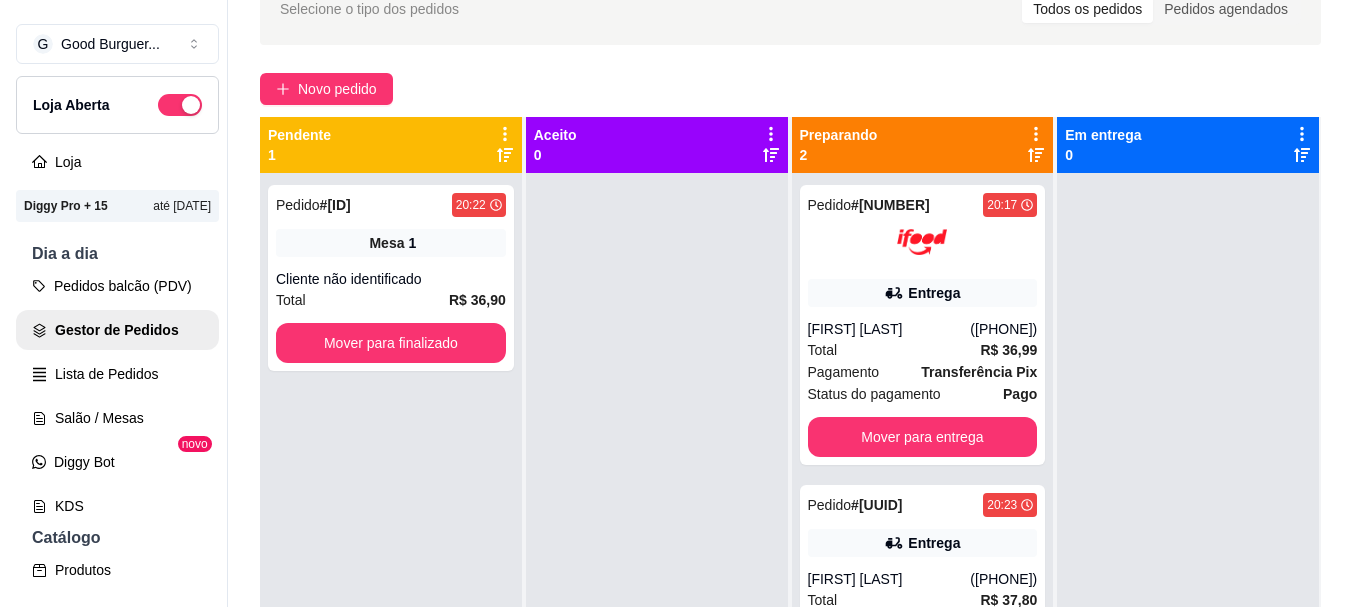 scroll, scrollTop: 0, scrollLeft: 0, axis: both 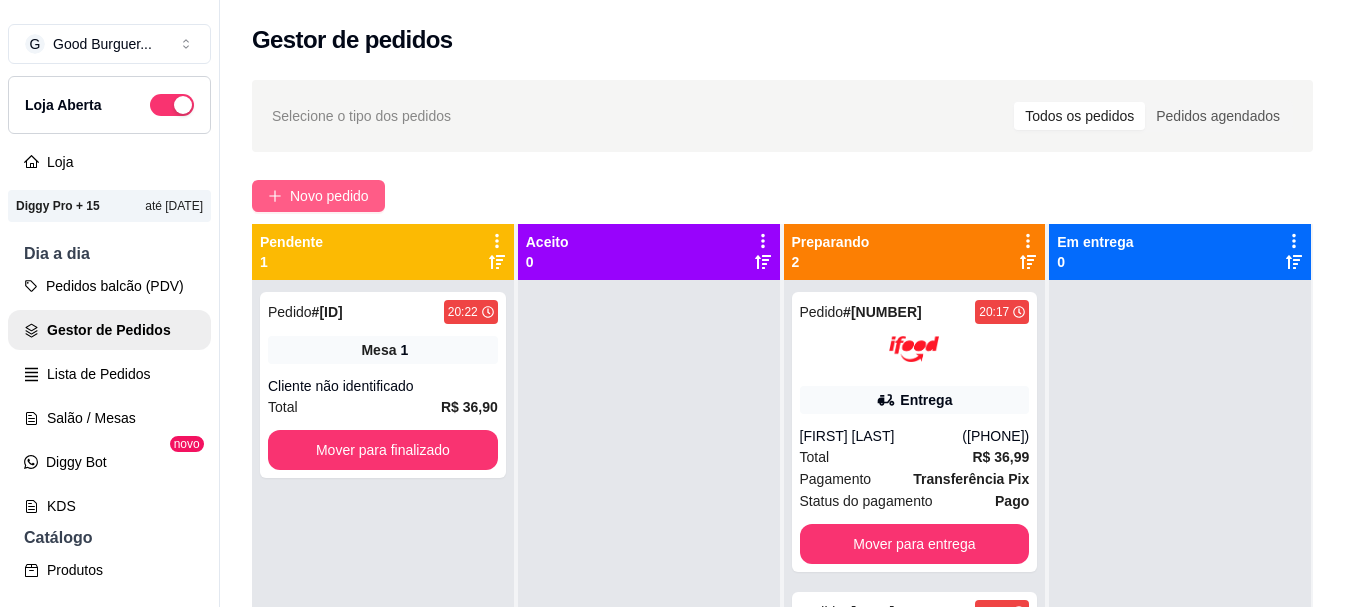 click on "Novo pedido" at bounding box center [329, 196] 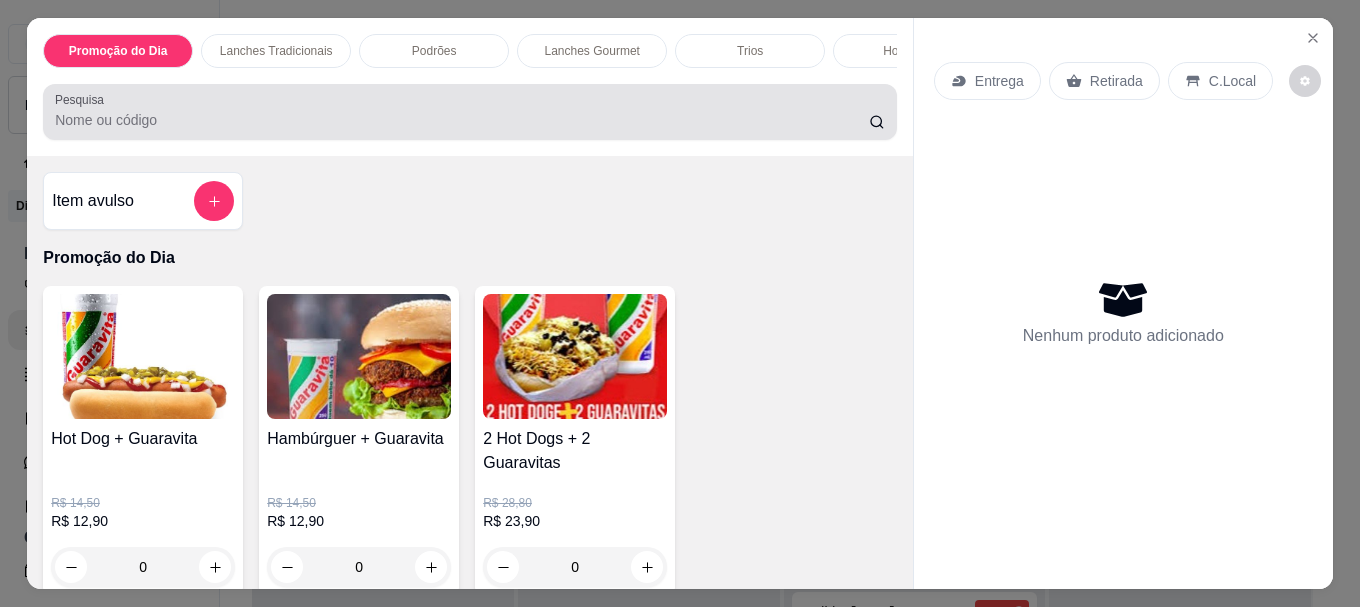 click at bounding box center (470, 112) 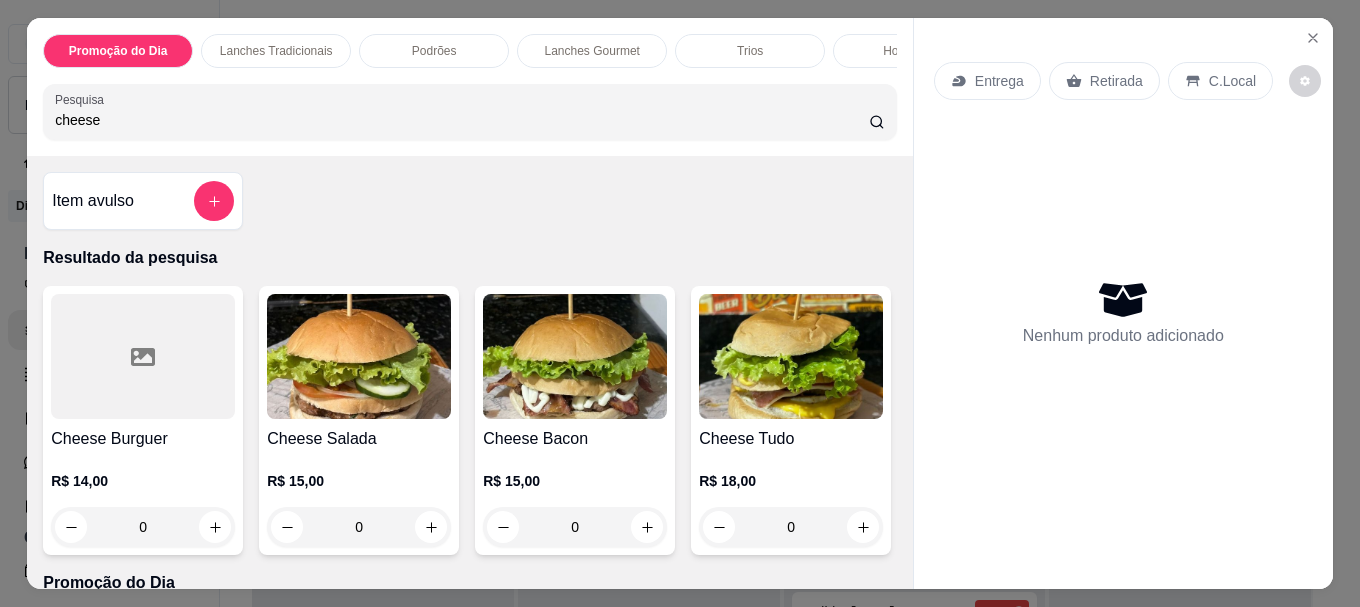 type on "cheese" 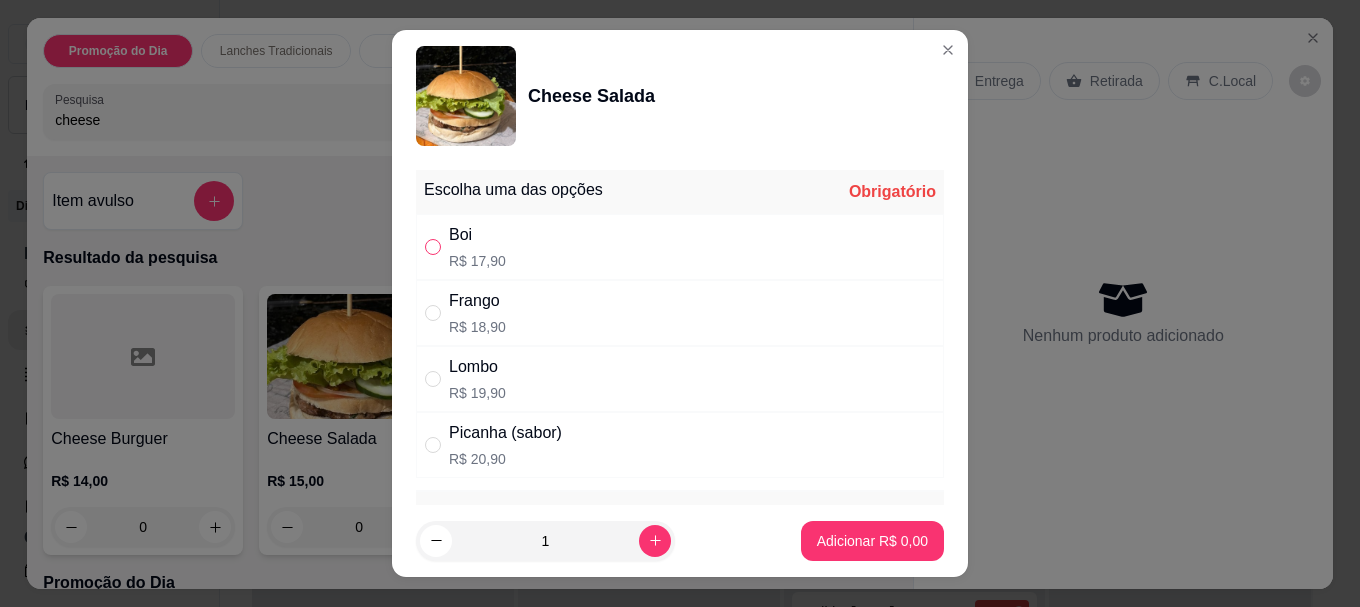 click at bounding box center (433, 247) 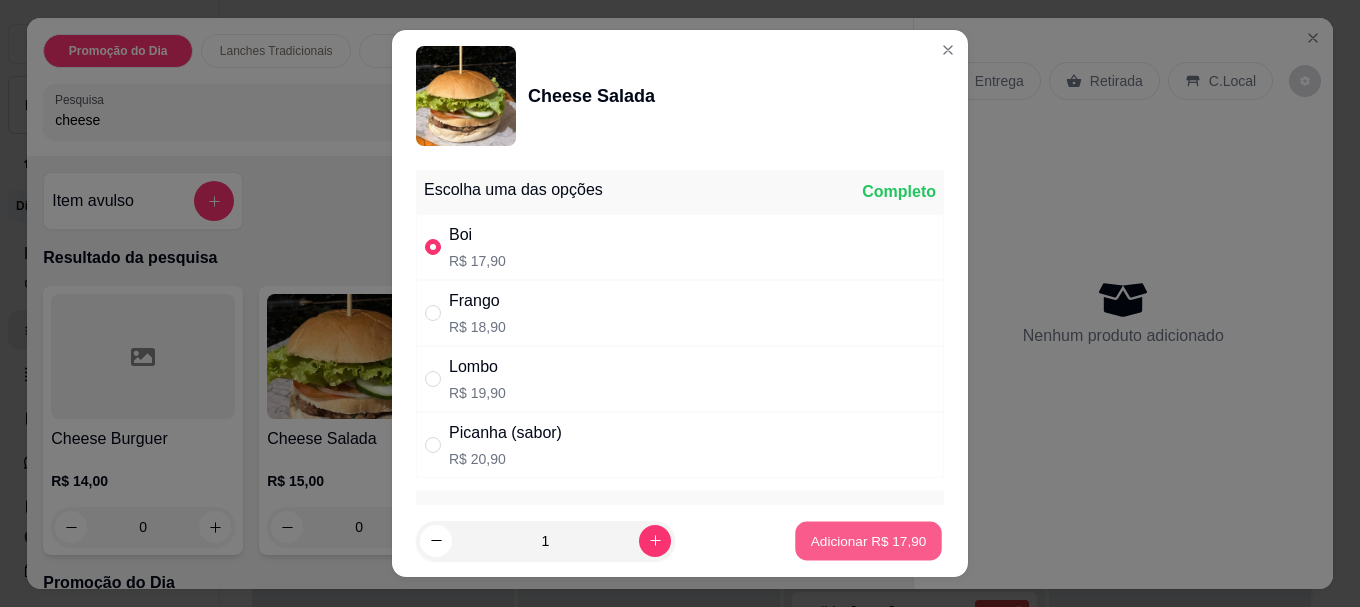 click on "Adicionar   R$ 17,90" at bounding box center [869, 540] 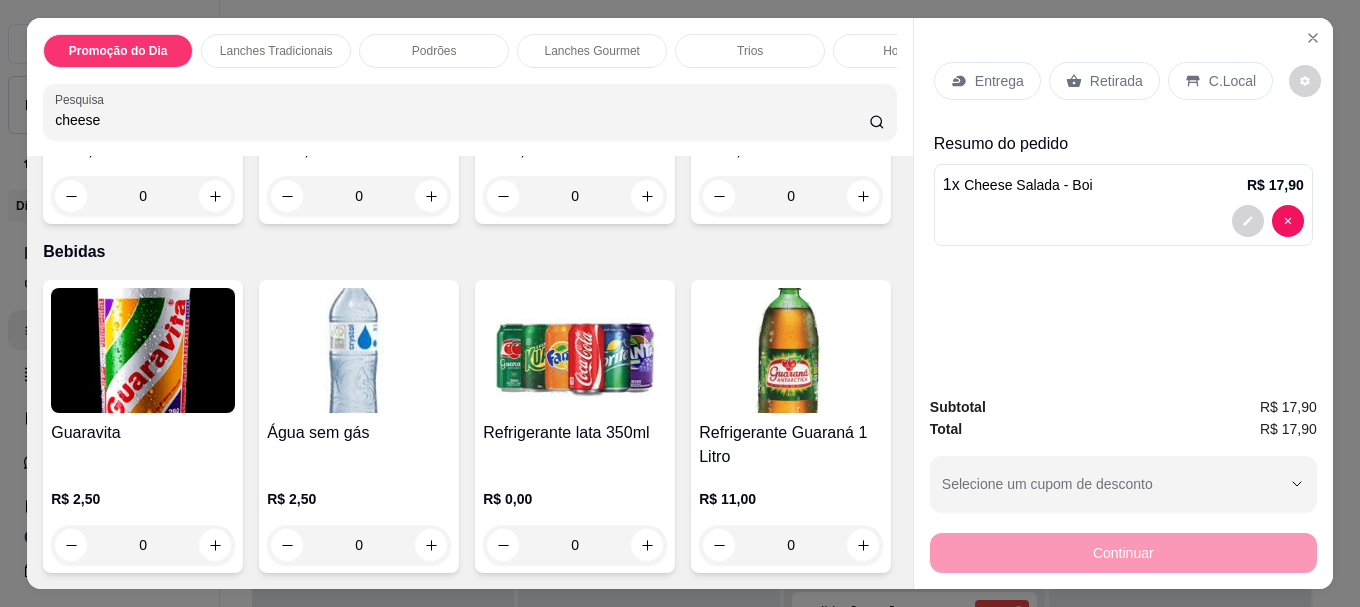 scroll, scrollTop: 6582, scrollLeft: 0, axis: vertical 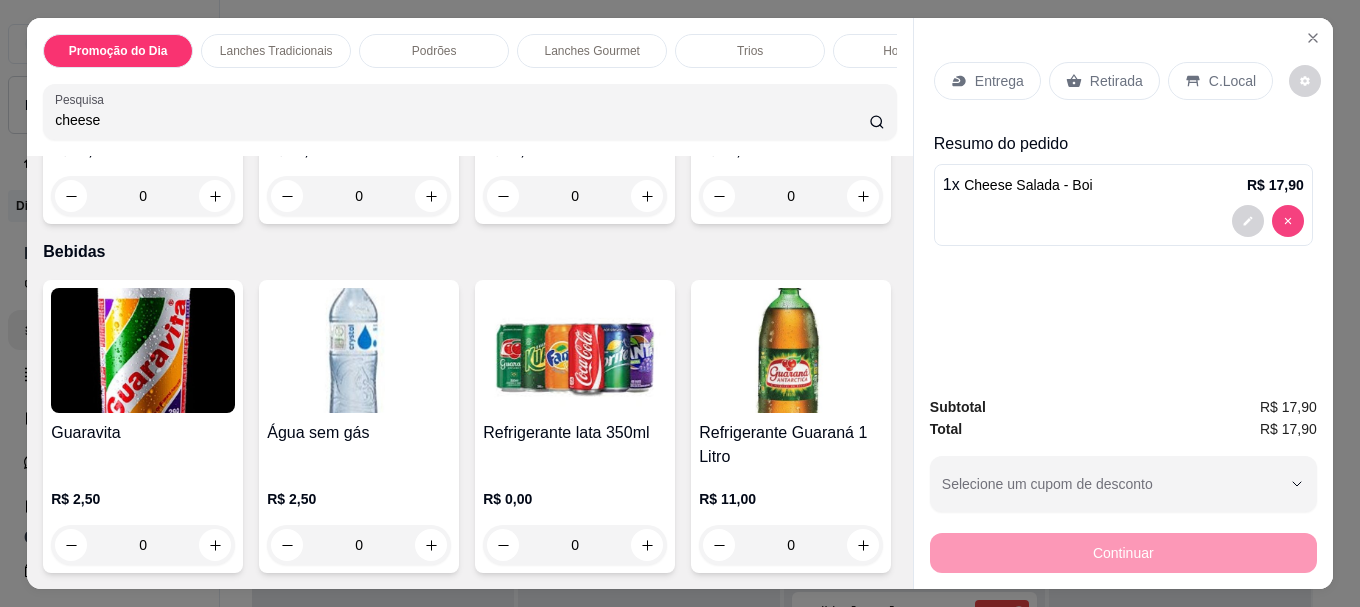 type on "0" 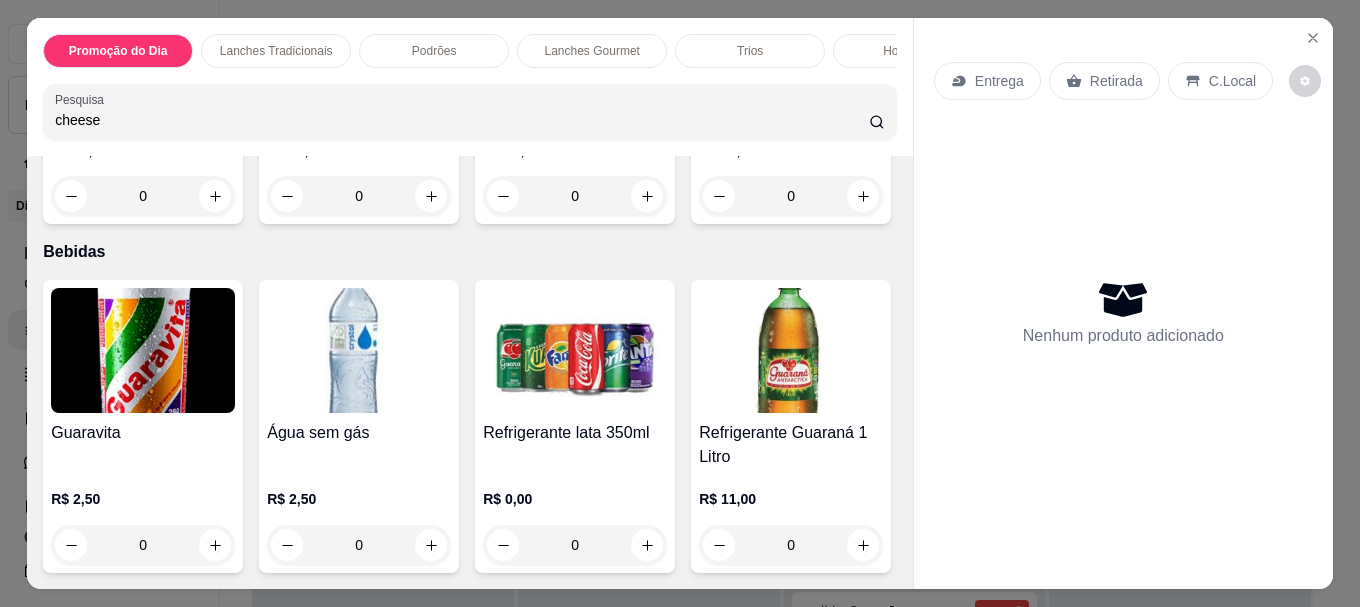 scroll, scrollTop: 6578, scrollLeft: 0, axis: vertical 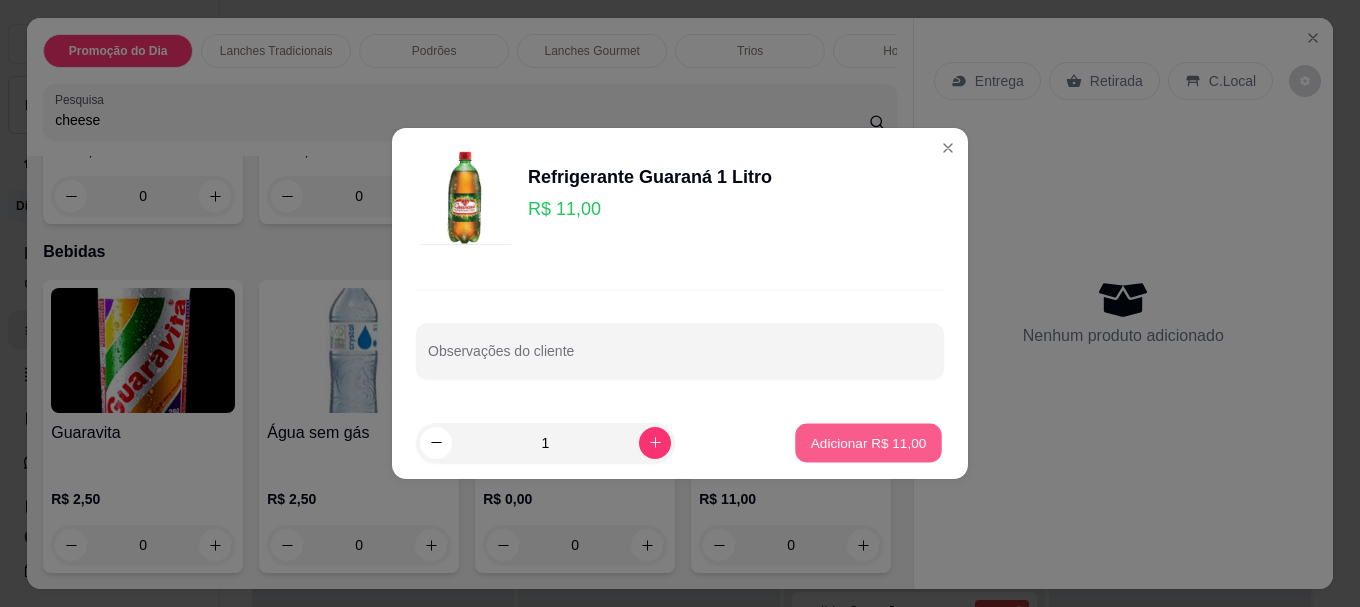 click on "Adicionar   R$ 11,00" at bounding box center [868, 442] 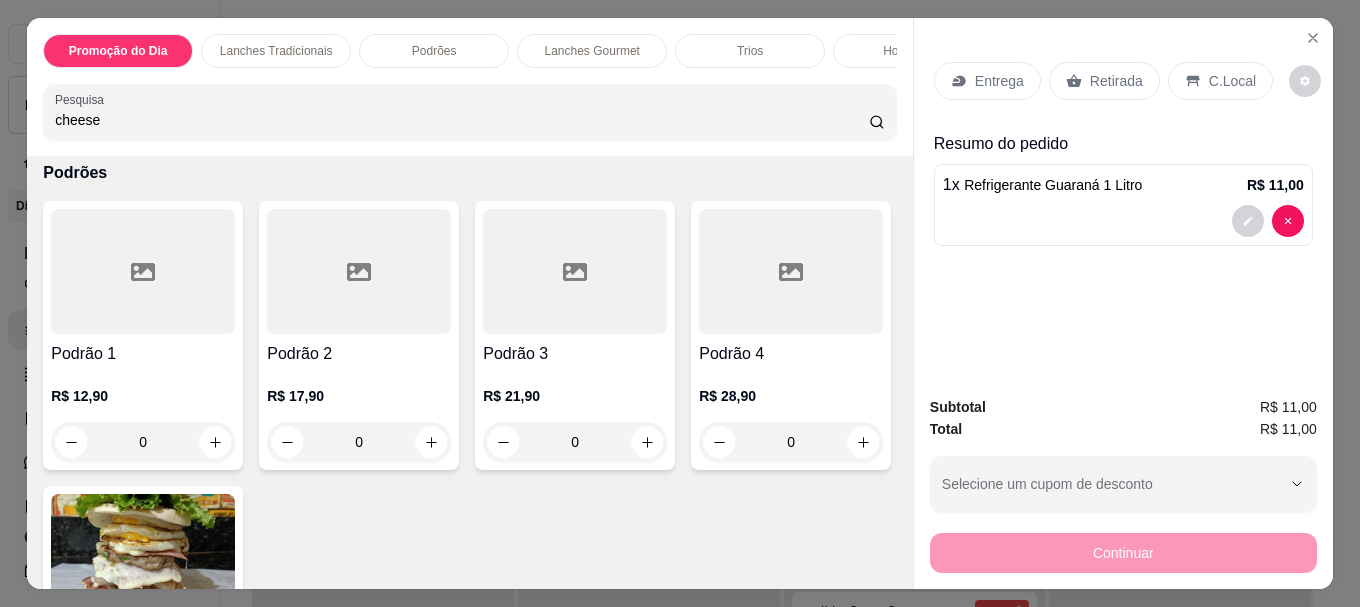 scroll, scrollTop: 1278, scrollLeft: 0, axis: vertical 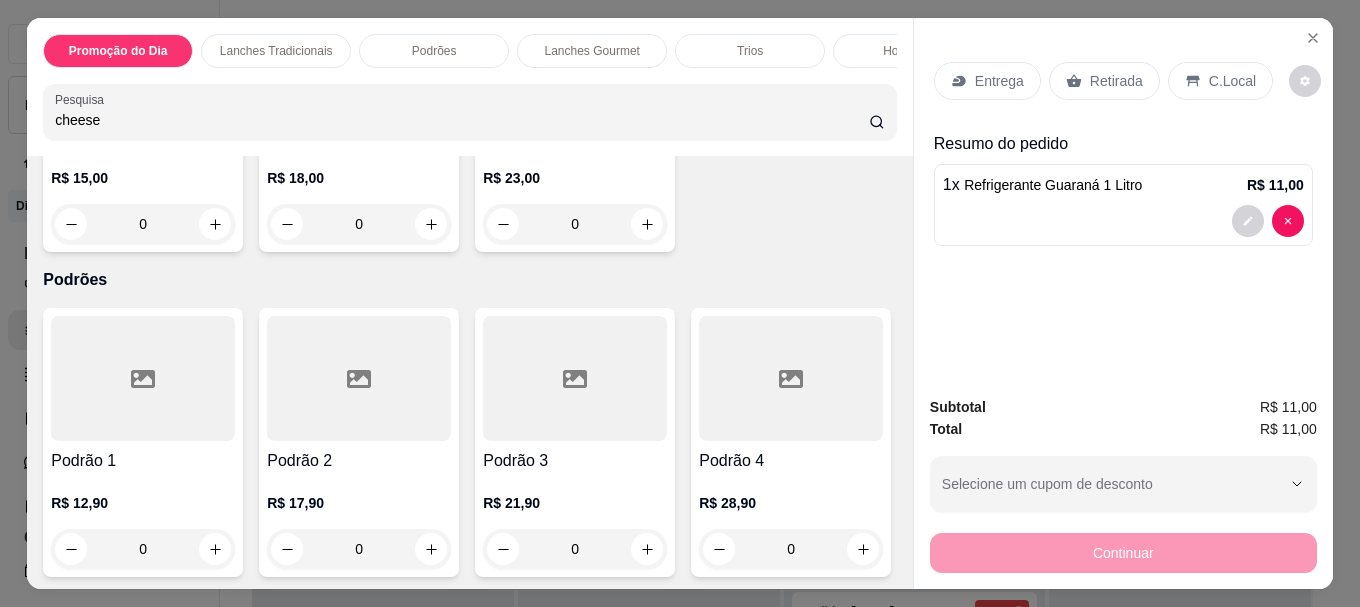 click at bounding box center [359, 53] 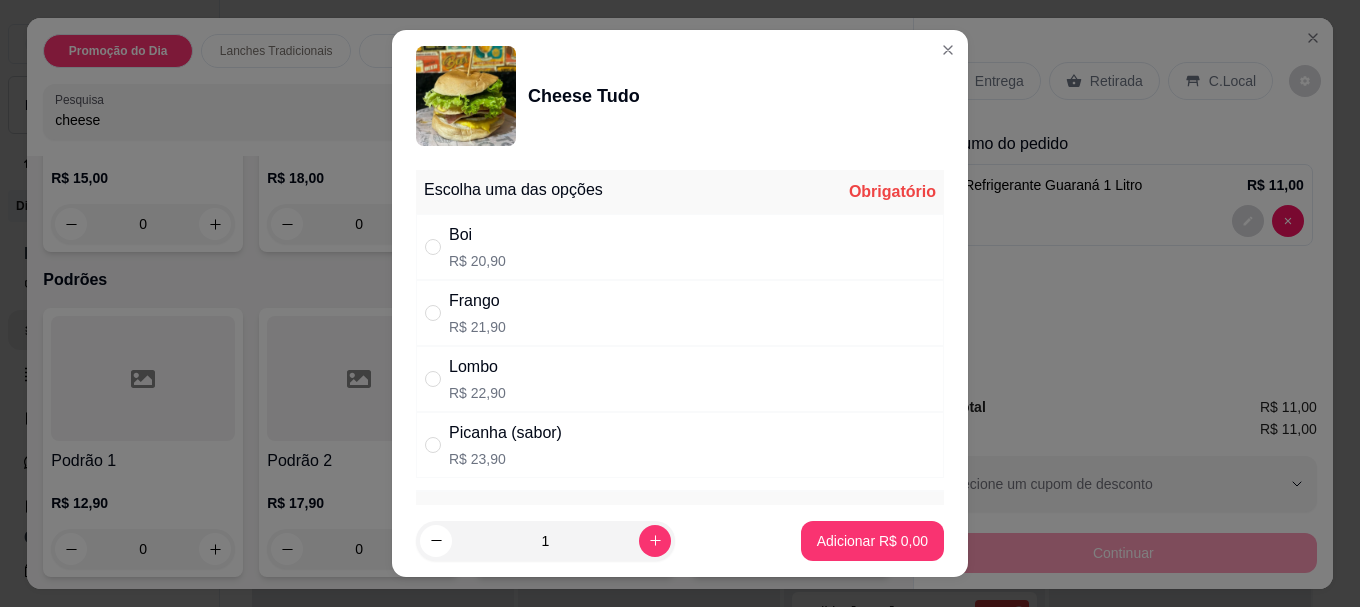 click on "Boi" at bounding box center [477, 235] 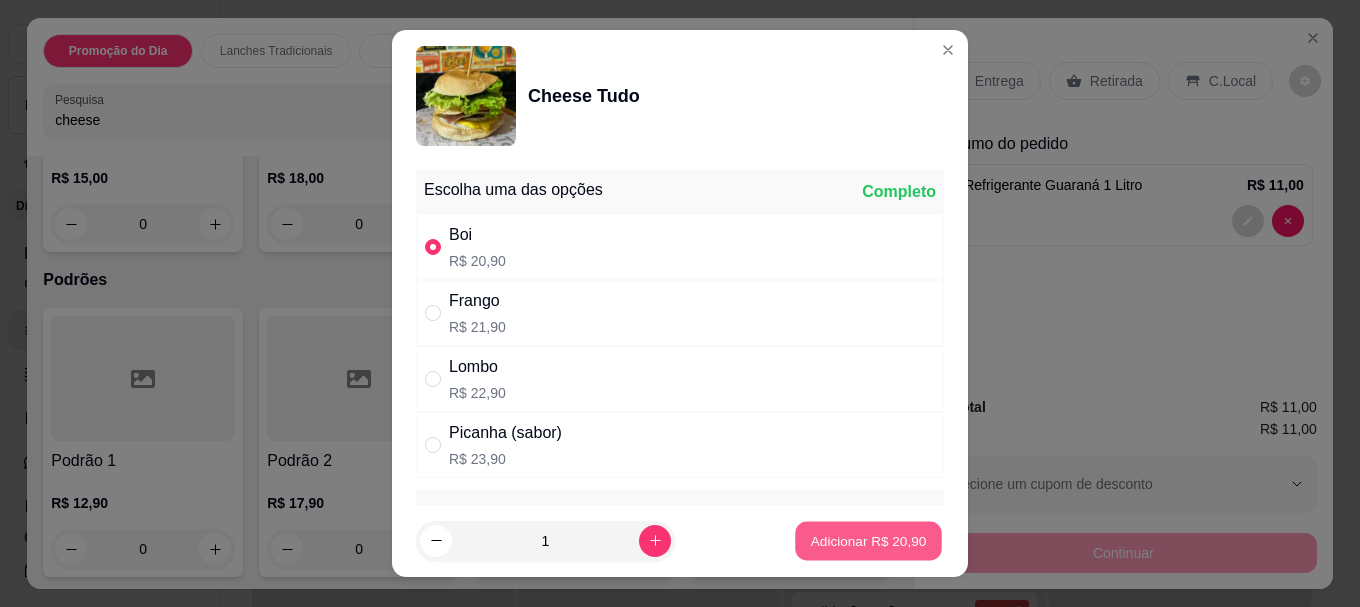 click on "Adicionar R$ [PRICE]" at bounding box center (869, 540) 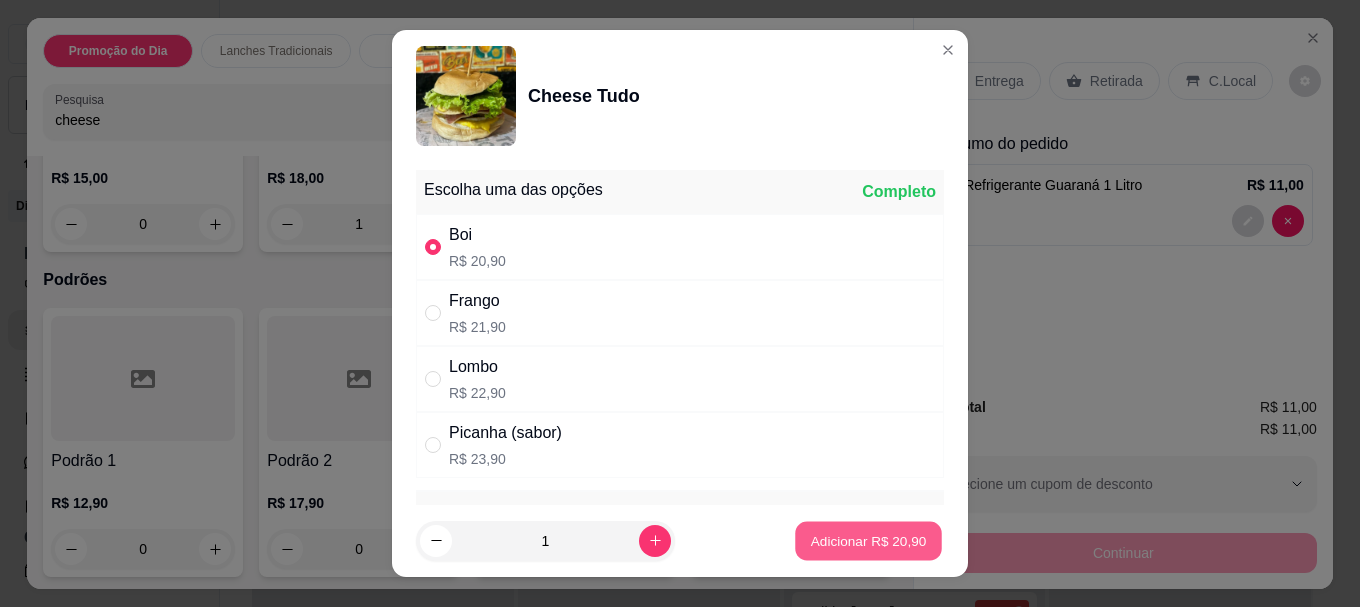scroll, scrollTop: 1280, scrollLeft: 0, axis: vertical 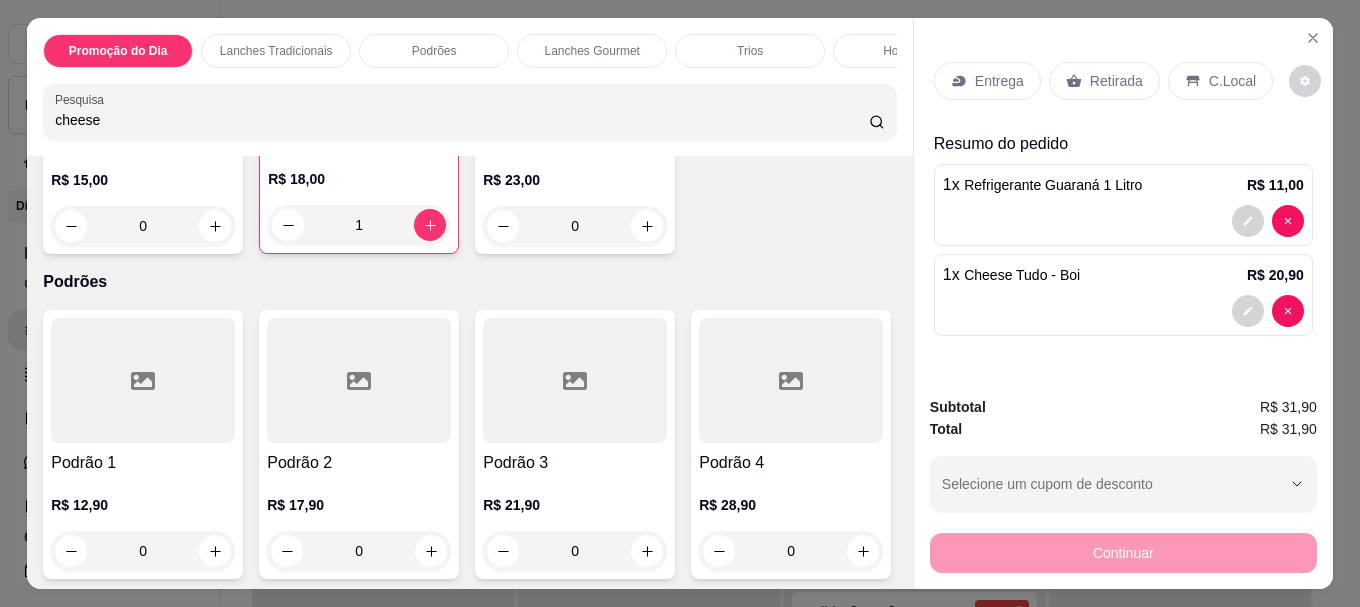 click on "Retirada" at bounding box center (1104, 81) 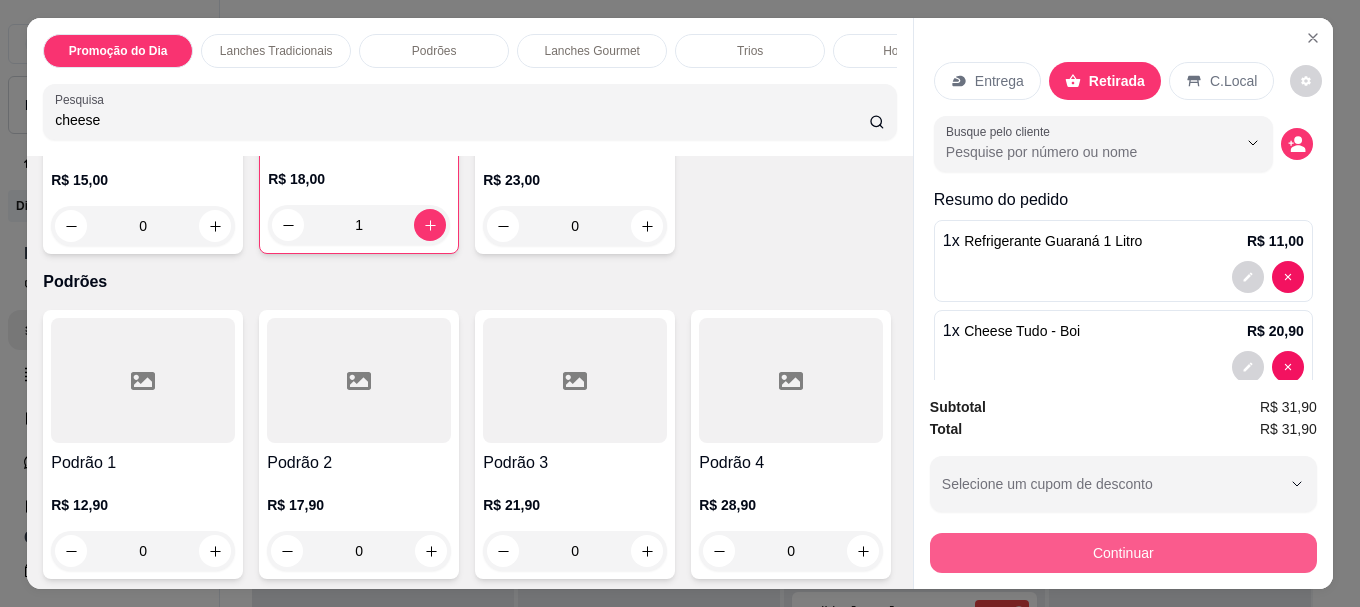 click on "Continuar" at bounding box center [1123, 553] 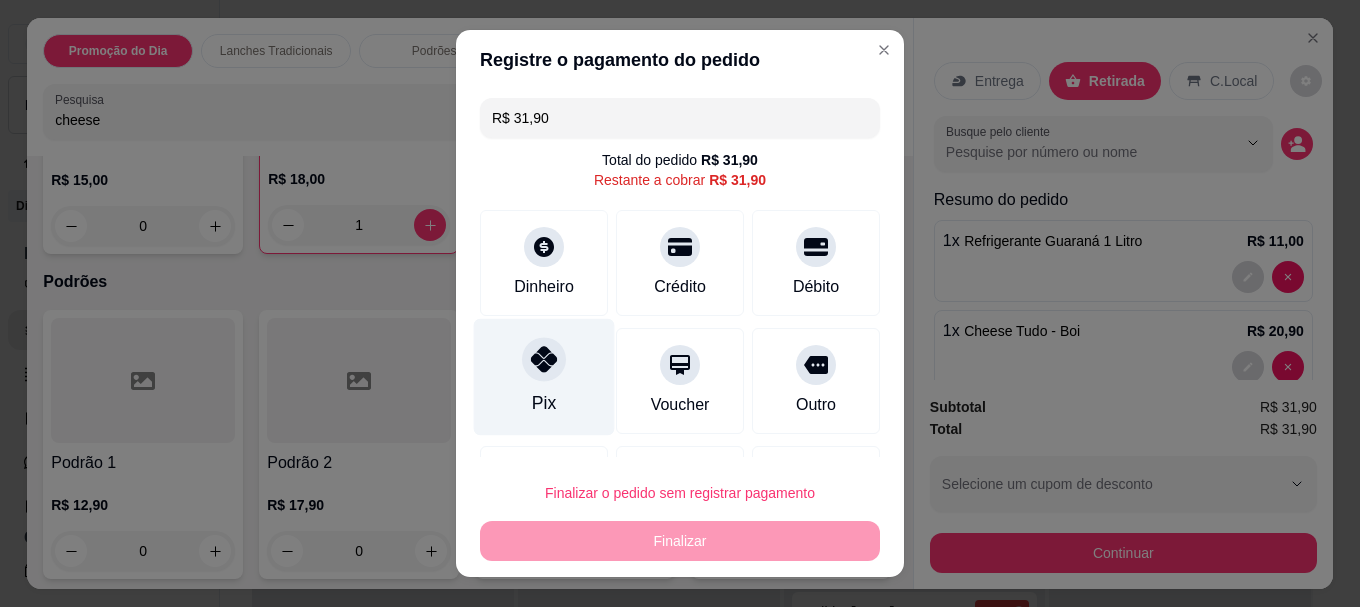 click 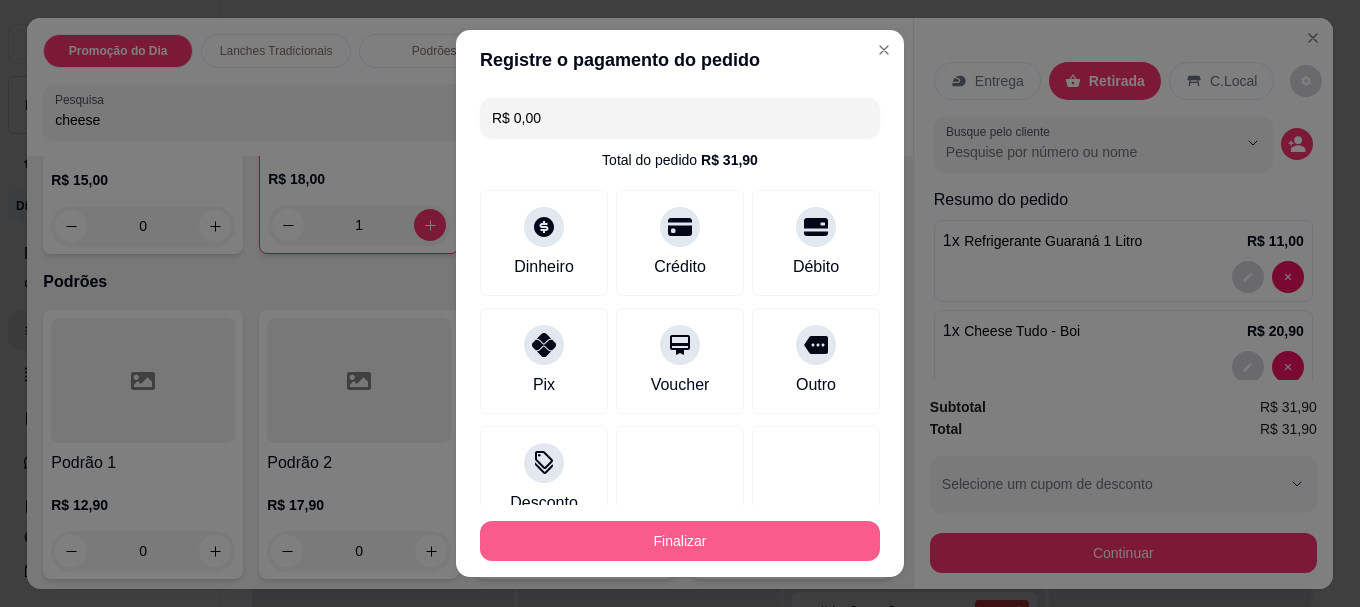 click on "Finalizar" at bounding box center (680, 541) 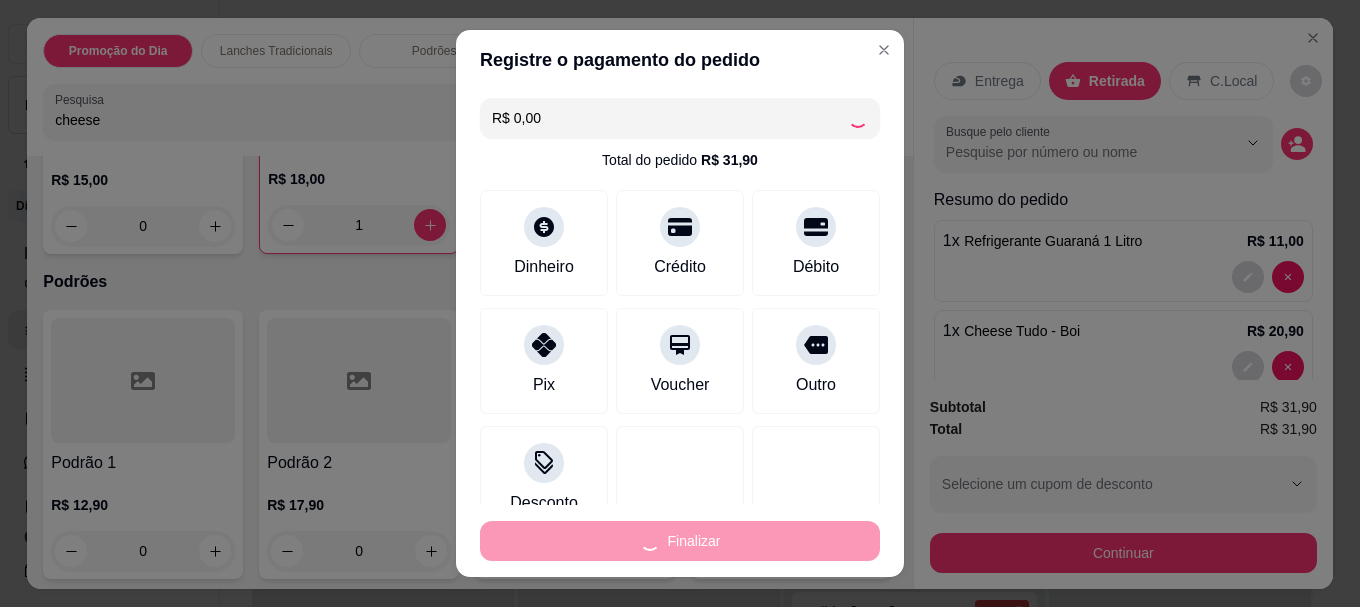 type on "0" 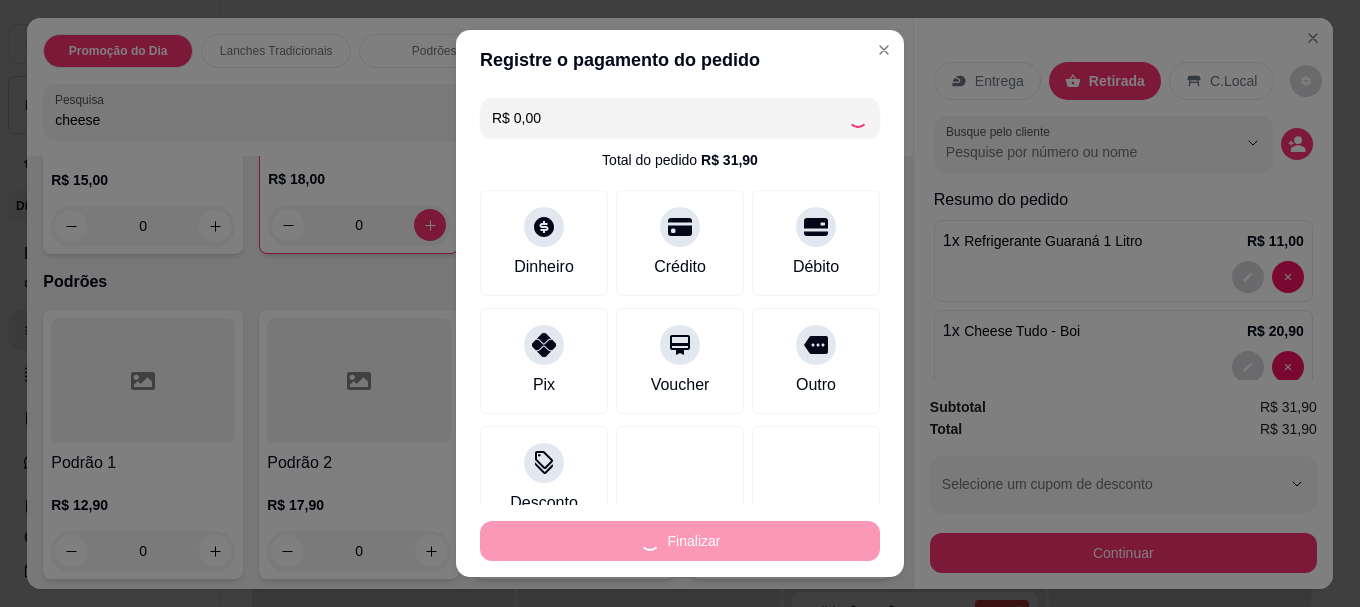 type on "-R$ [PRICE]" 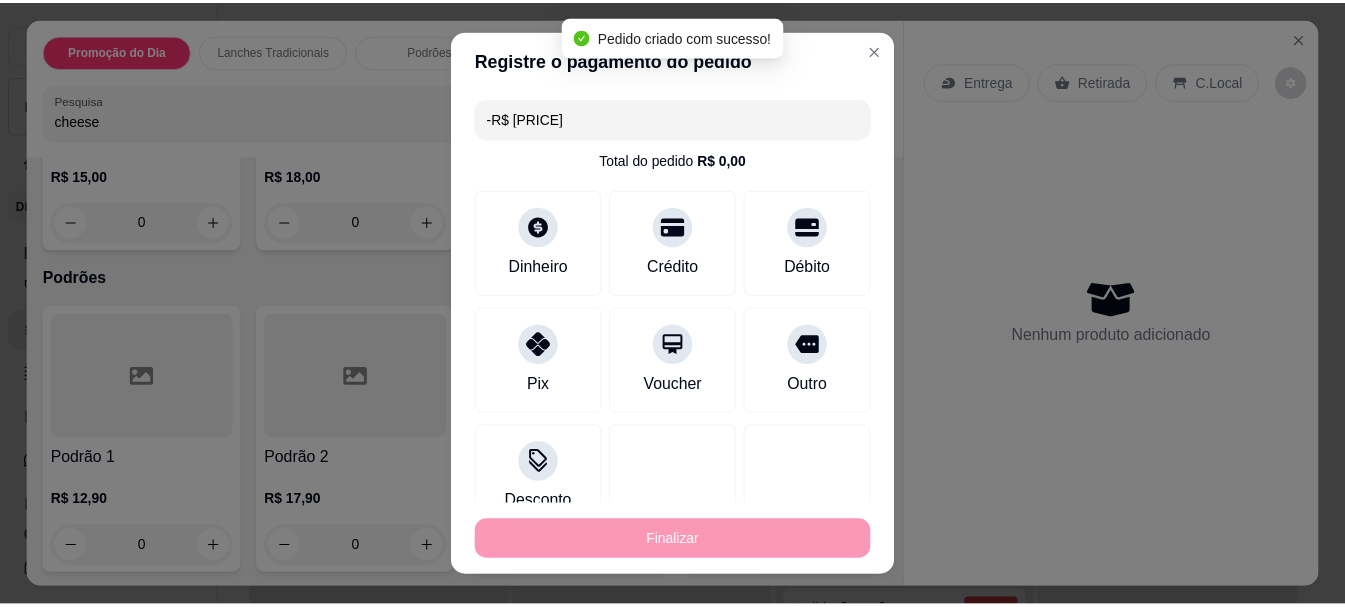 scroll, scrollTop: 1278, scrollLeft: 0, axis: vertical 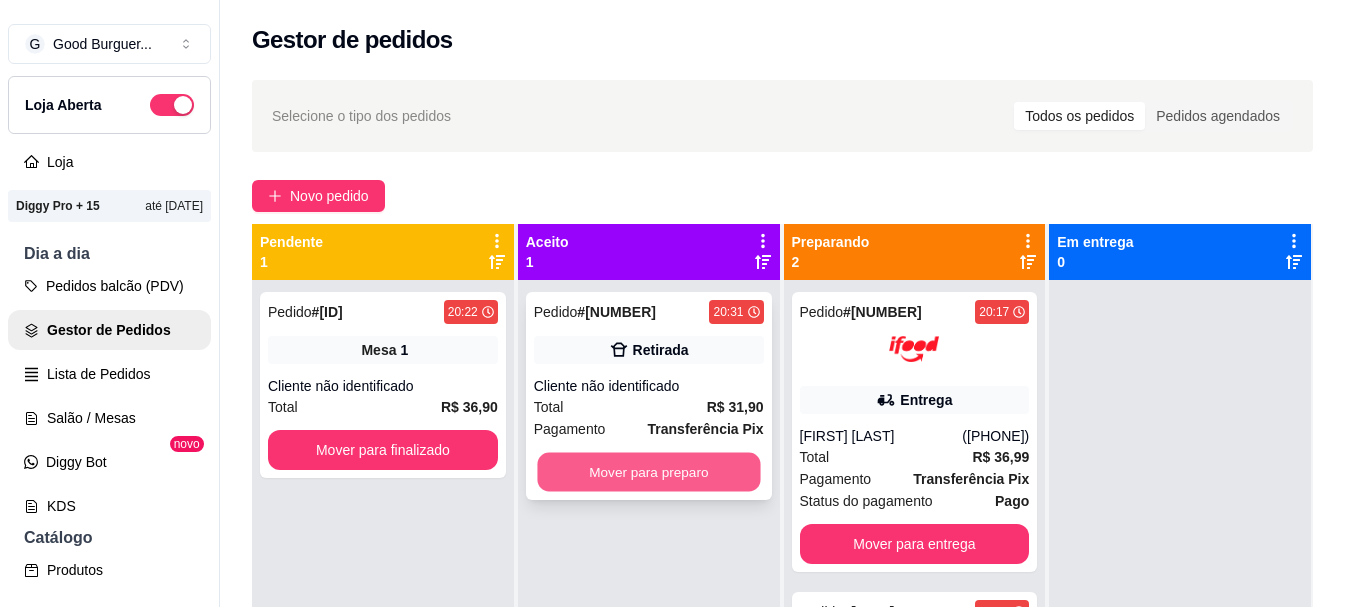 click on "Mover para preparo" at bounding box center (648, 472) 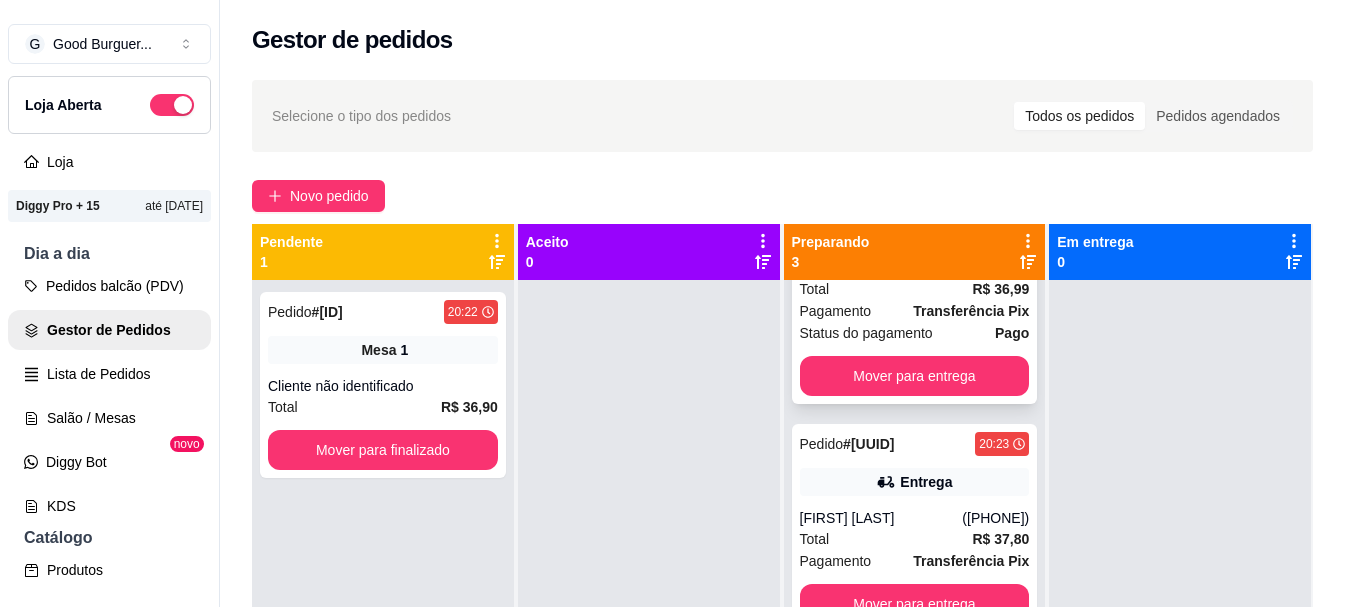 scroll, scrollTop: 169, scrollLeft: 0, axis: vertical 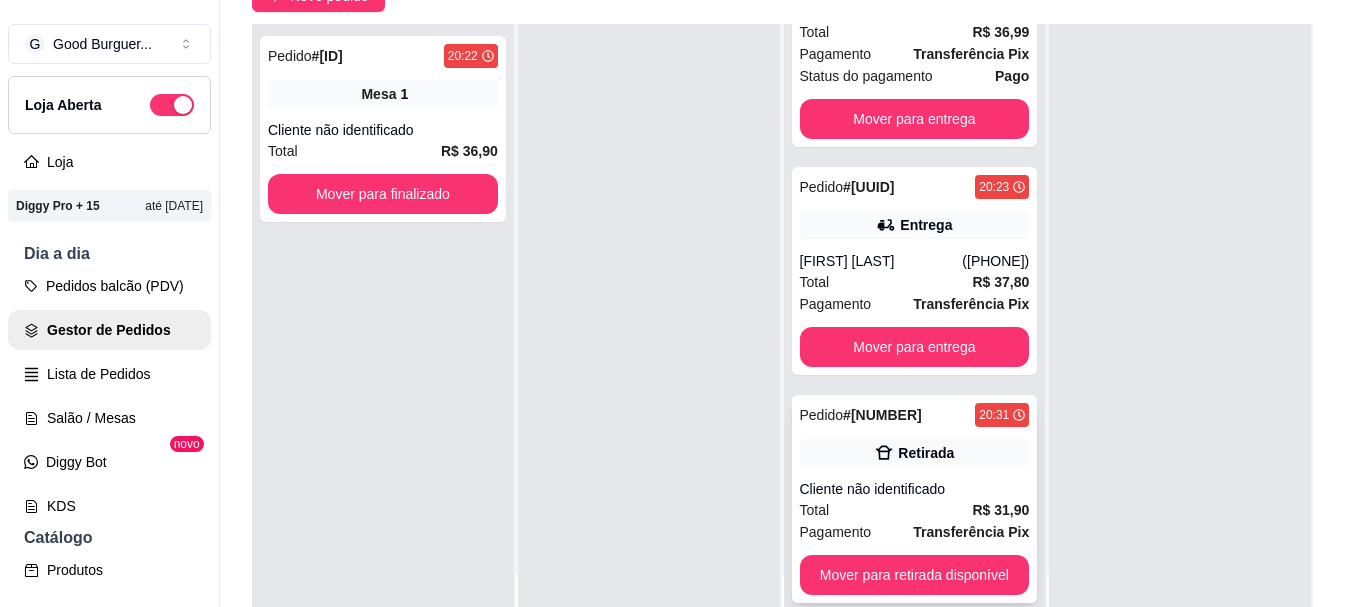 click on "Retirada" at bounding box center [915, 453] 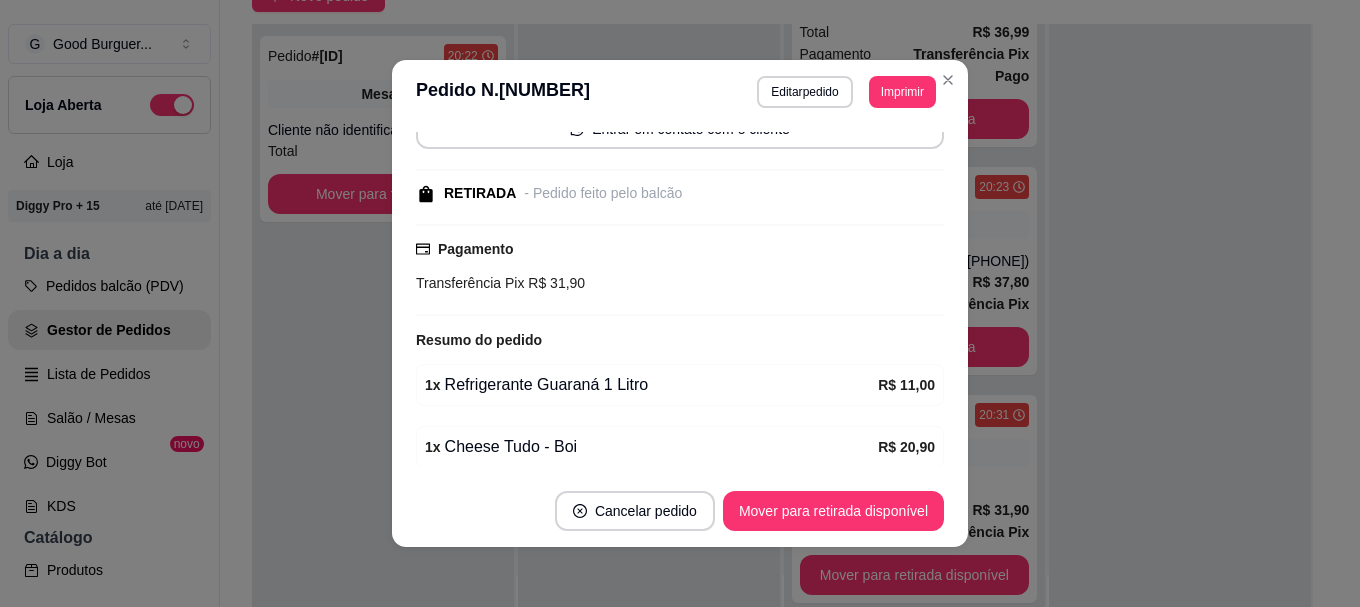 scroll, scrollTop: 200, scrollLeft: 0, axis: vertical 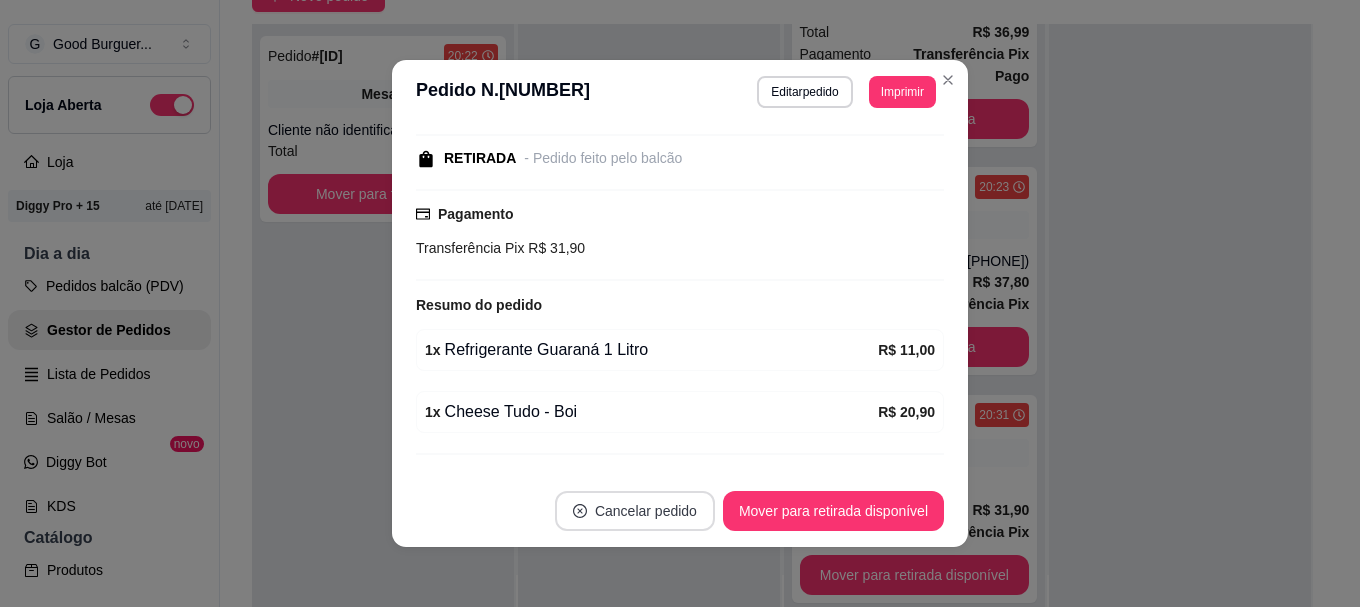 click on "Cancelar pedido" at bounding box center [635, 511] 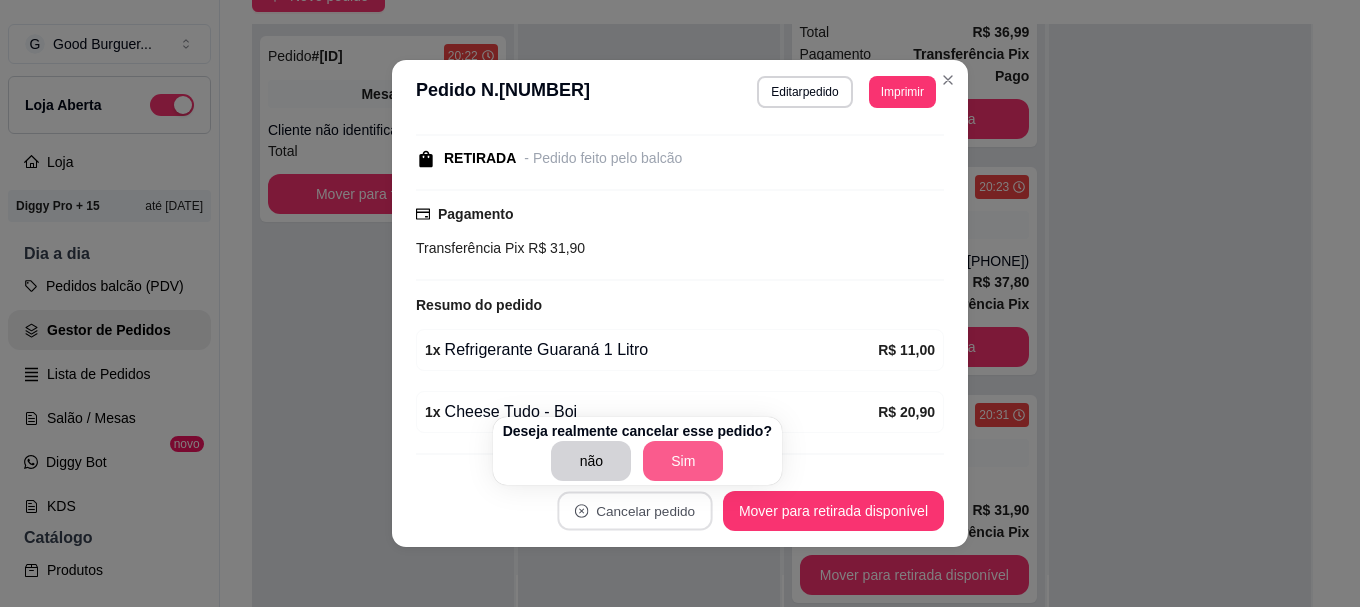 click on "Sim" at bounding box center [683, 461] 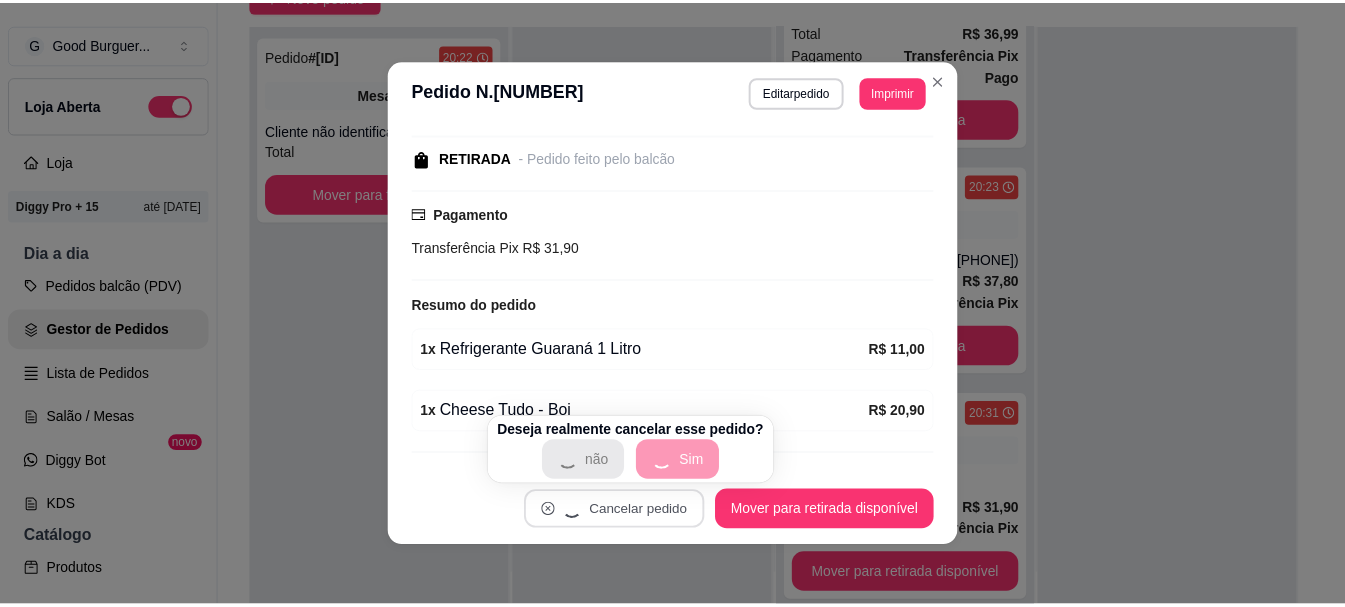 scroll, scrollTop: 0, scrollLeft: 0, axis: both 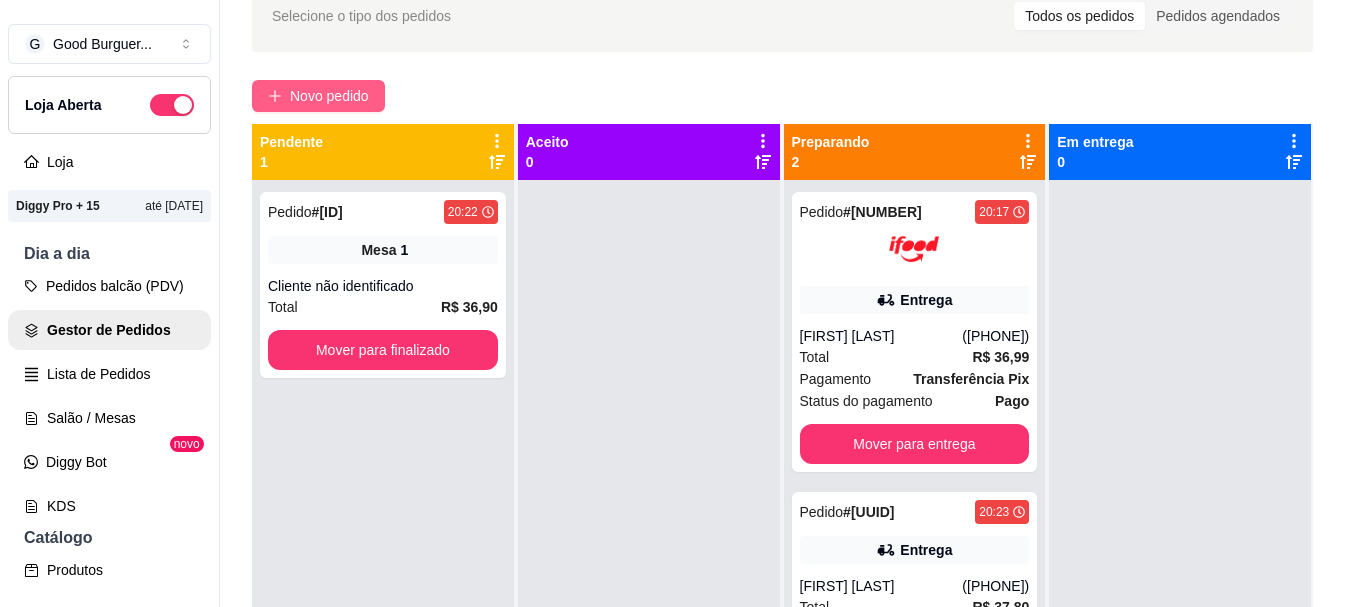 click on "Novo pedido" at bounding box center (329, 96) 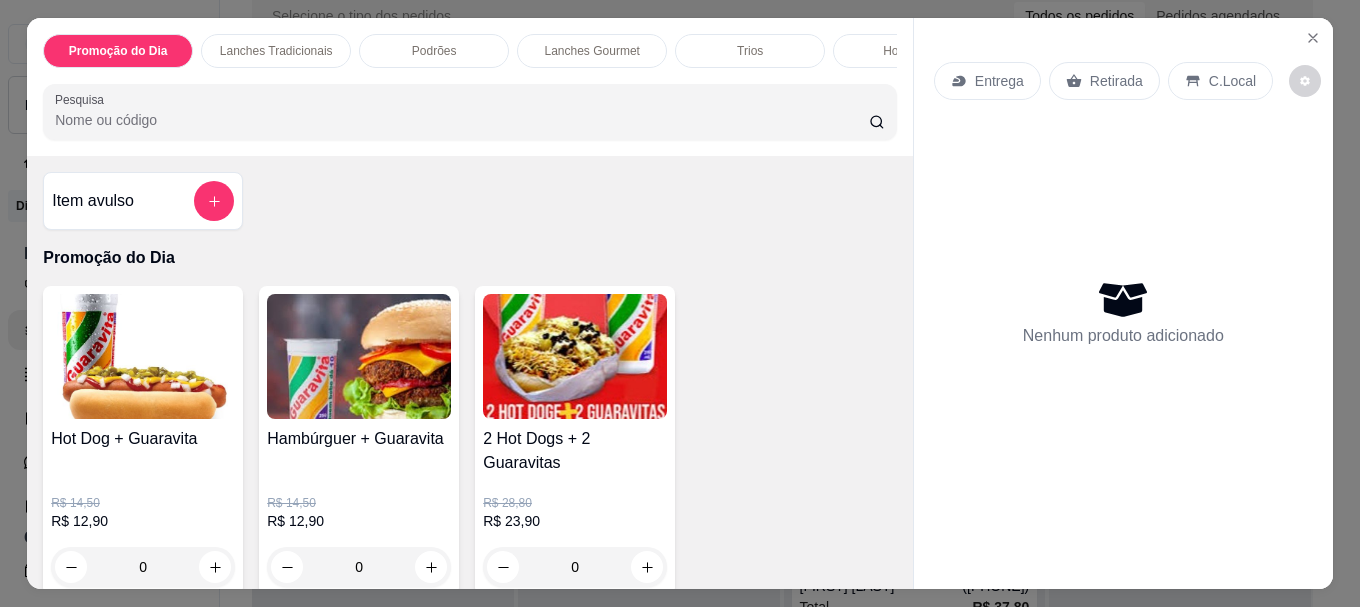 click on "Pesquisa" at bounding box center [462, 120] 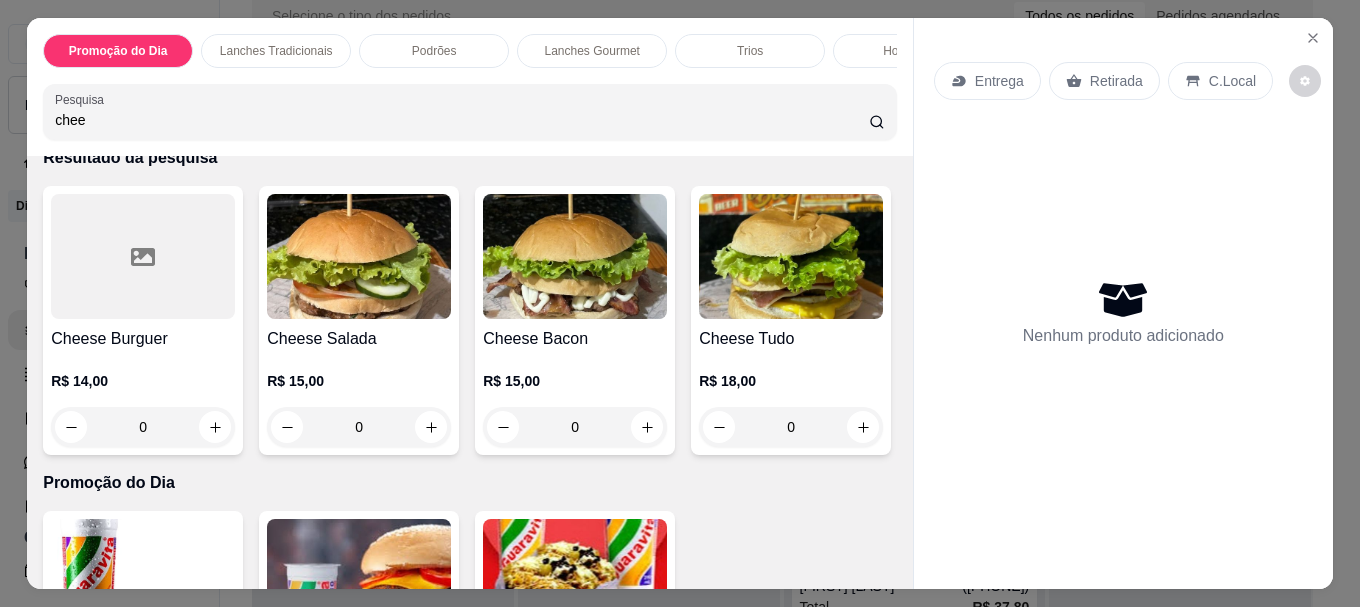 scroll, scrollTop: 200, scrollLeft: 0, axis: vertical 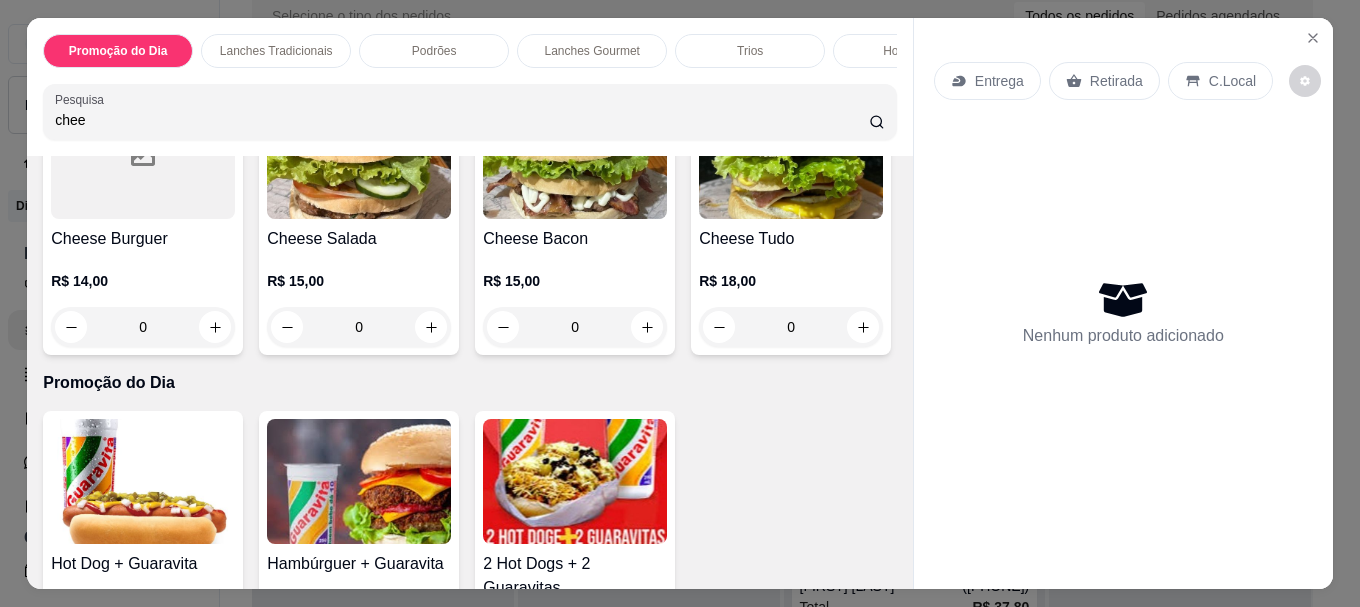type on "chee" 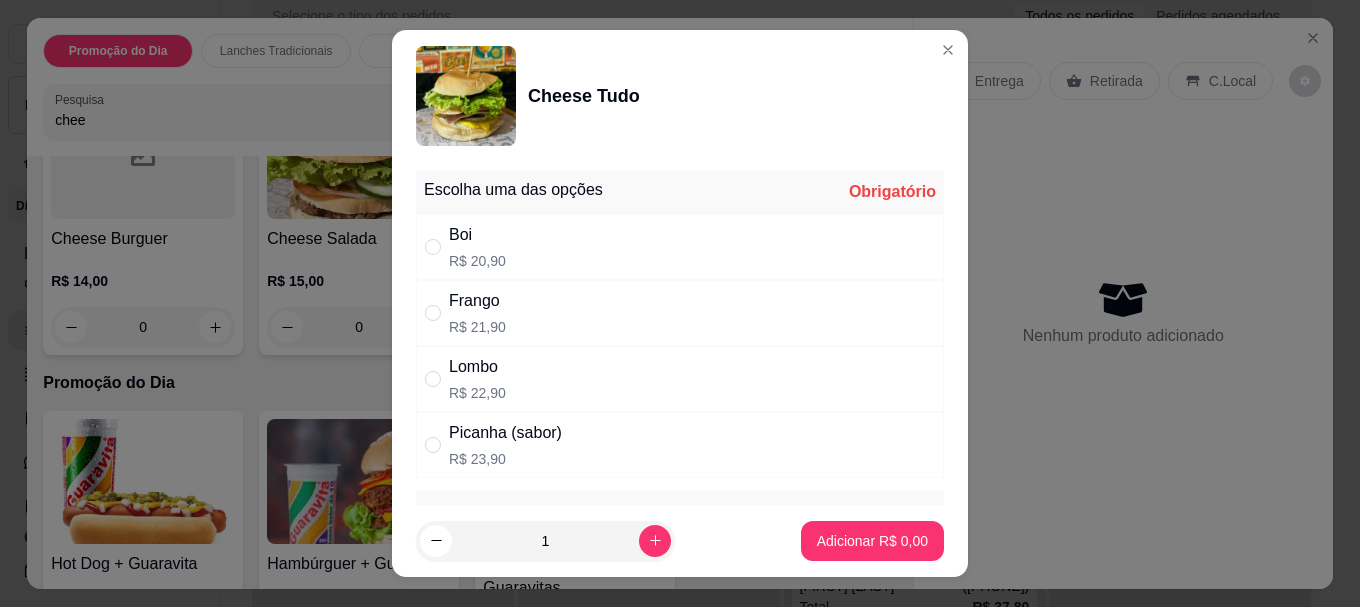 drag, startPoint x: 477, startPoint y: 228, endPoint x: 487, endPoint y: 255, distance: 28.79236 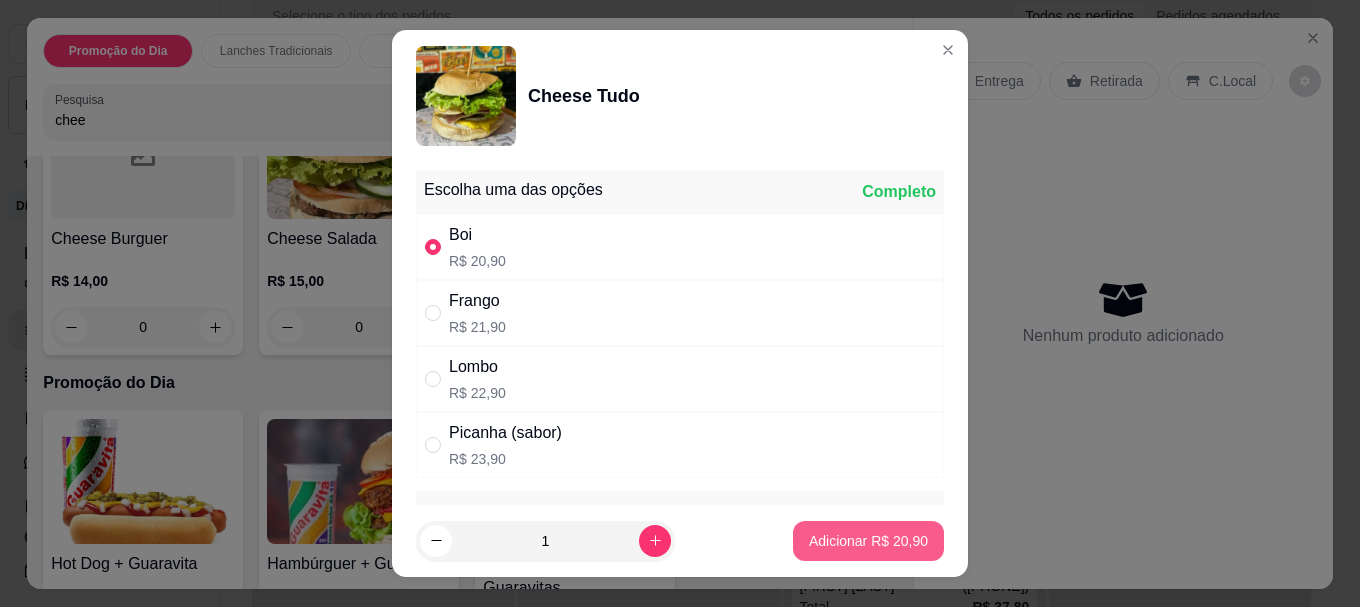 click on "Adicionar R$ [PRICE]" at bounding box center (868, 541) 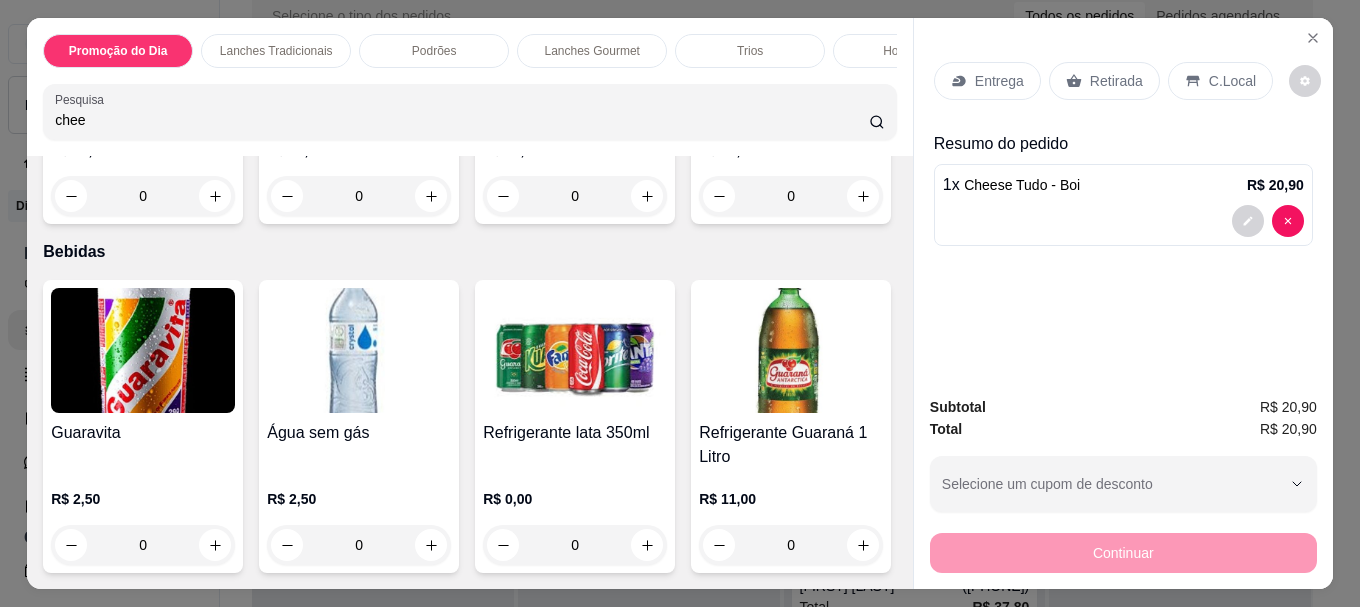 scroll, scrollTop: 6483, scrollLeft: 0, axis: vertical 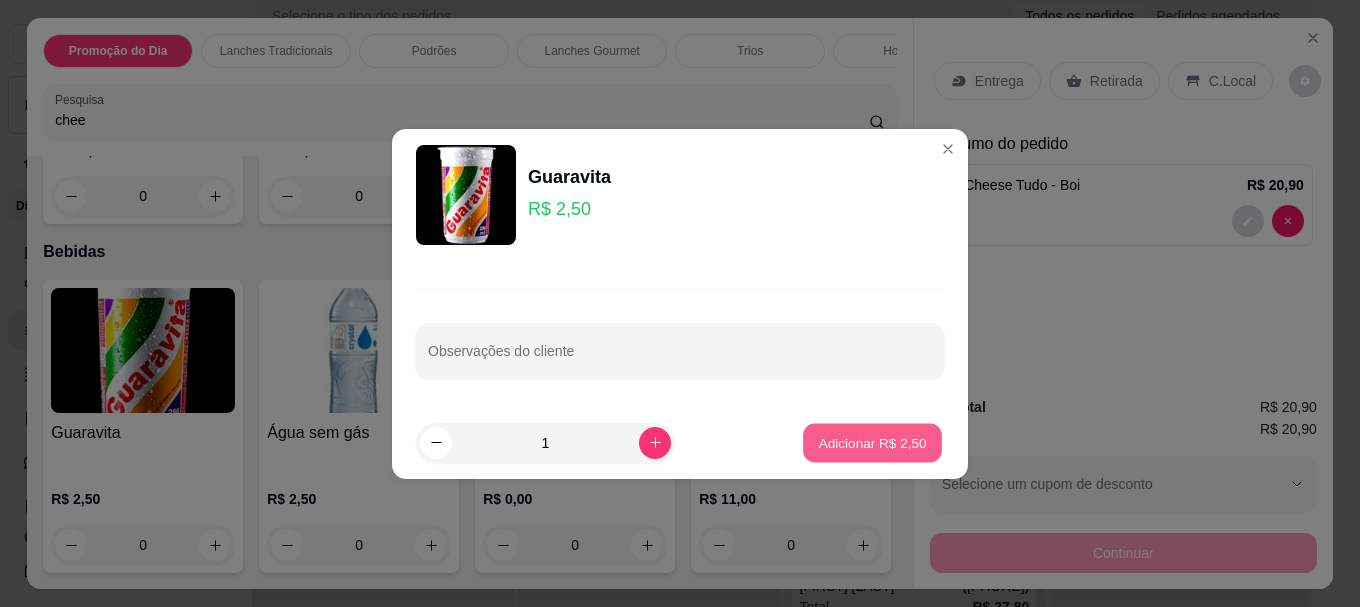click on "Adicionar   R$ 2,50" at bounding box center [872, 442] 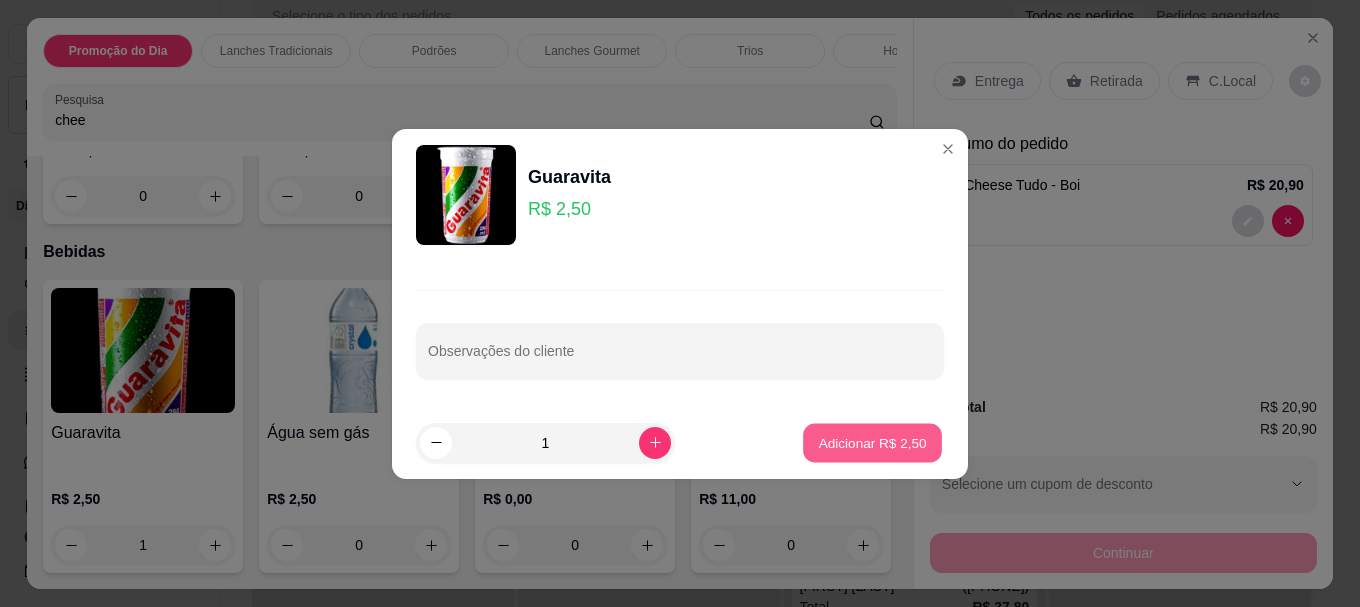 scroll, scrollTop: 6484, scrollLeft: 0, axis: vertical 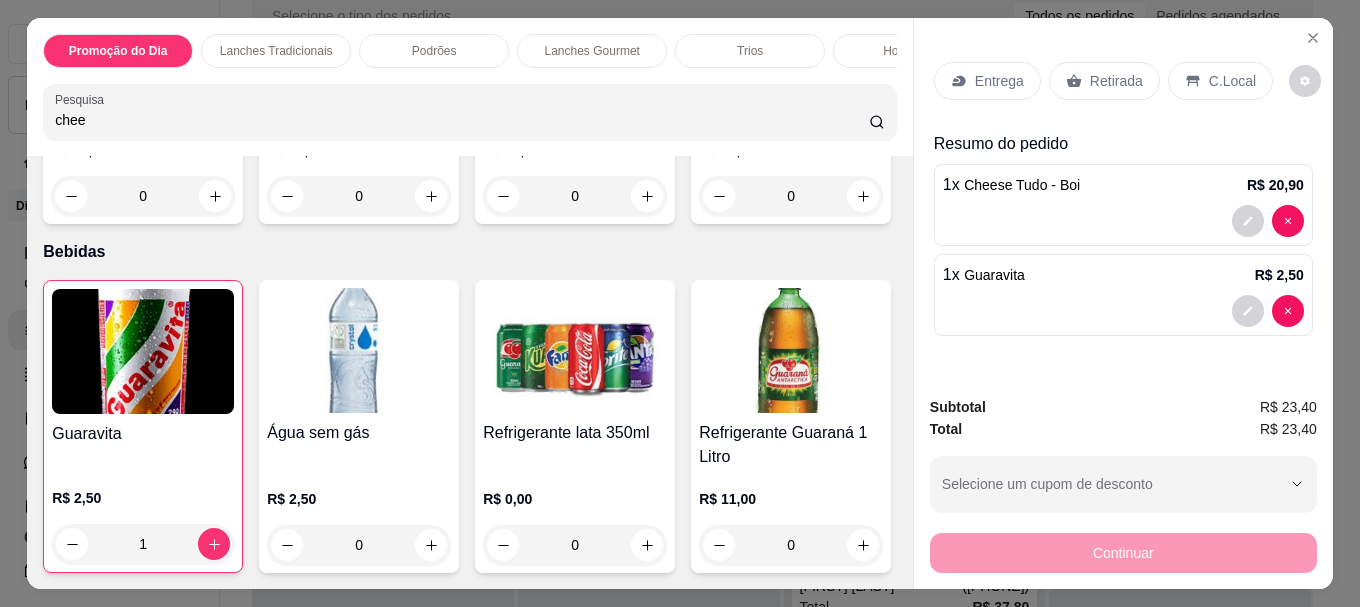 click on "Retirada" at bounding box center [1116, 81] 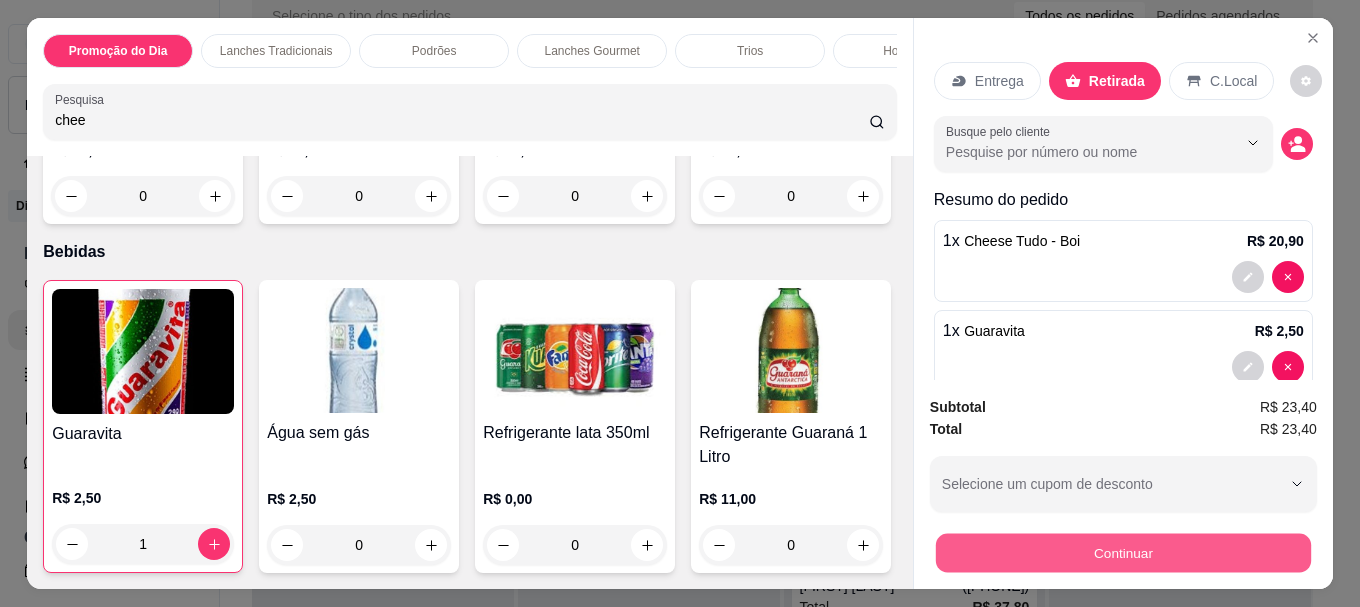 click on "Continuar" at bounding box center [1123, 552] 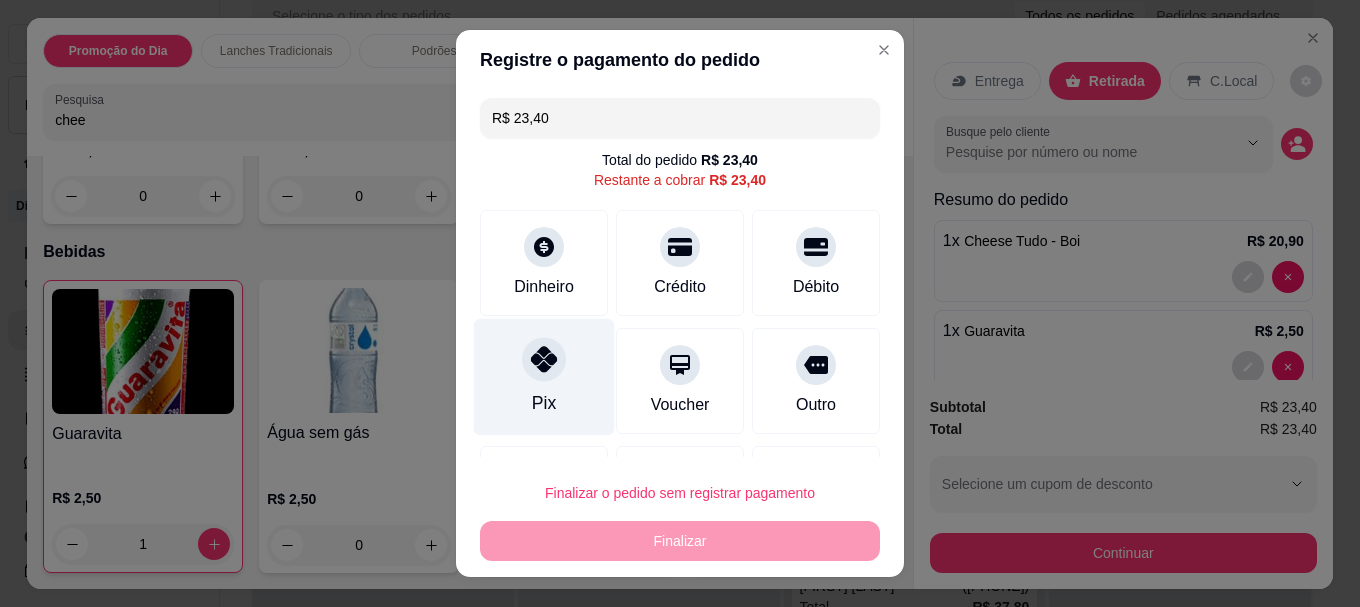 click at bounding box center [544, 360] 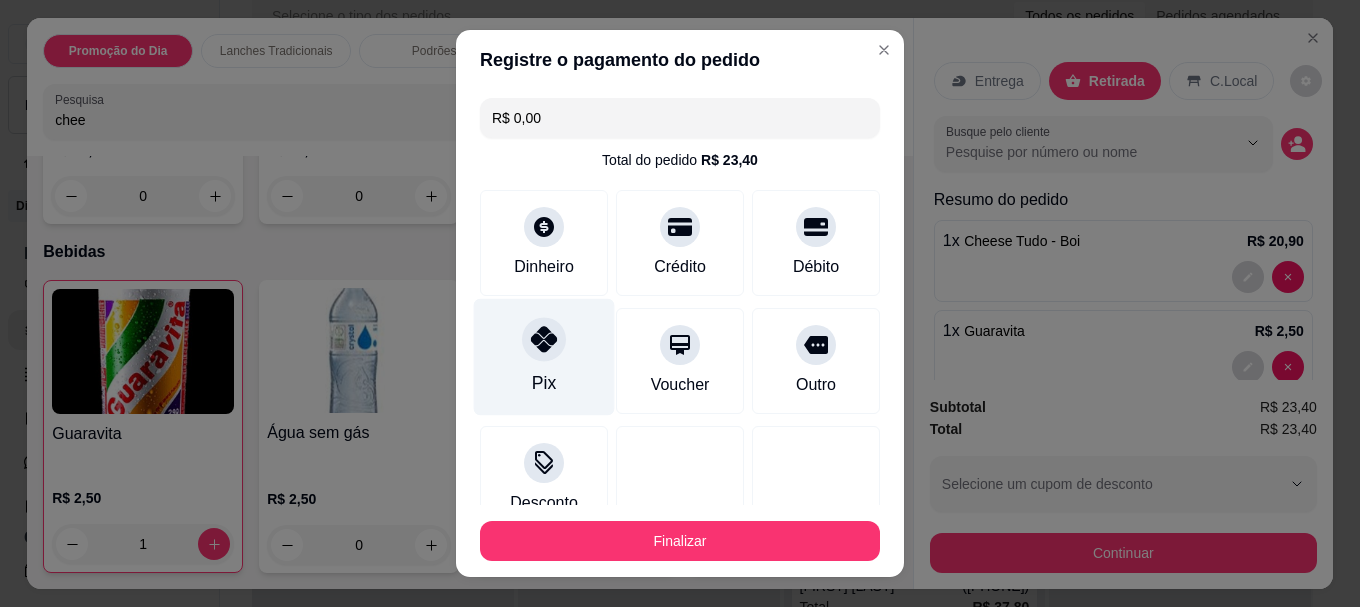 type on "R$ 0,00" 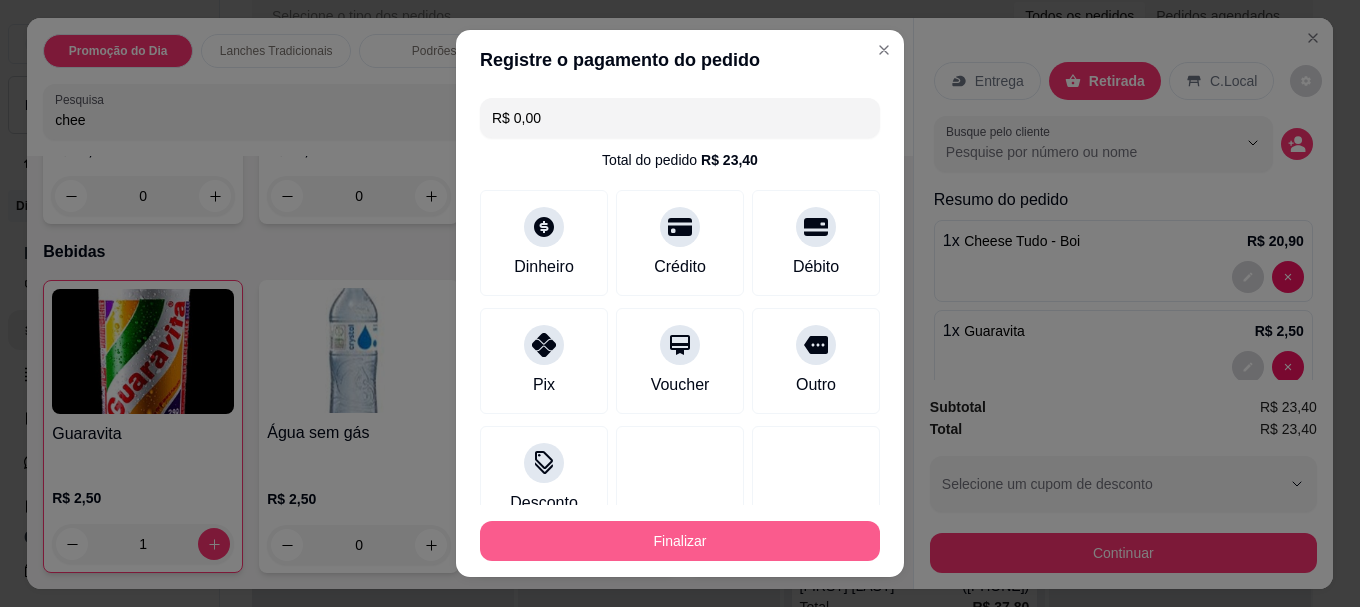 click on "Finalizar" at bounding box center (680, 541) 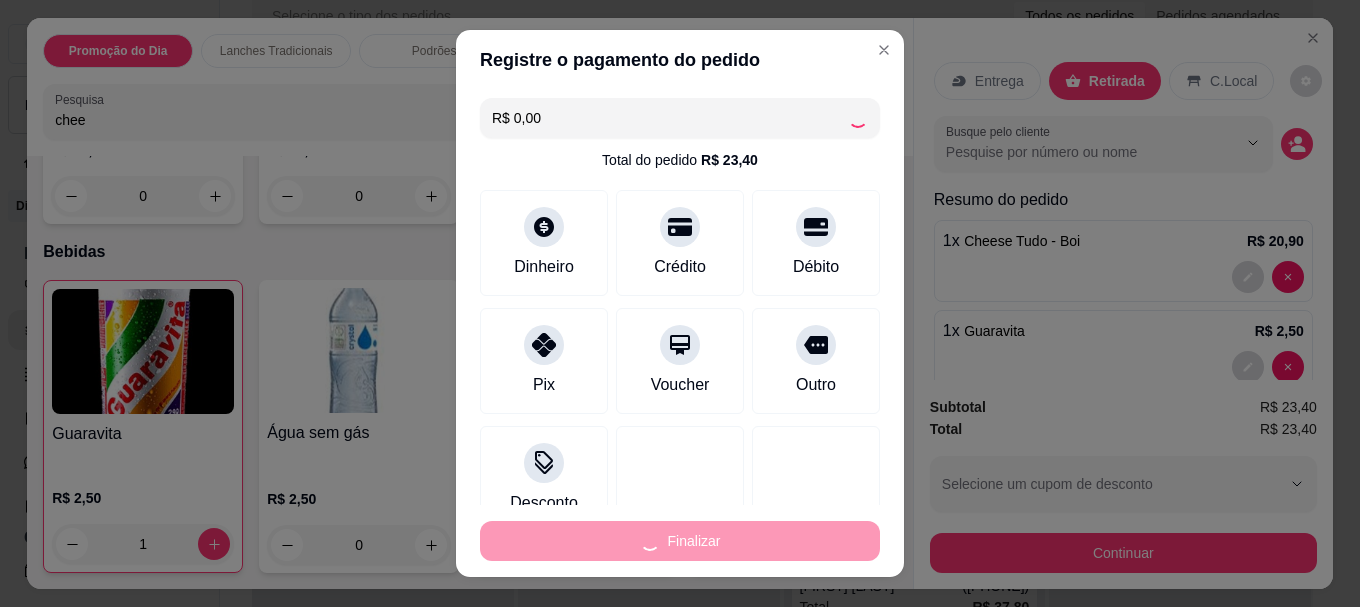 type on "0" 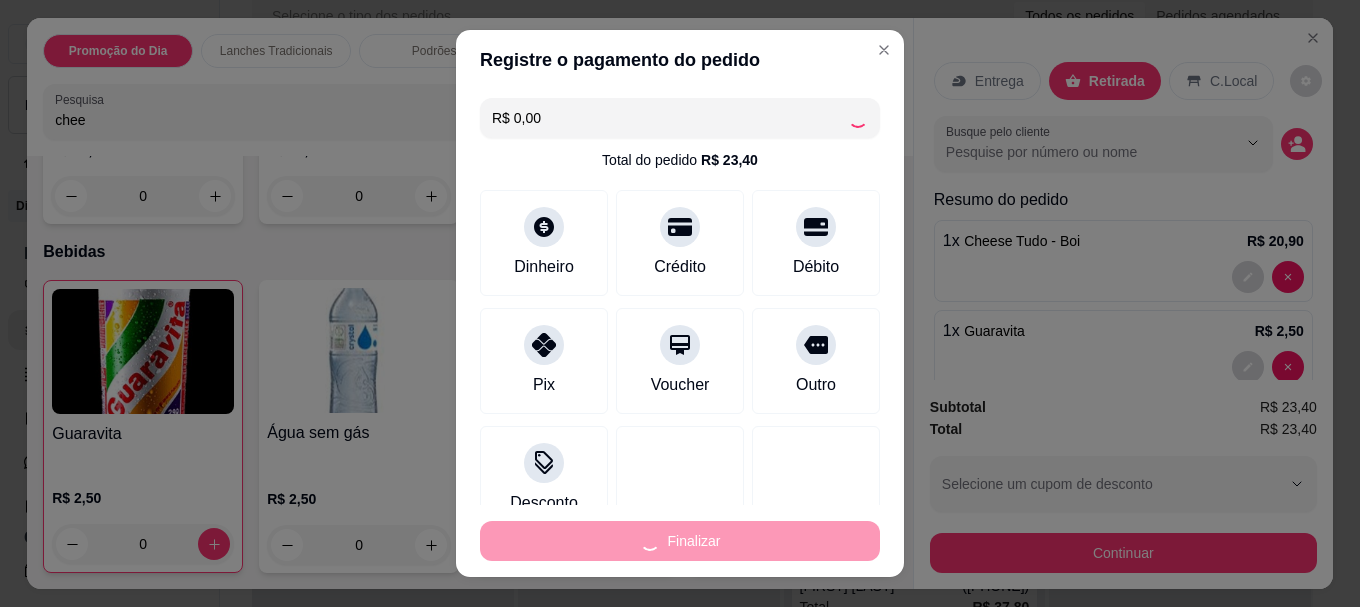 type on "-R$ 23,40" 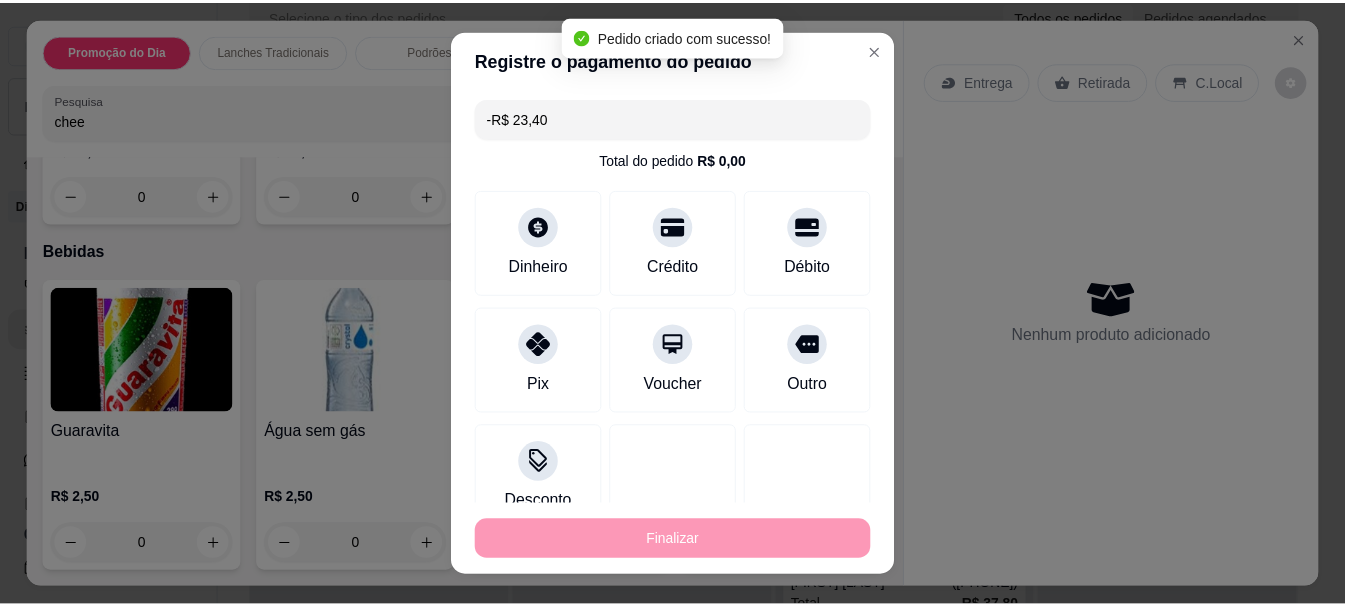 scroll, scrollTop: 6479, scrollLeft: 0, axis: vertical 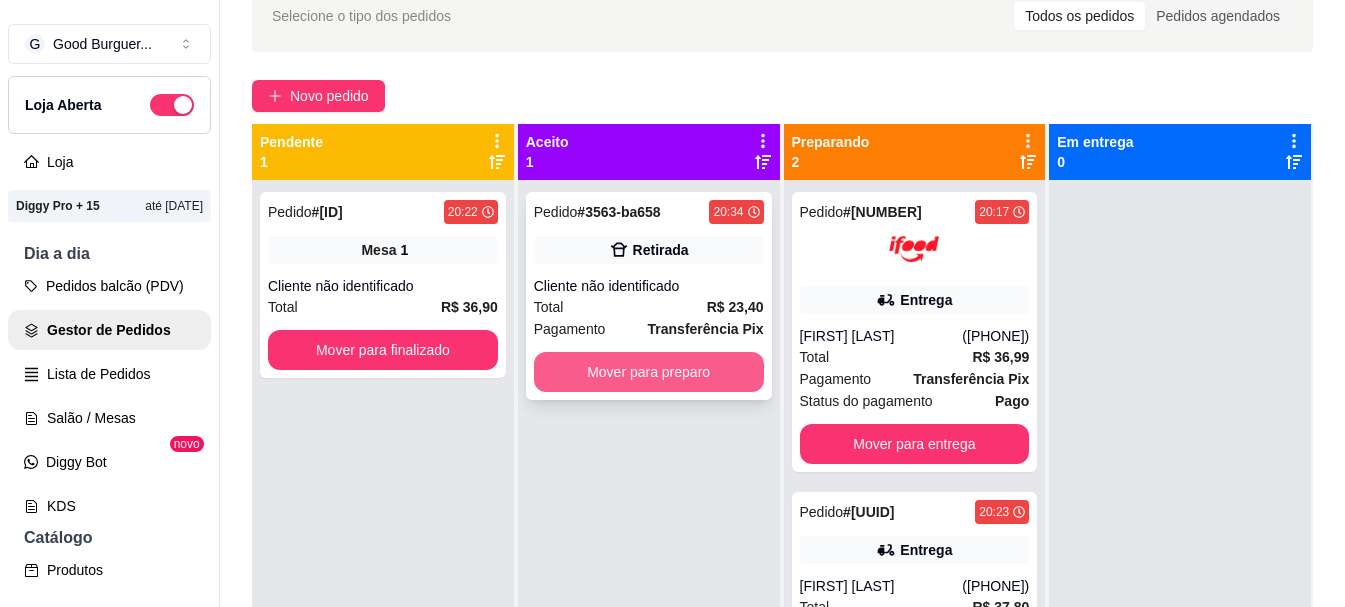 click on "Mover para preparo" at bounding box center (649, 372) 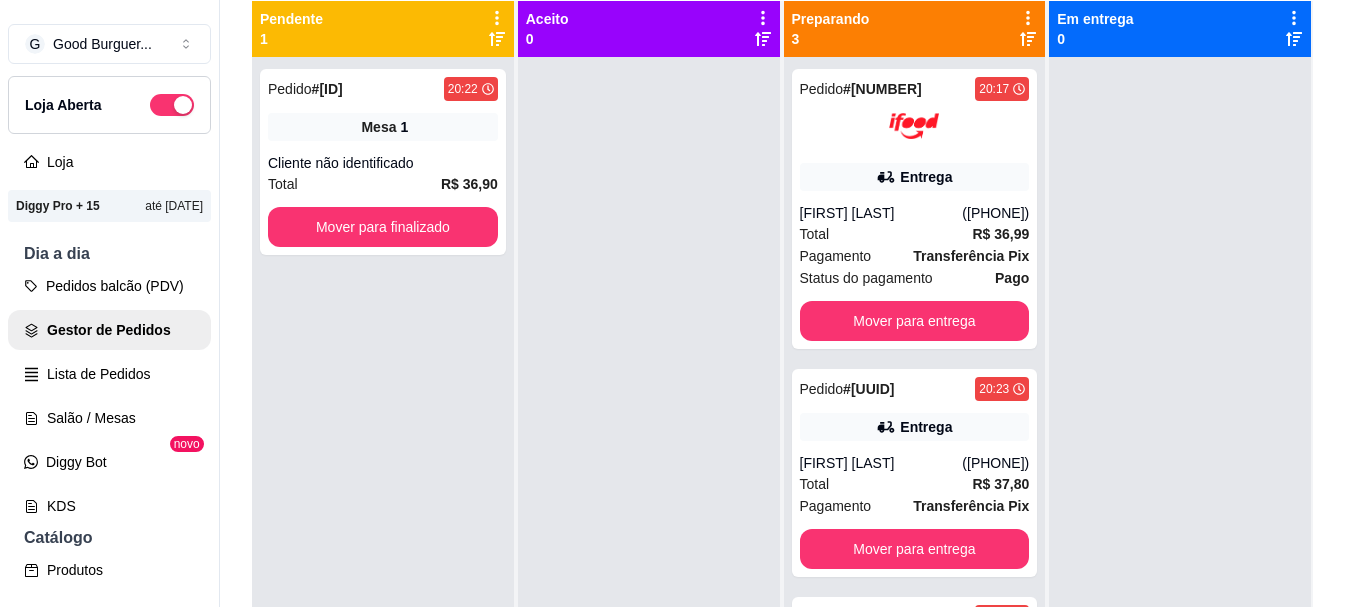 scroll, scrollTop: 19, scrollLeft: 0, axis: vertical 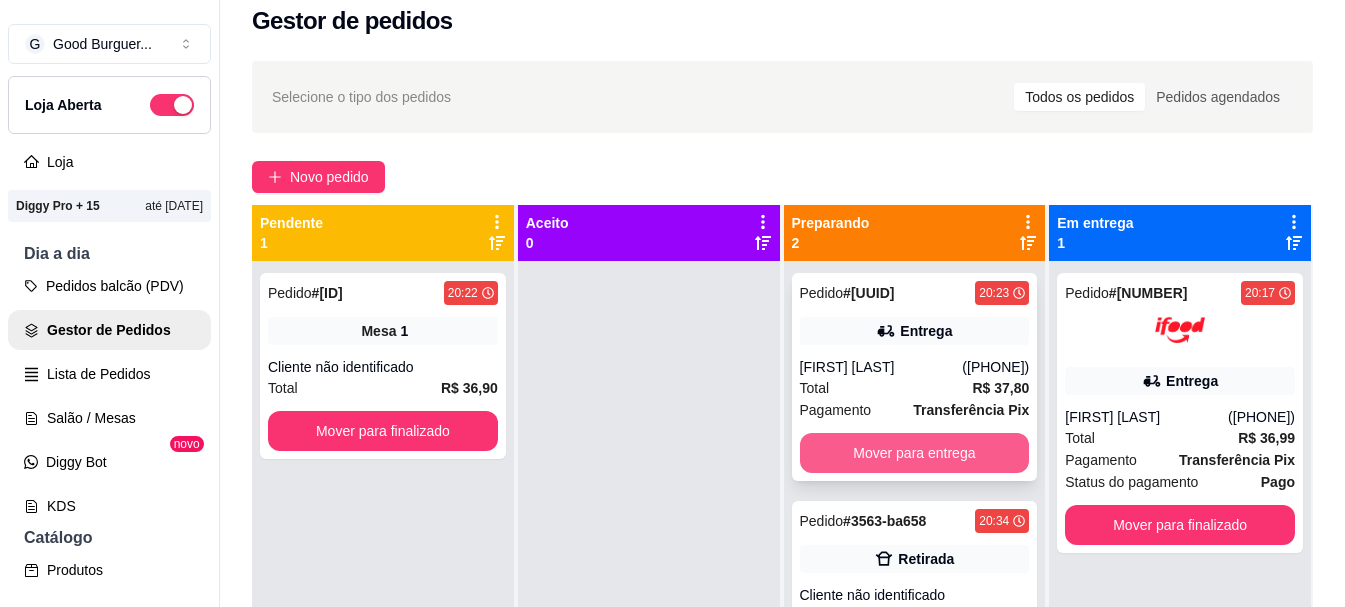 click on "Mover para entrega" at bounding box center [915, 453] 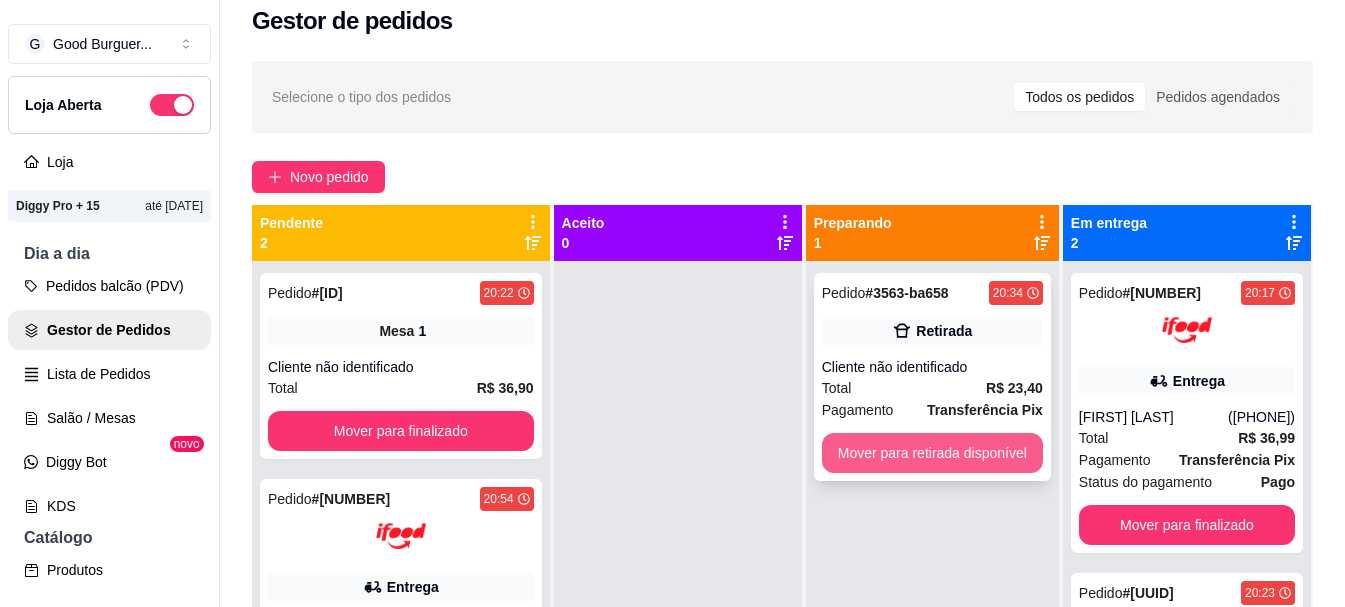 click on "Mover para retirada disponível" at bounding box center (932, 453) 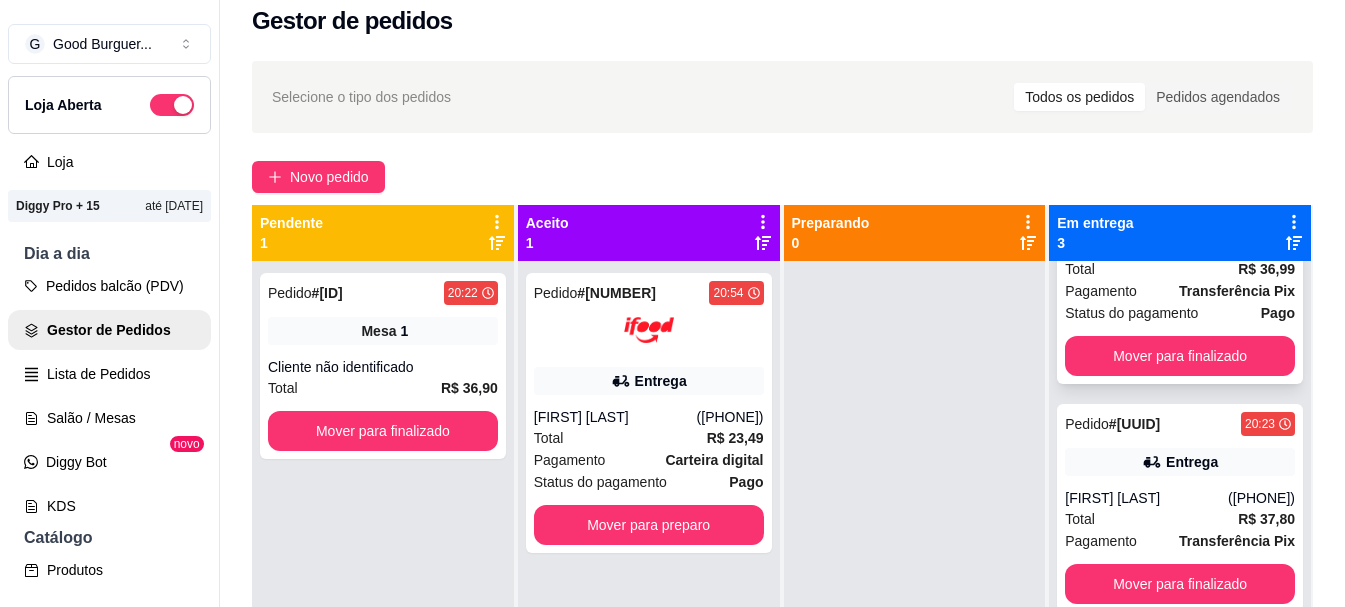 scroll, scrollTop: 189, scrollLeft: 0, axis: vertical 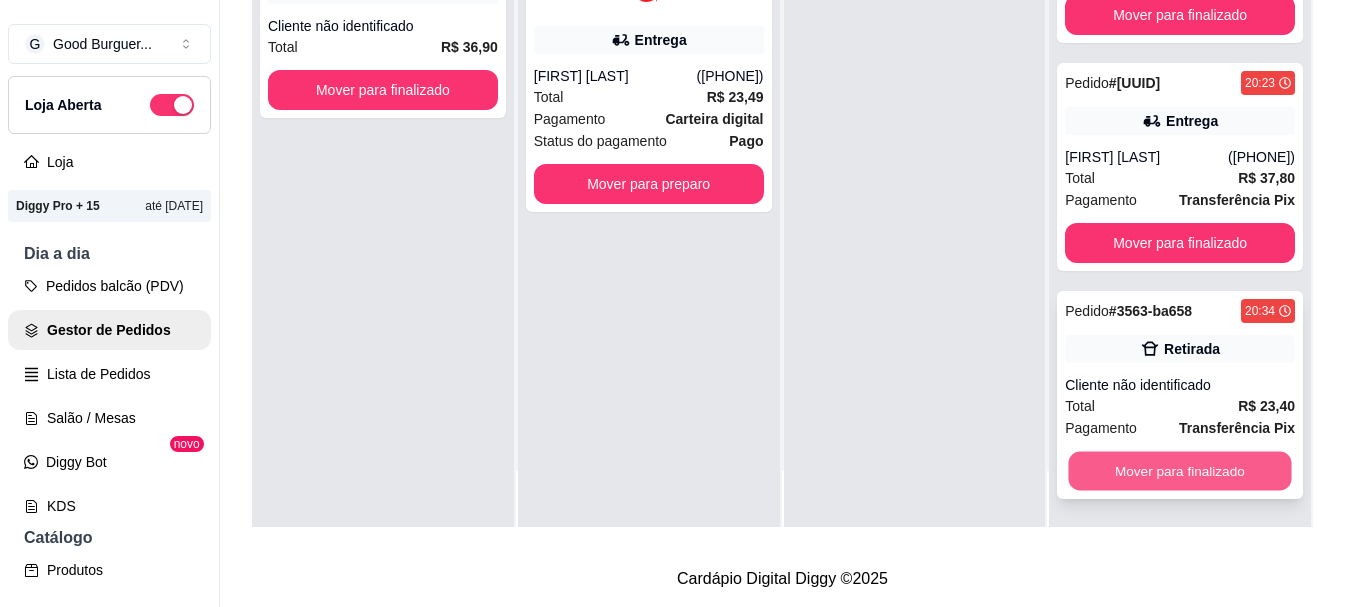 click on "Mover para finalizado" at bounding box center [1180, 471] 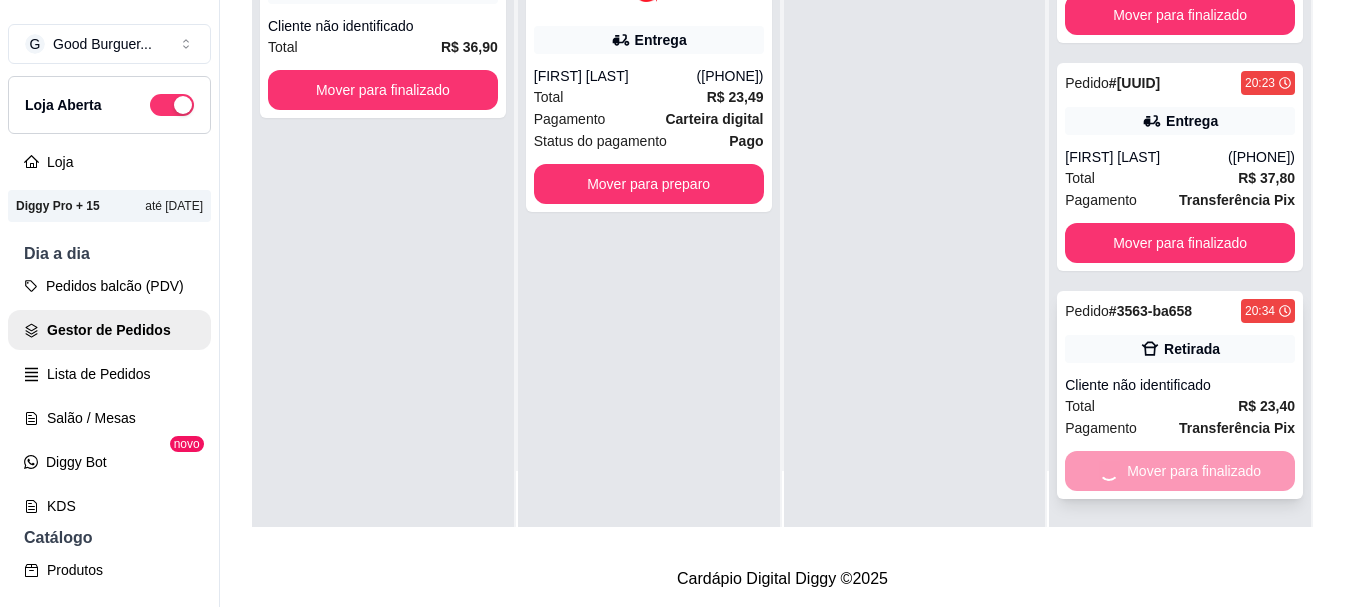 scroll, scrollTop: 0, scrollLeft: 0, axis: both 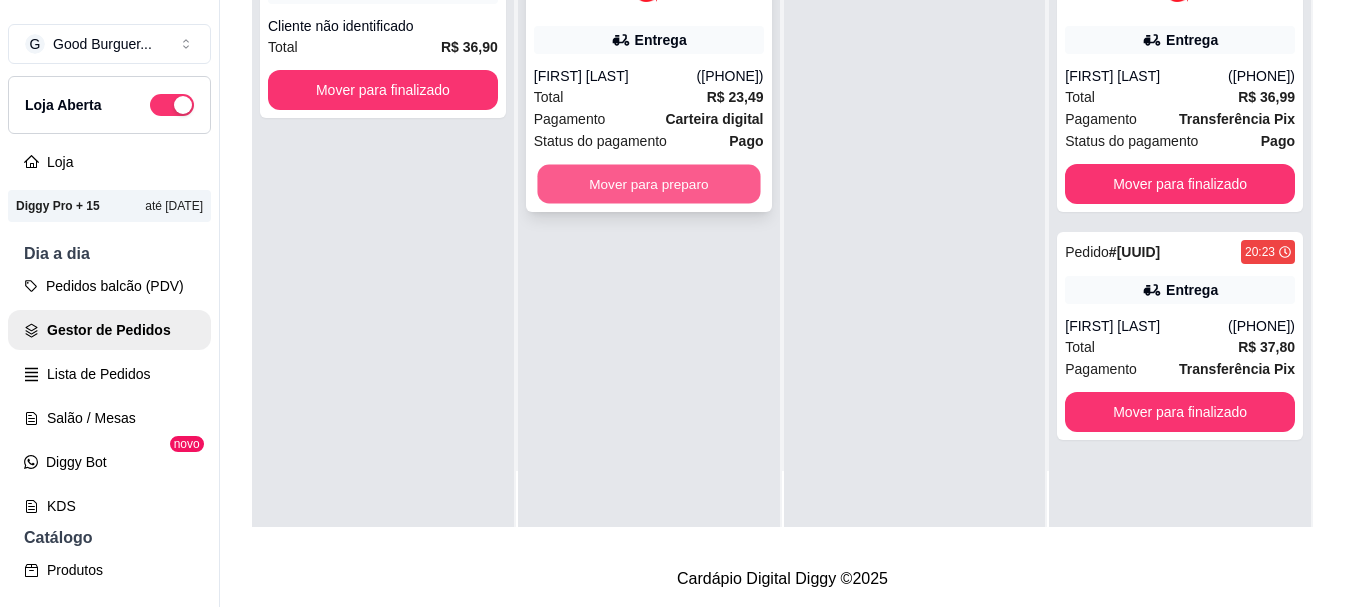 click on "Mover para preparo" at bounding box center [648, 184] 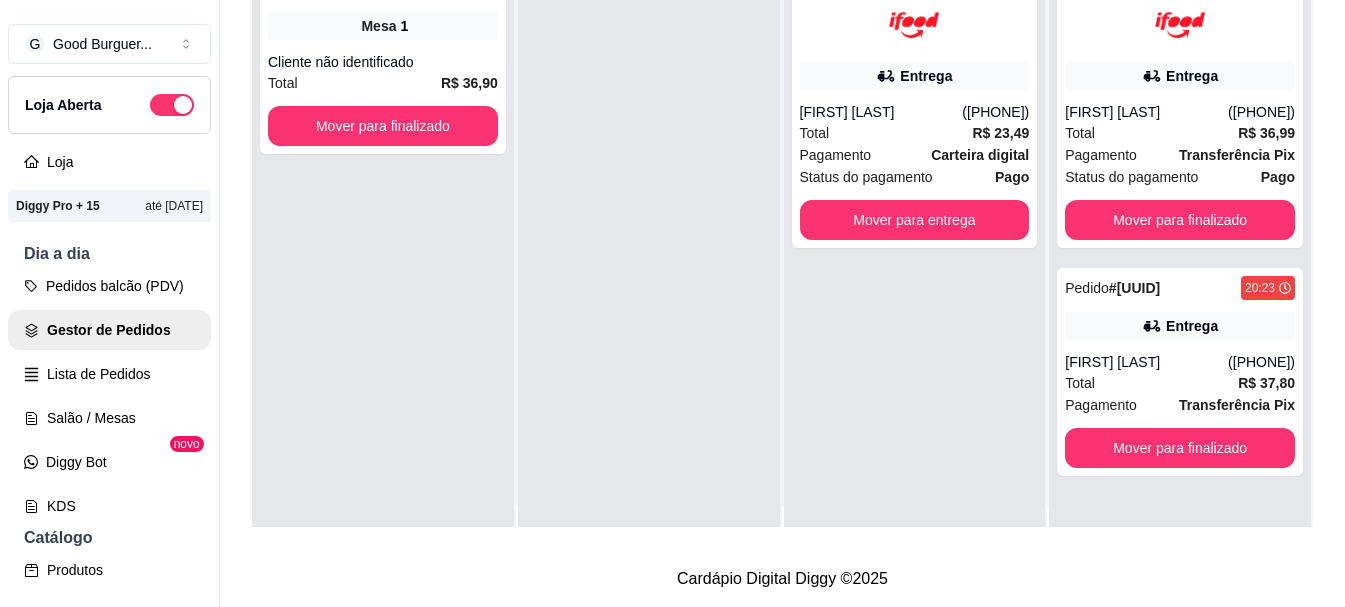 scroll, scrollTop: 0, scrollLeft: 0, axis: both 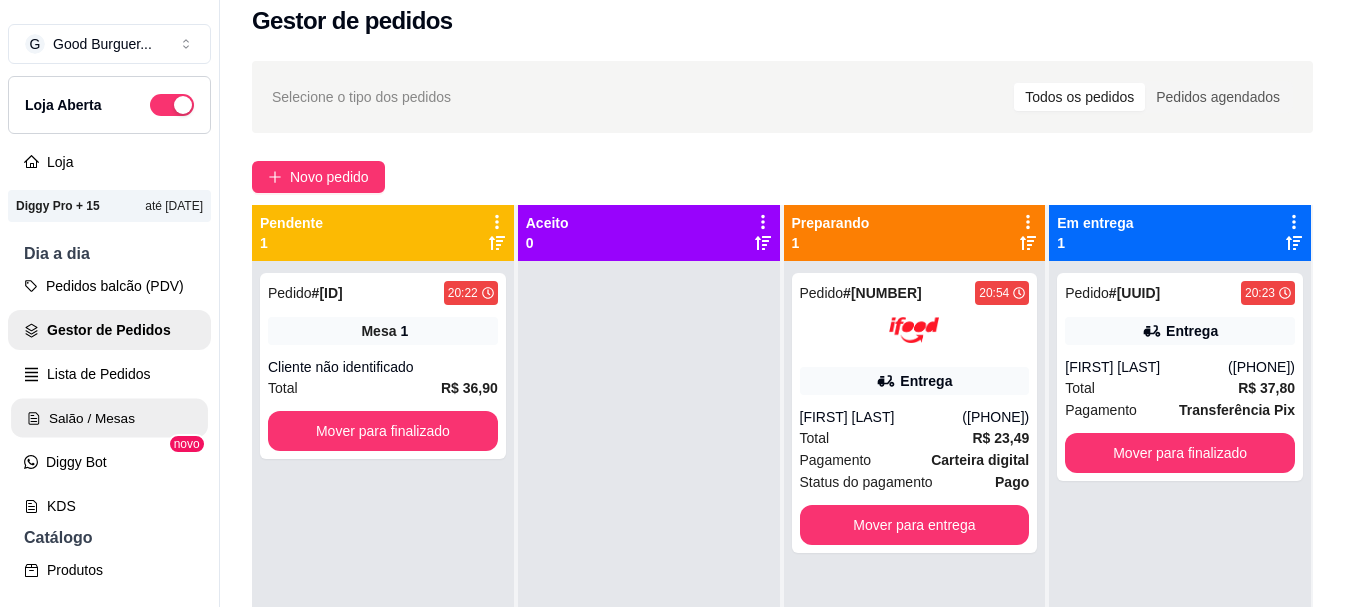 click on "Salão / Mesas" at bounding box center [109, 418] 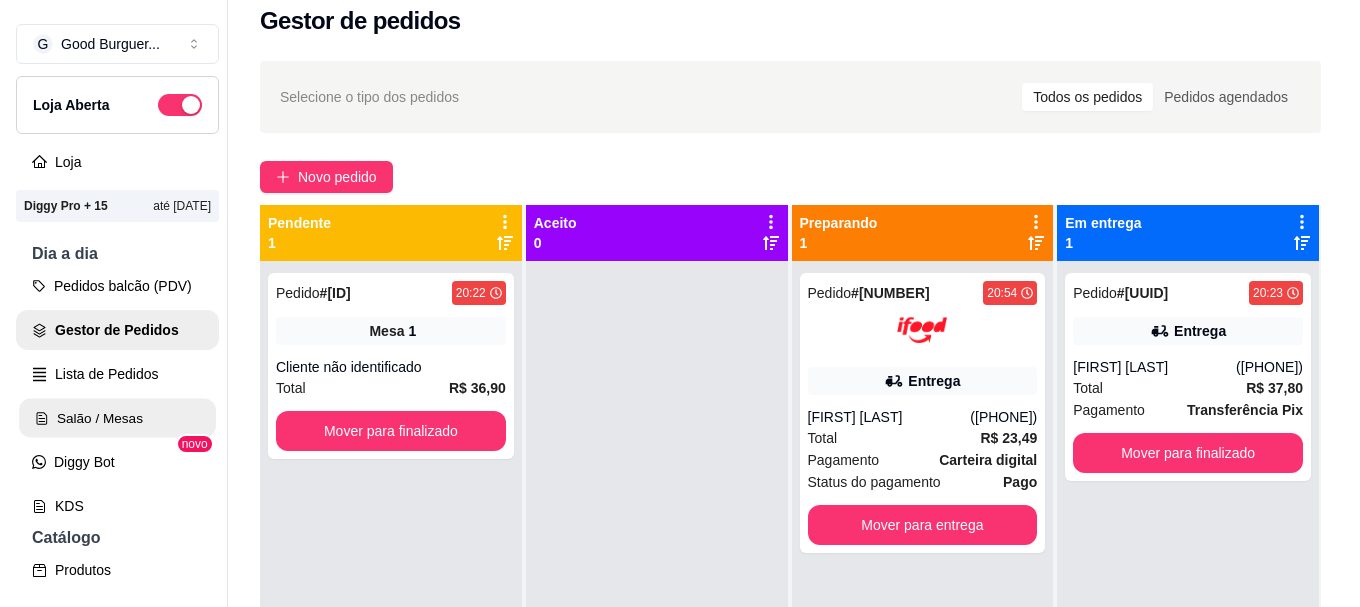 scroll, scrollTop: 0, scrollLeft: 0, axis: both 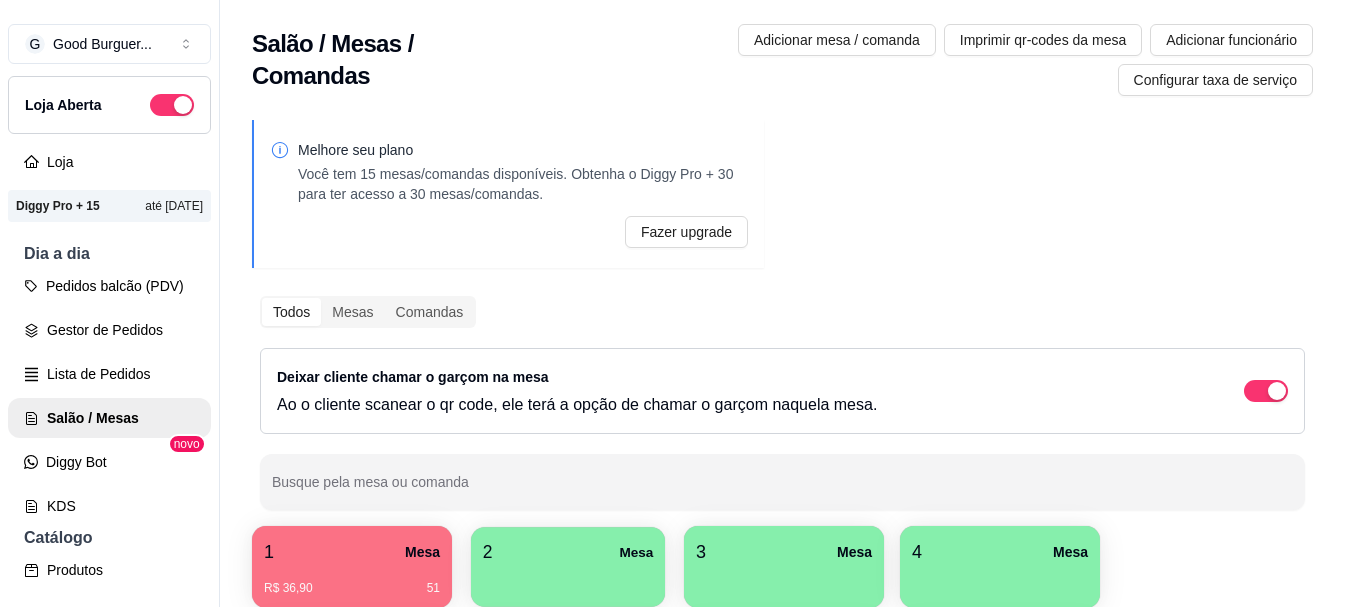 click on "2 Mesa" at bounding box center [568, 552] 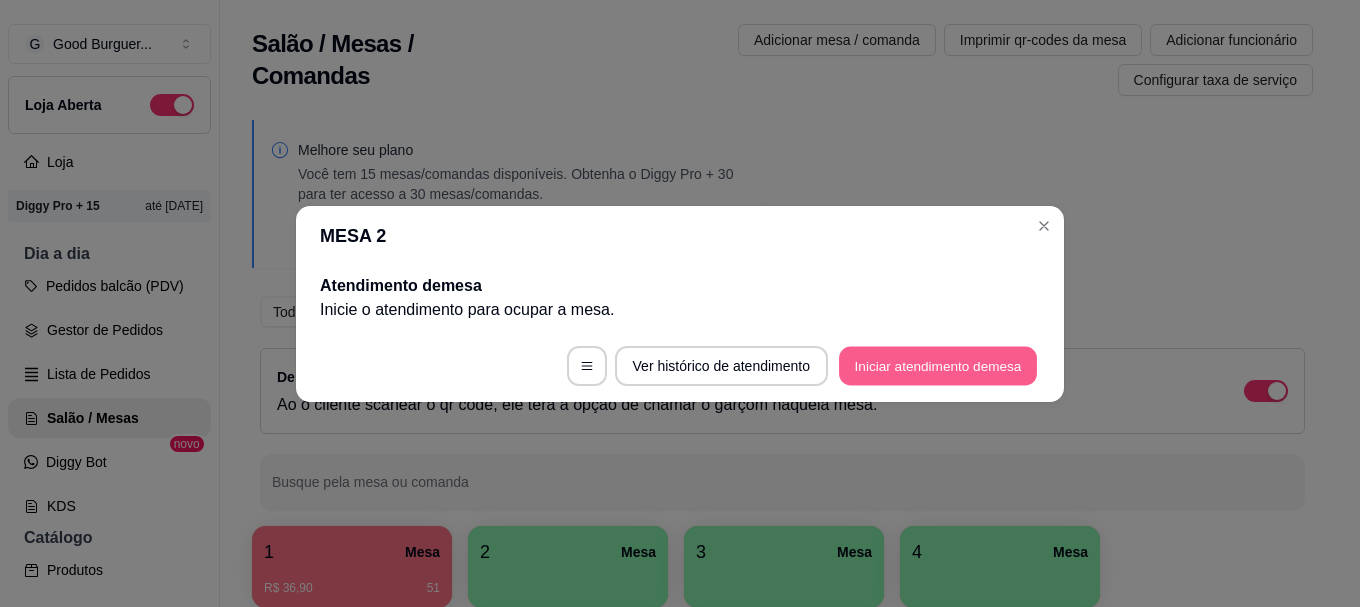 click on "Iniciar atendimento de  mesa" at bounding box center [938, 365] 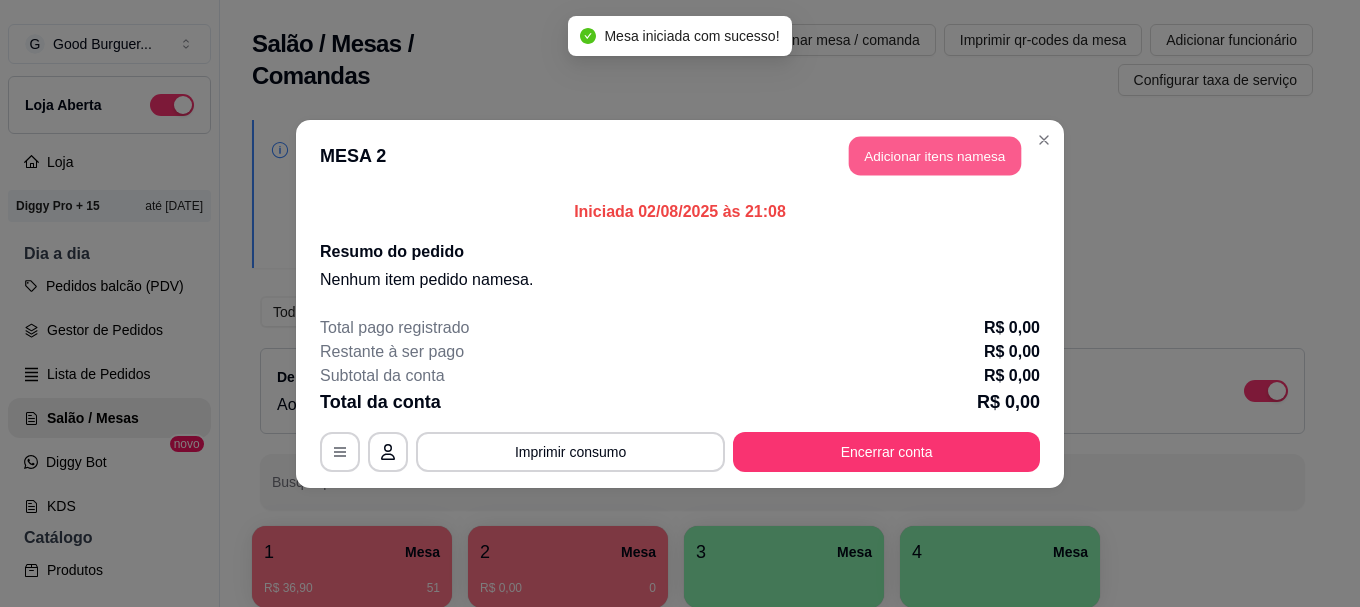 click on "Adicionar itens na  mesa" at bounding box center (935, 155) 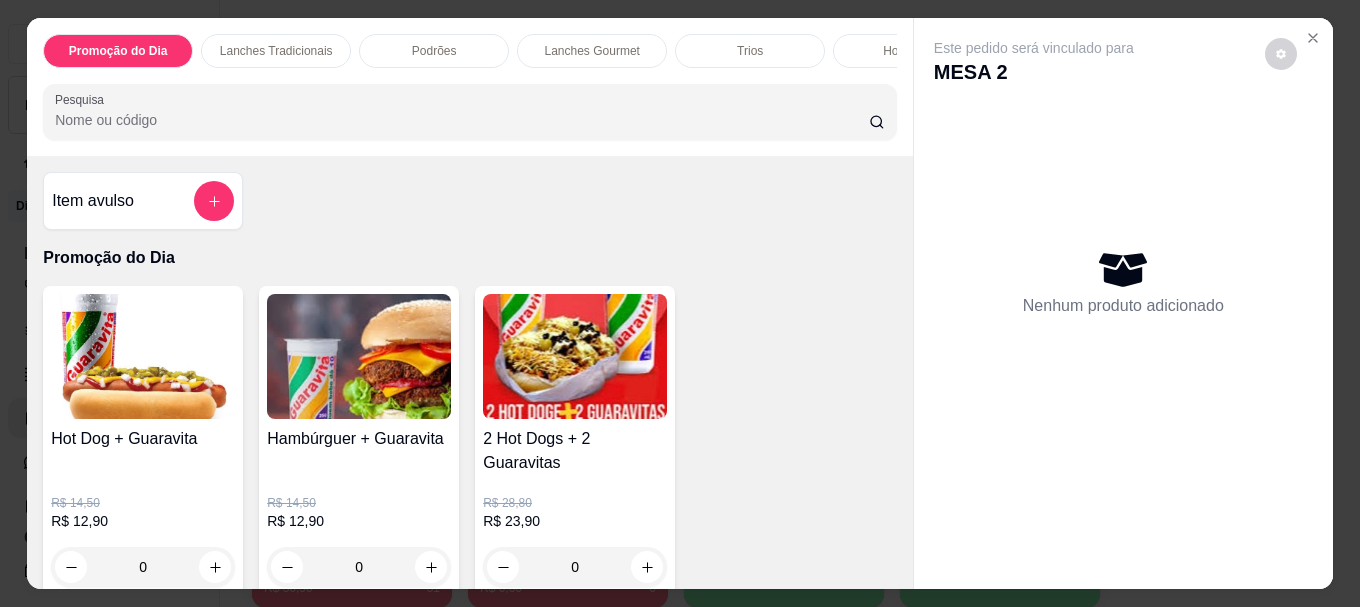 click on "Pesquisa" at bounding box center [462, 120] 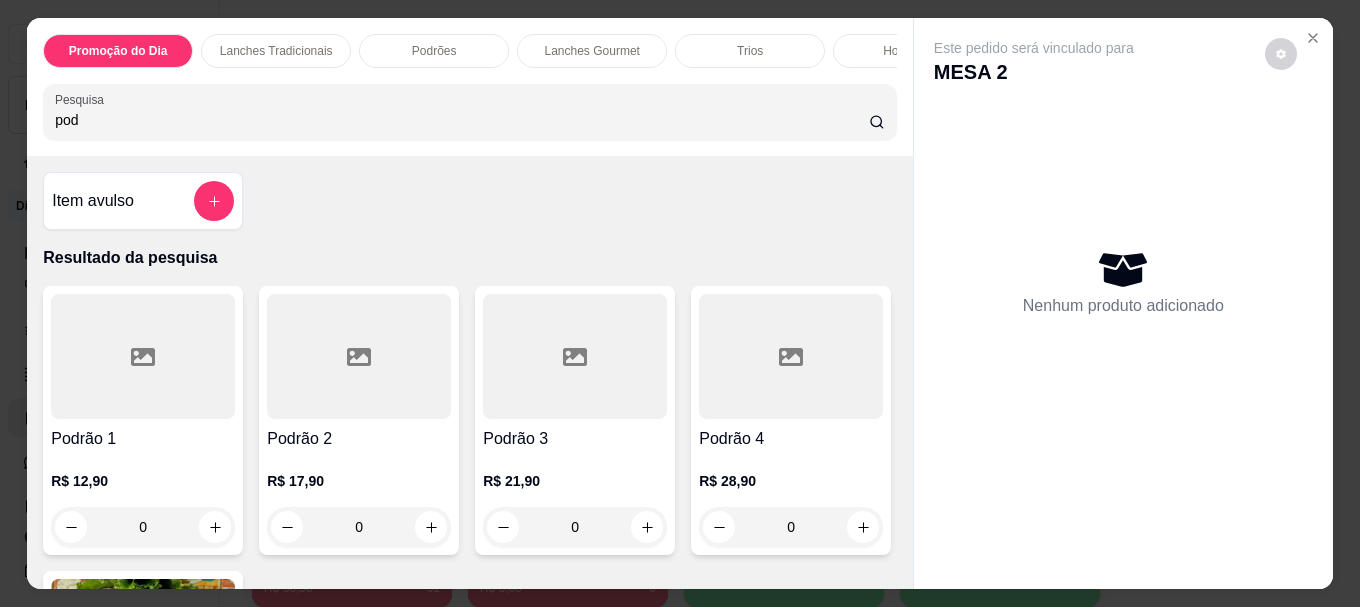 type on "pod" 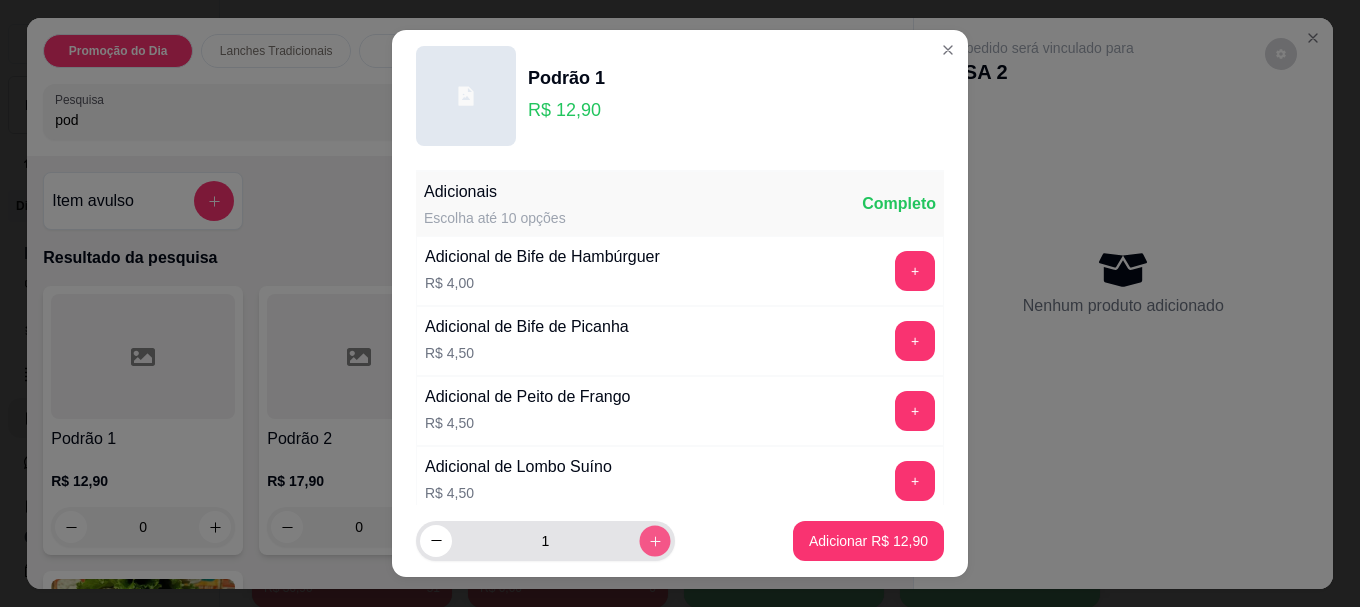 click 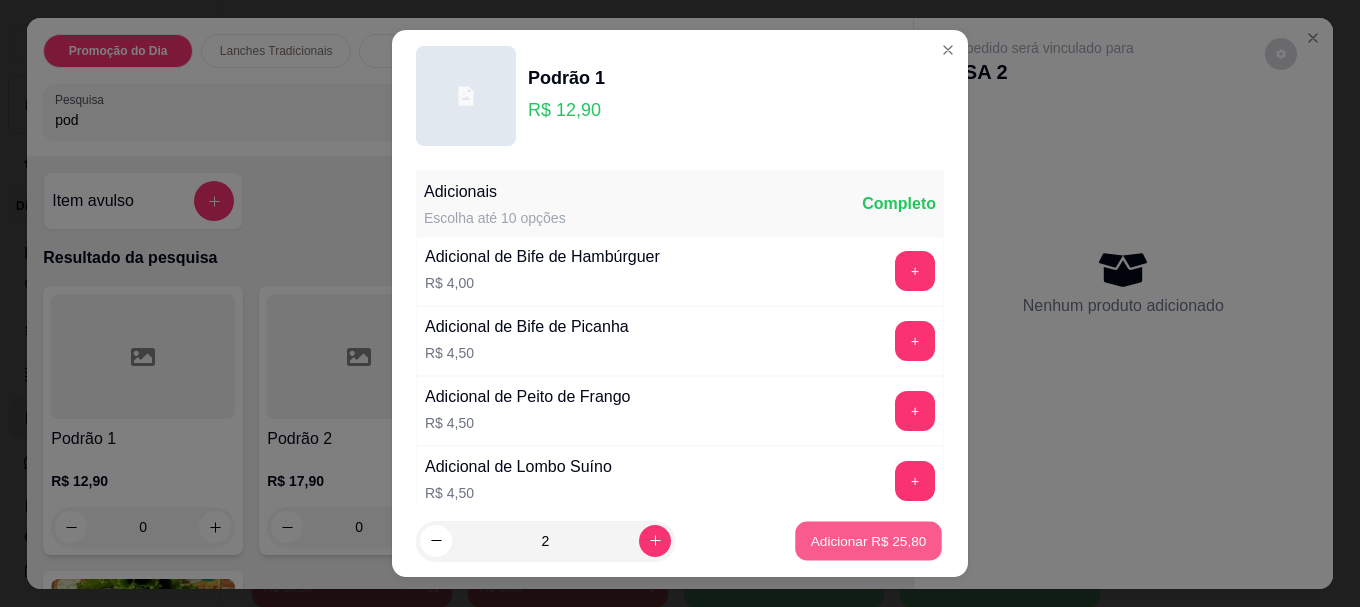 click on "Adicionar   R$ 25,80" at bounding box center (869, 540) 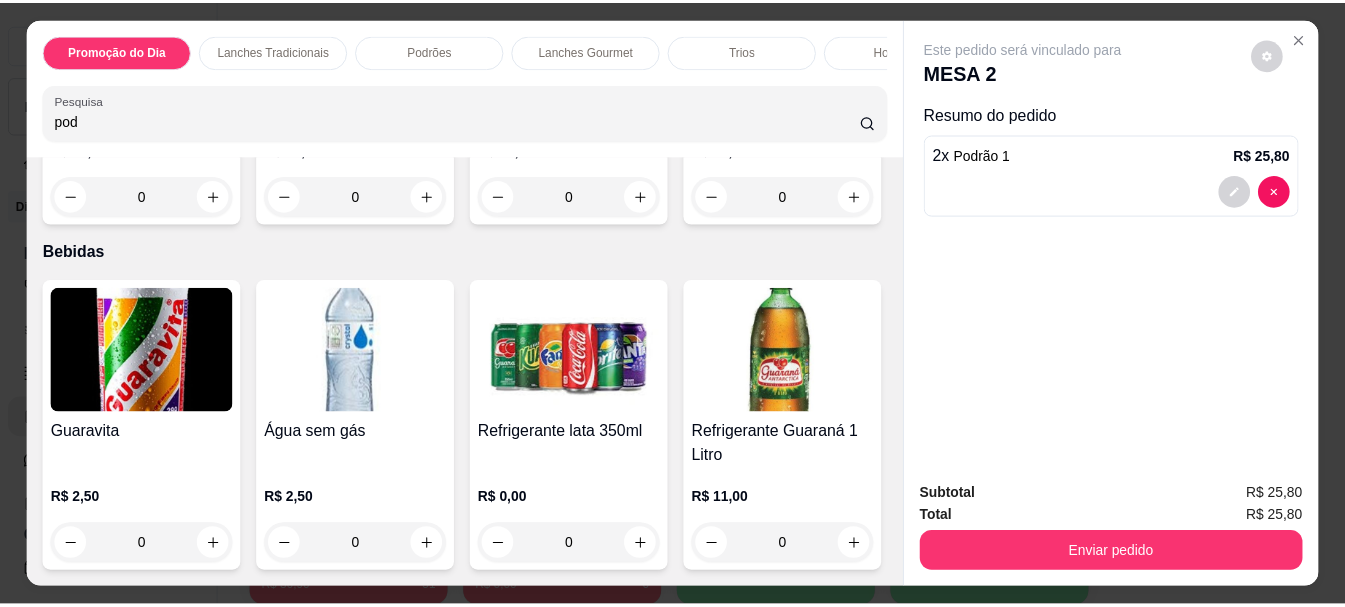 scroll, scrollTop: 6400, scrollLeft: 0, axis: vertical 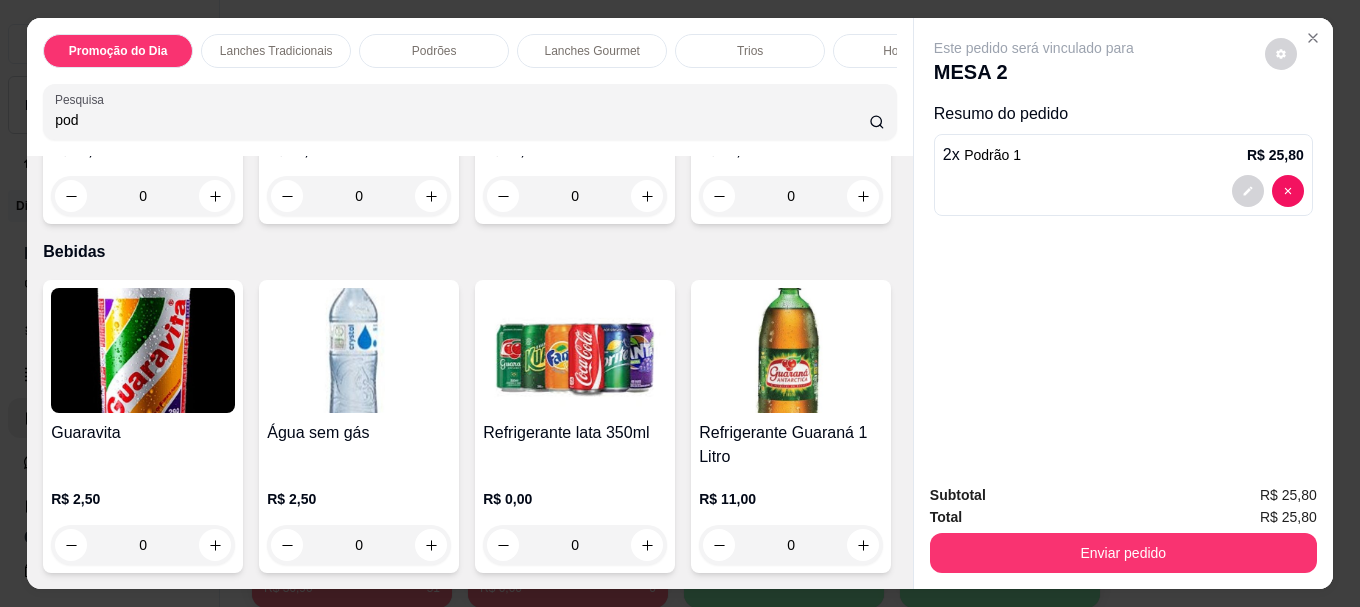 click on "Guaravita   R$ 2,50 0" at bounding box center [143, 426] 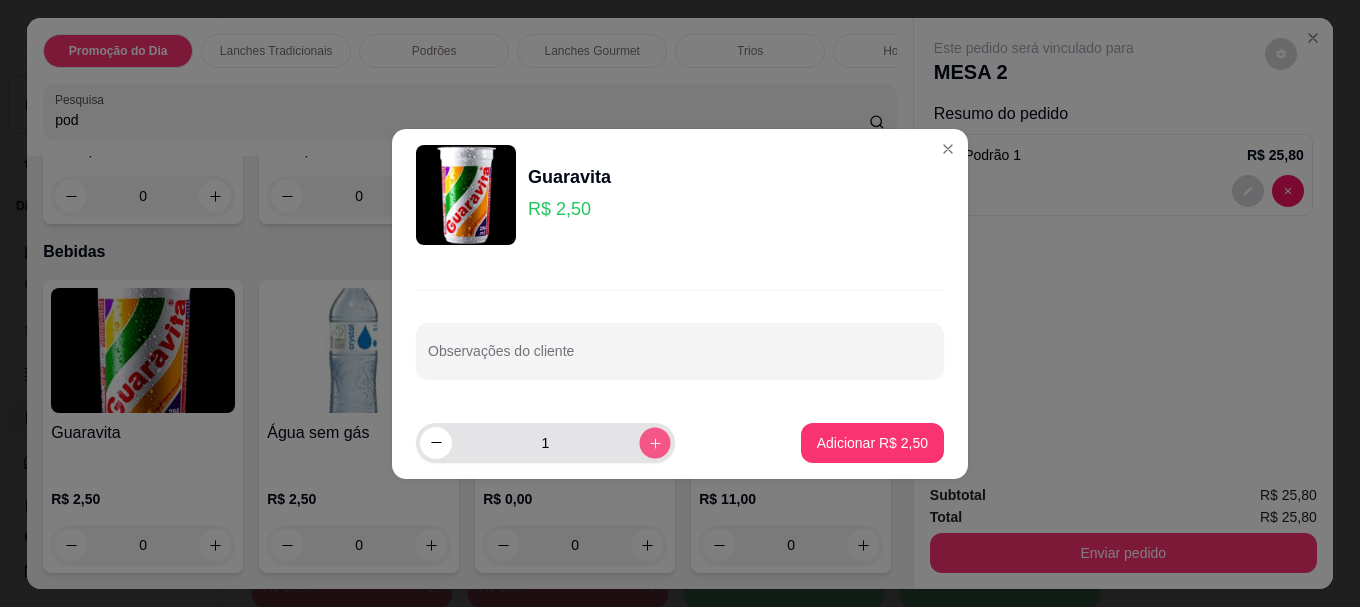 click 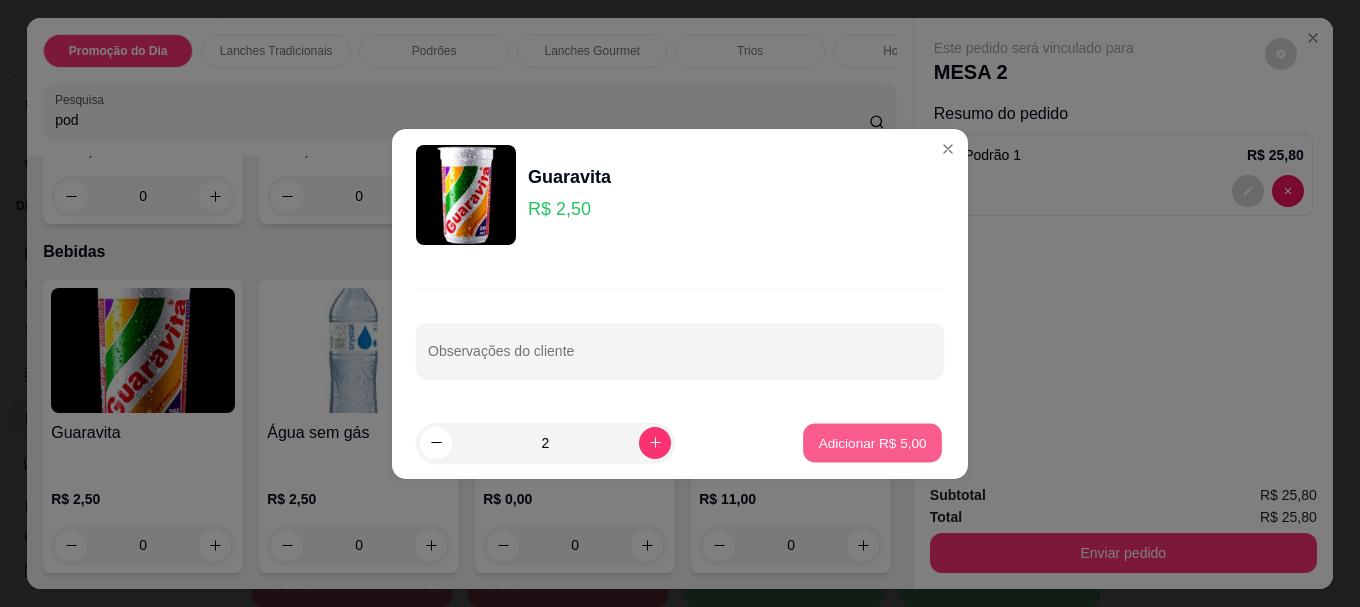click on "Adicionar   R$ 5,00" at bounding box center (872, 442) 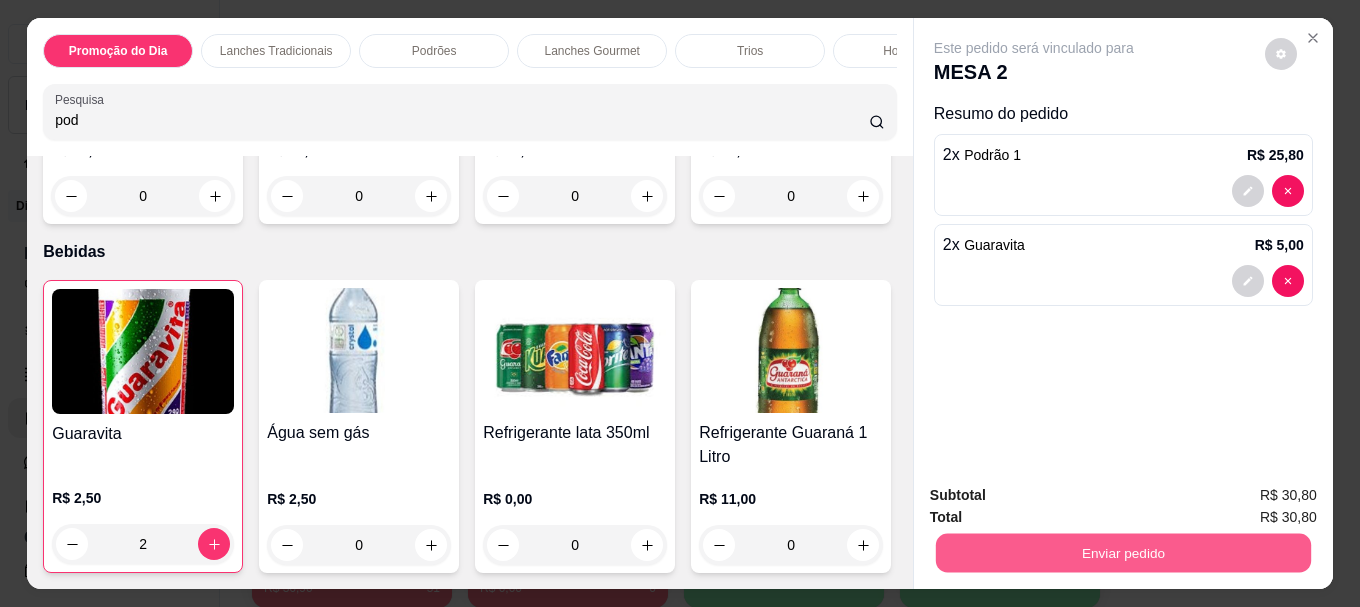 click on "Enviar pedido" at bounding box center [1123, 552] 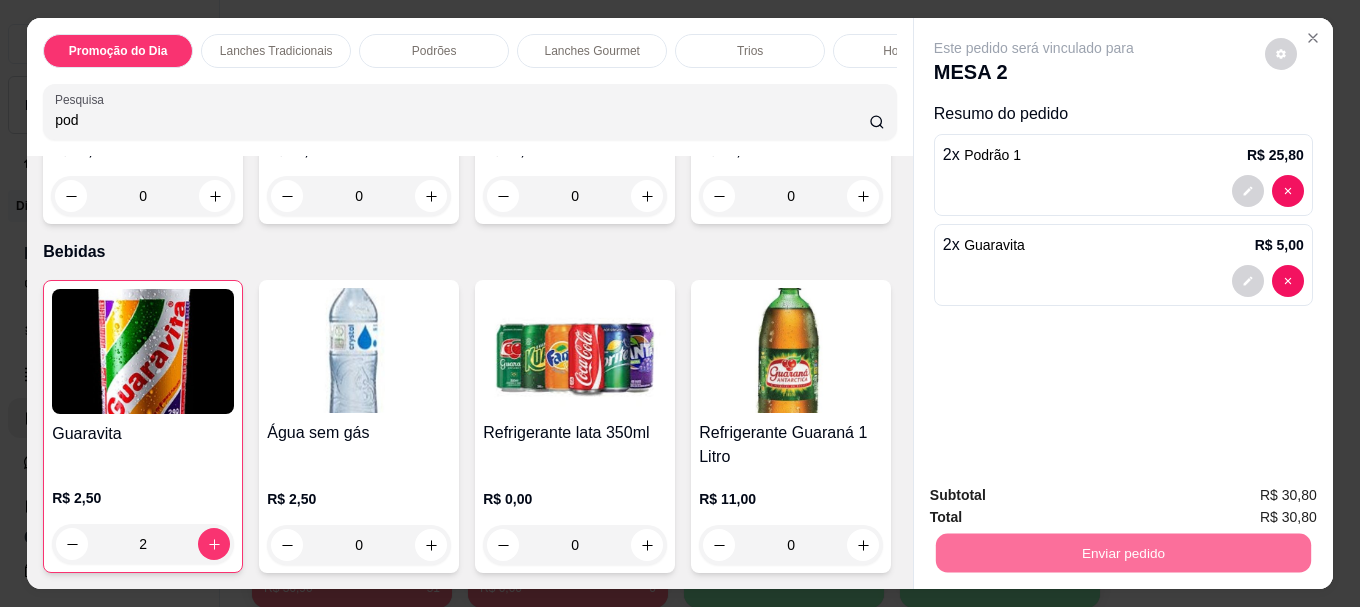 click on "Não registrar e enviar pedido" at bounding box center (1057, 495) 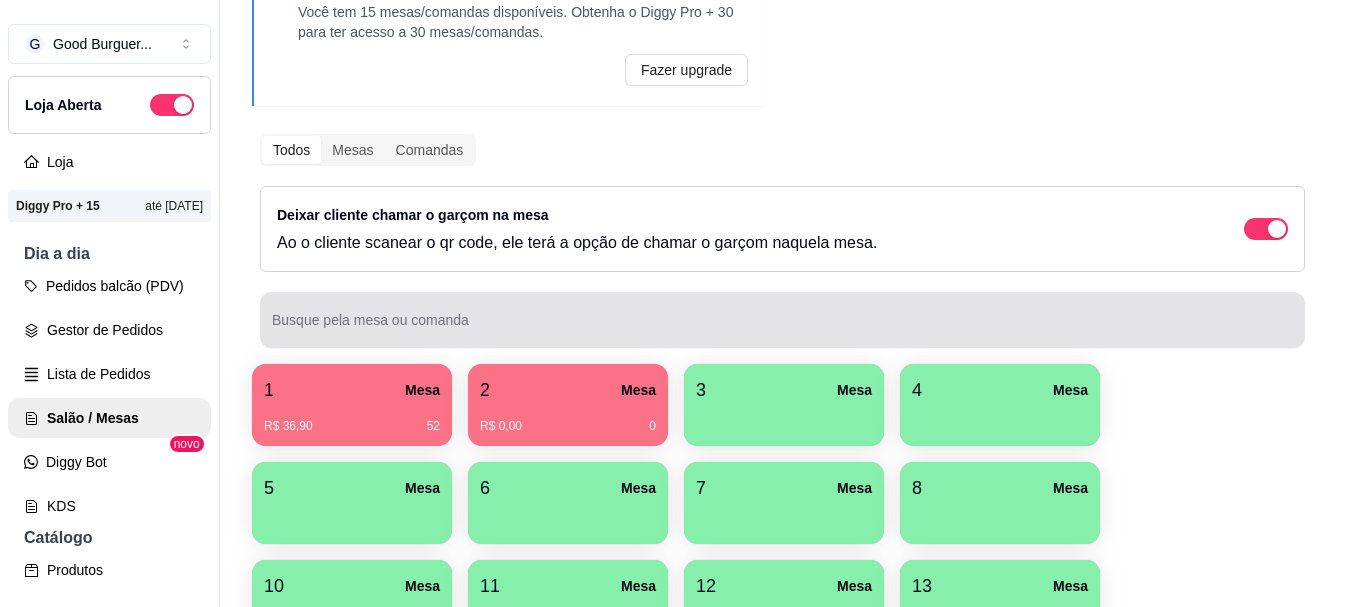 scroll, scrollTop: 200, scrollLeft: 0, axis: vertical 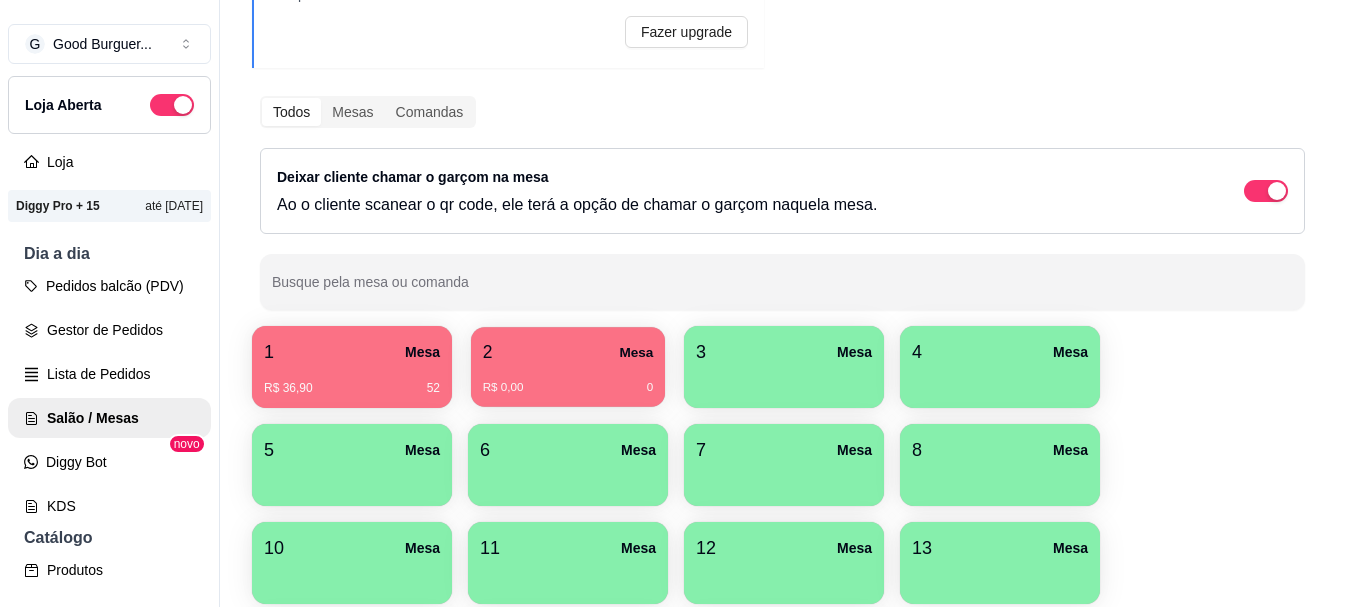 click on "R$ 0,00 0" at bounding box center [568, 380] 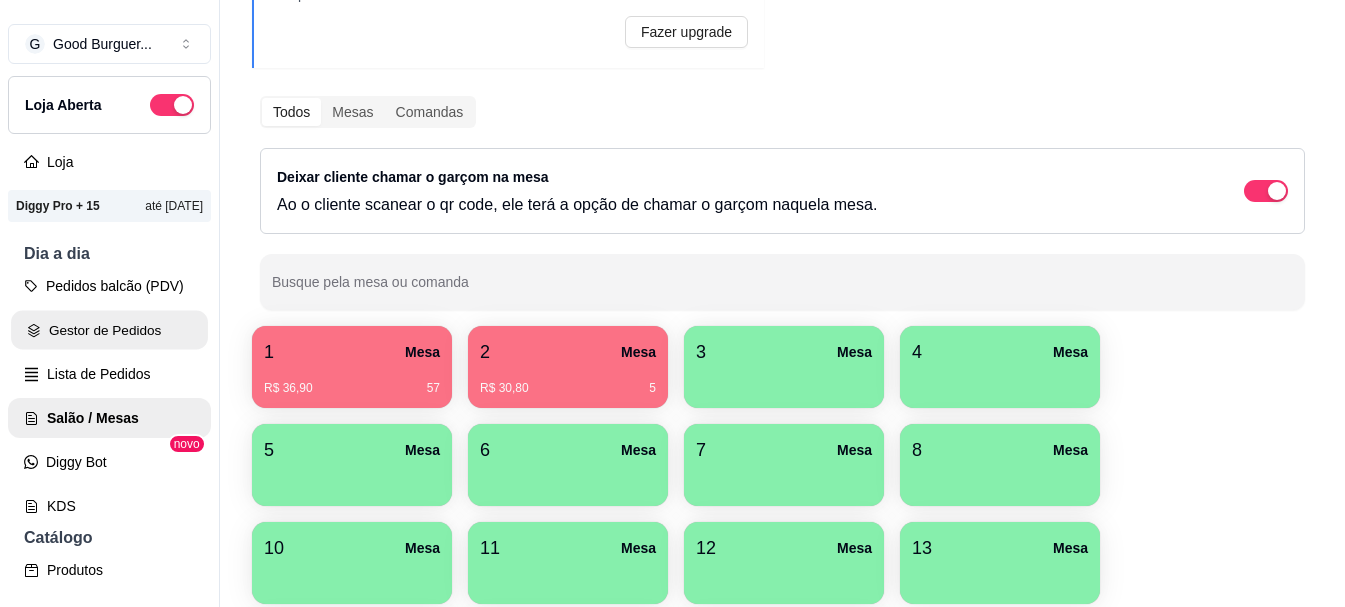 click on "Gestor de Pedidos" at bounding box center (109, 330) 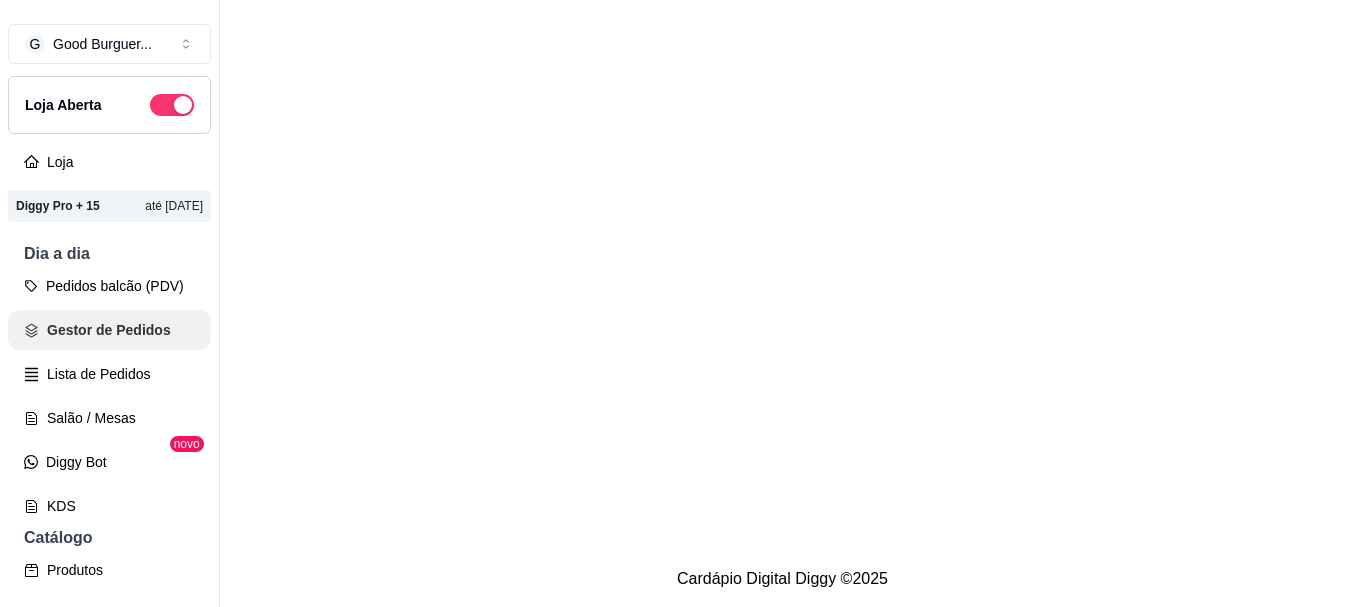 scroll, scrollTop: 0, scrollLeft: 0, axis: both 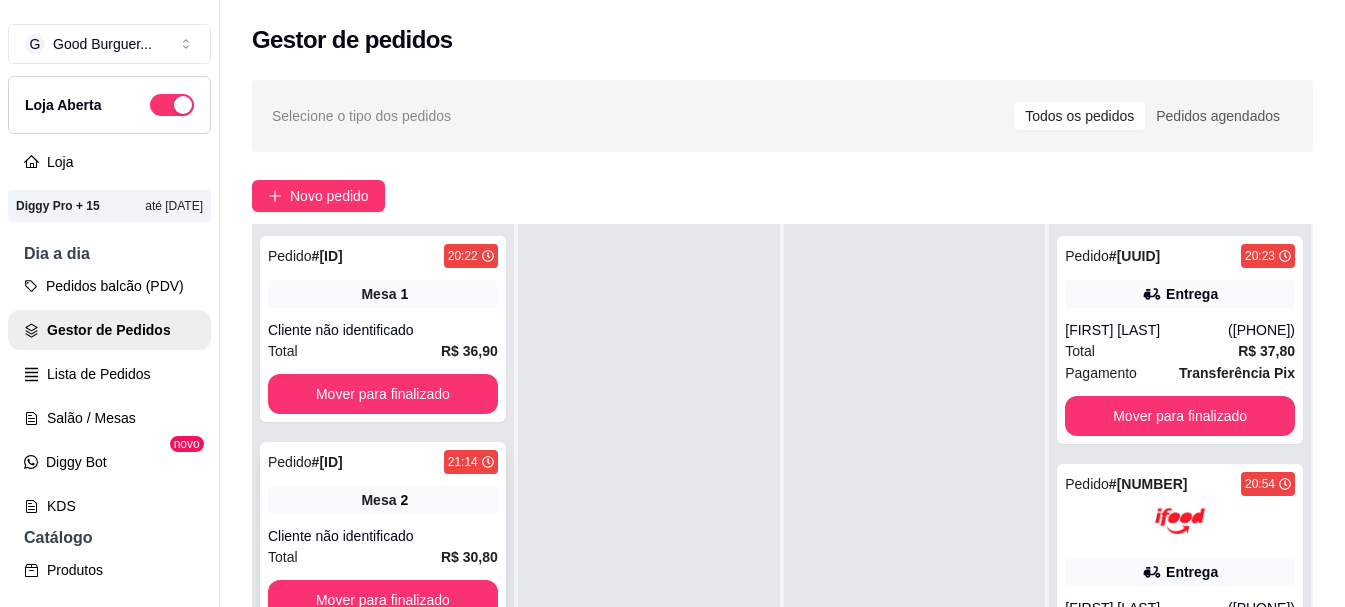 click on "Mesa 2" at bounding box center [383, 500] 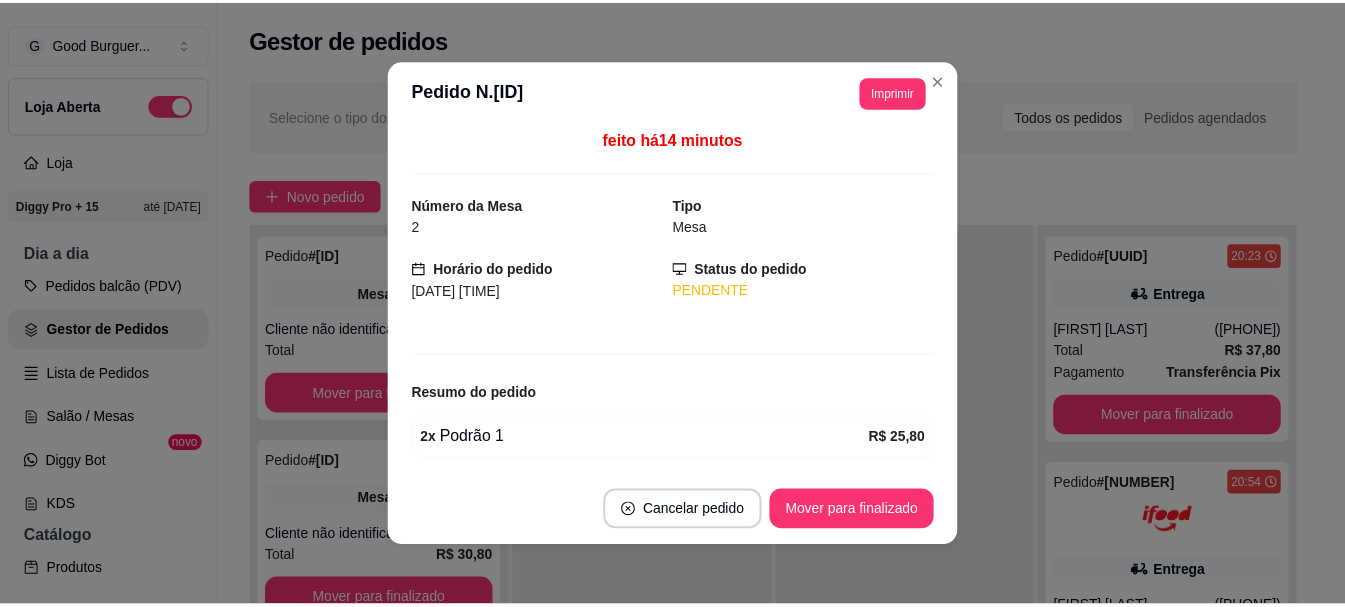 scroll, scrollTop: 0, scrollLeft: 0, axis: both 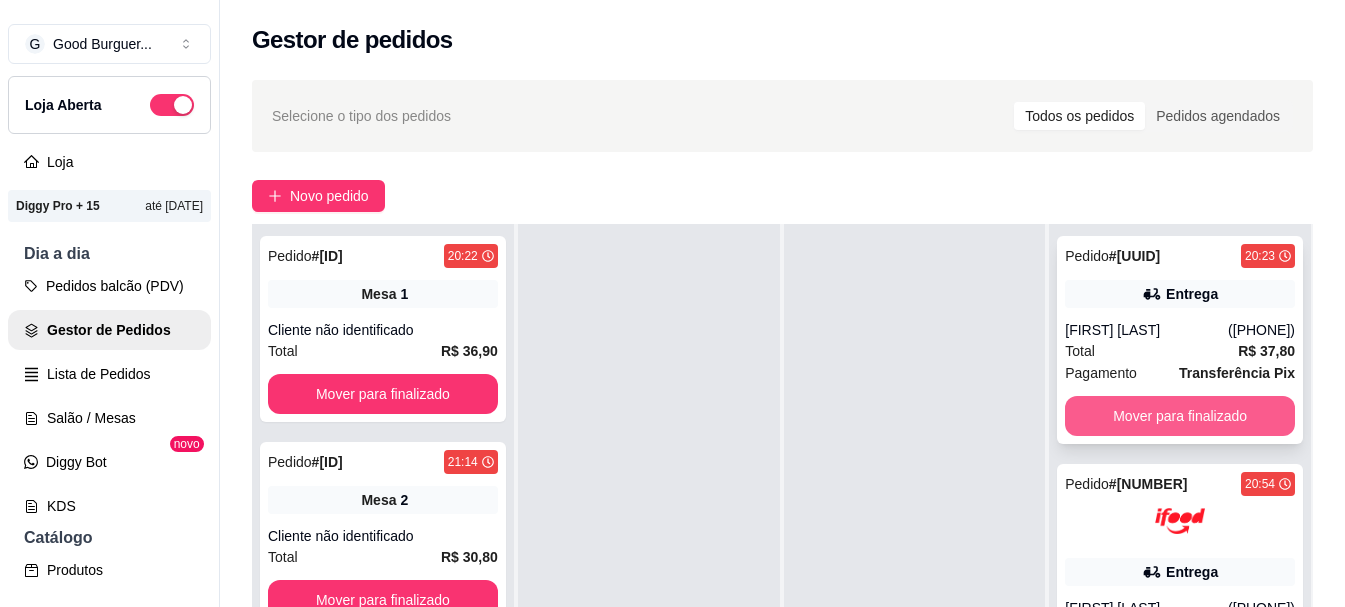 click on "Mover para finalizado" at bounding box center (1180, 416) 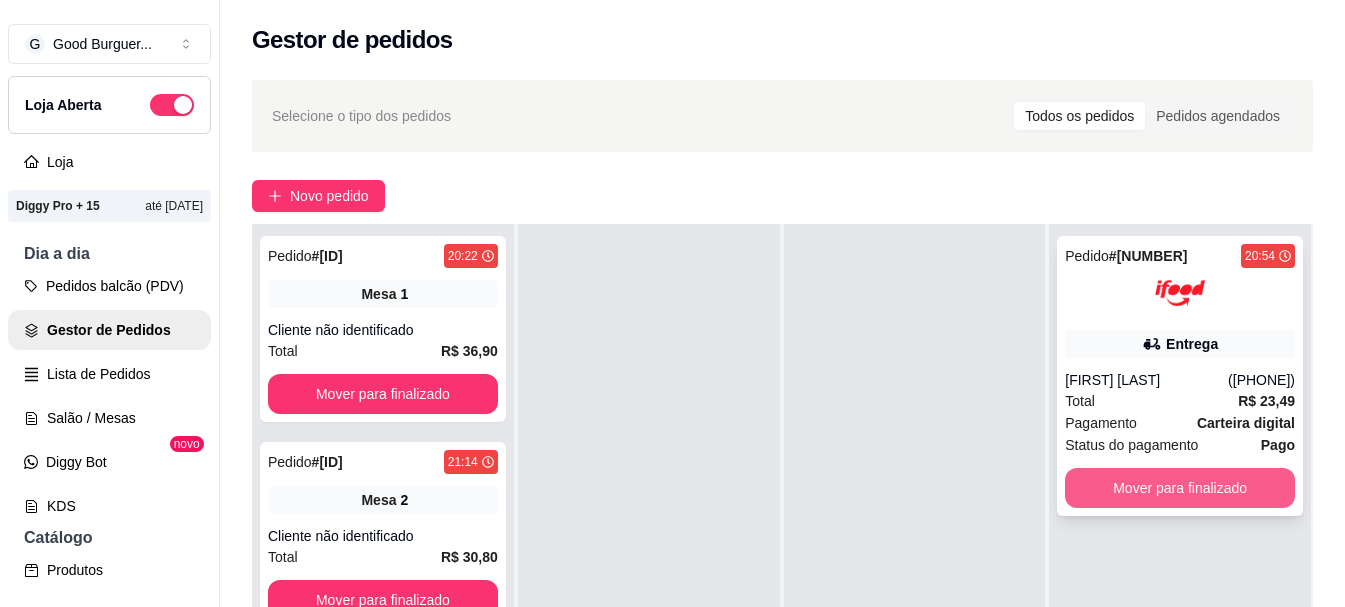 click on "Mover para finalizado" at bounding box center (1180, 488) 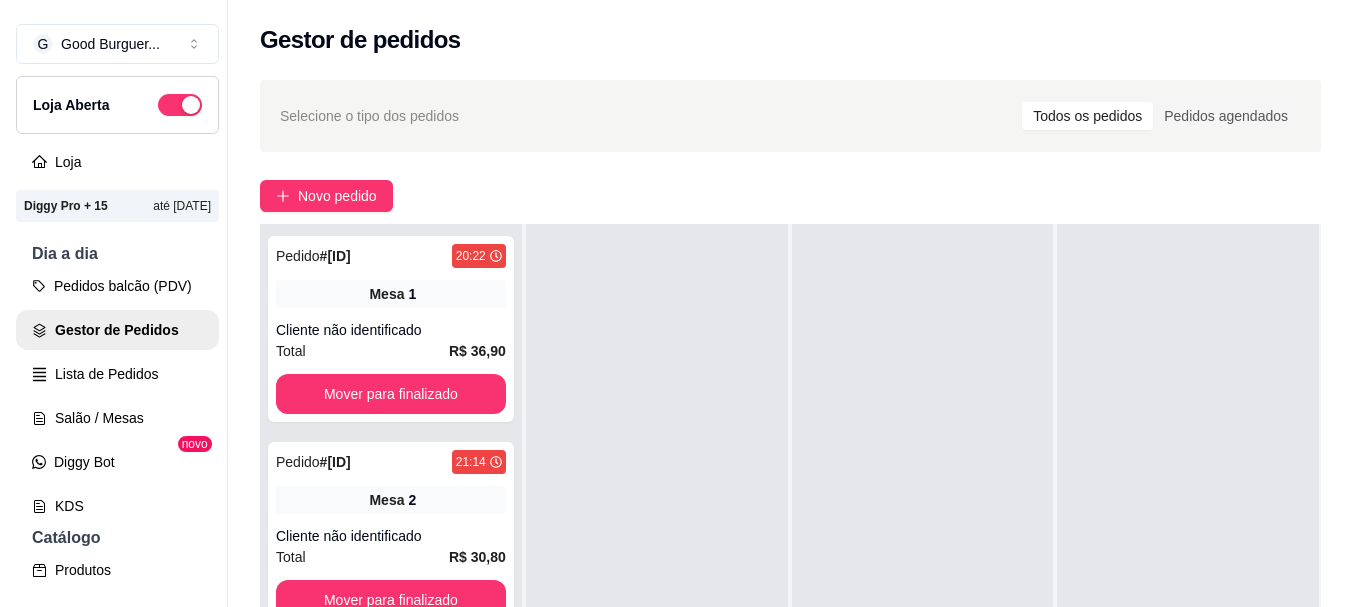 scroll, scrollTop: 0, scrollLeft: 0, axis: both 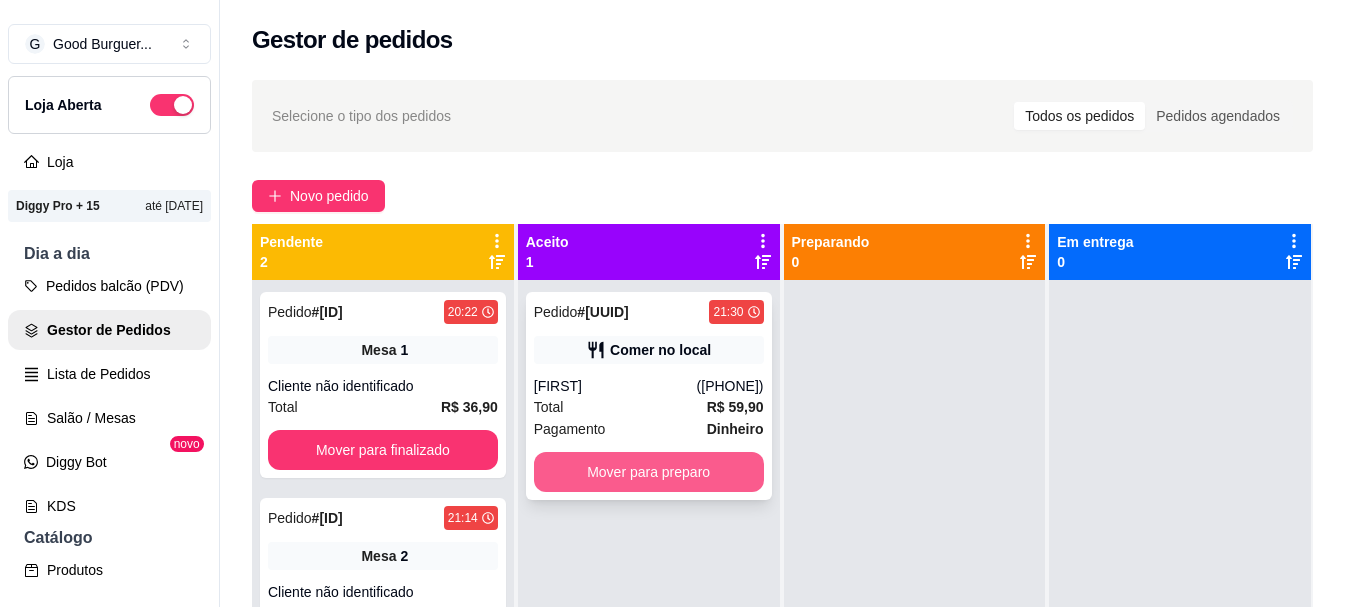 click on "Mover para preparo" at bounding box center (649, 472) 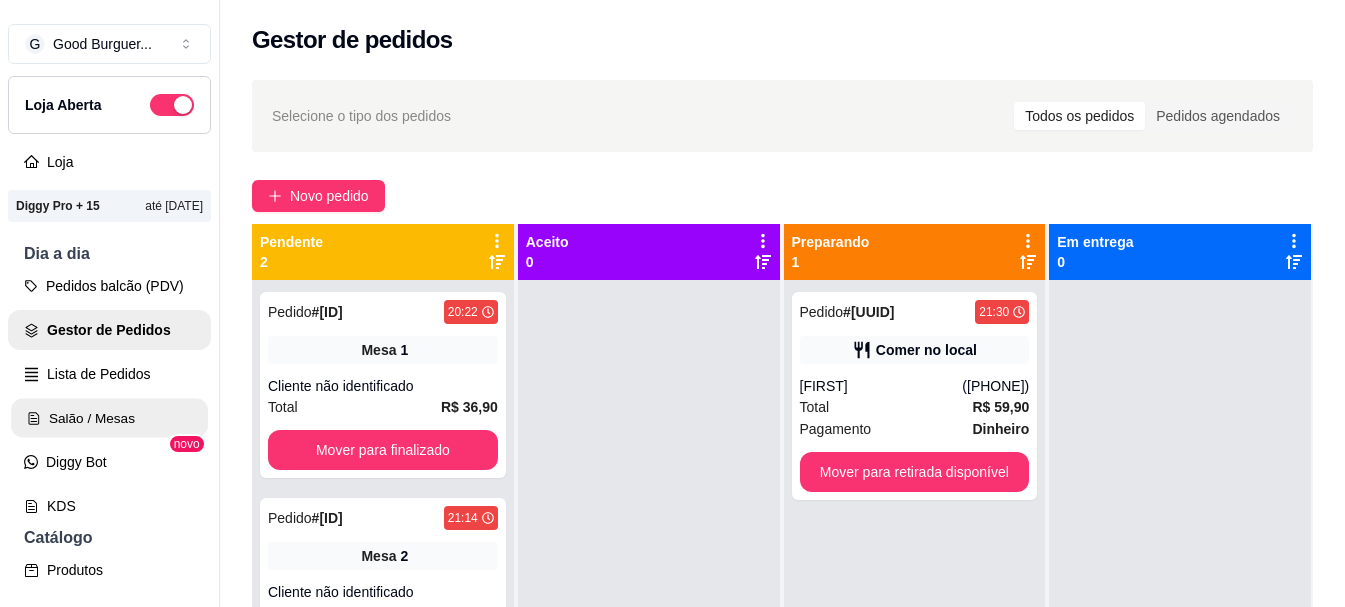 click on "Salão / Mesas" at bounding box center [109, 418] 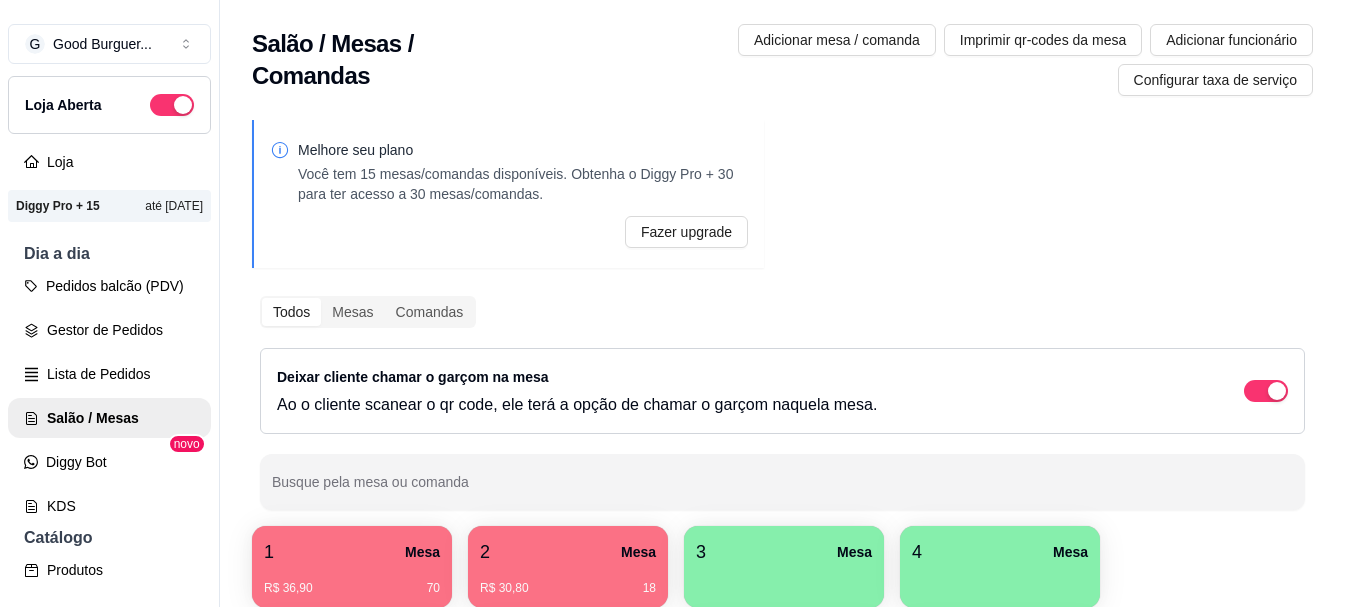click on "1 Mesa" at bounding box center [352, 552] 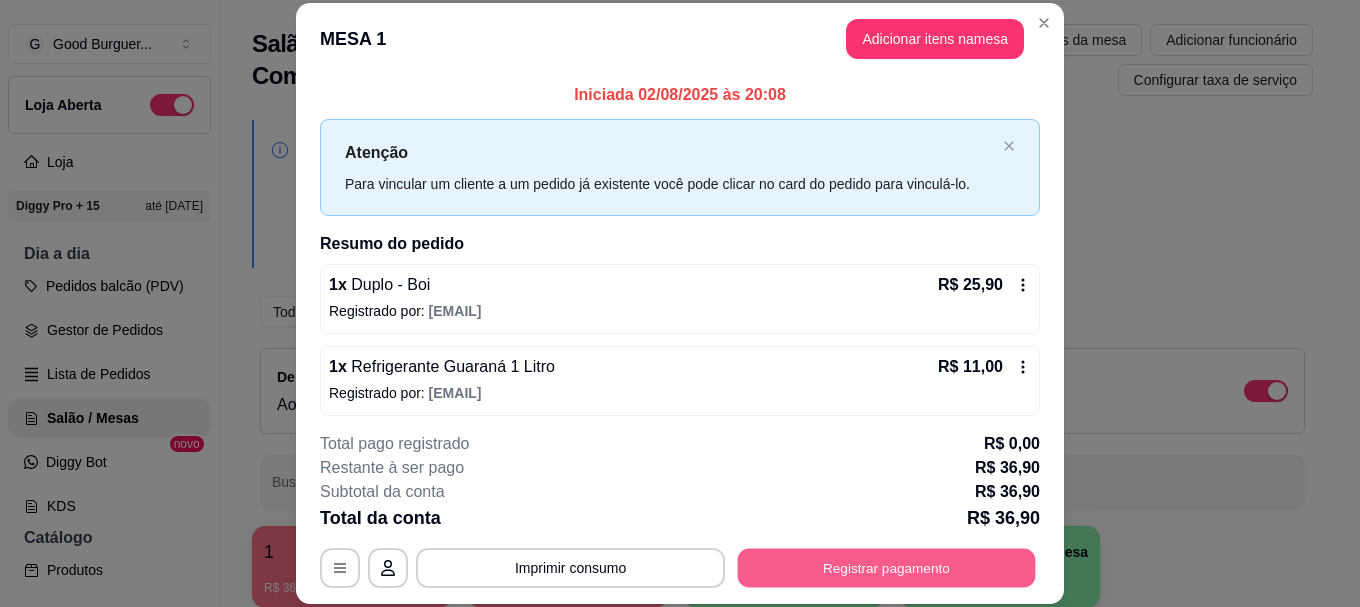 click on "Registrar pagamento" at bounding box center [887, 568] 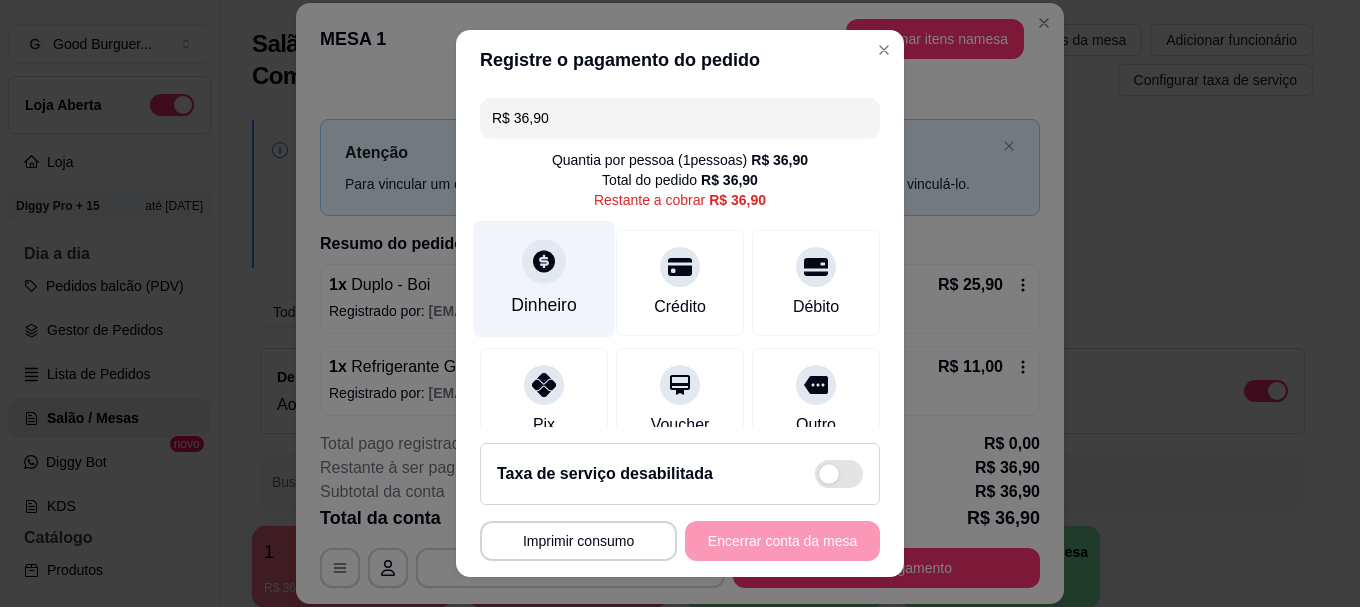 click at bounding box center [544, 262] 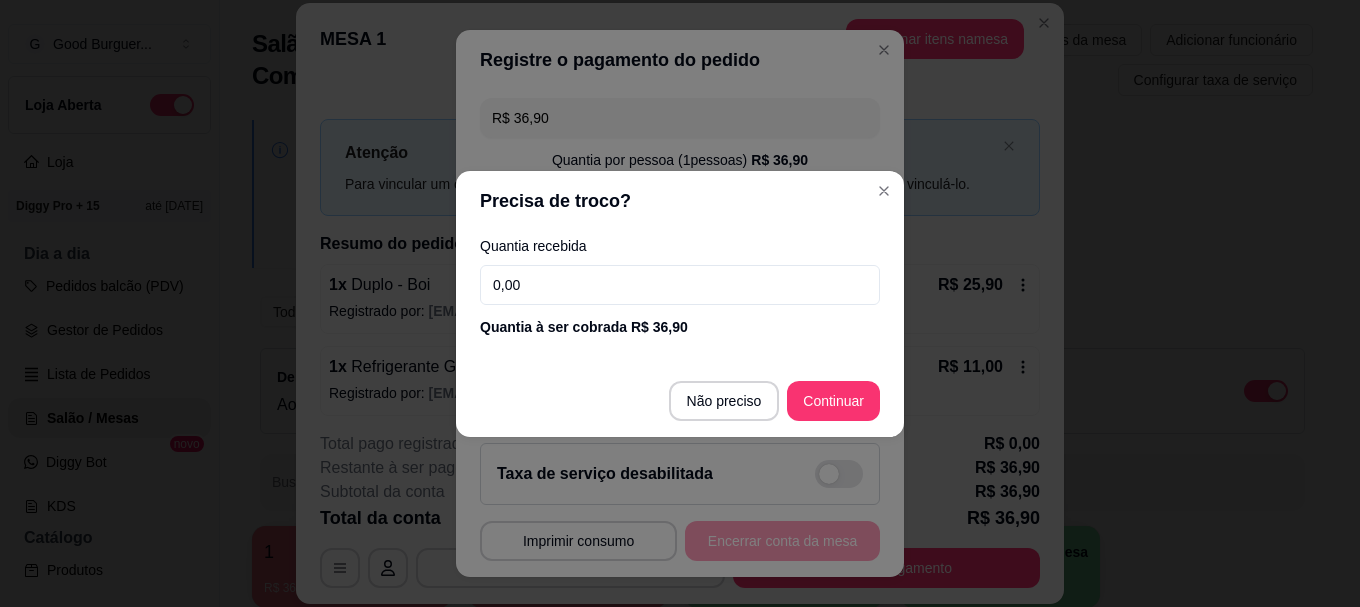 click on "0,00" at bounding box center (680, 285) 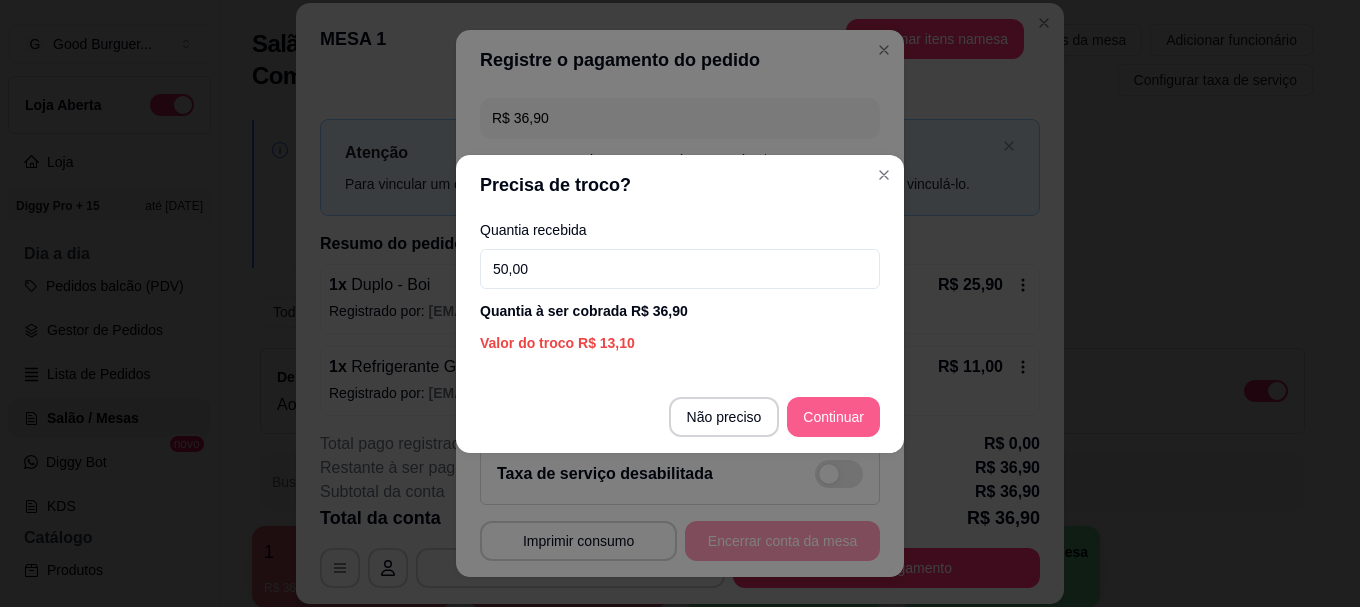 type on "50,00" 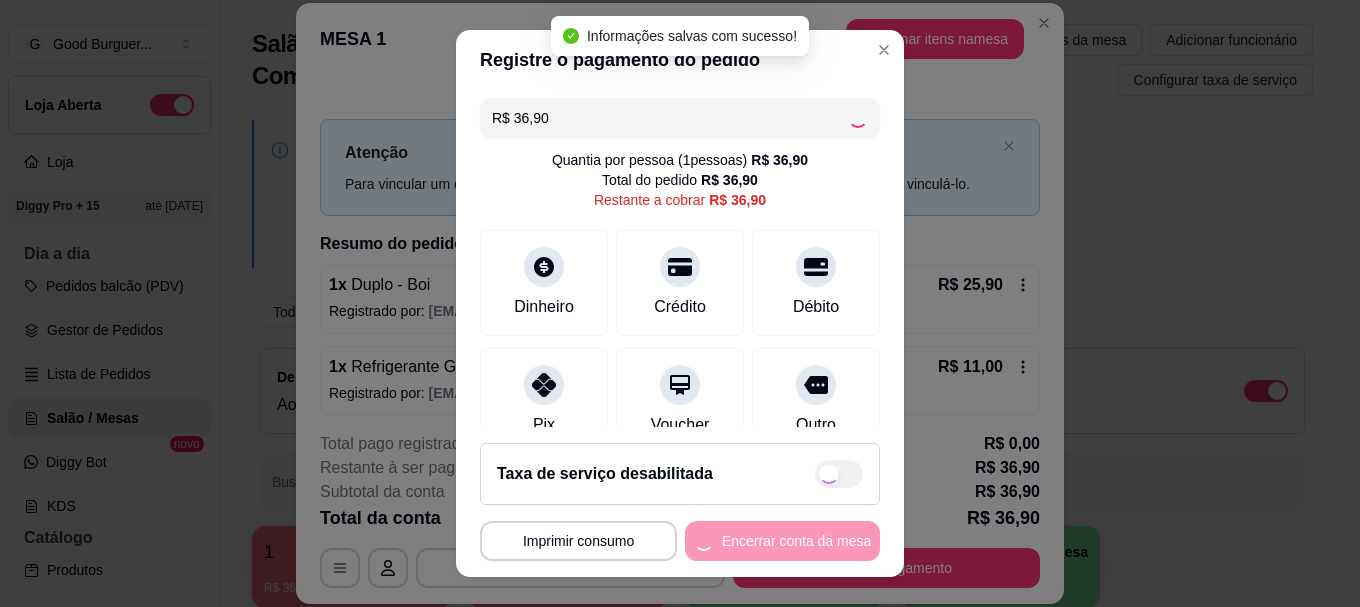 type on "R$ 0,00" 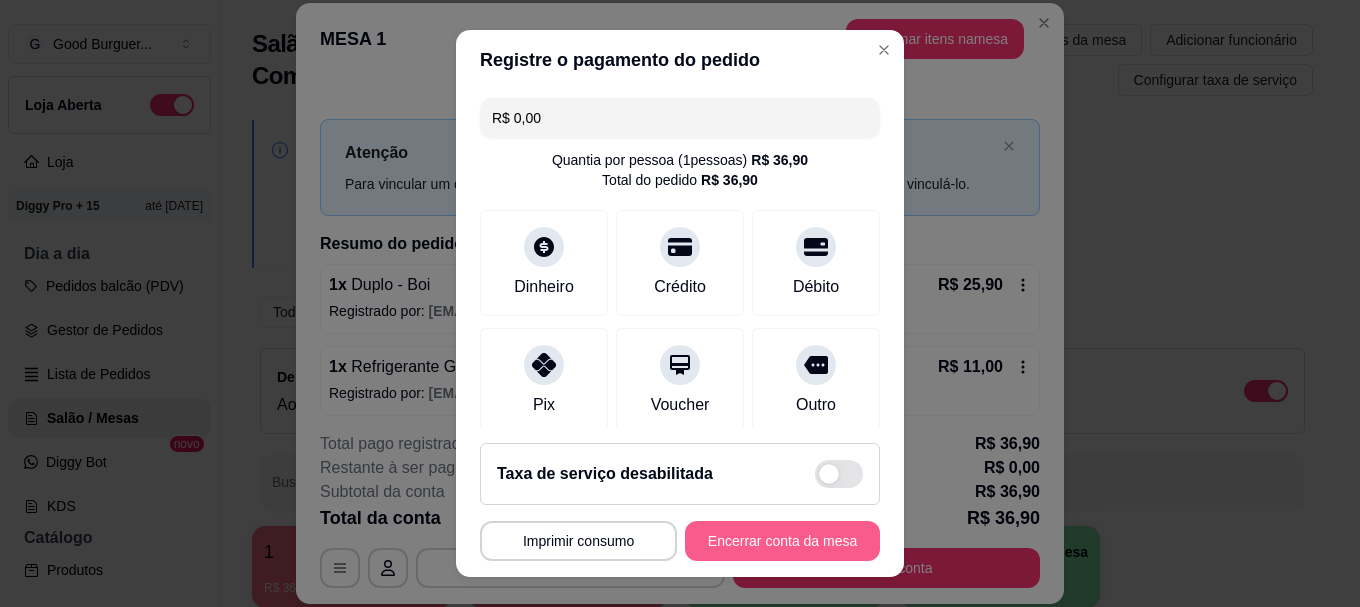 click on "Encerrar conta da mesa" at bounding box center [782, 541] 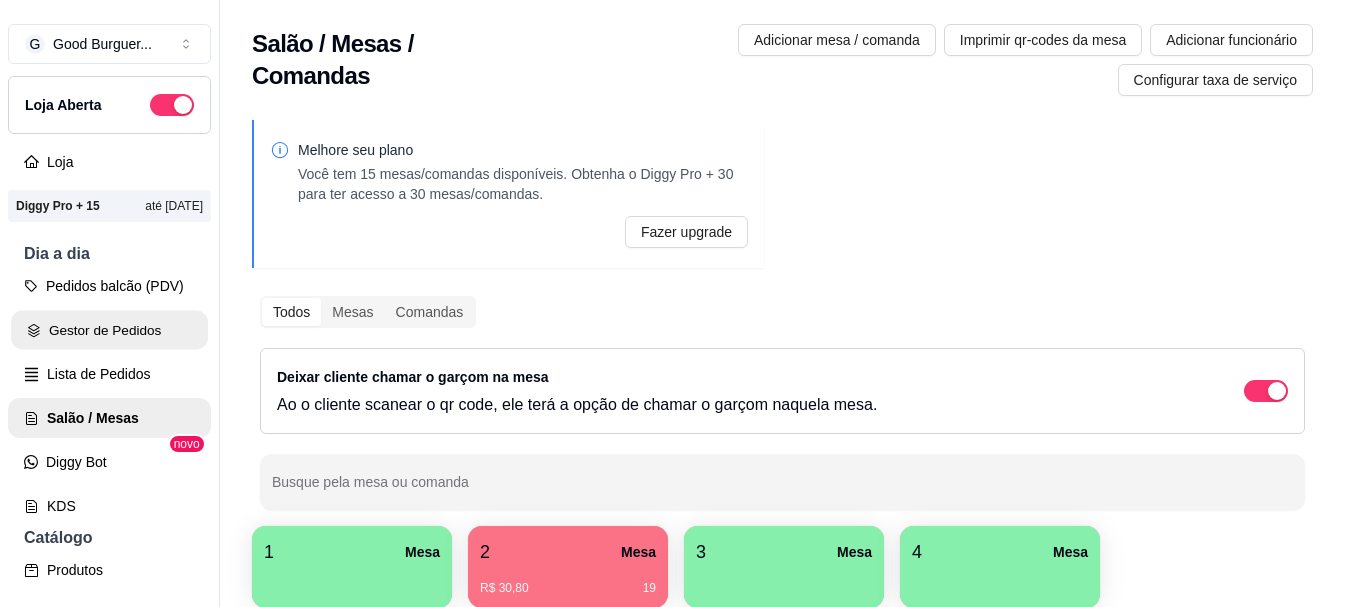 click on "Gestor de Pedidos" at bounding box center (109, 330) 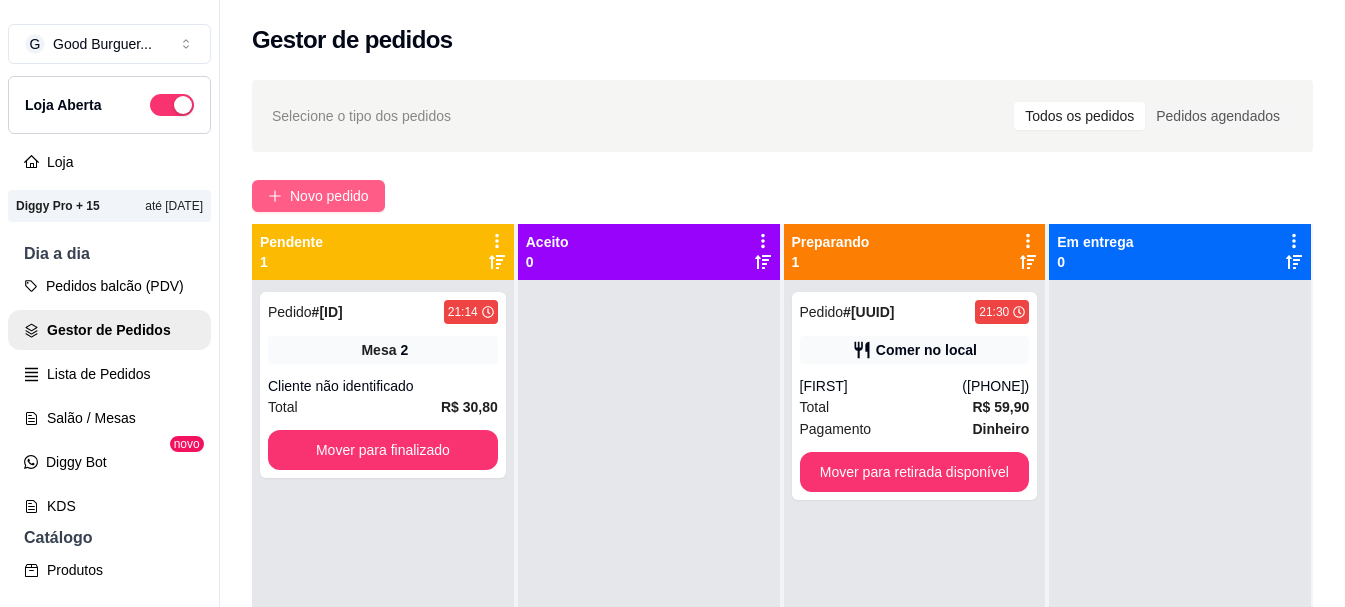 click on "Novo pedido" at bounding box center (329, 196) 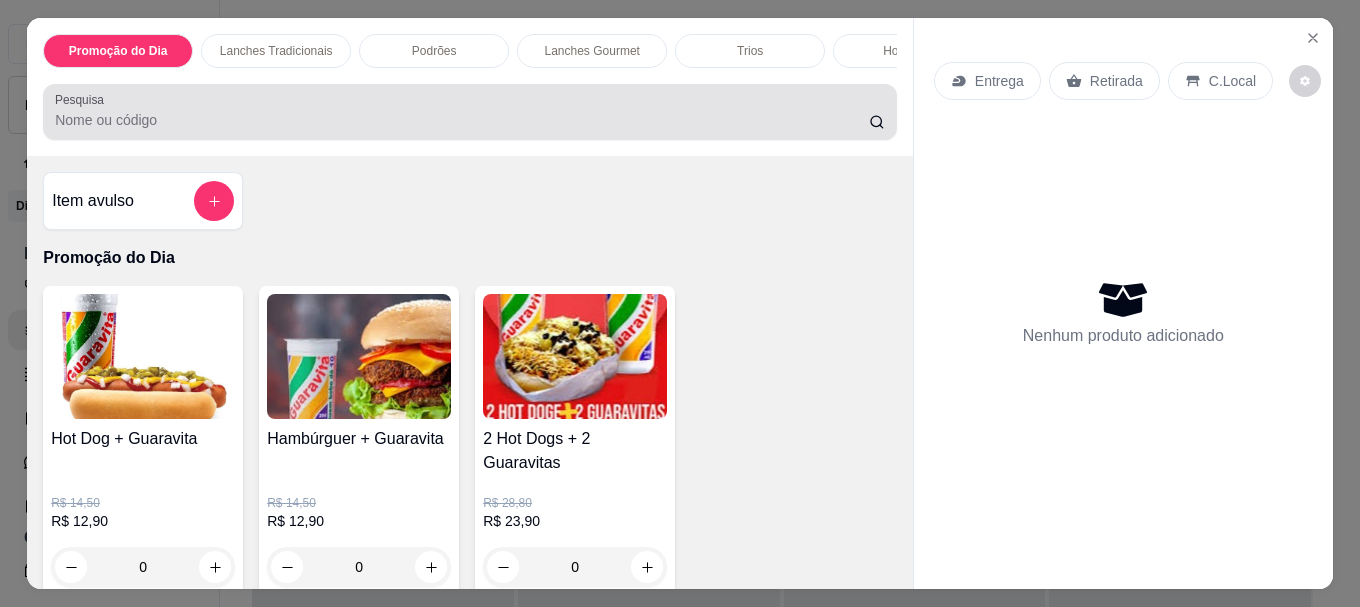 click at bounding box center [470, 112] 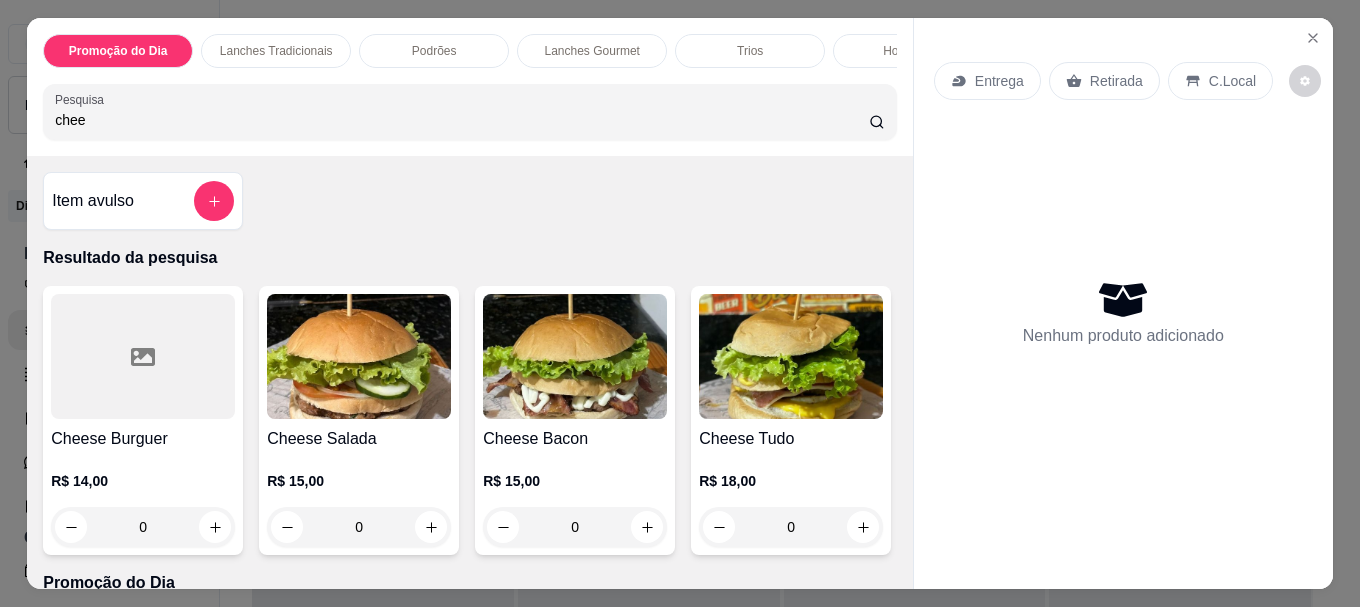 type on "chee" 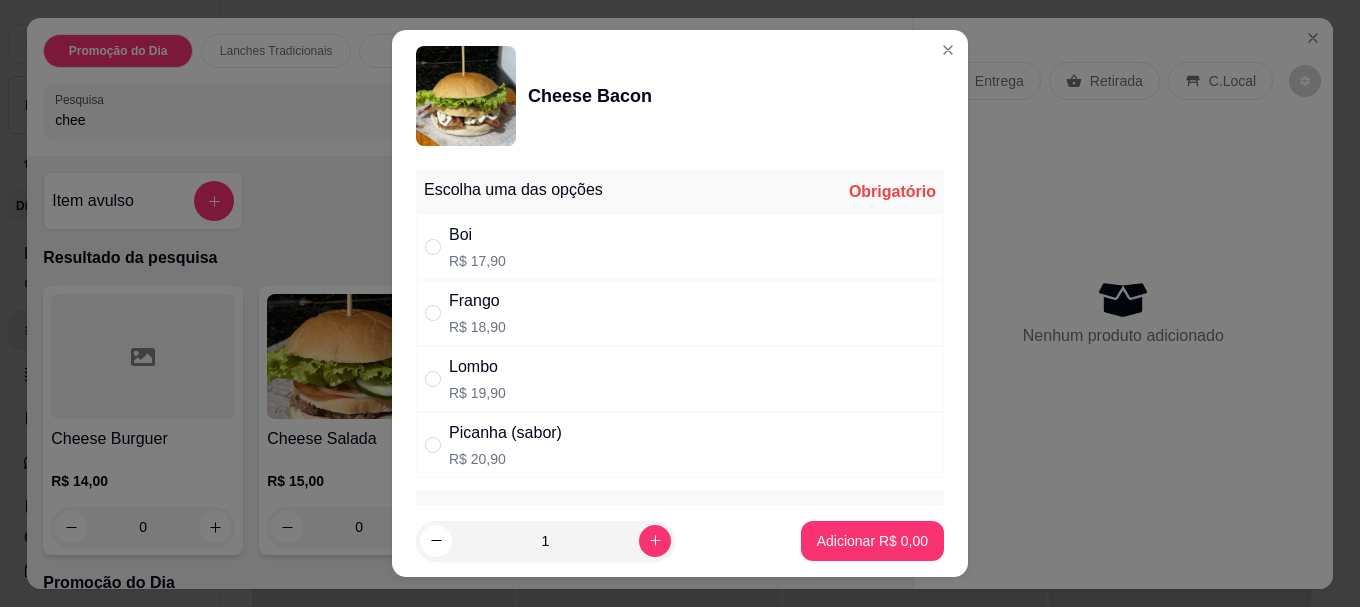 click on "Boi" at bounding box center [477, 235] 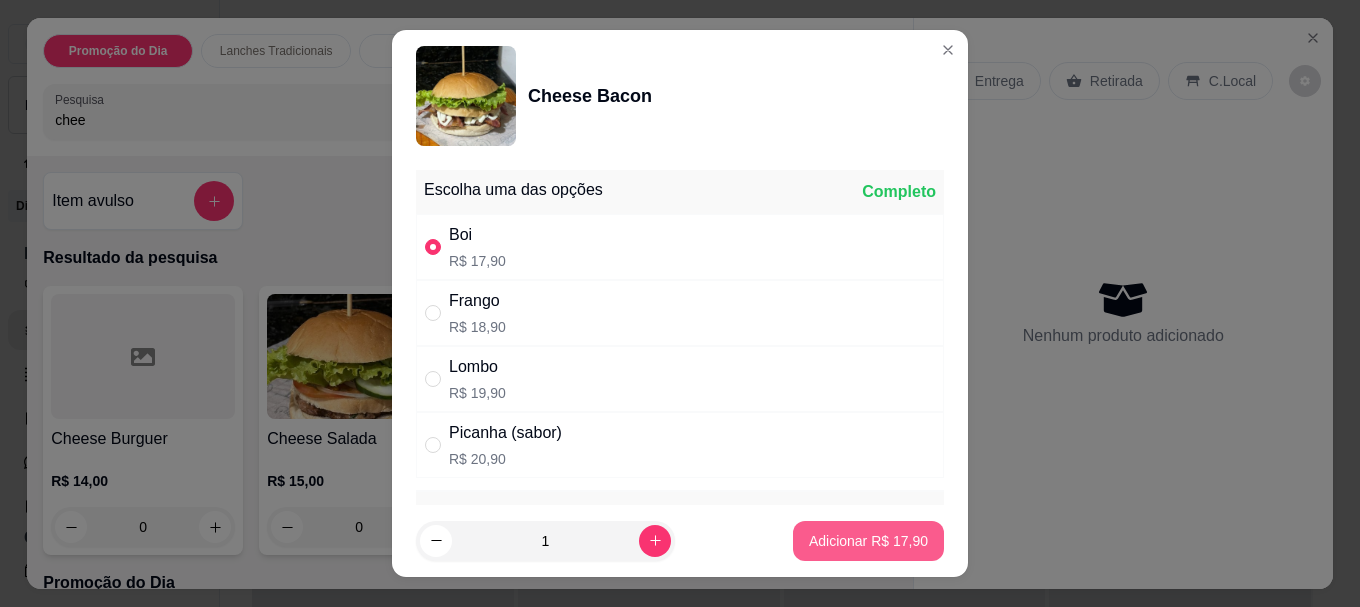 click on "Adicionar   R$ 17,90" at bounding box center [868, 541] 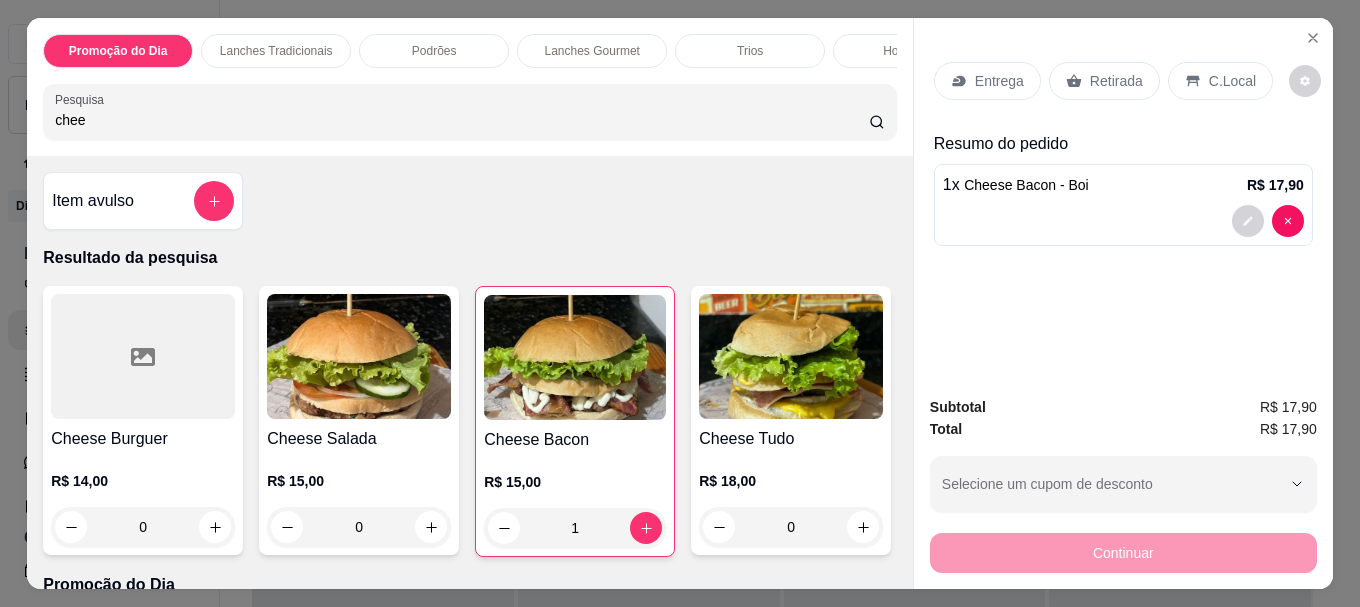 click 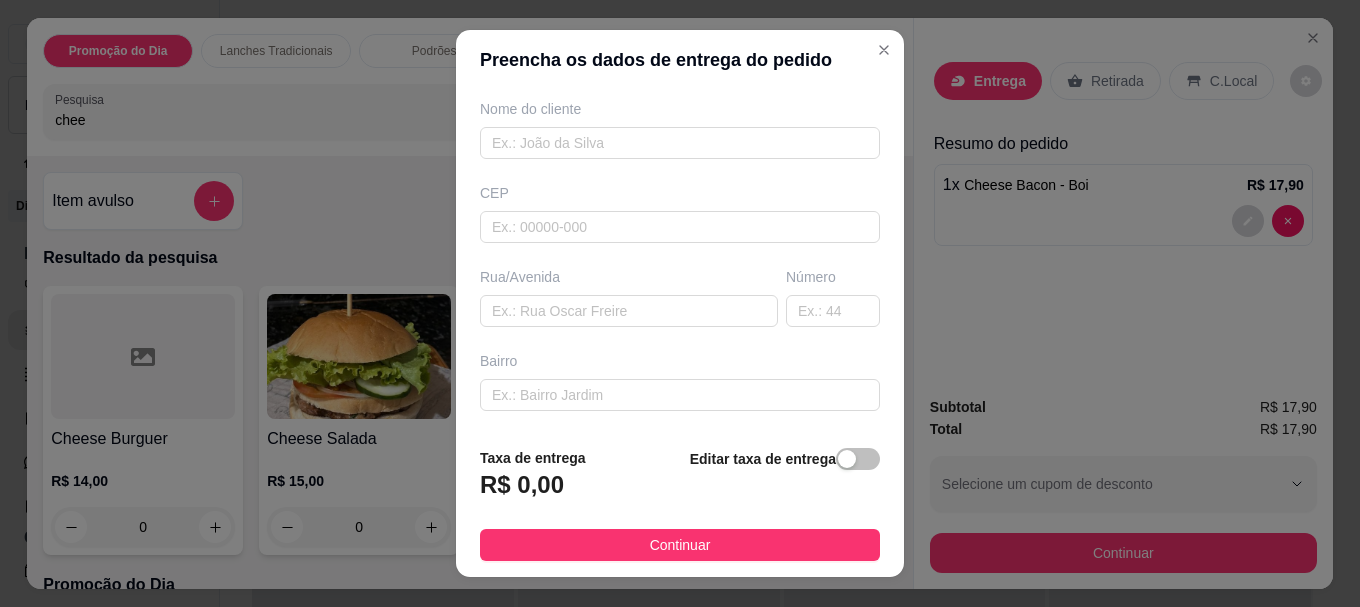 scroll, scrollTop: 200, scrollLeft: 0, axis: vertical 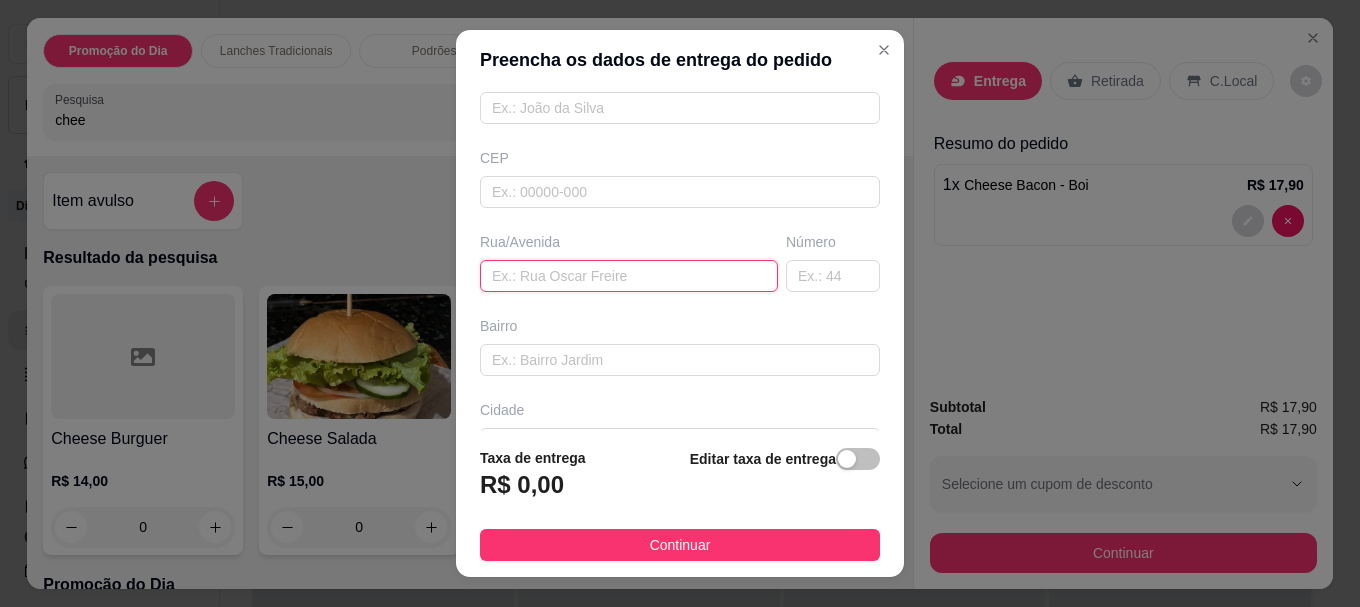 click at bounding box center (629, 276) 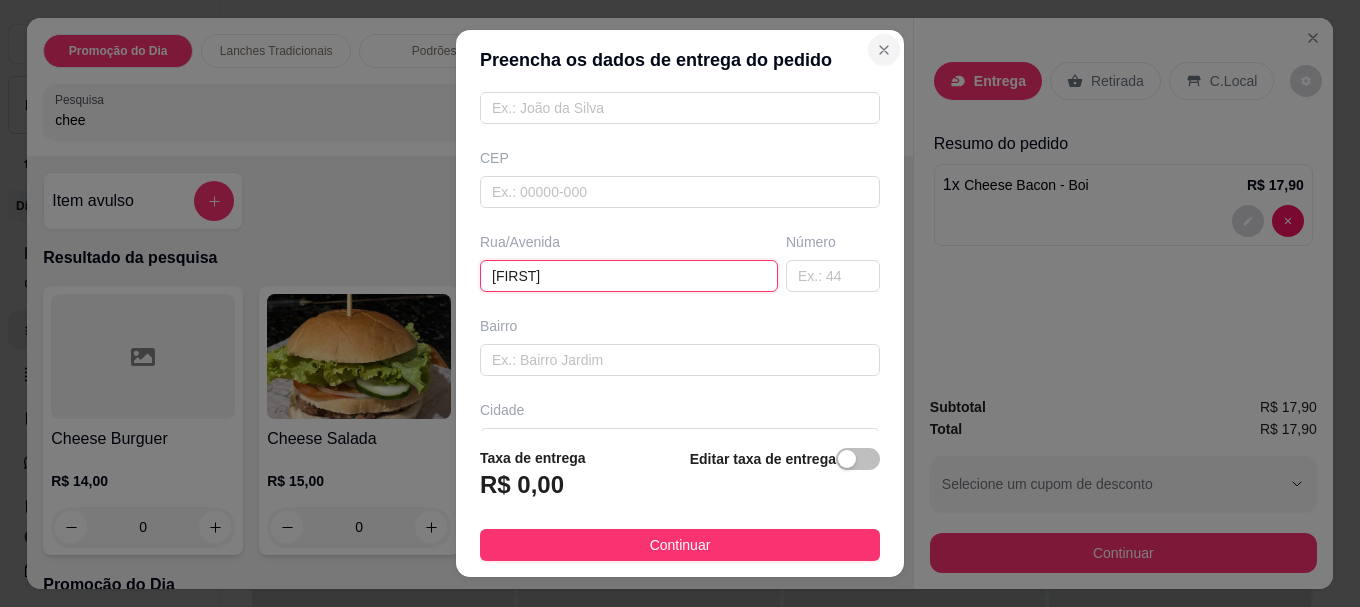 type on "[FIRST]" 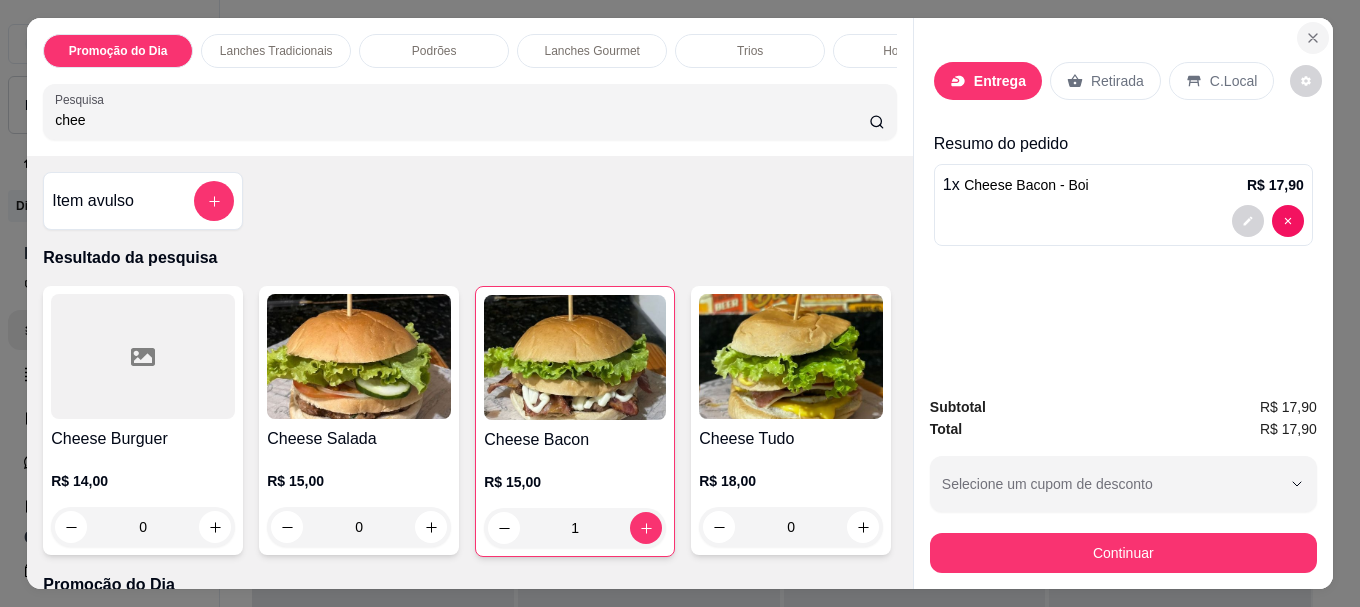 click 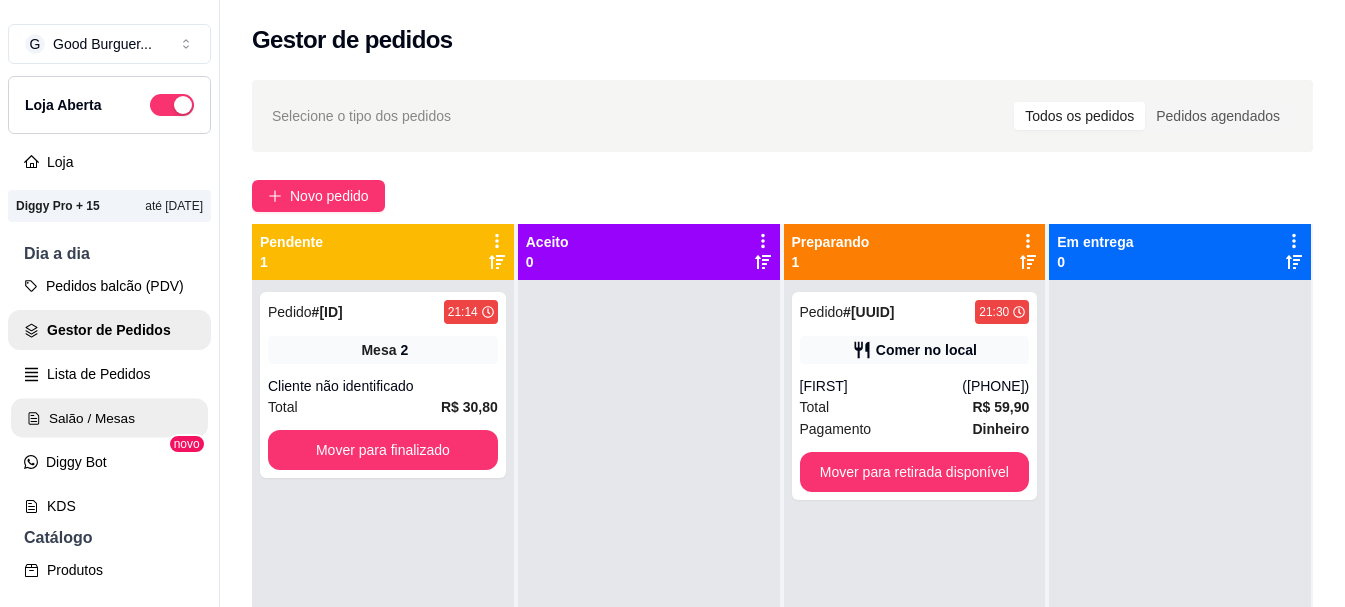 click on "Salão / Mesas" at bounding box center (109, 418) 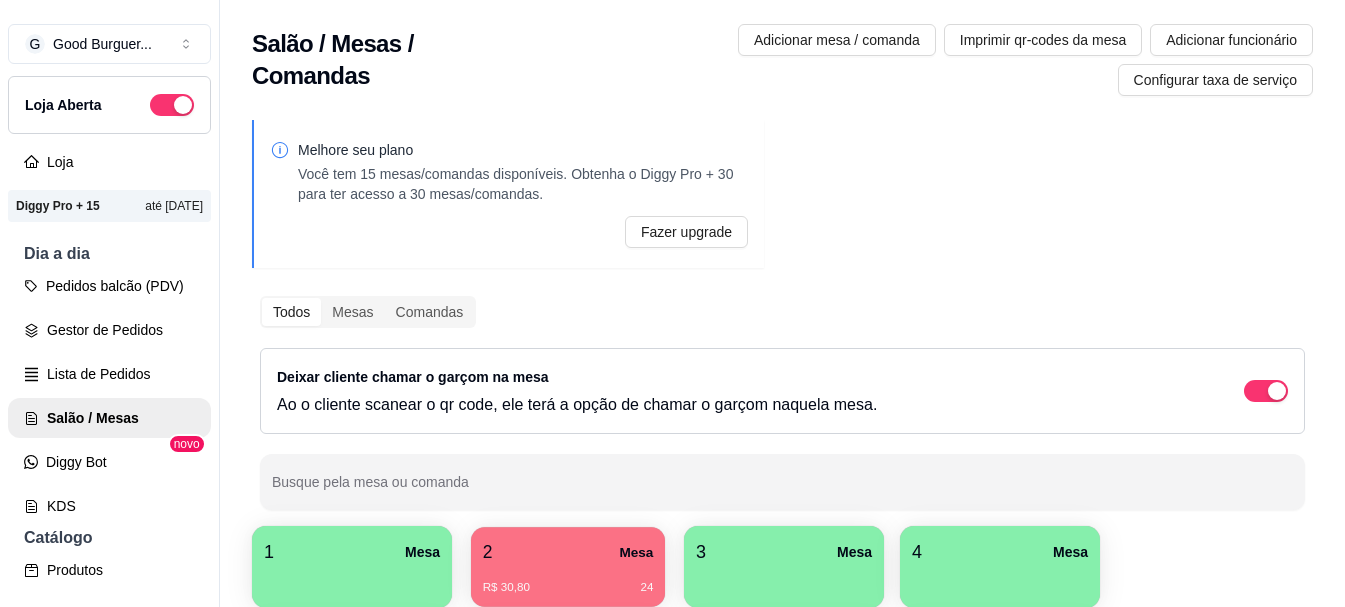 click on "2 Mesa" at bounding box center (568, 552) 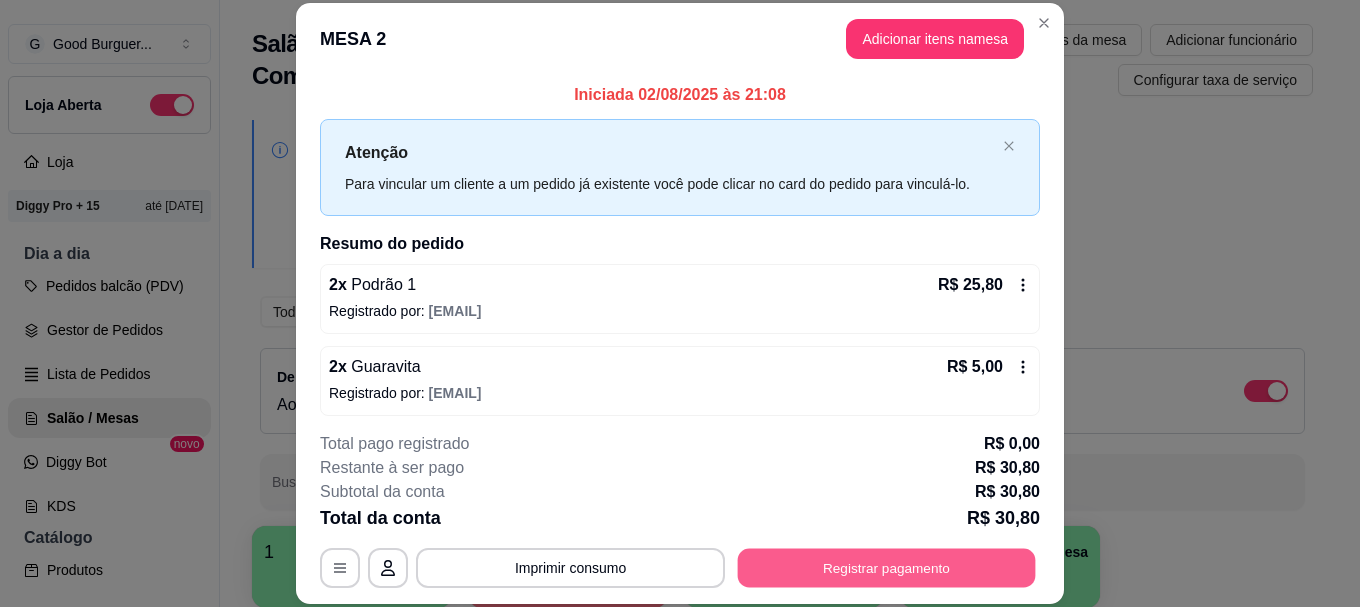 click on "Registrar pagamento" at bounding box center [887, 568] 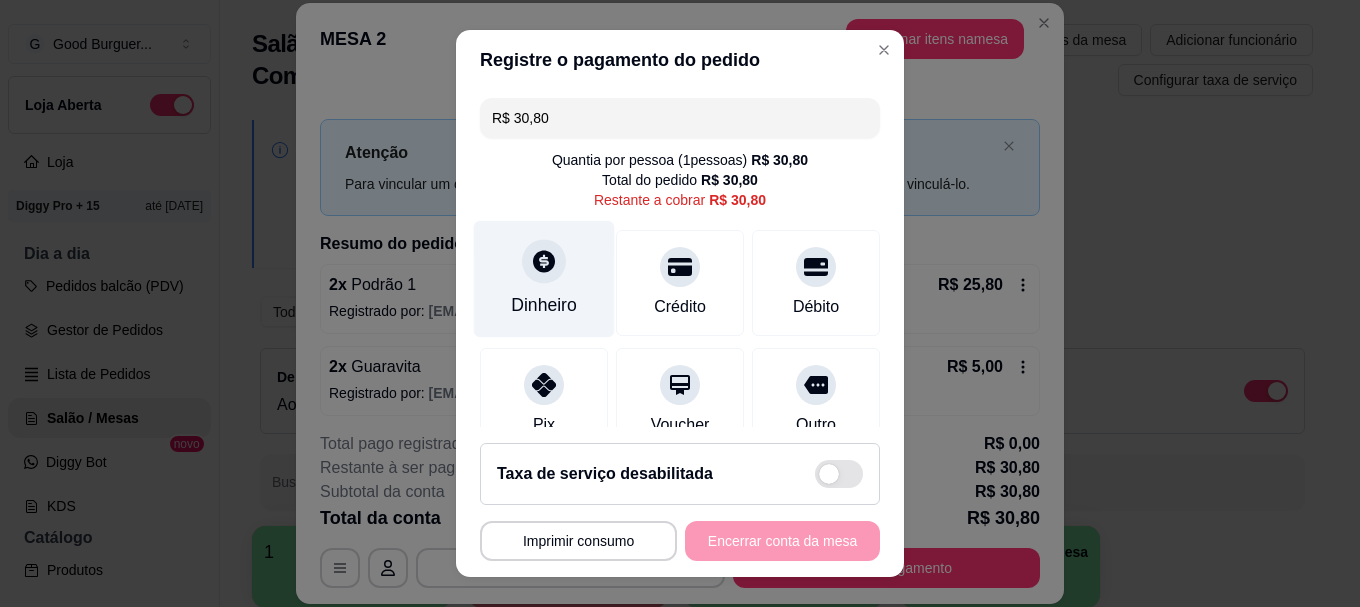 click 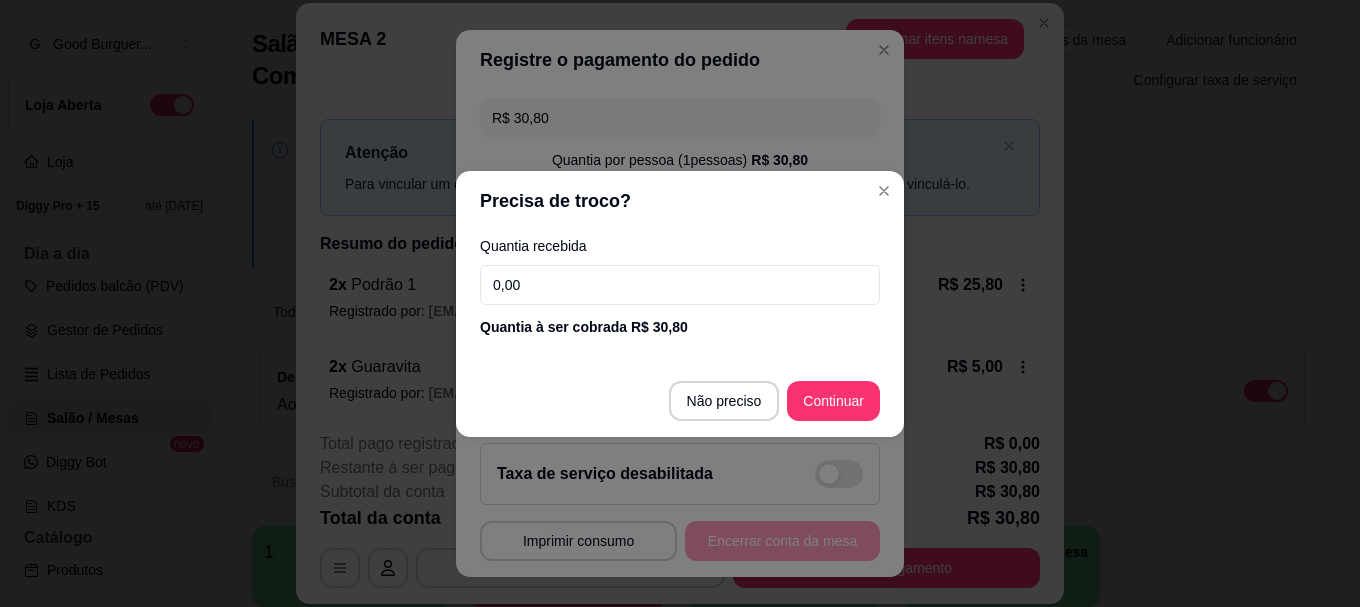 click on "0,00" at bounding box center [680, 285] 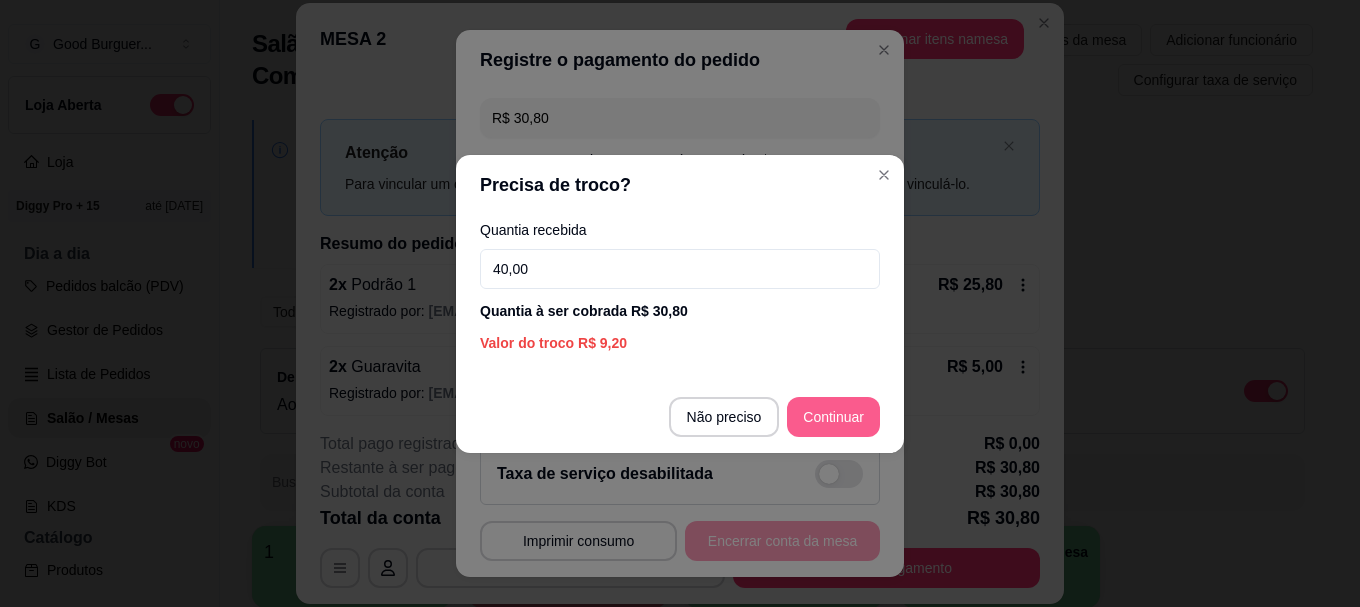 type on "40,00" 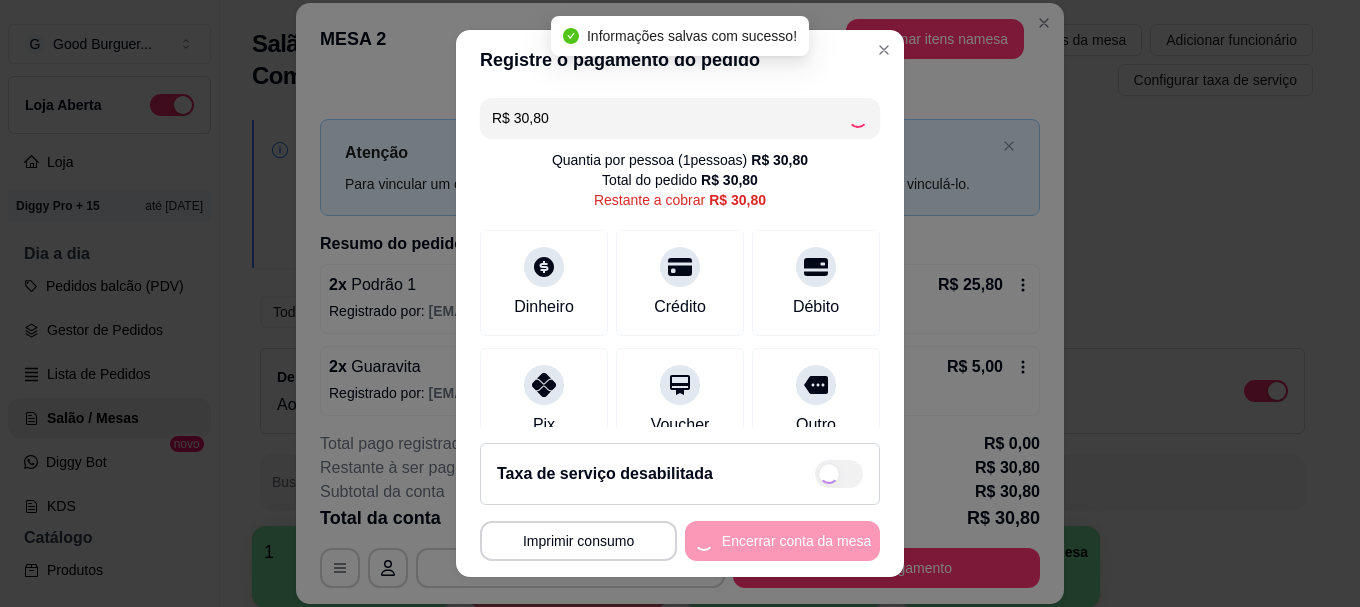 type on "R$ 0,00" 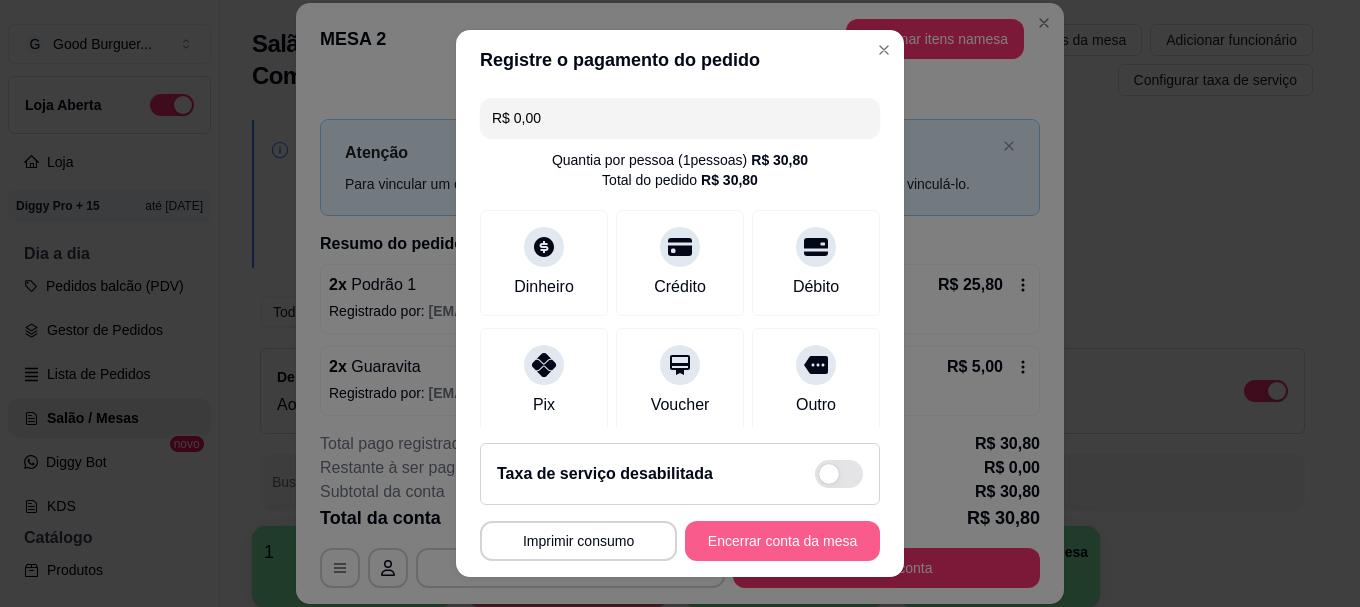 click on "Encerrar conta da mesa" at bounding box center [782, 541] 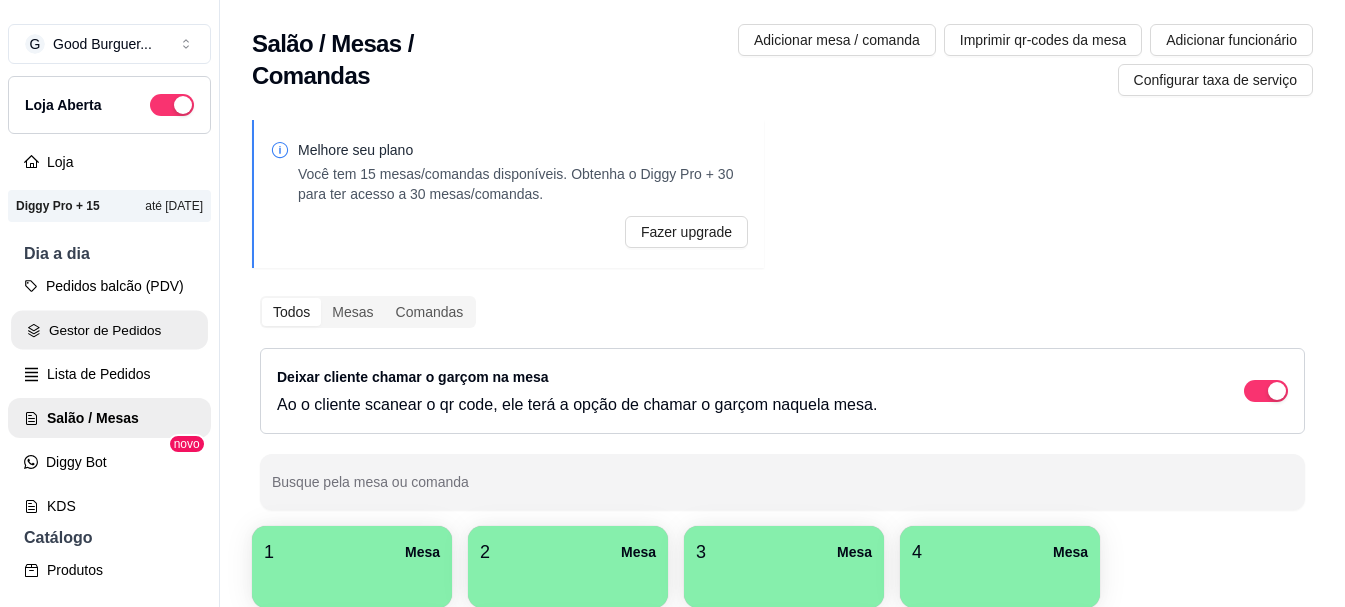 click on "Gestor de Pedidos" at bounding box center (109, 330) 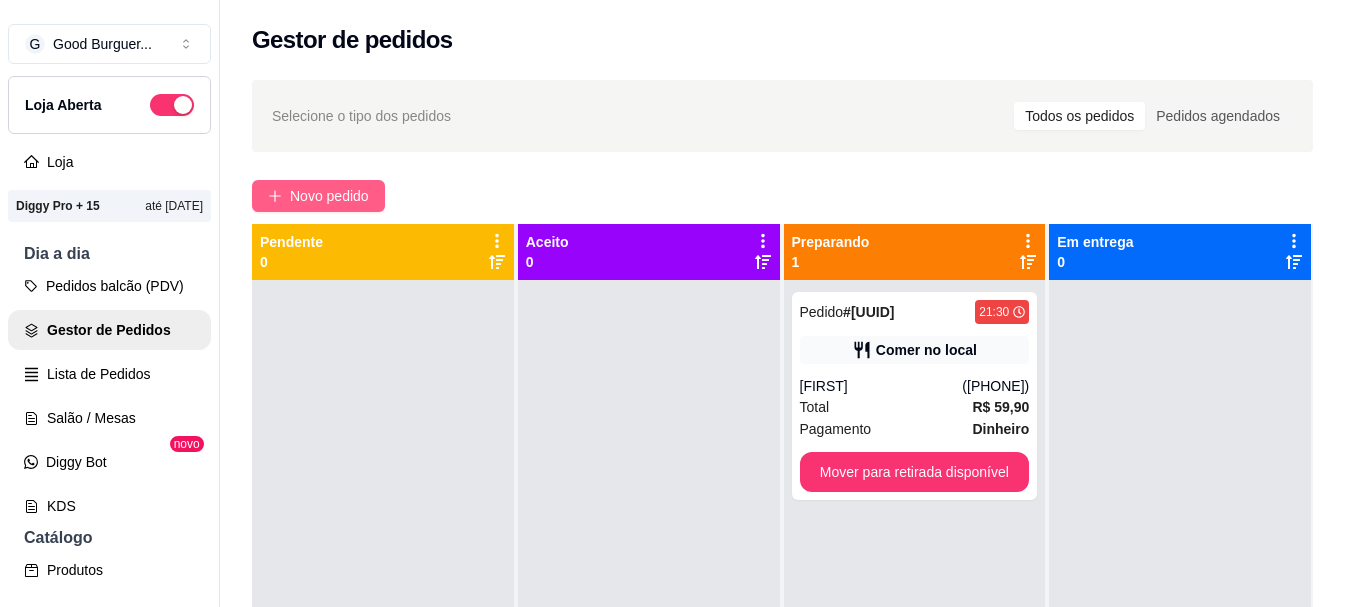 click on "Novo pedido" at bounding box center (329, 196) 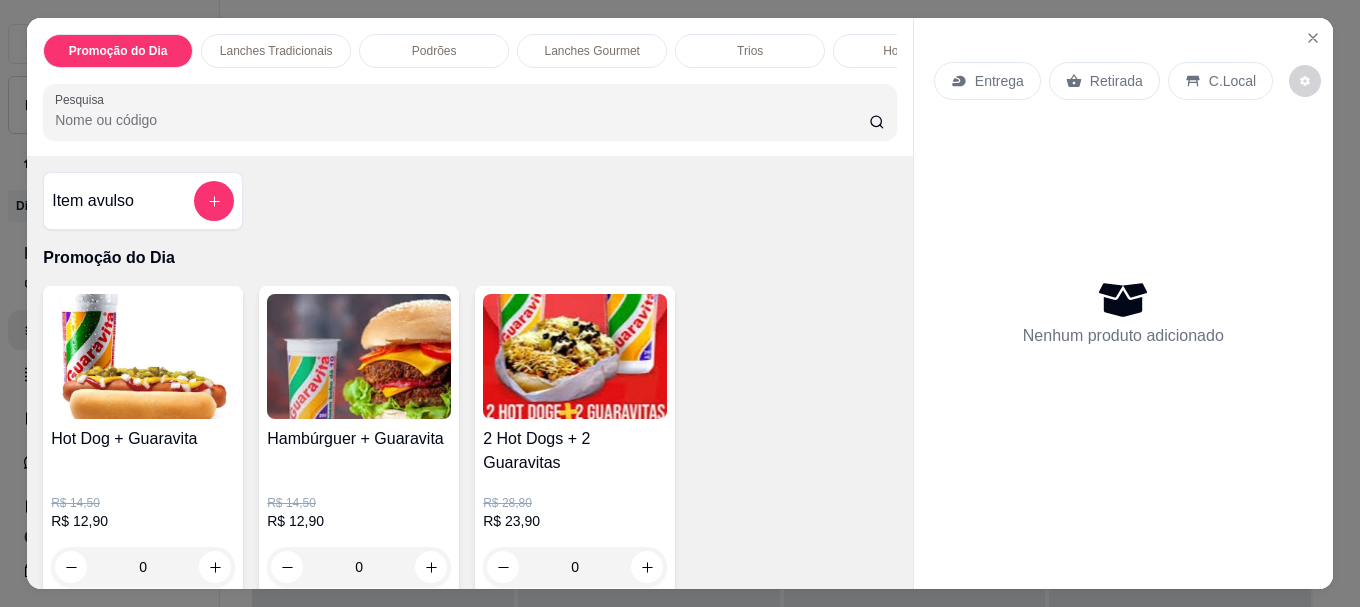 click on "Pesquisa" at bounding box center (462, 120) 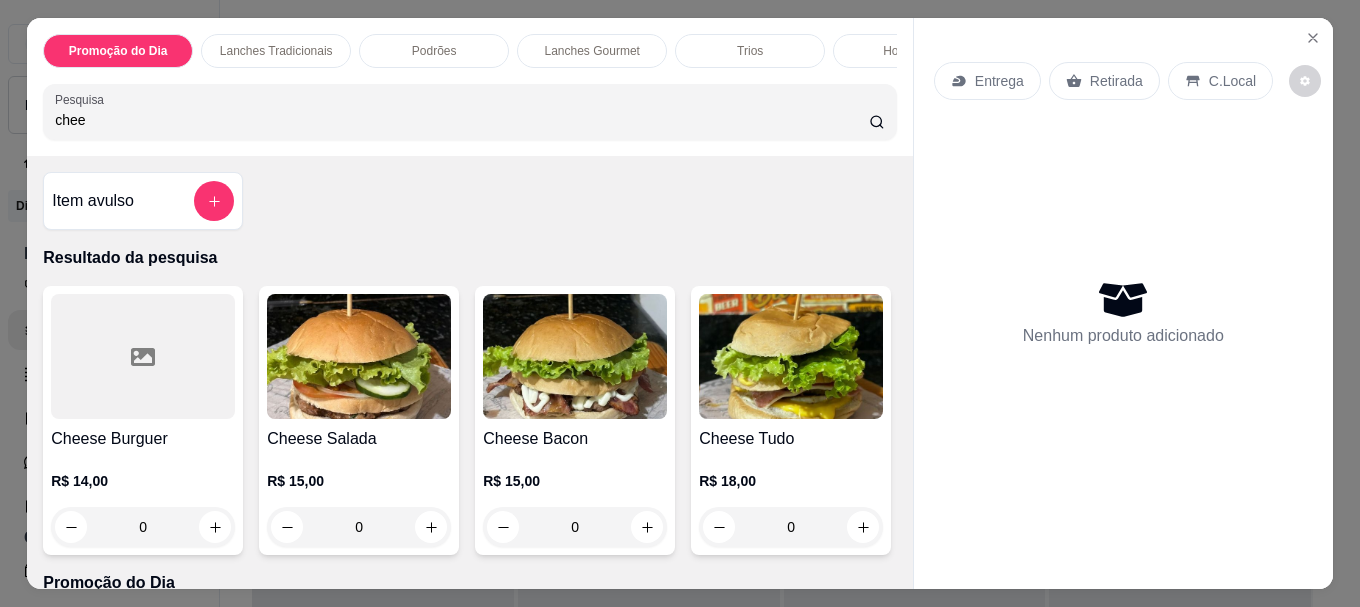 type on "chee" 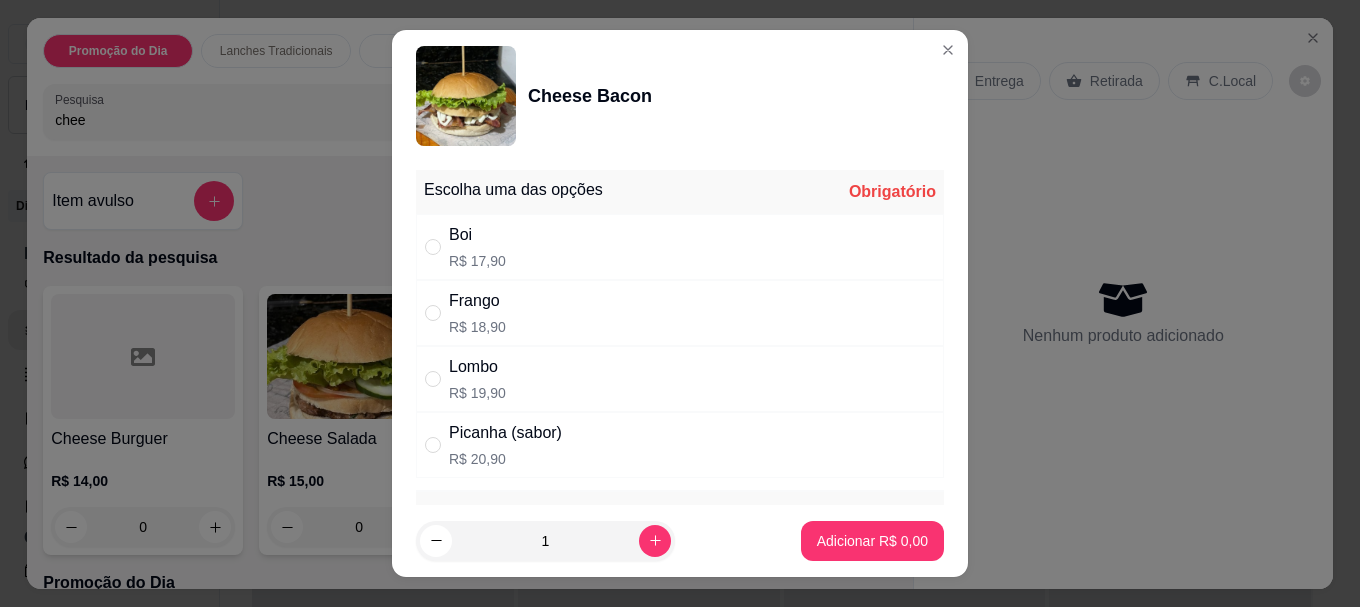 click on "Boi" at bounding box center (477, 235) 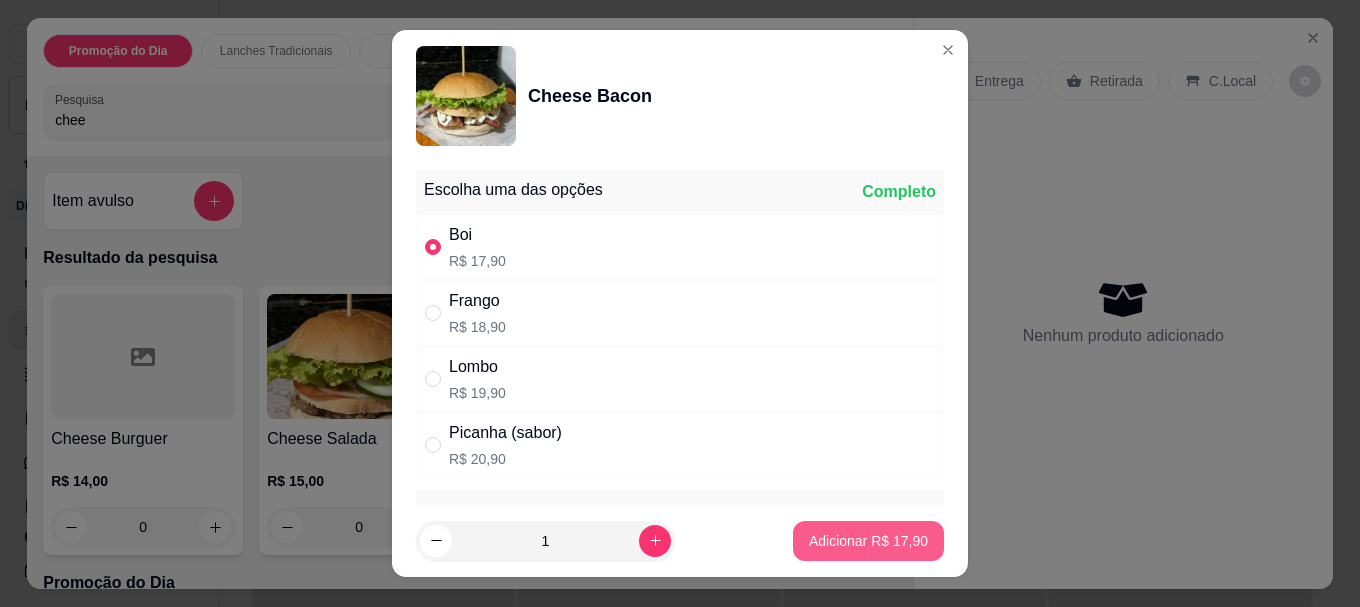 click on "Adicionar   R$ 17,90" at bounding box center [868, 541] 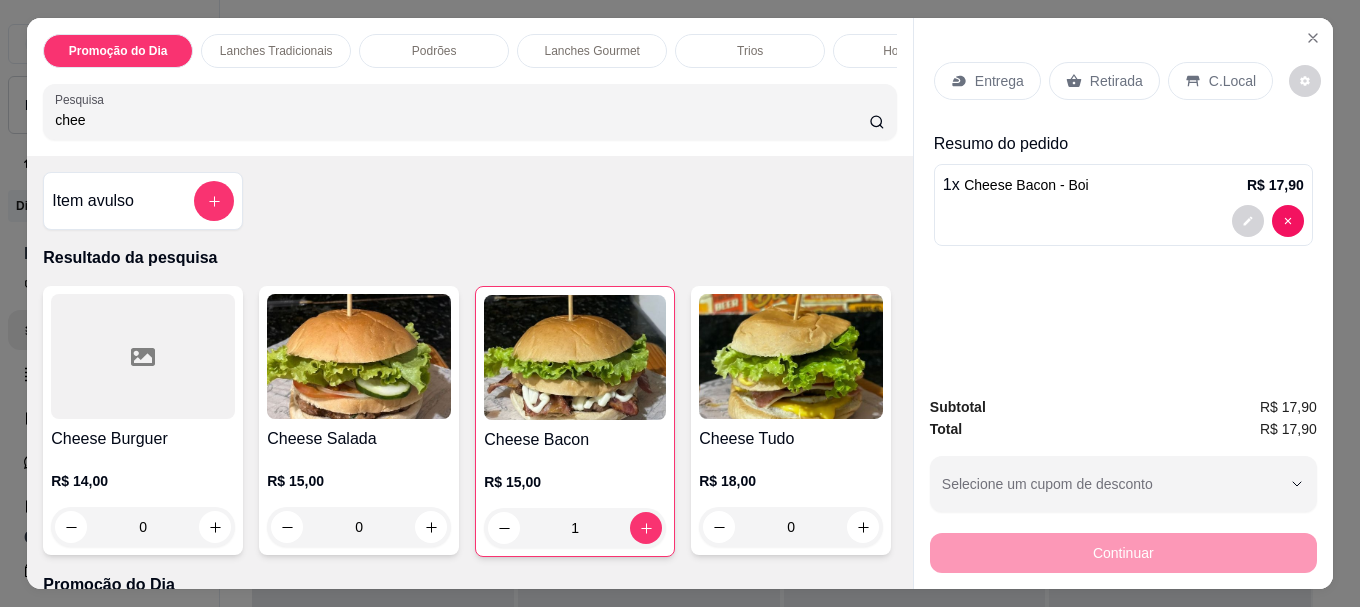 click on "Entrega" at bounding box center [999, 81] 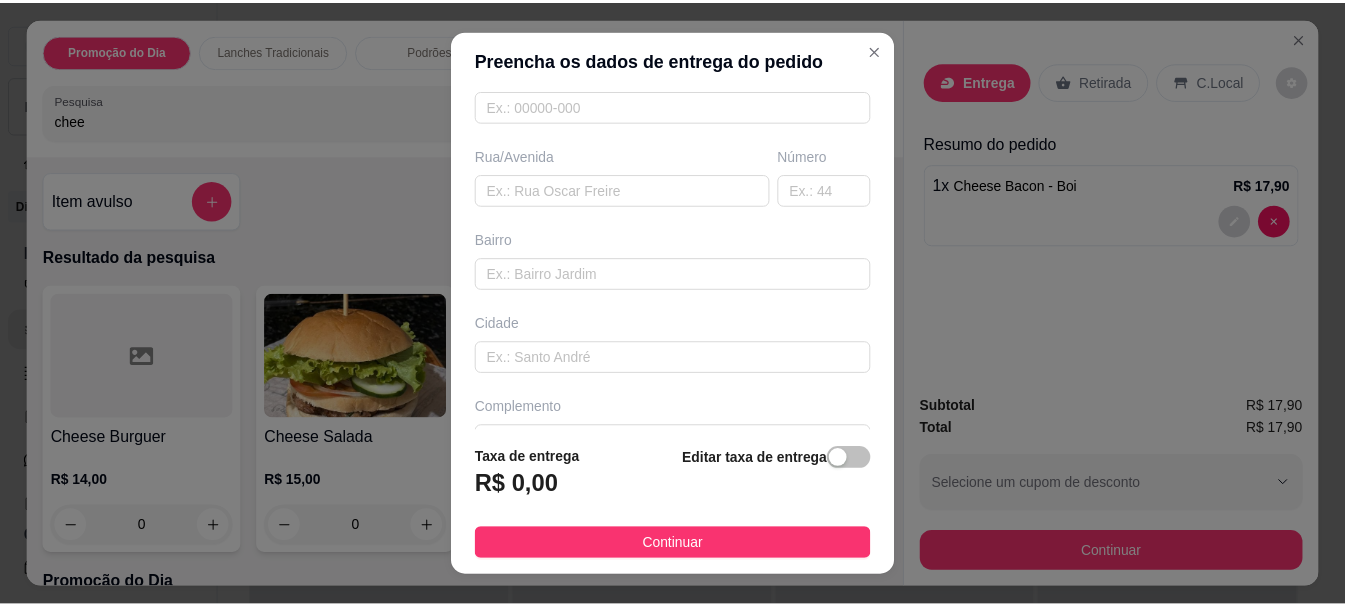 scroll, scrollTop: 300, scrollLeft: 0, axis: vertical 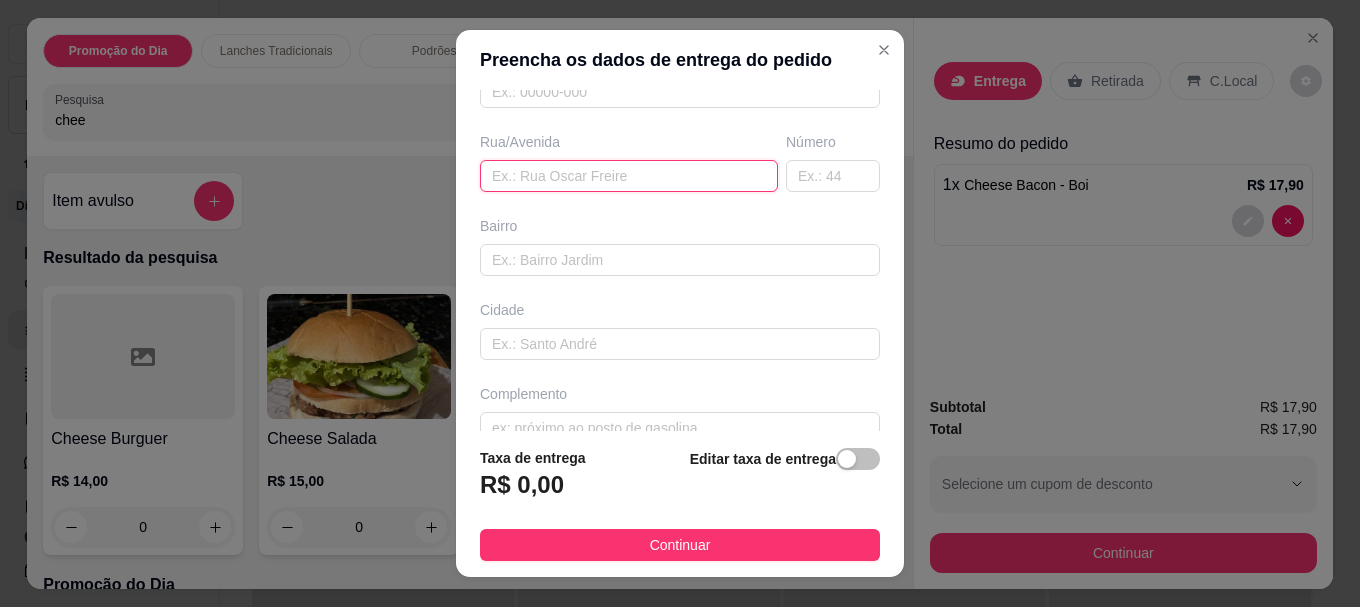 click at bounding box center [629, 176] 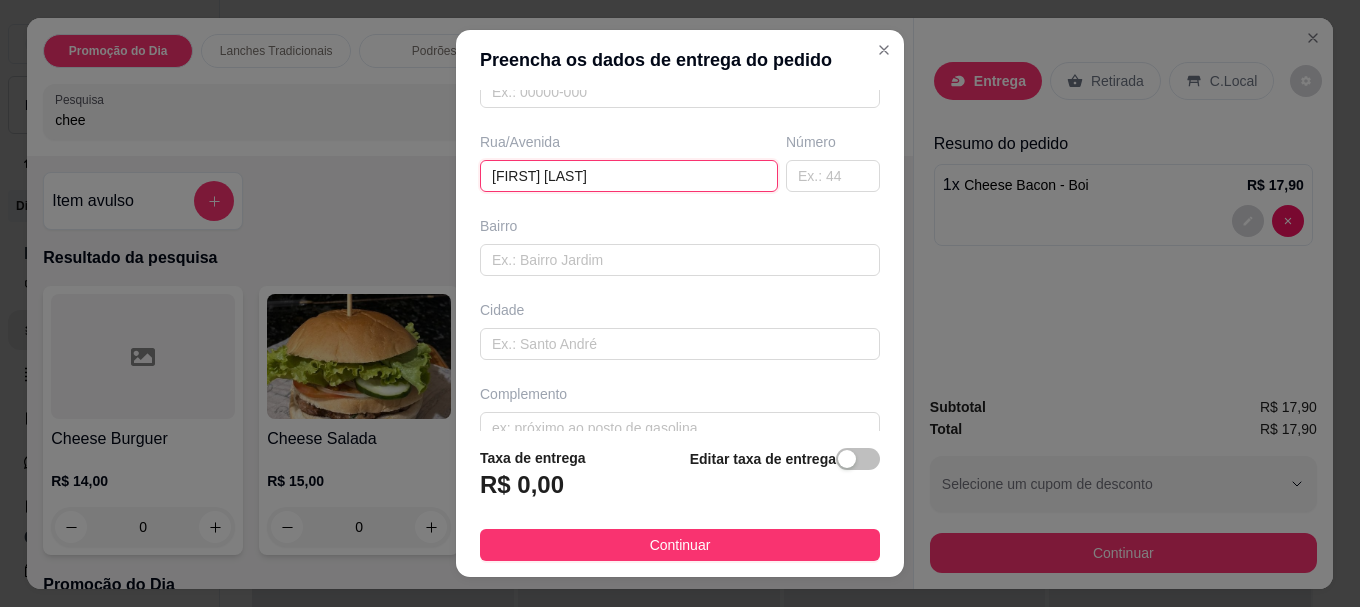 type on "[FIRST] [LAST]" 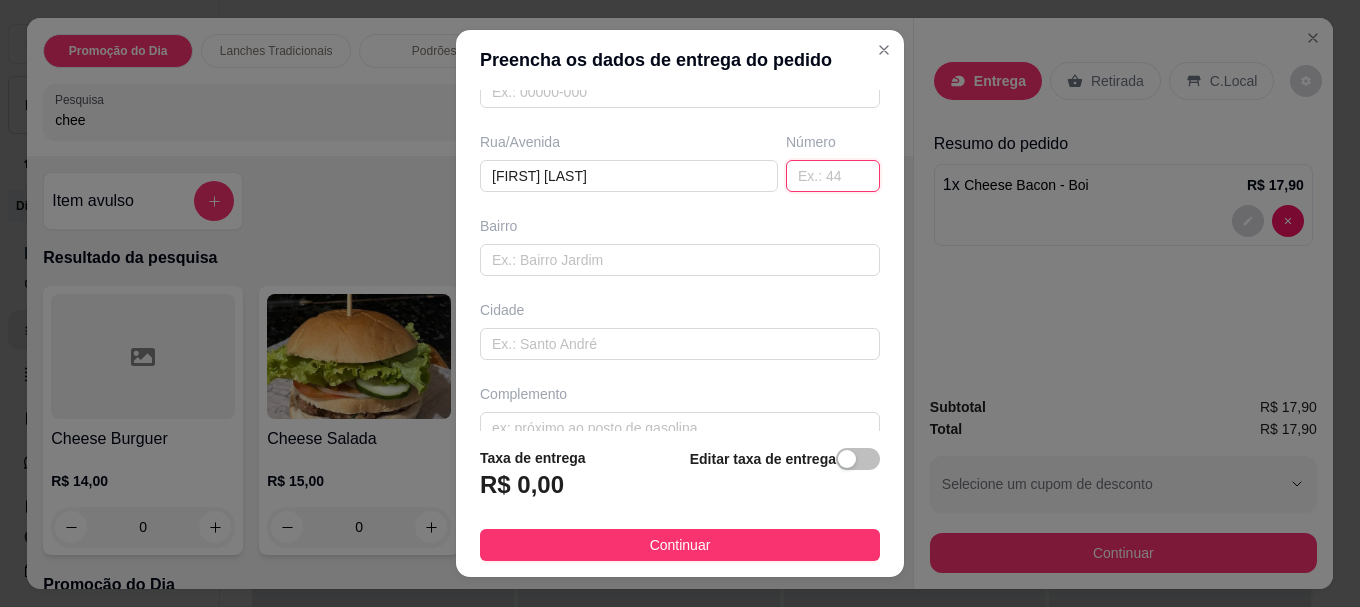 click at bounding box center [833, 176] 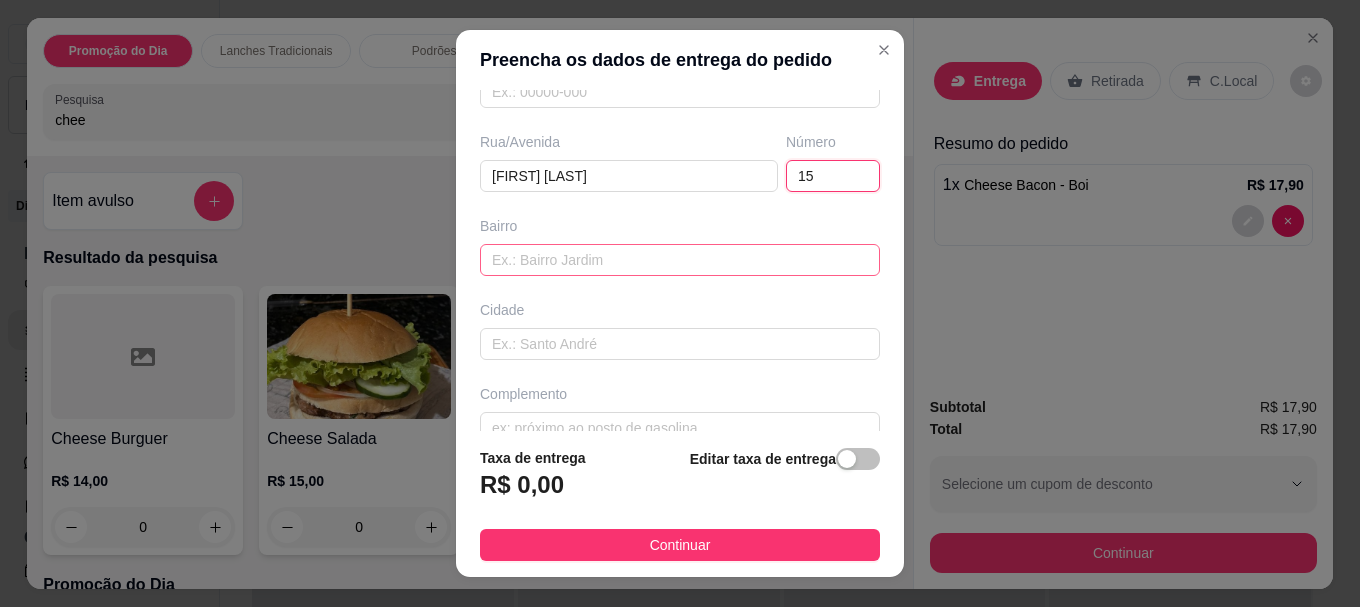 type on "15" 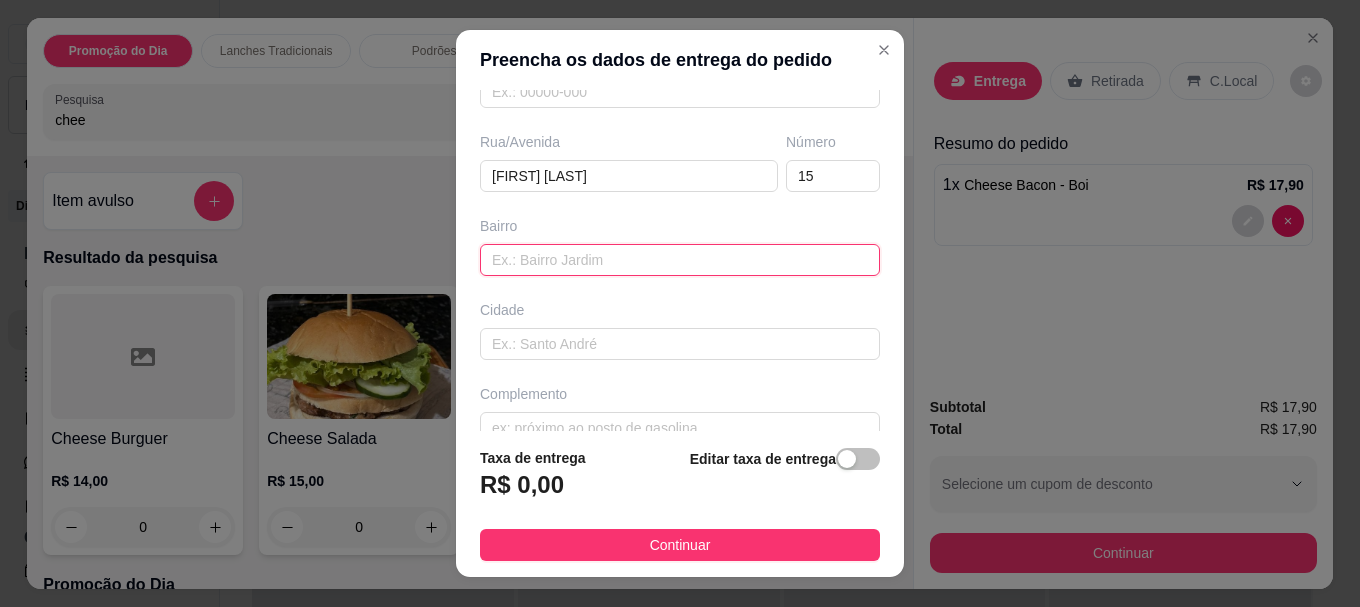 click at bounding box center [680, 260] 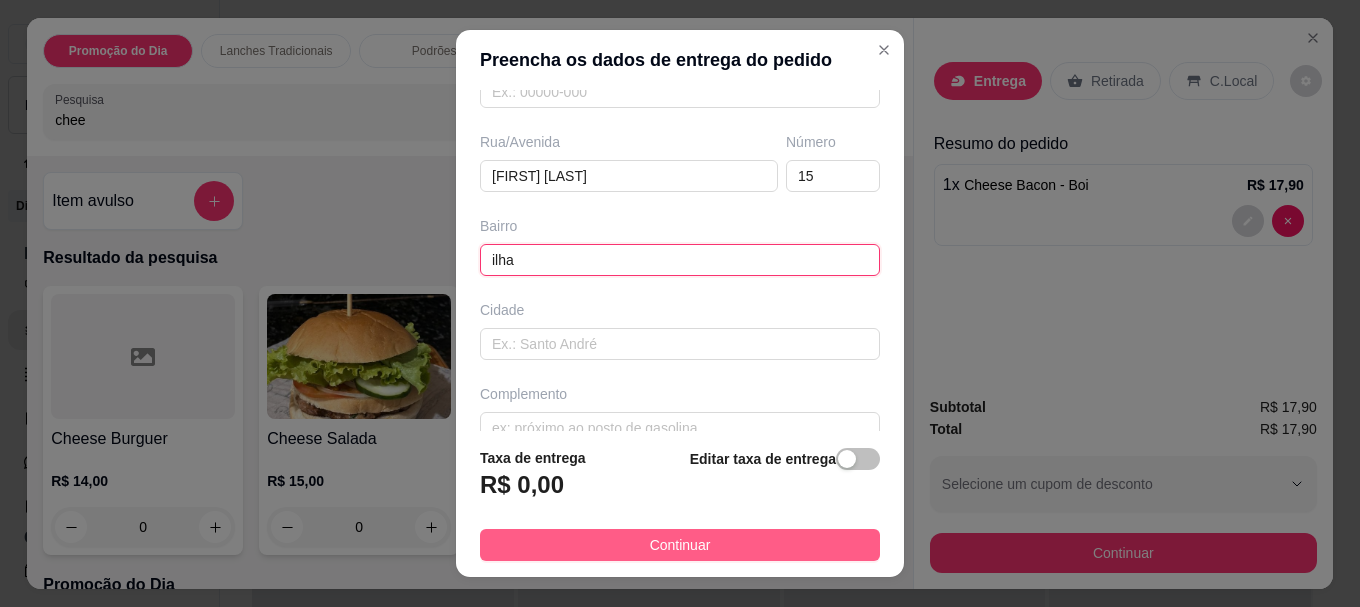 type on "ilha" 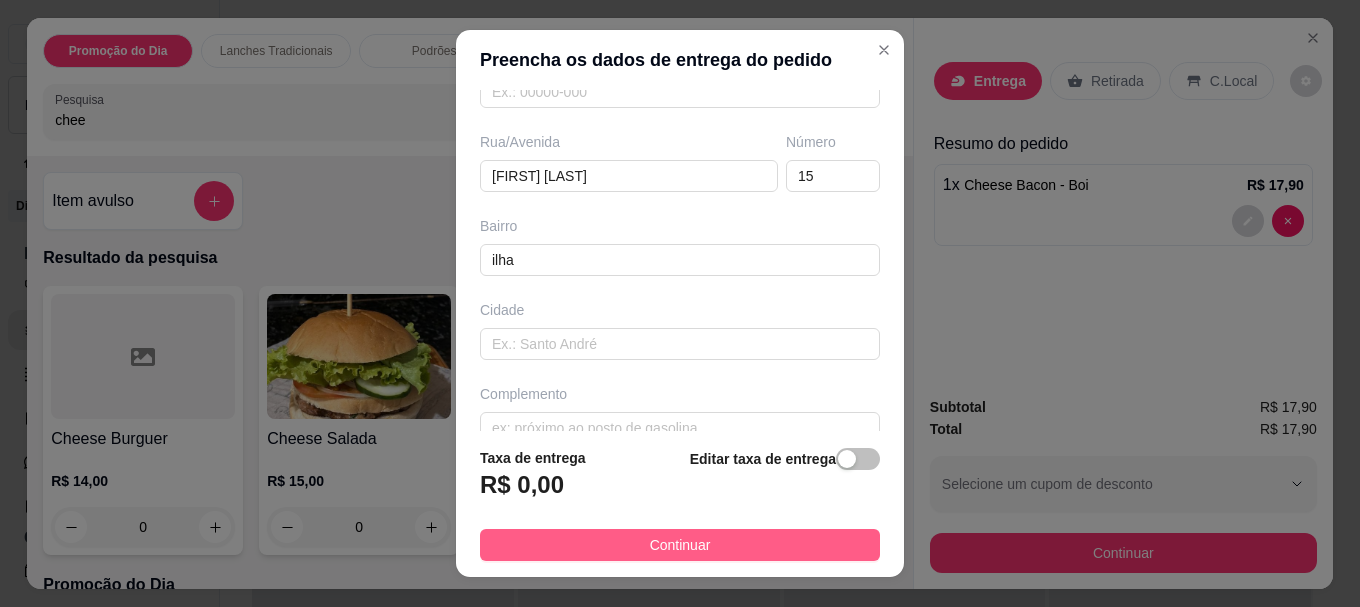 click on "Continuar" at bounding box center [680, 545] 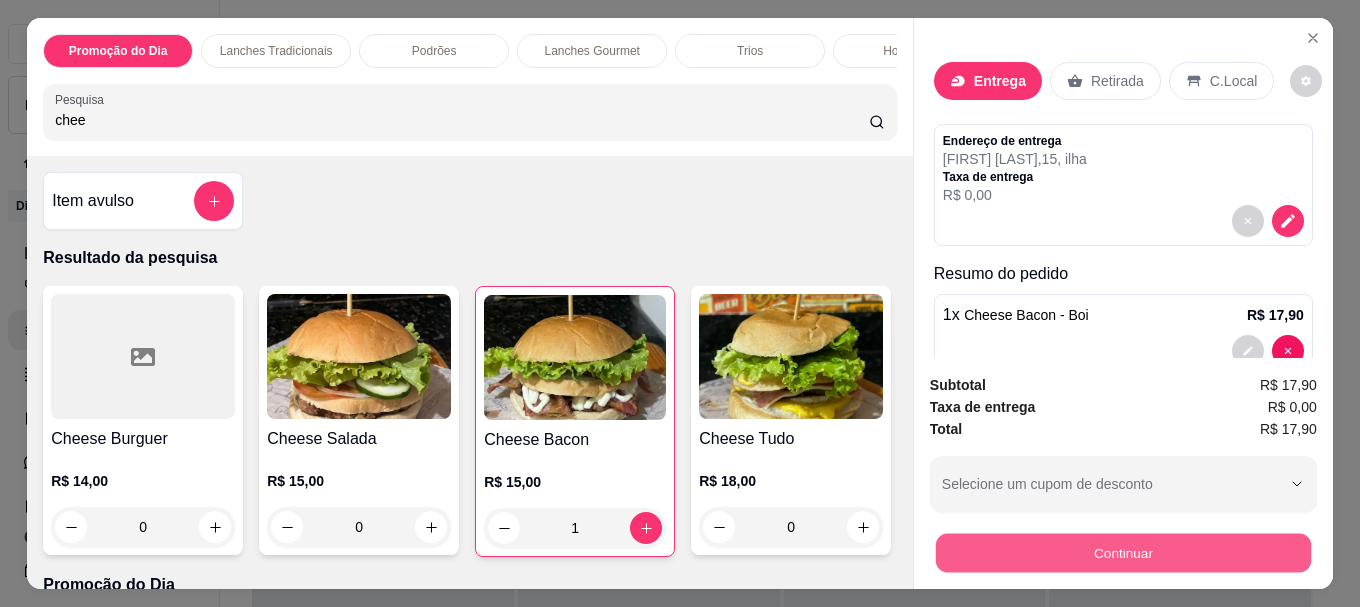 click on "Continuar" at bounding box center (1123, 552) 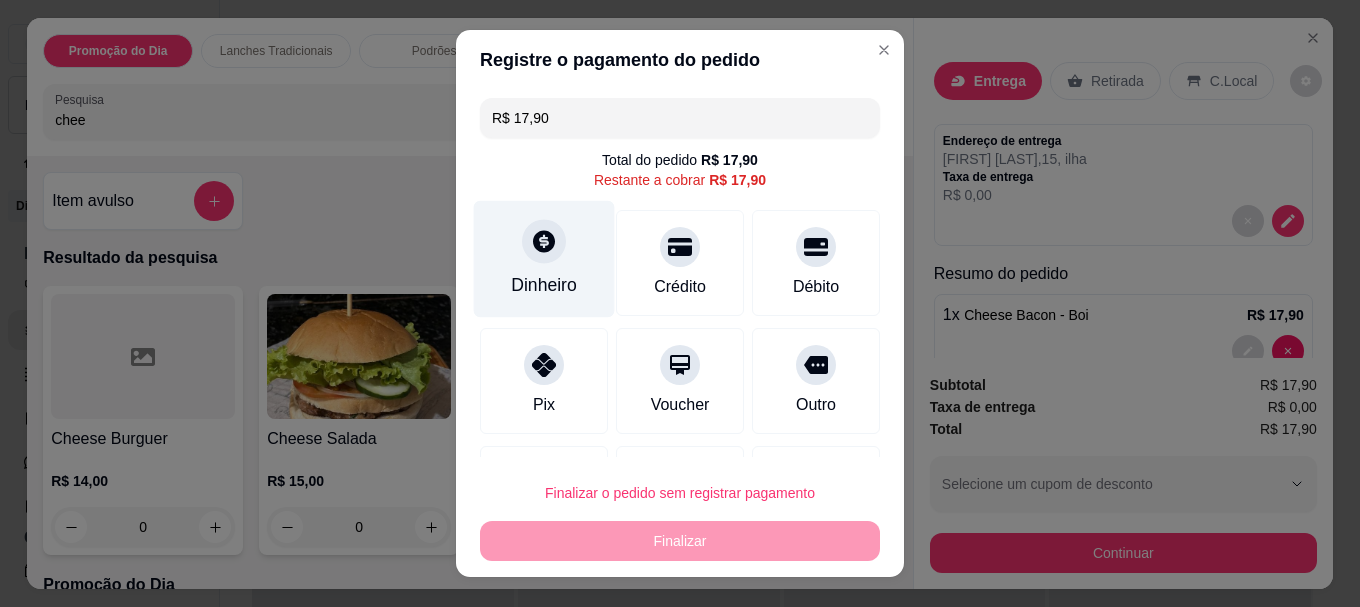 click 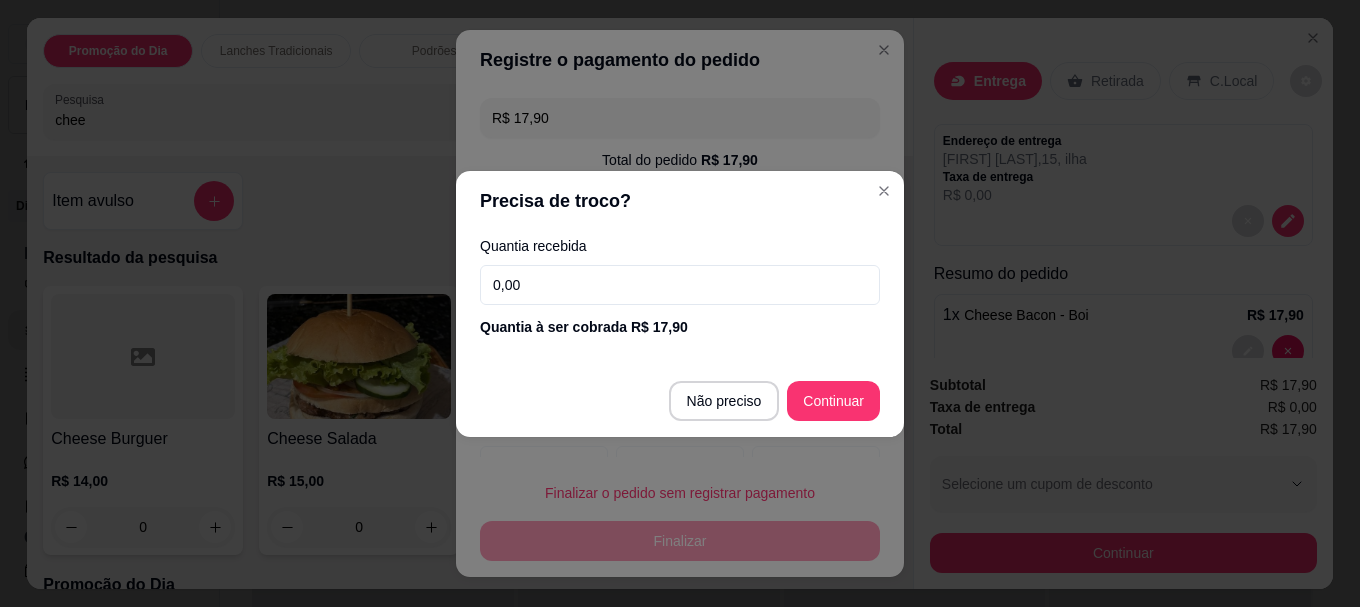 click on "0,00" at bounding box center [680, 285] 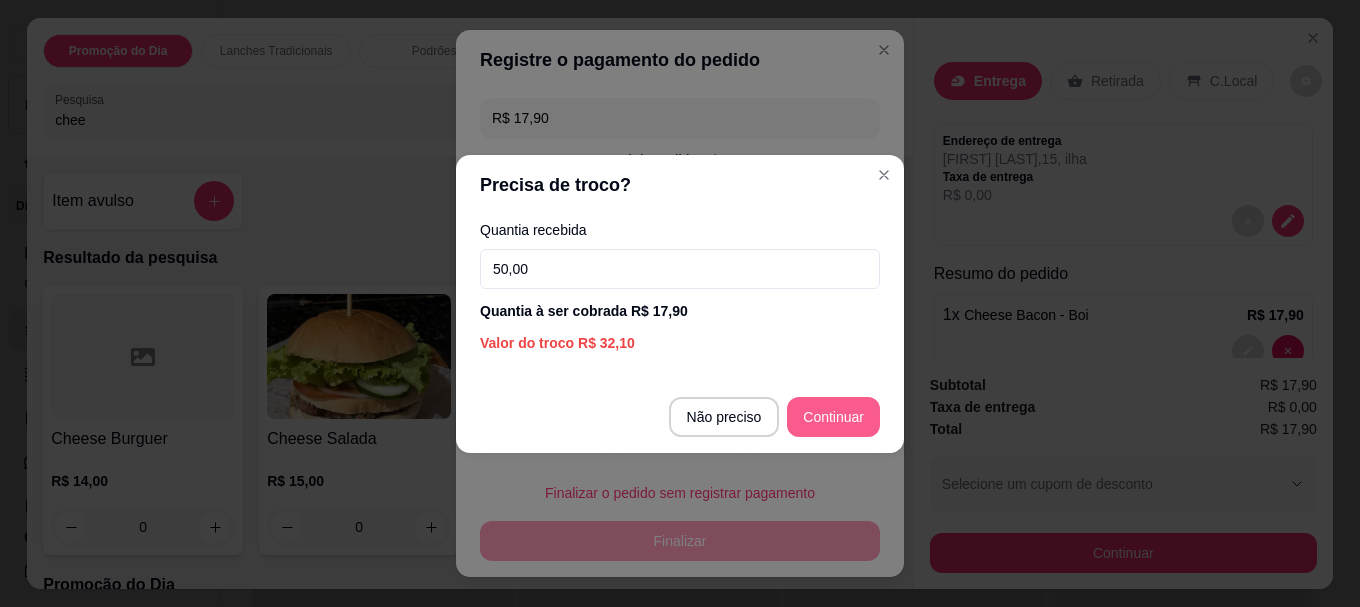 type on "50,00" 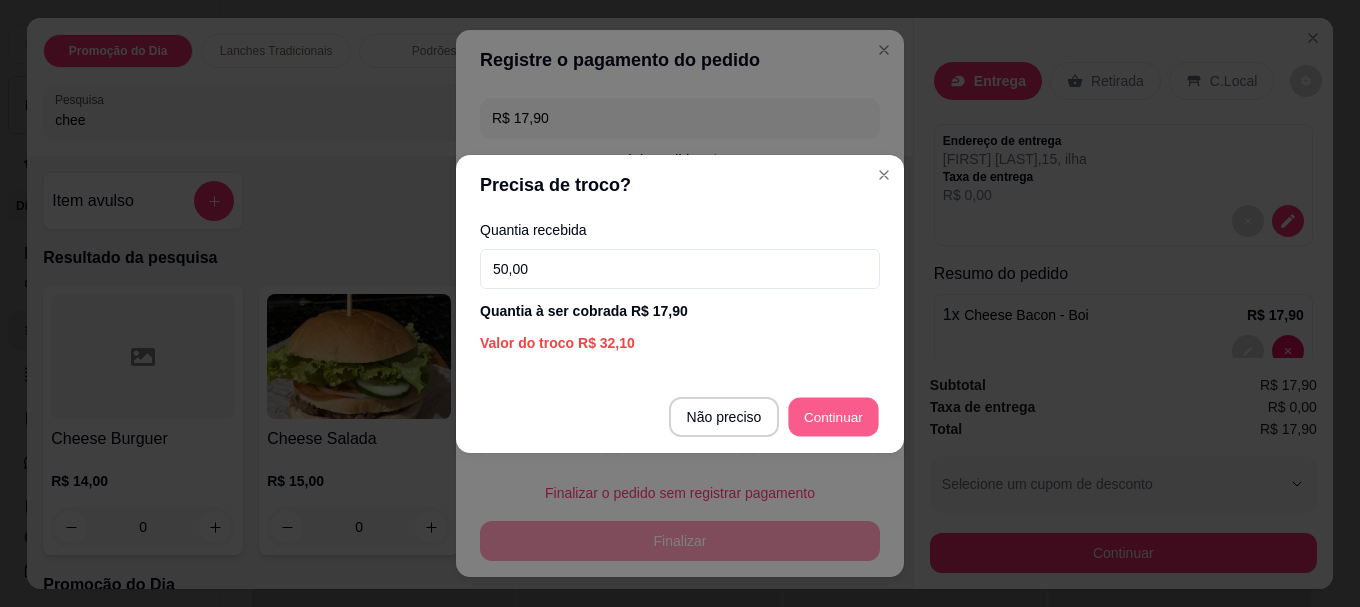 type on "R$ 0,00" 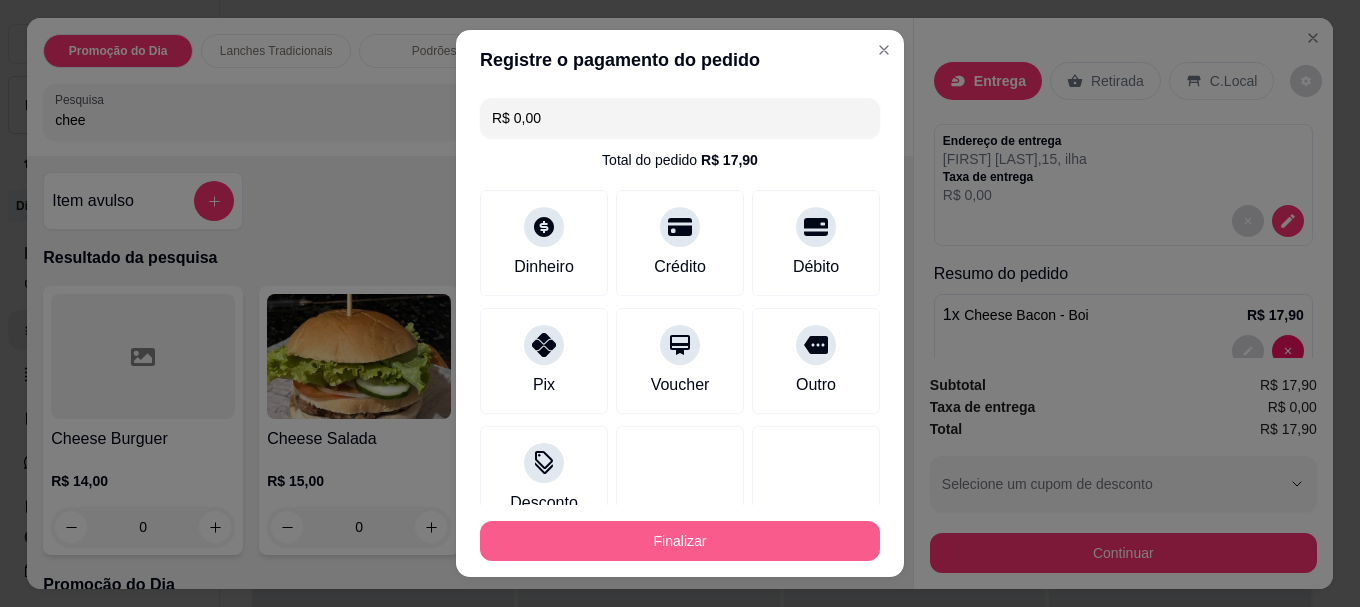 click on "Finalizar" at bounding box center (680, 541) 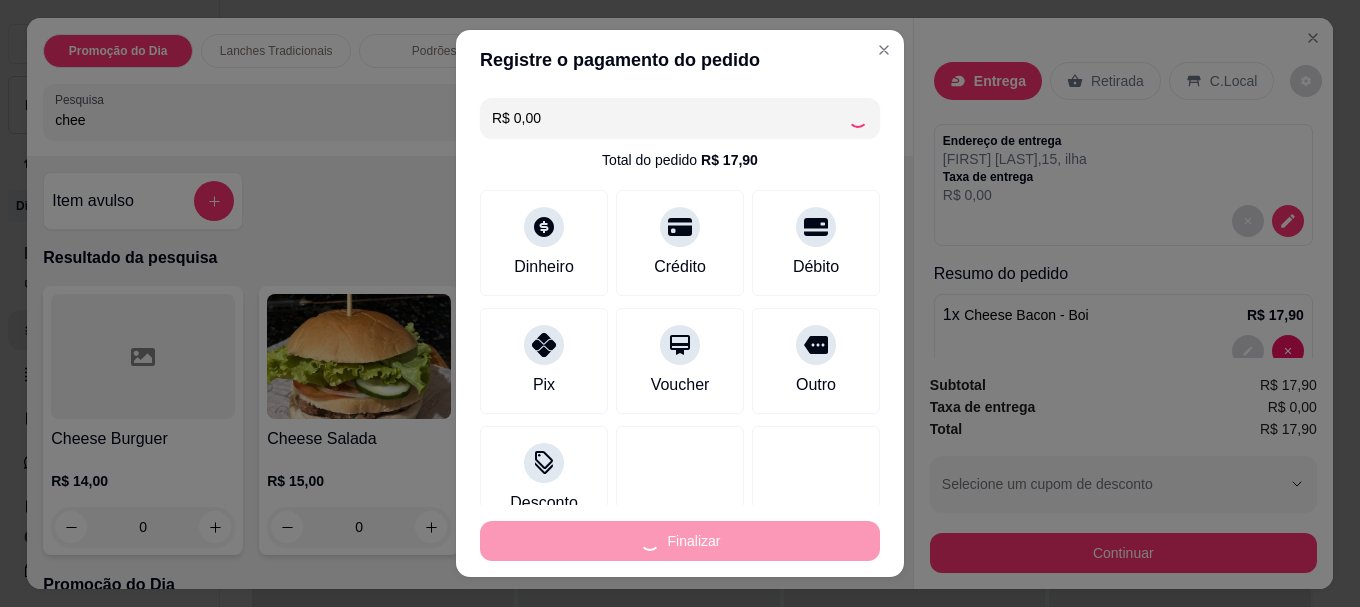 type on "0" 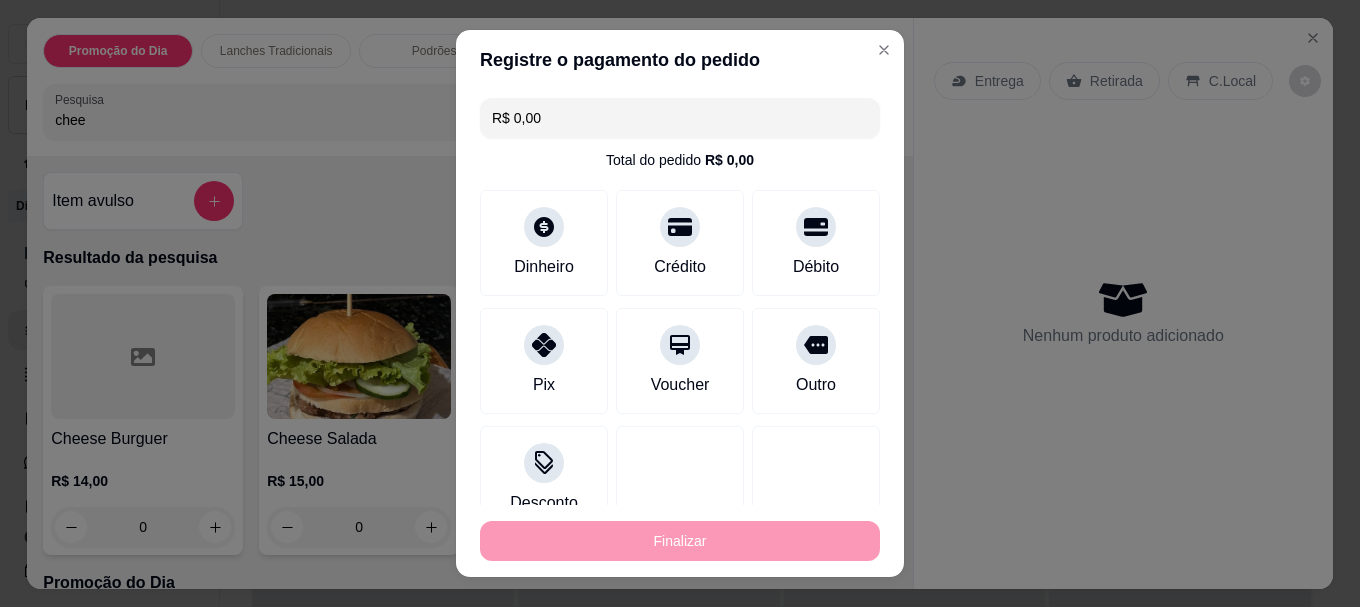 type on "-R$ 17,90" 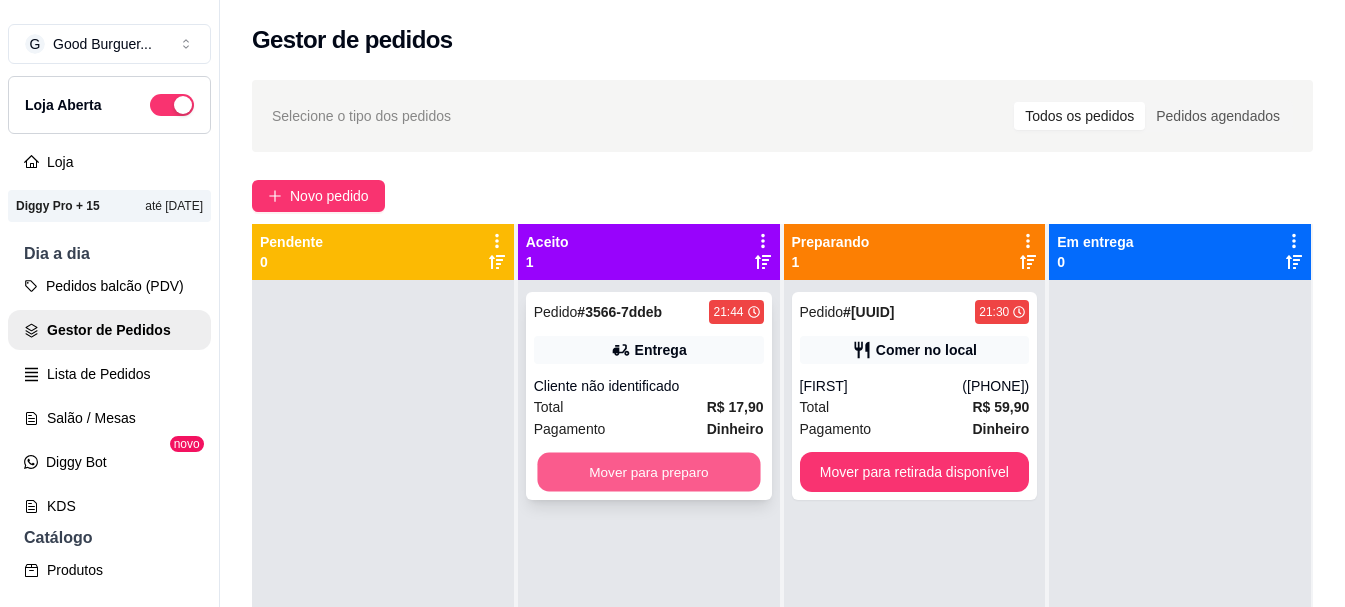 click on "Mover para preparo" at bounding box center (648, 472) 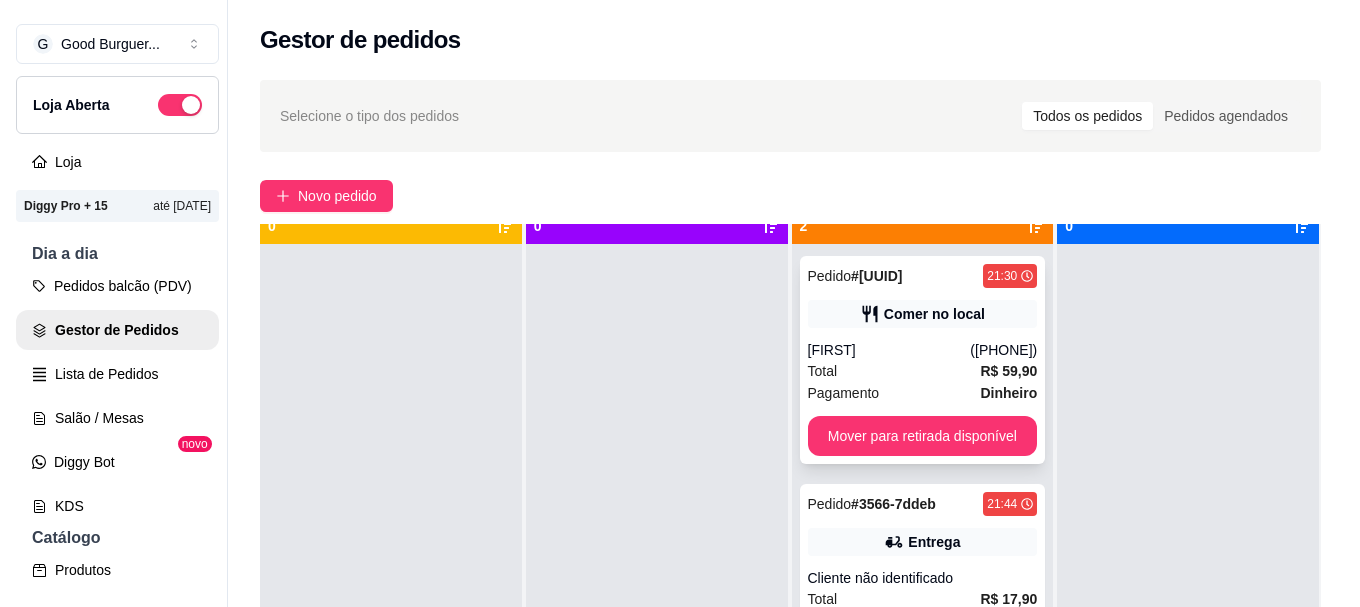 scroll, scrollTop: 56, scrollLeft: 0, axis: vertical 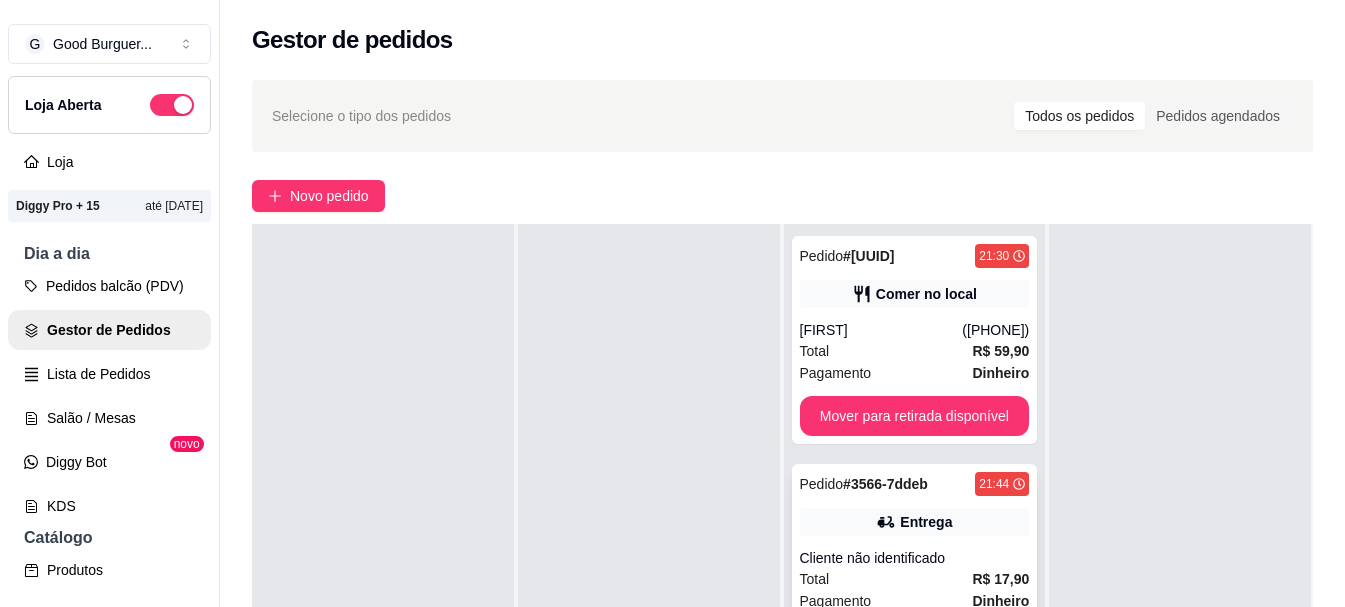 click on "Entrega" at bounding box center (915, 522) 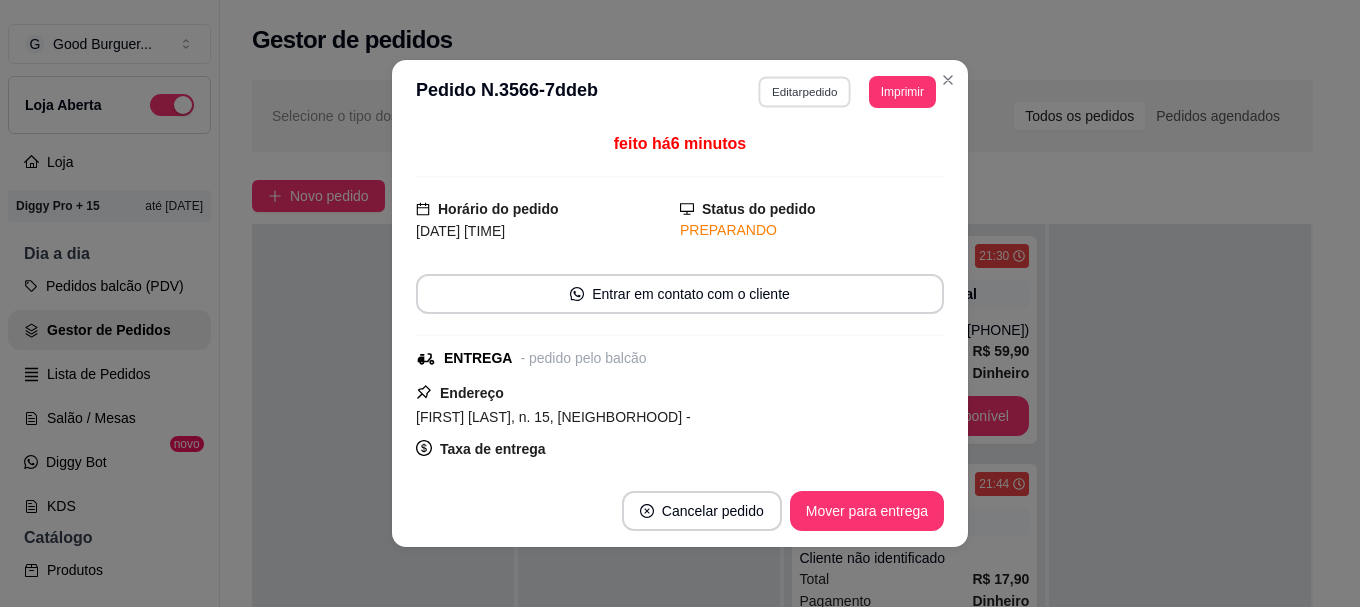 click on "Editar  pedido" at bounding box center [805, 91] 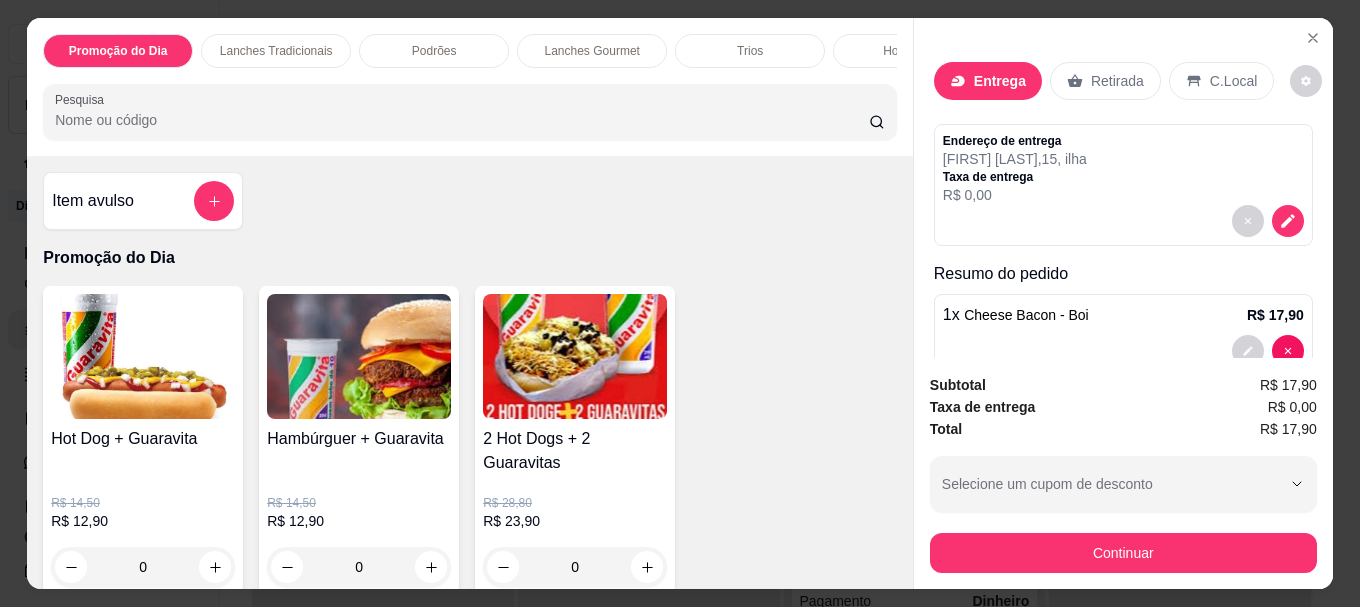 click on "Pesquisa" at bounding box center [462, 120] 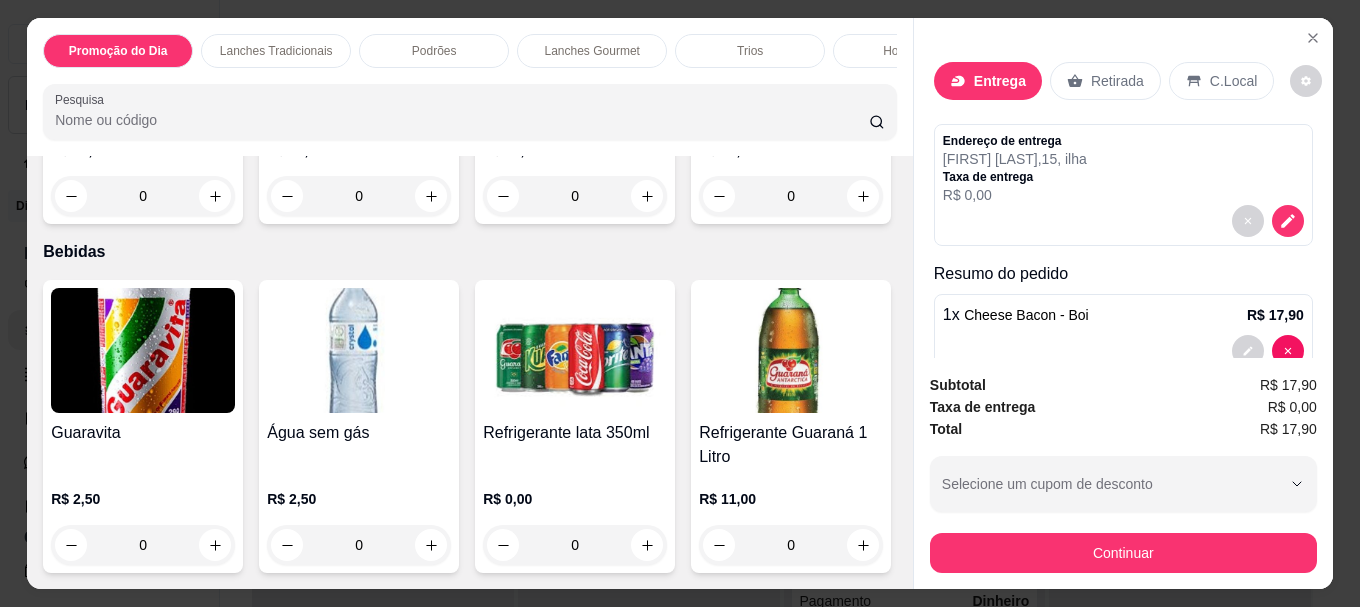 scroll, scrollTop: 5970, scrollLeft: 0, axis: vertical 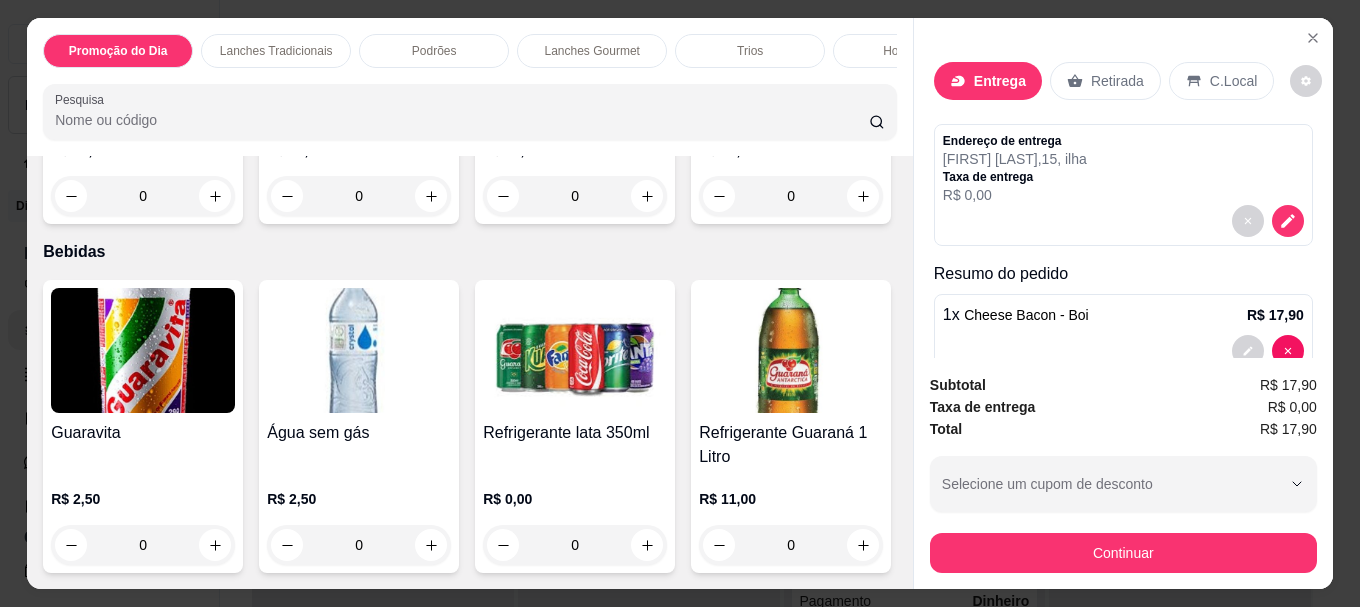 click at bounding box center (791, 350) 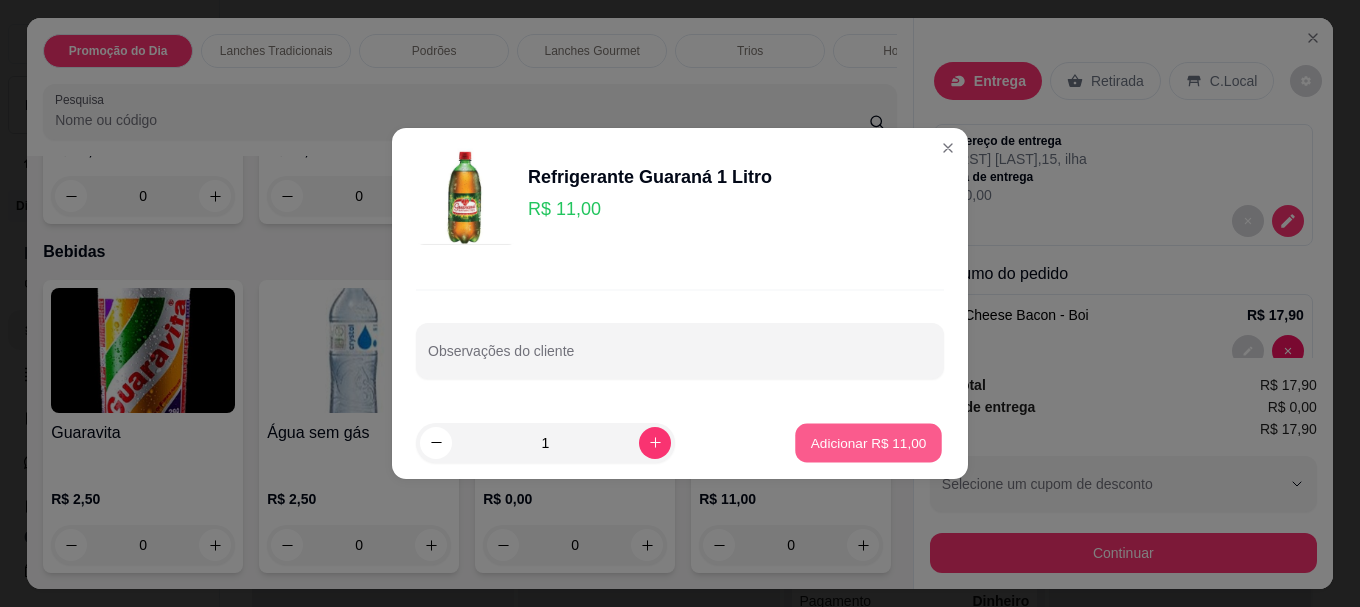 click on "Adicionar   R$ 11,00" at bounding box center [869, 442] 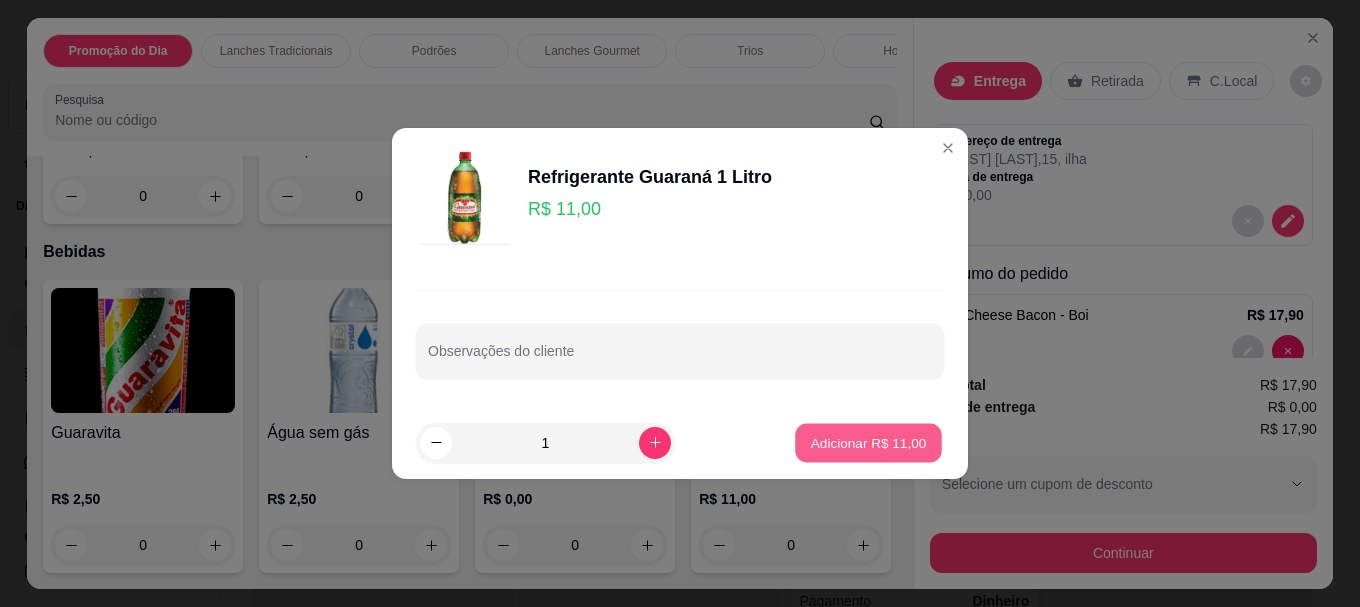 type on "1" 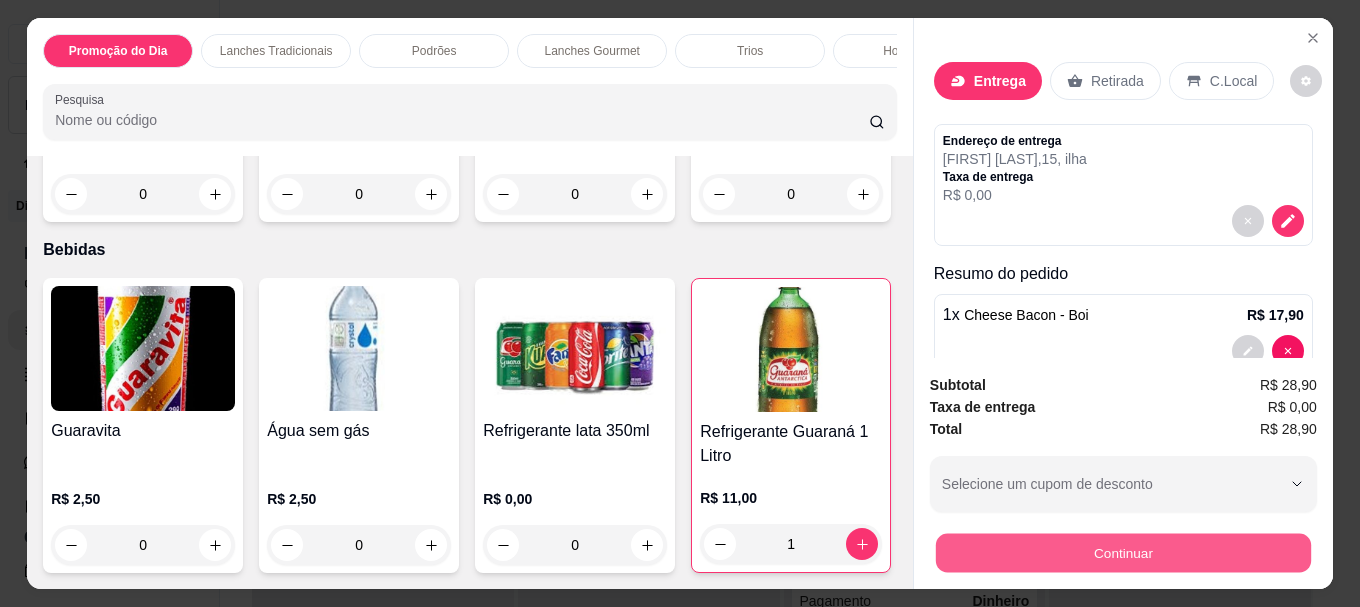 click on "Continuar" at bounding box center (1123, 552) 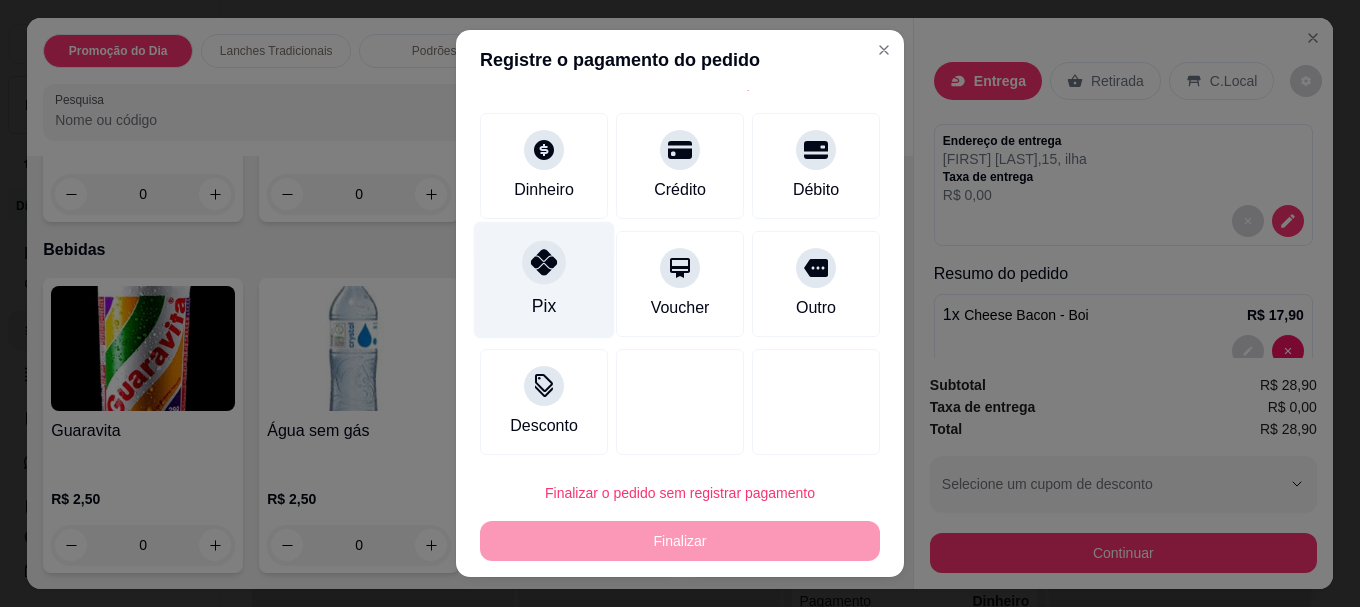 scroll, scrollTop: 103, scrollLeft: 0, axis: vertical 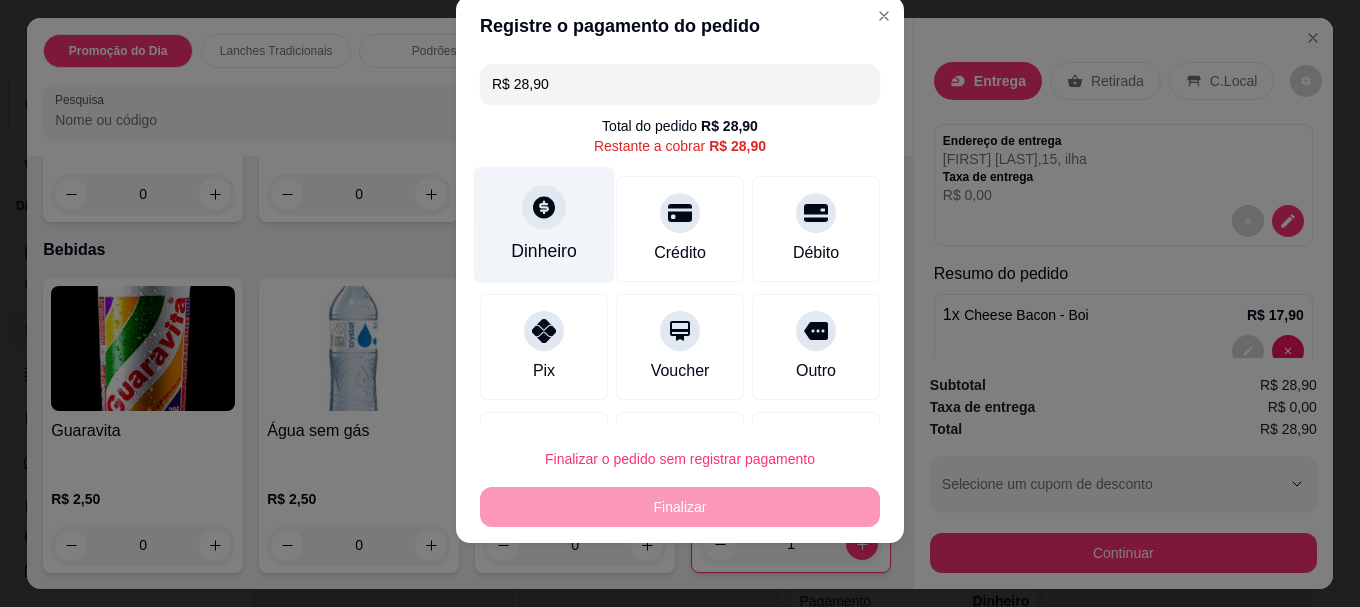 click 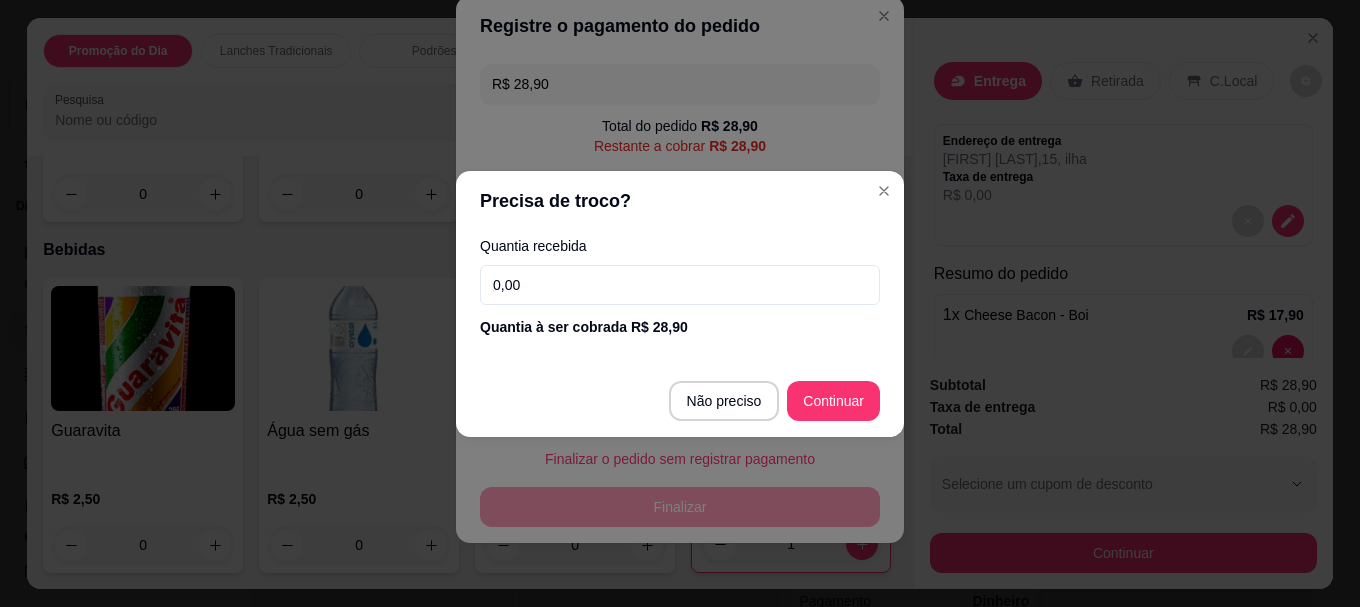 click on "0,00" at bounding box center [680, 285] 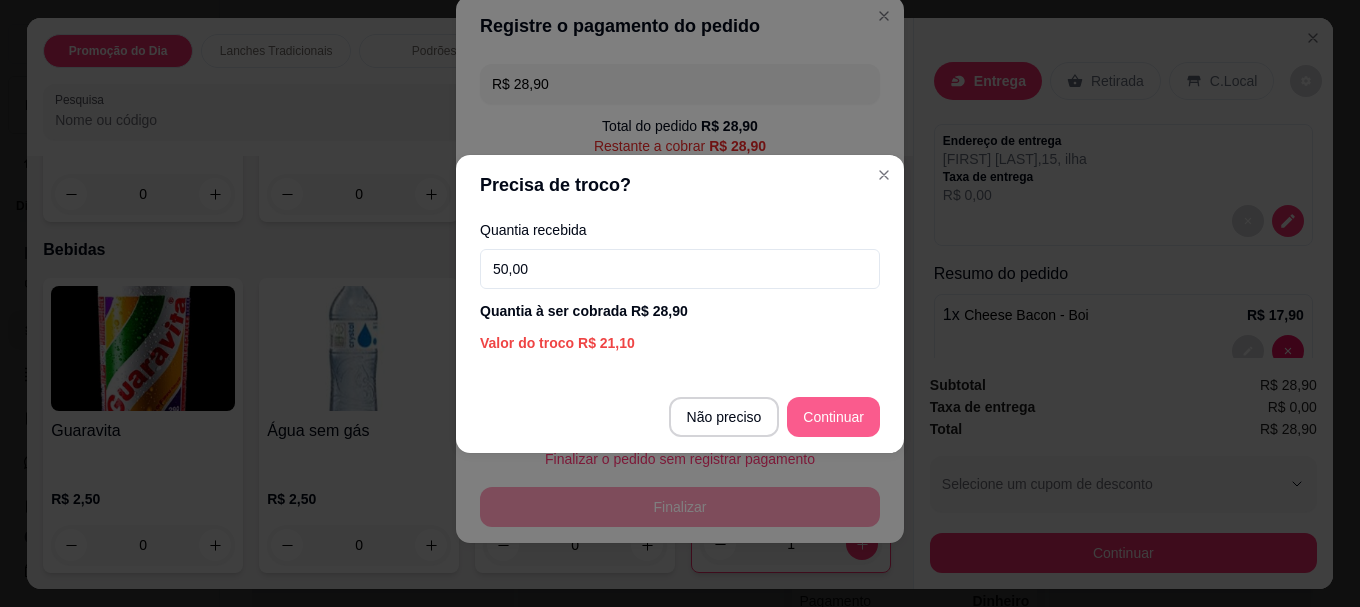 type on "50,00" 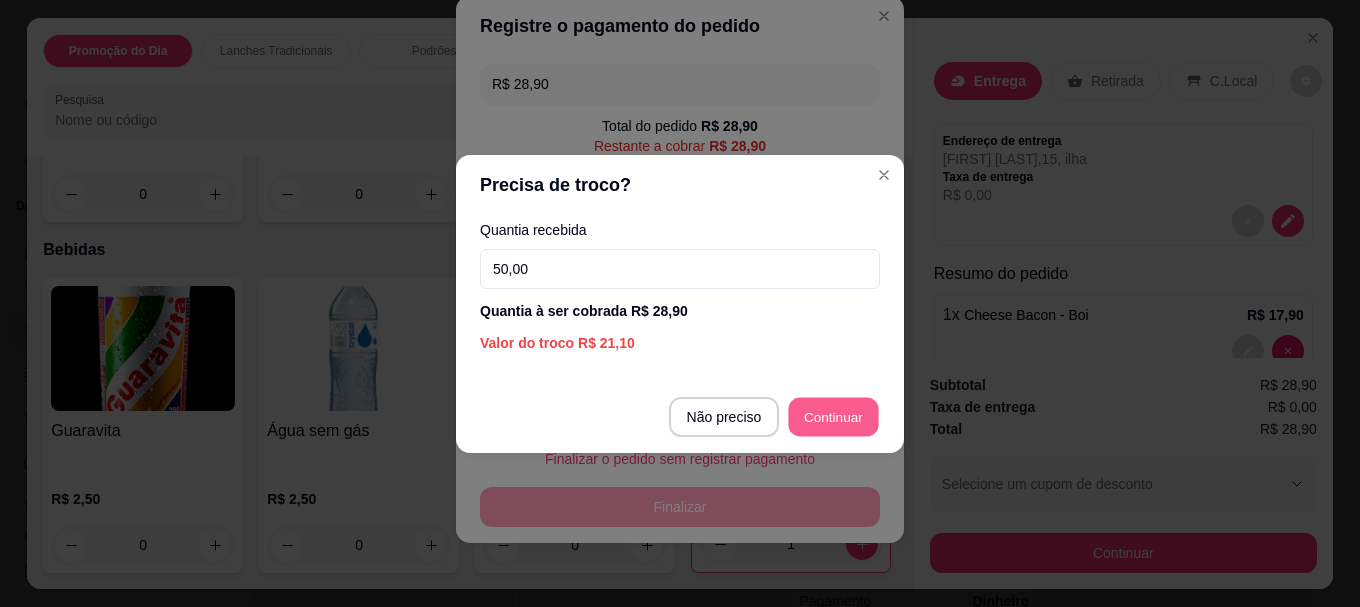 type on "R$ 0,00" 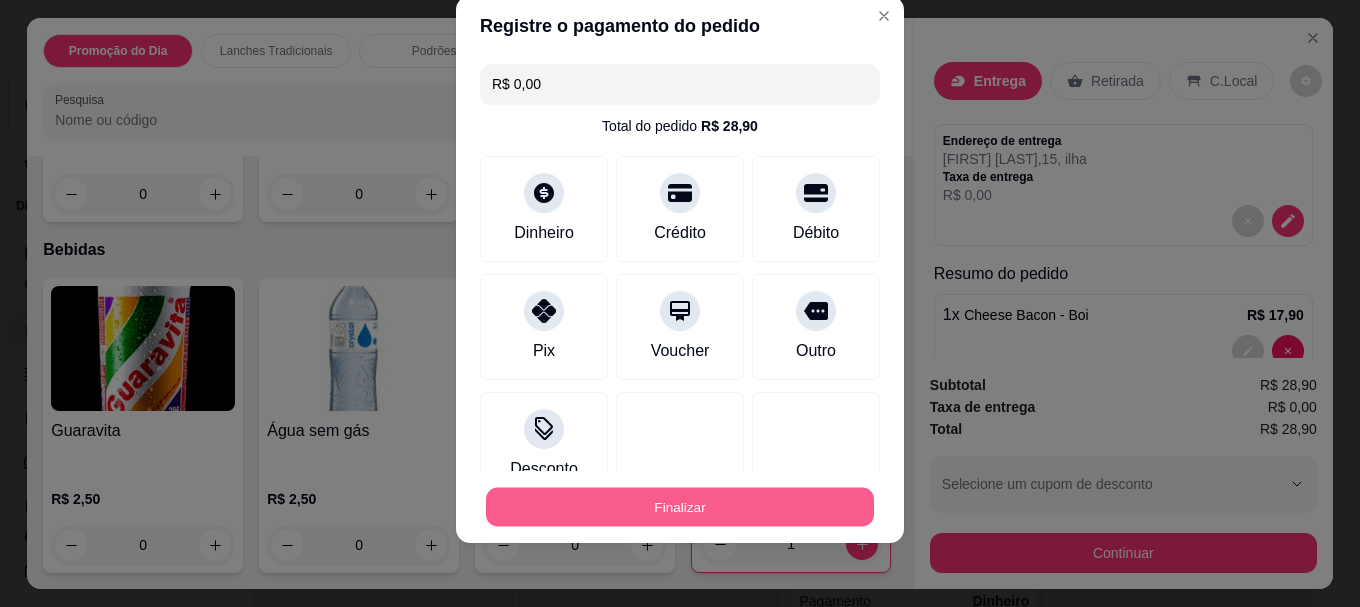 click on "Finalizar" at bounding box center [680, 506] 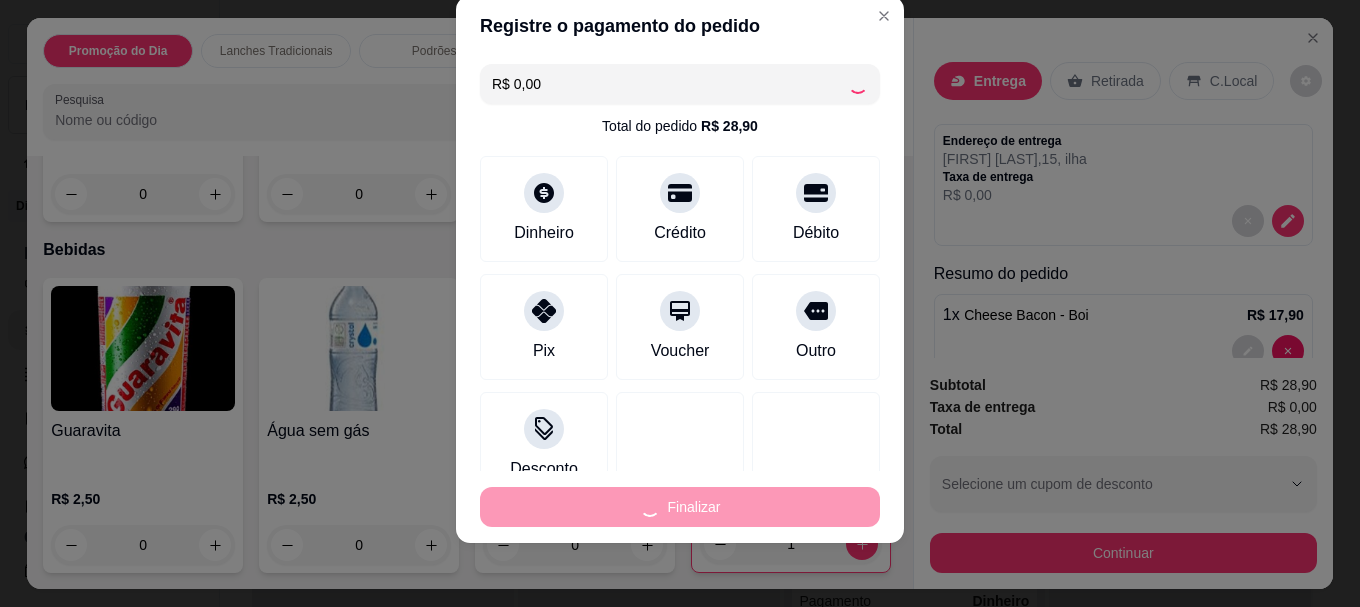 type on "0" 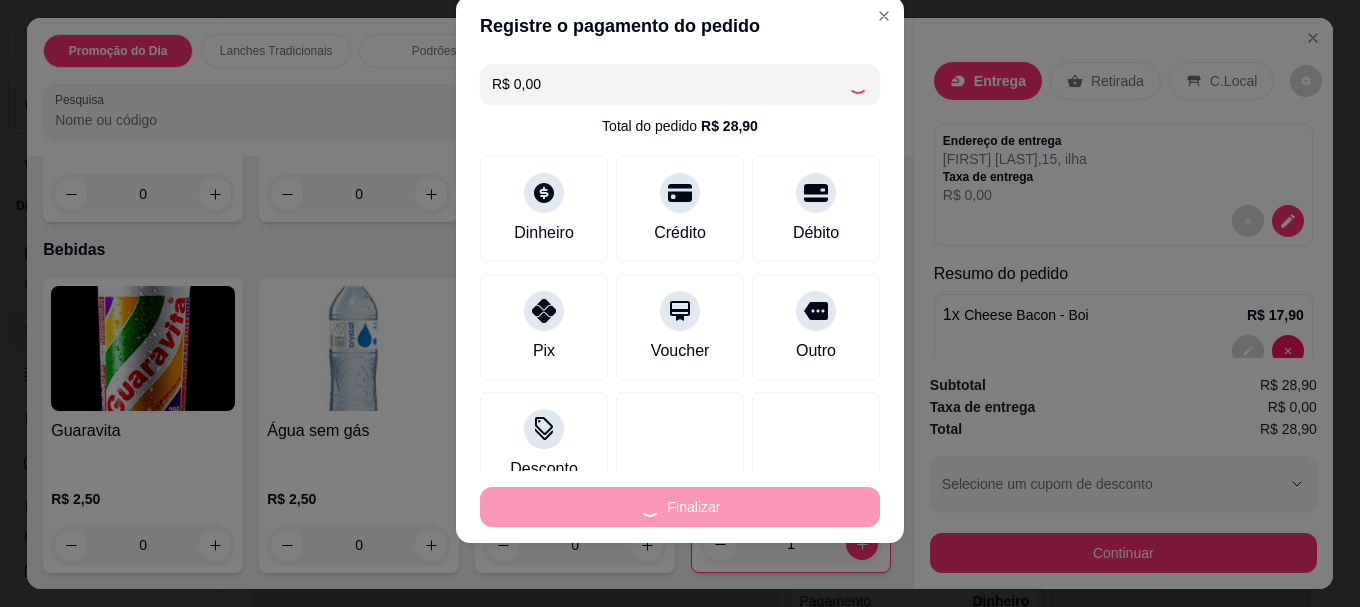 type on "0" 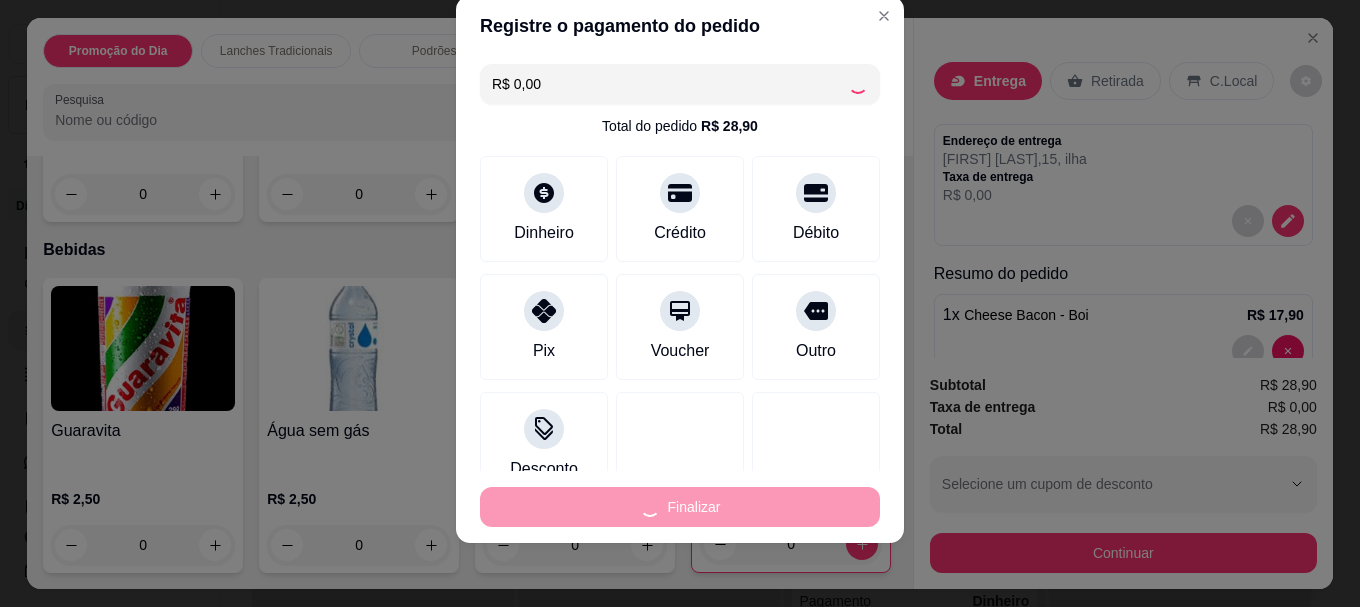 type on "-R$ [PRICE]" 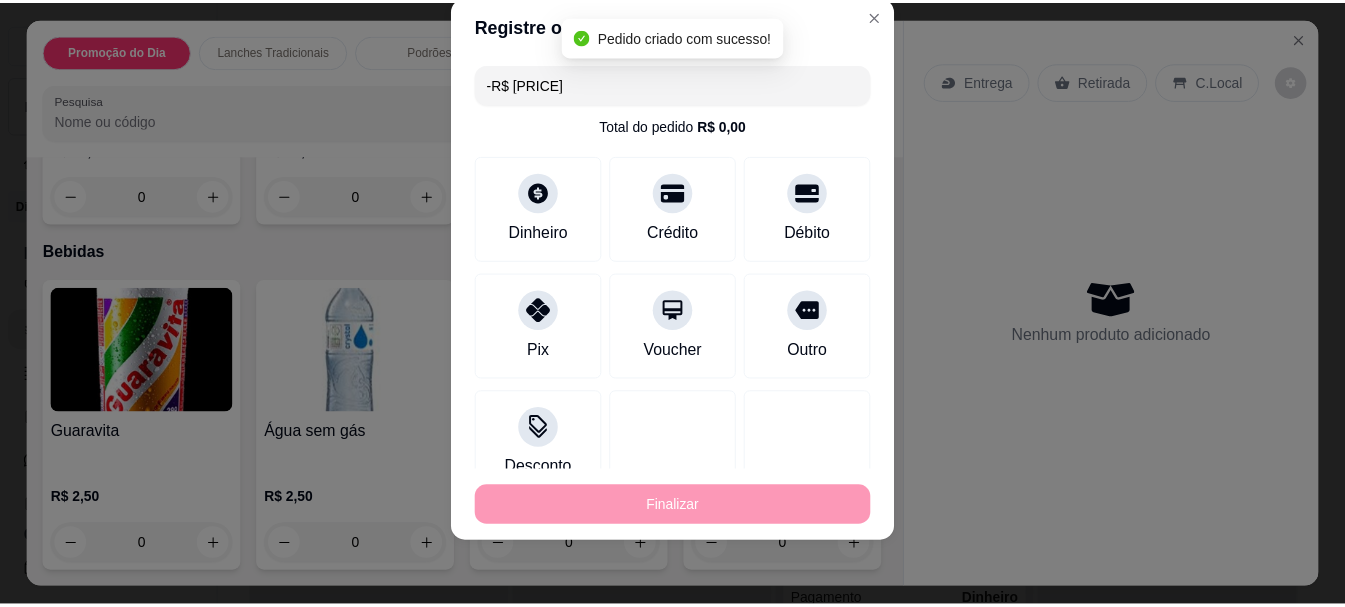 scroll, scrollTop: 5968, scrollLeft: 0, axis: vertical 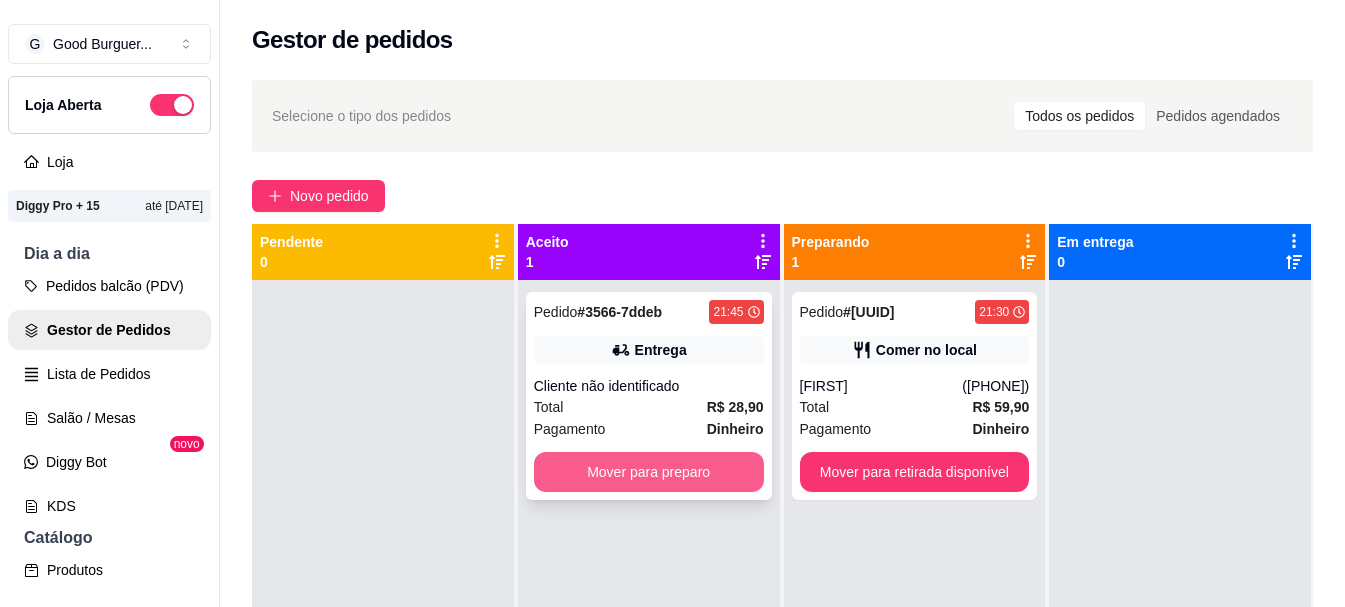 click on "Mover para preparo" at bounding box center [649, 472] 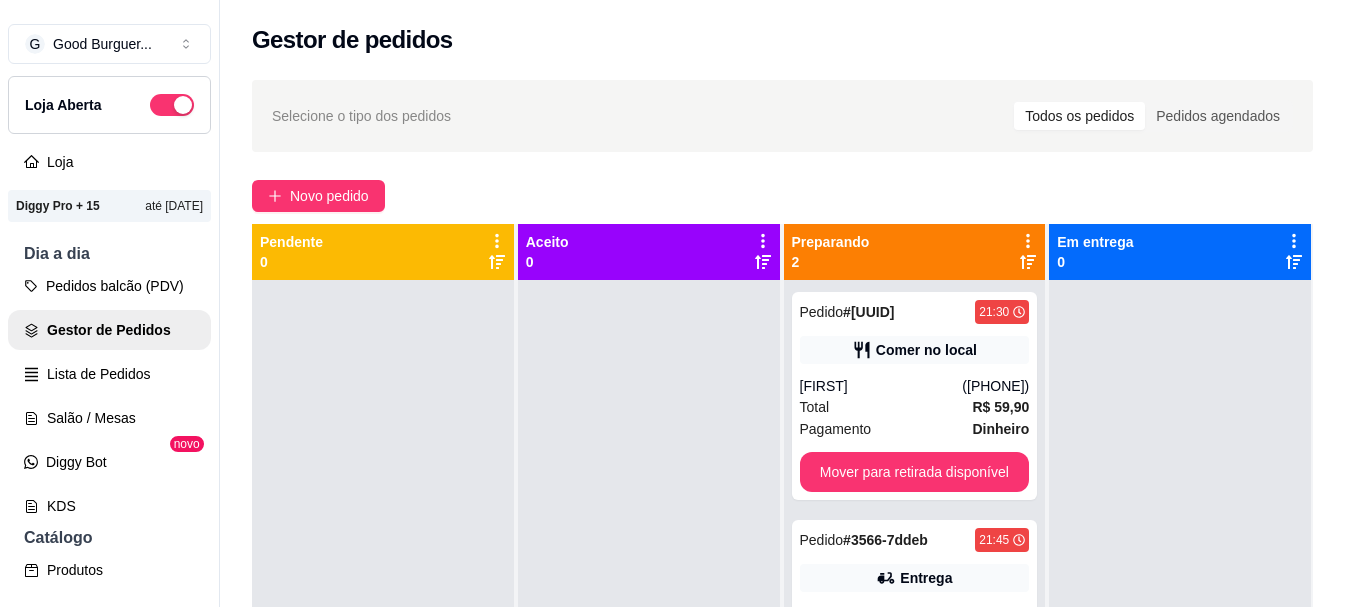 scroll, scrollTop: 56, scrollLeft: 0, axis: vertical 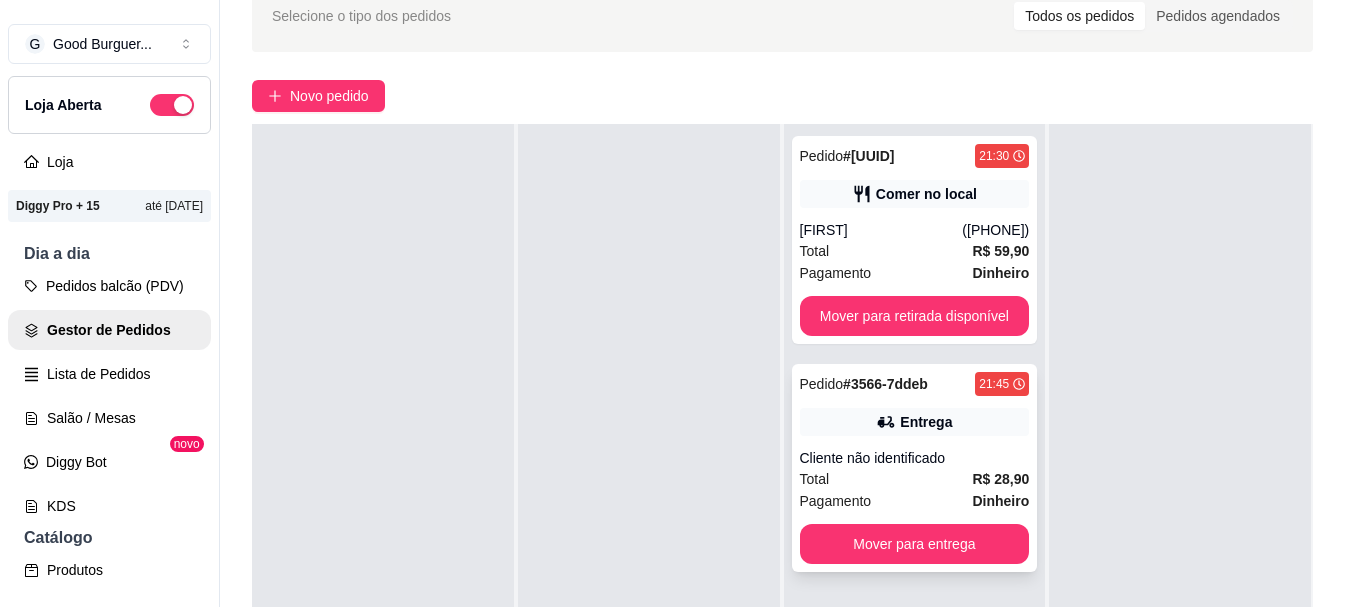 click 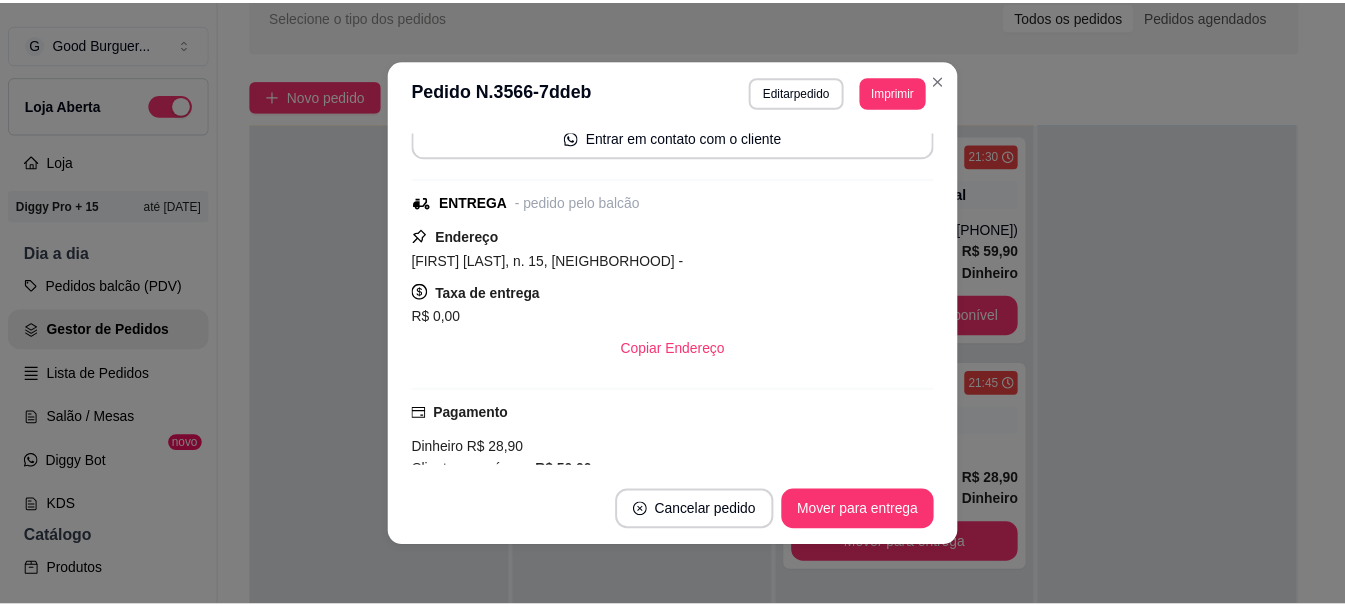 scroll, scrollTop: 300, scrollLeft: 0, axis: vertical 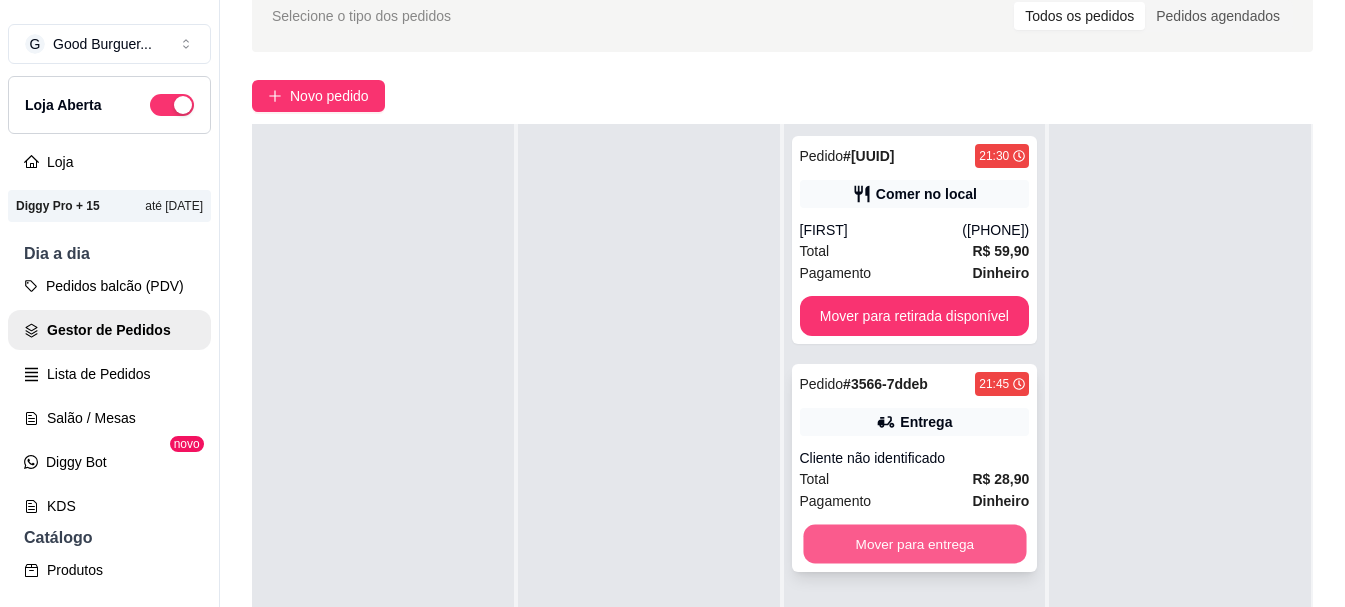 click on "Mover para entrega" at bounding box center (914, 544) 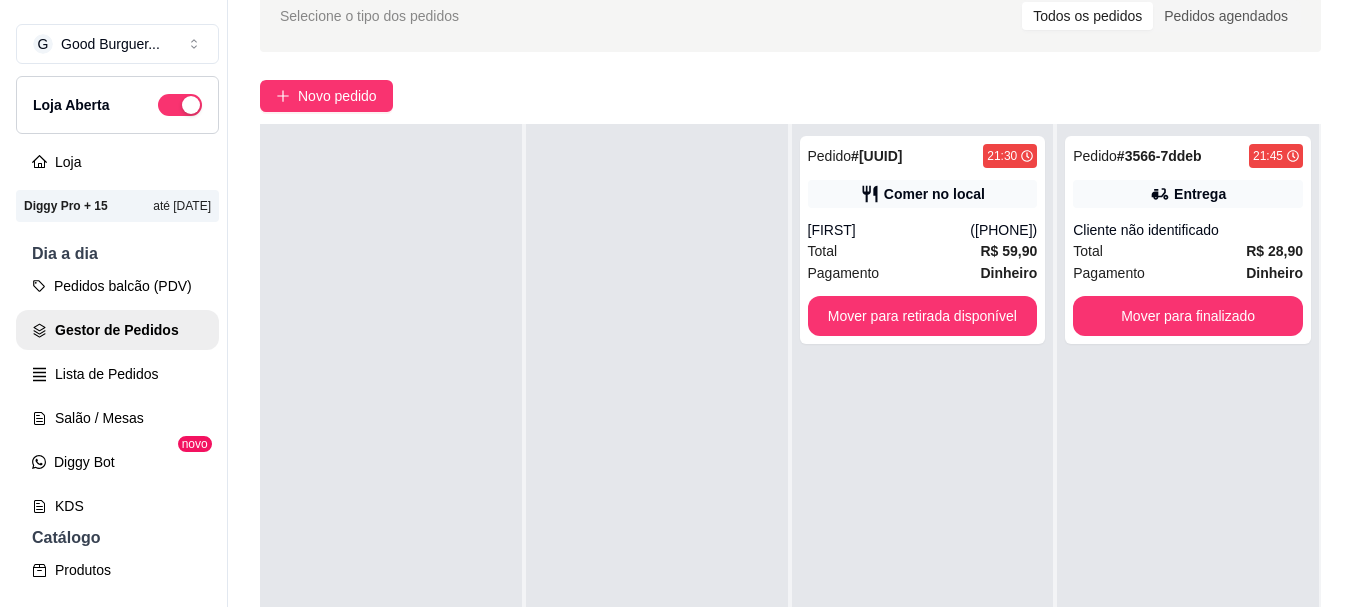 scroll, scrollTop: 0, scrollLeft: 0, axis: both 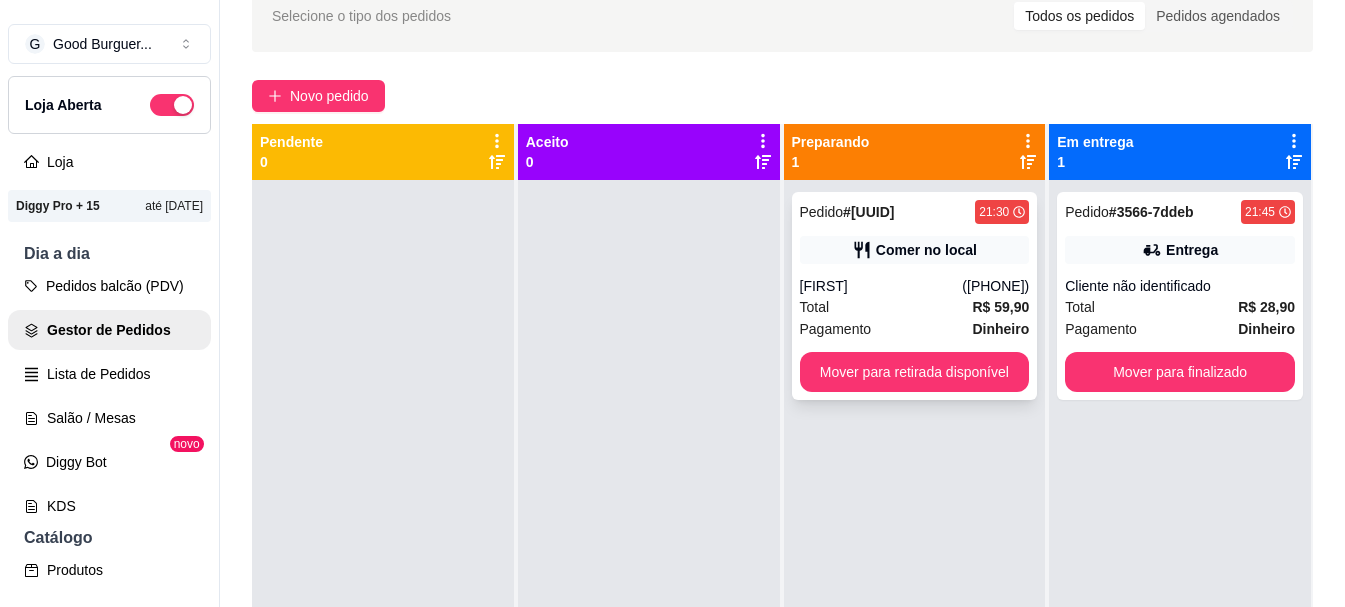 click on "[FIRST]" at bounding box center (881, 286) 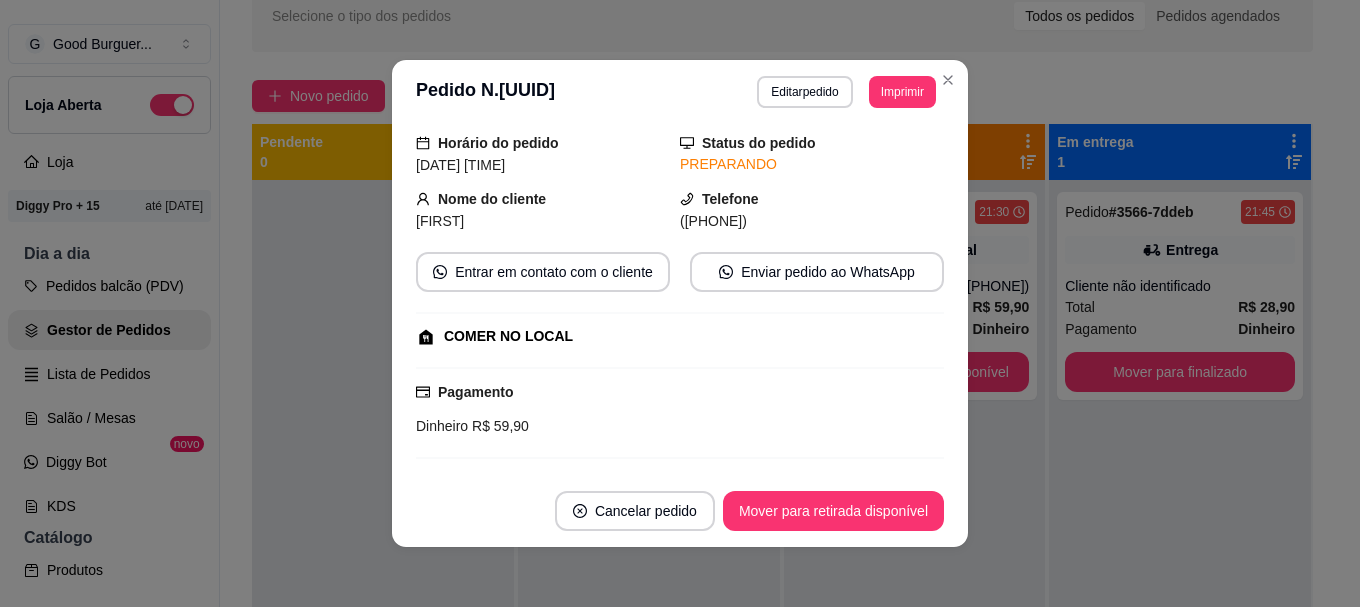 scroll, scrollTop: 0, scrollLeft: 0, axis: both 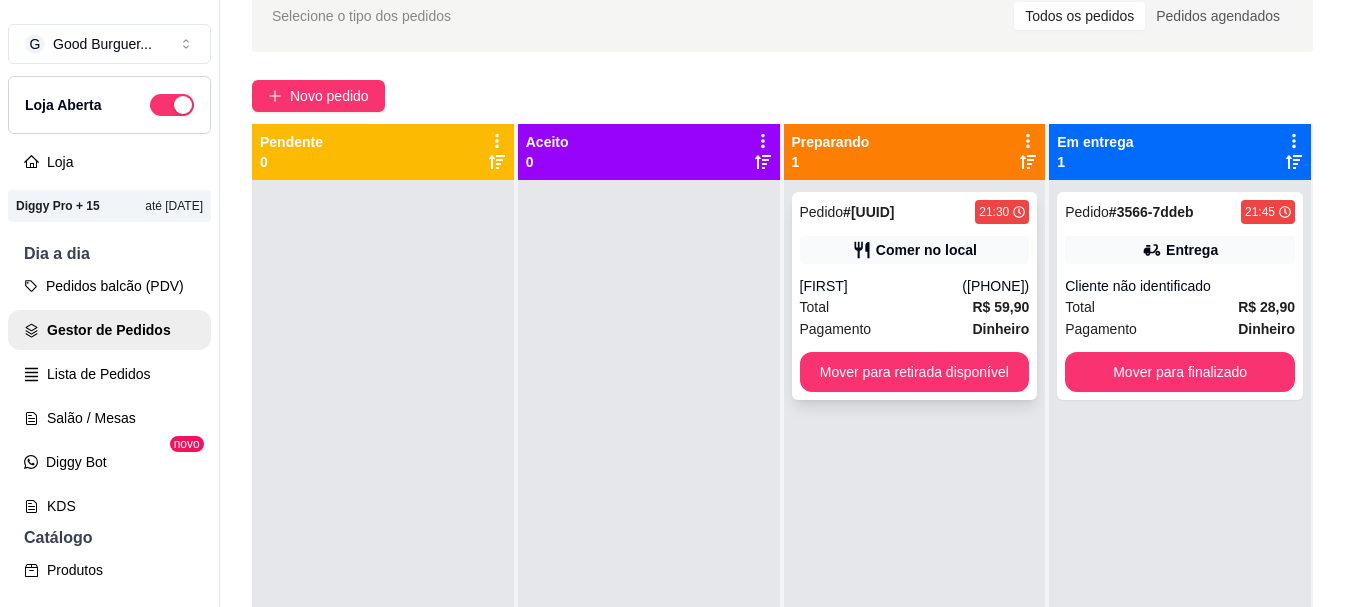 click on "([PHONE])" at bounding box center [995, 286] 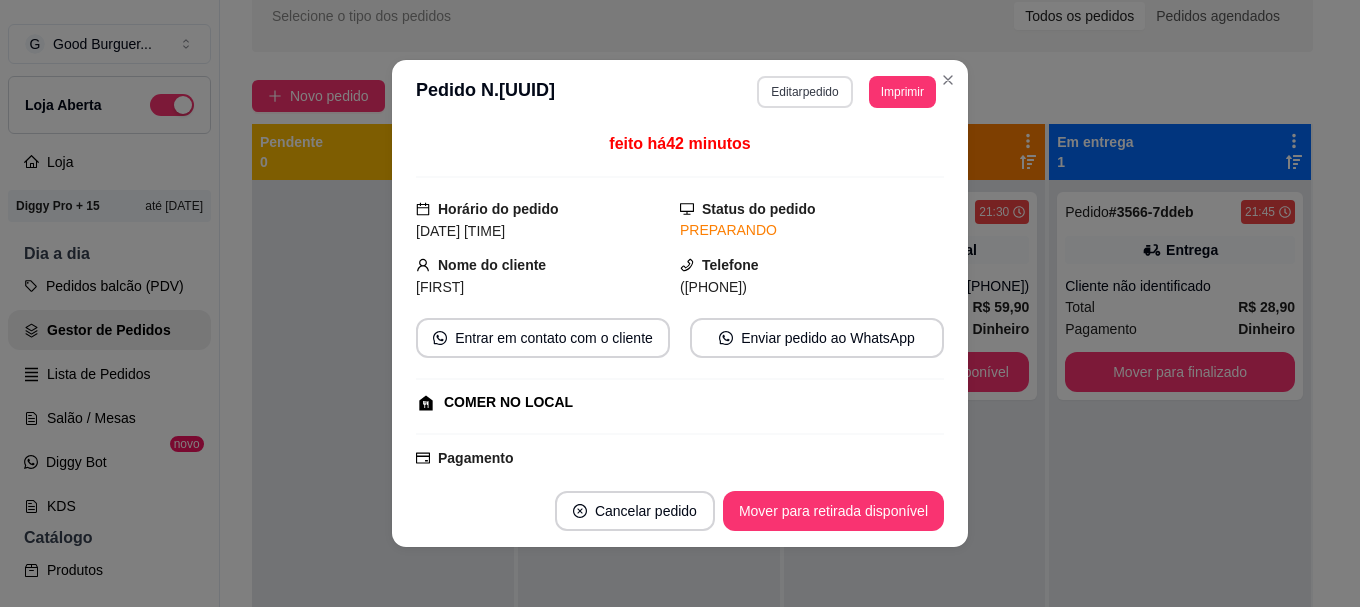 click on "Editar  pedido" at bounding box center (804, 92) 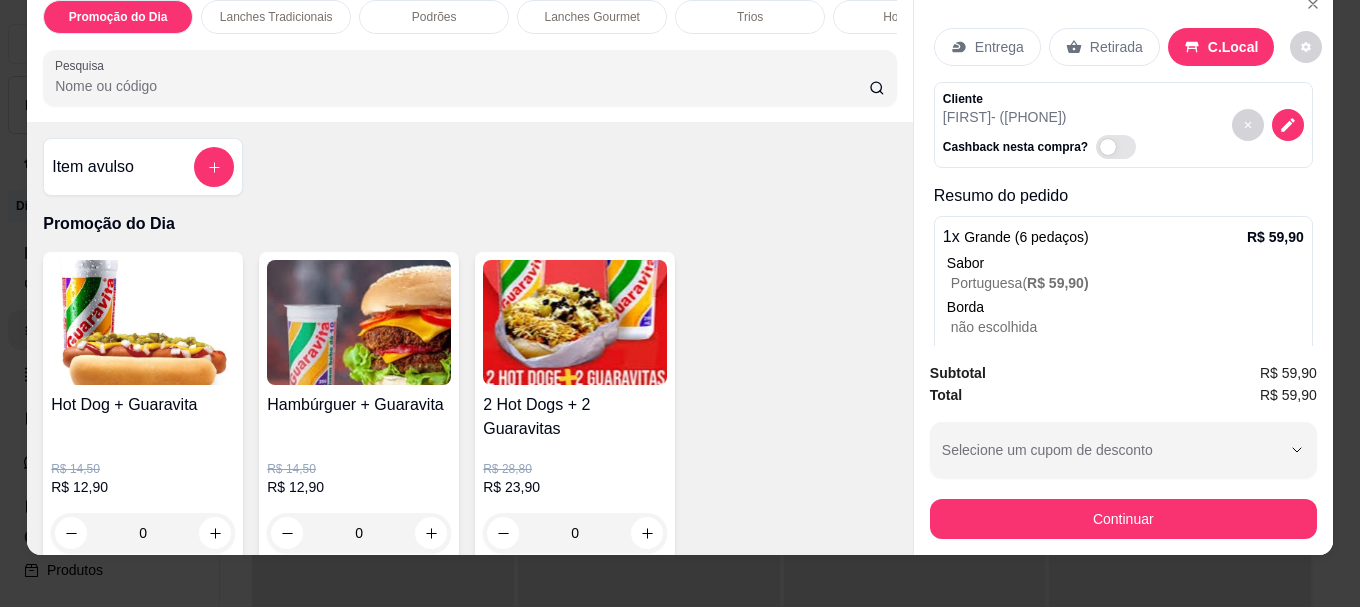 scroll, scrollTop: 53, scrollLeft: 0, axis: vertical 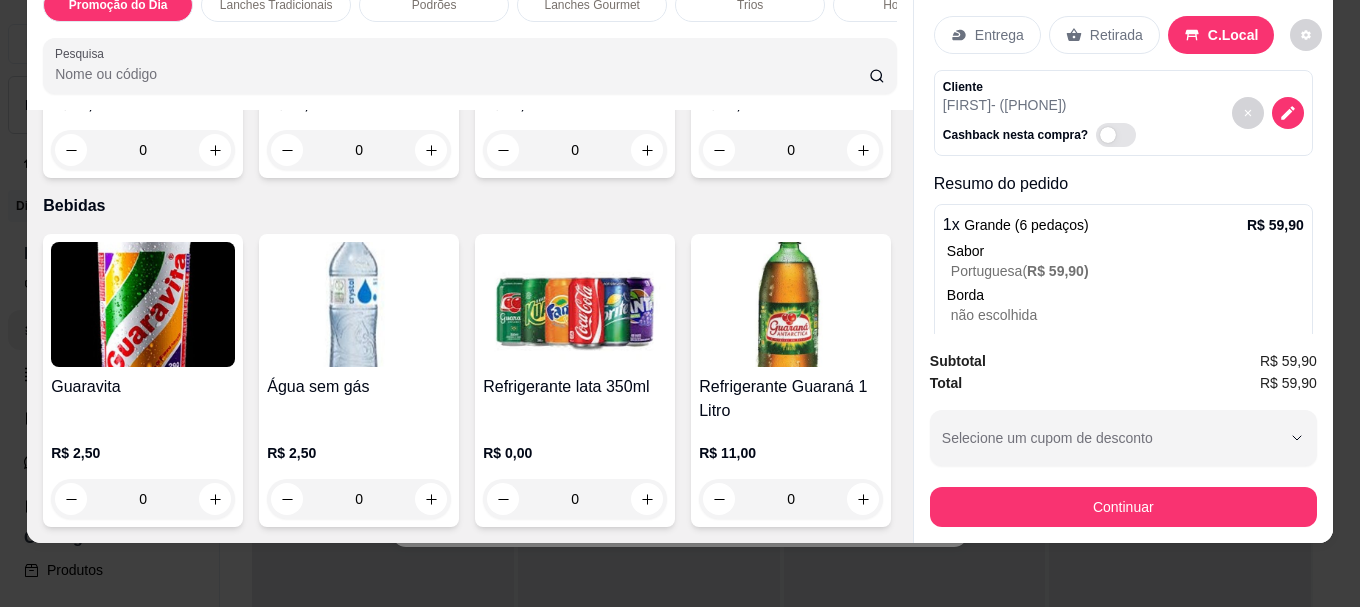 click on "Guaravita   R$ 2,50 0" at bounding box center [143, 380] 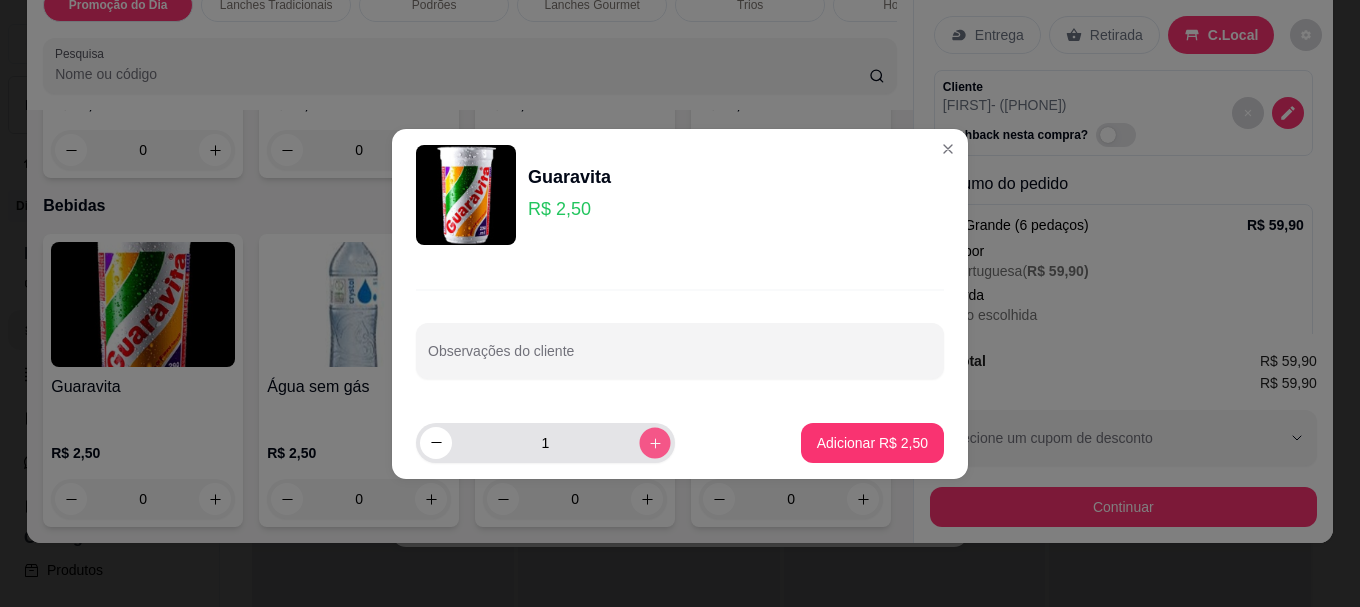 click at bounding box center (654, 442) 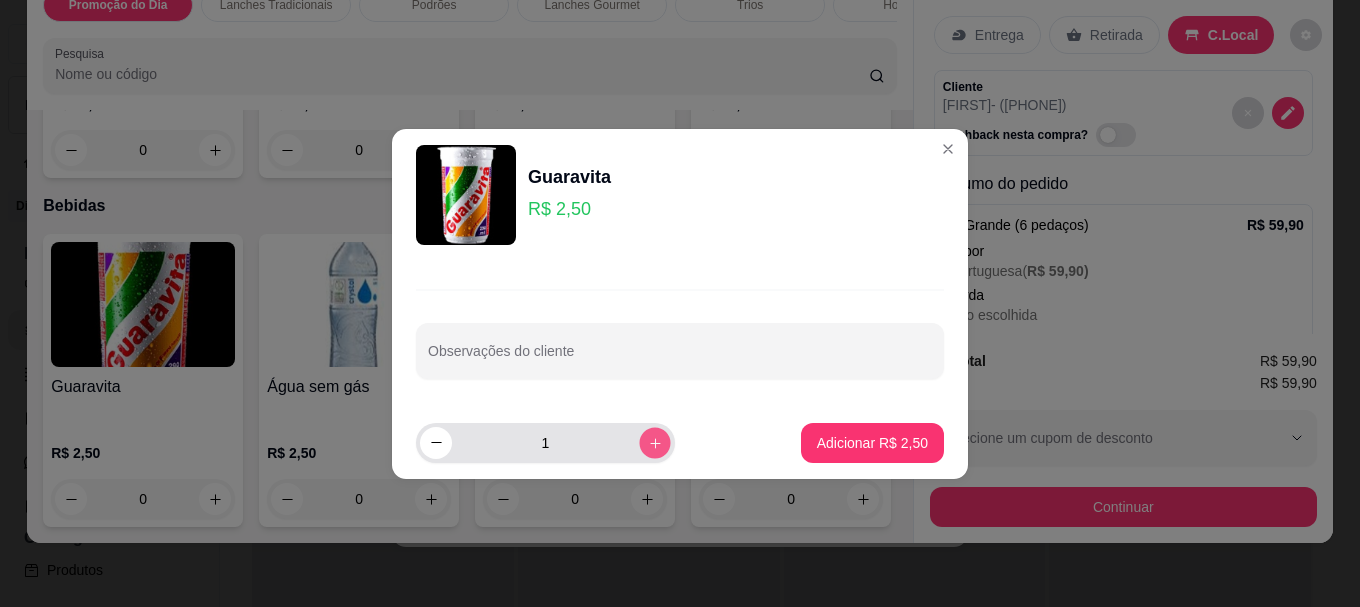type on "2" 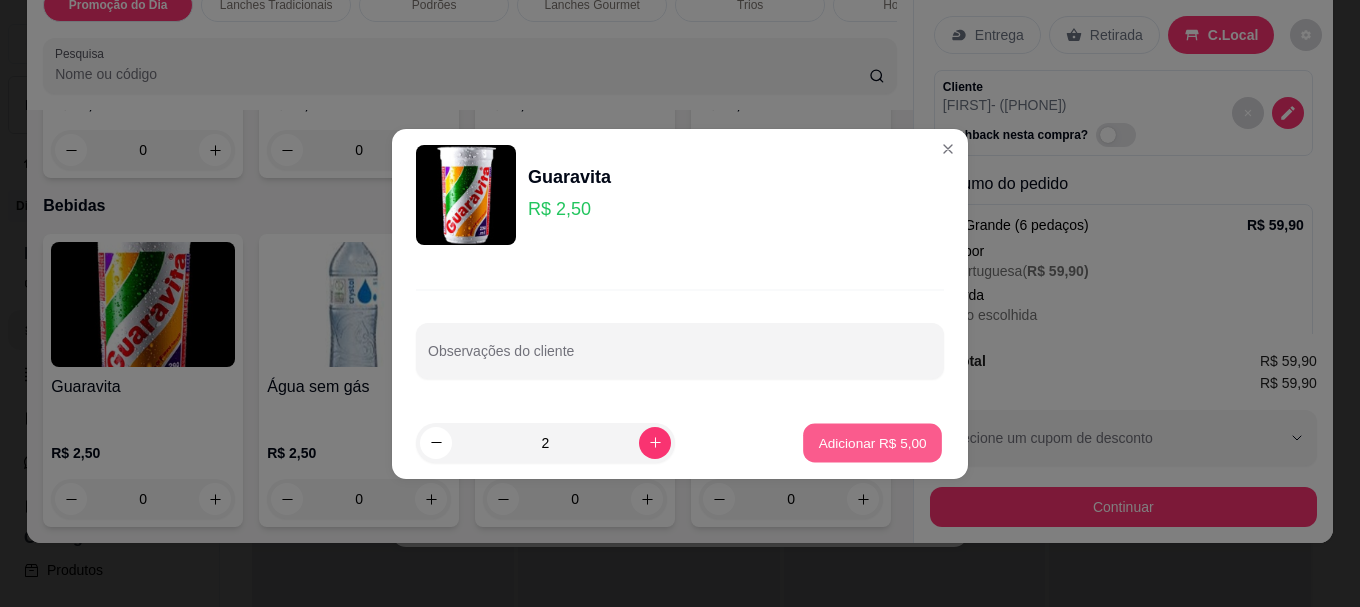 click on "Adicionar   R$ 5,00" at bounding box center [872, 442] 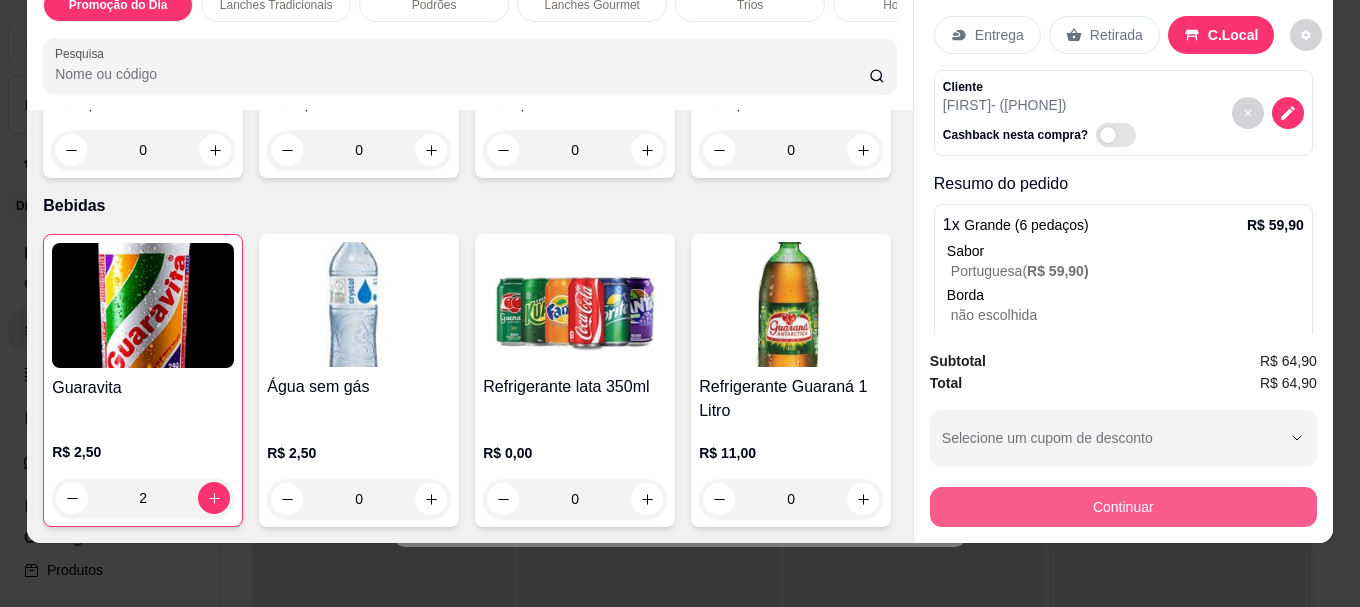 click on "Continuar" at bounding box center [1123, 507] 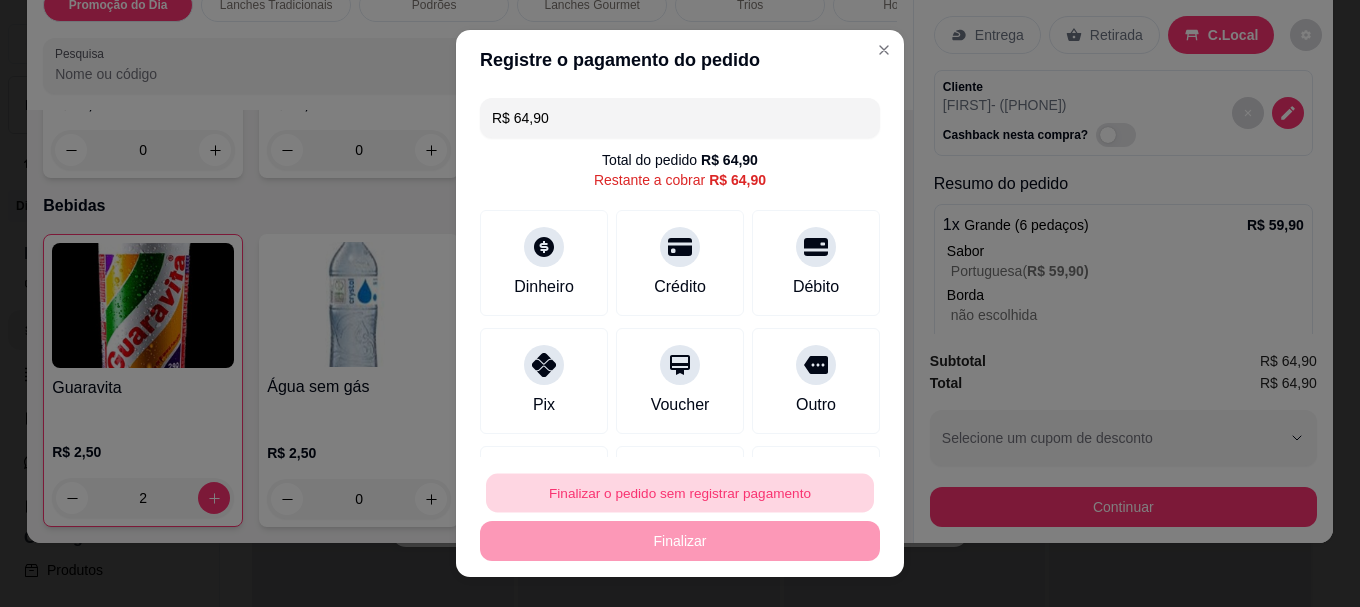 click on "Finalizar o pedido sem registrar pagamento" at bounding box center [680, 492] 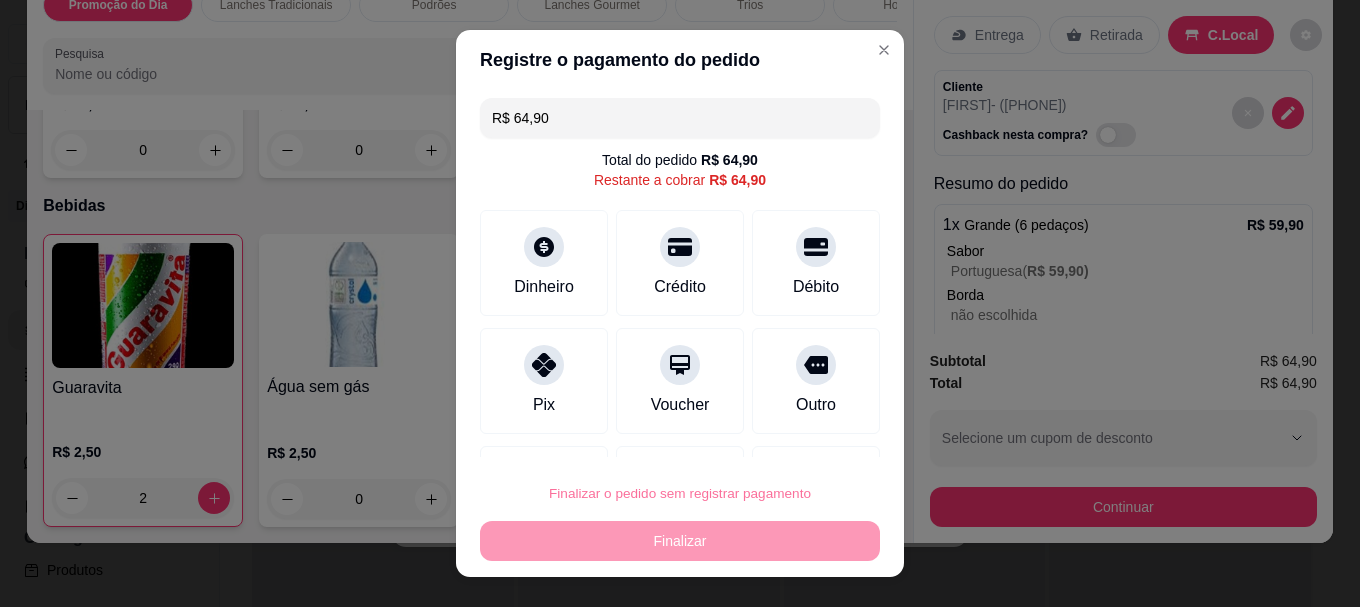 click on "Confirmar" at bounding box center (793, 436) 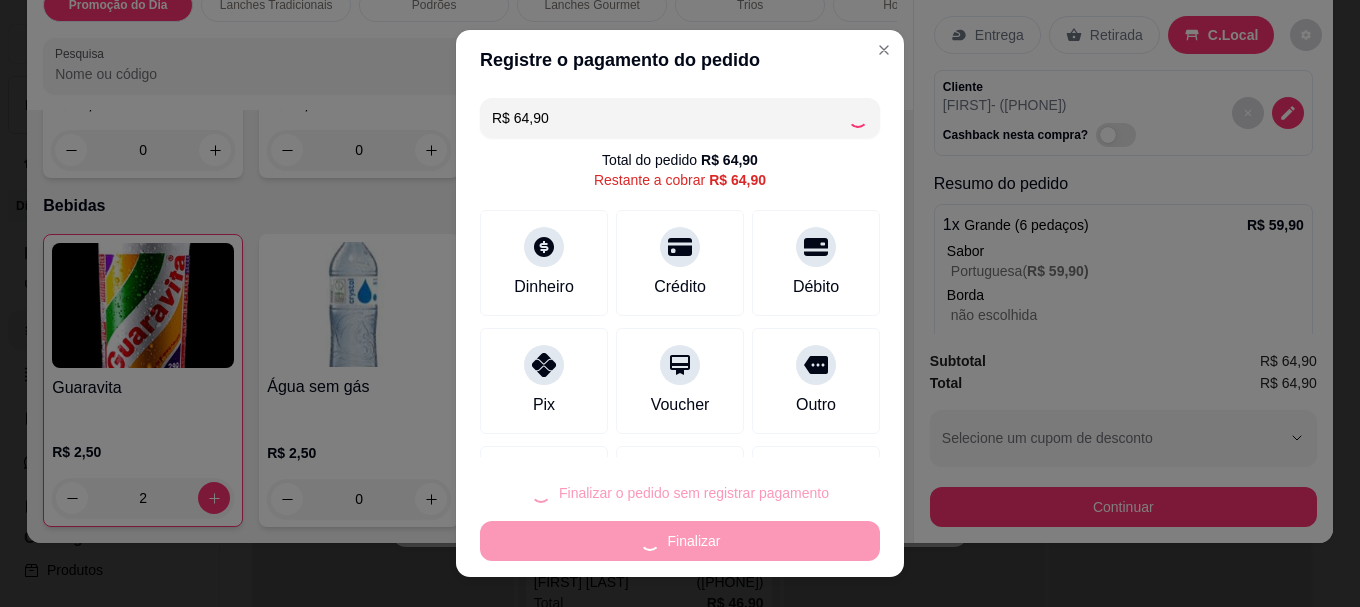 type on "0" 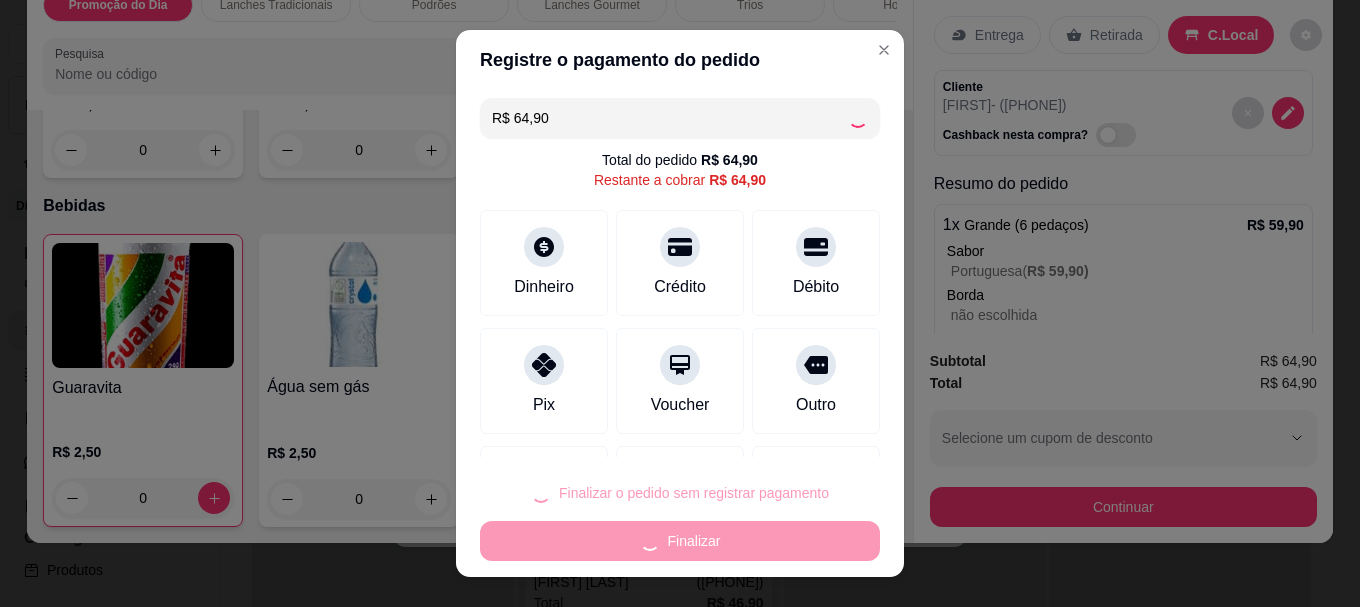 type on "R$ 0,00" 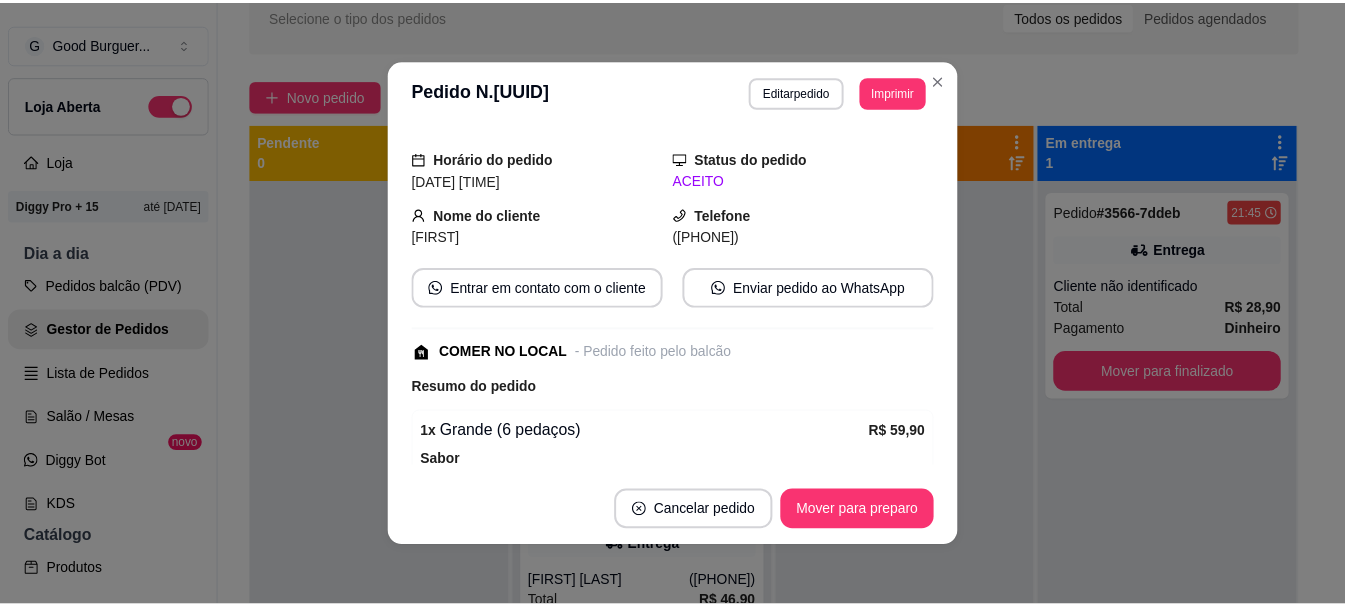 scroll, scrollTop: 0, scrollLeft: 0, axis: both 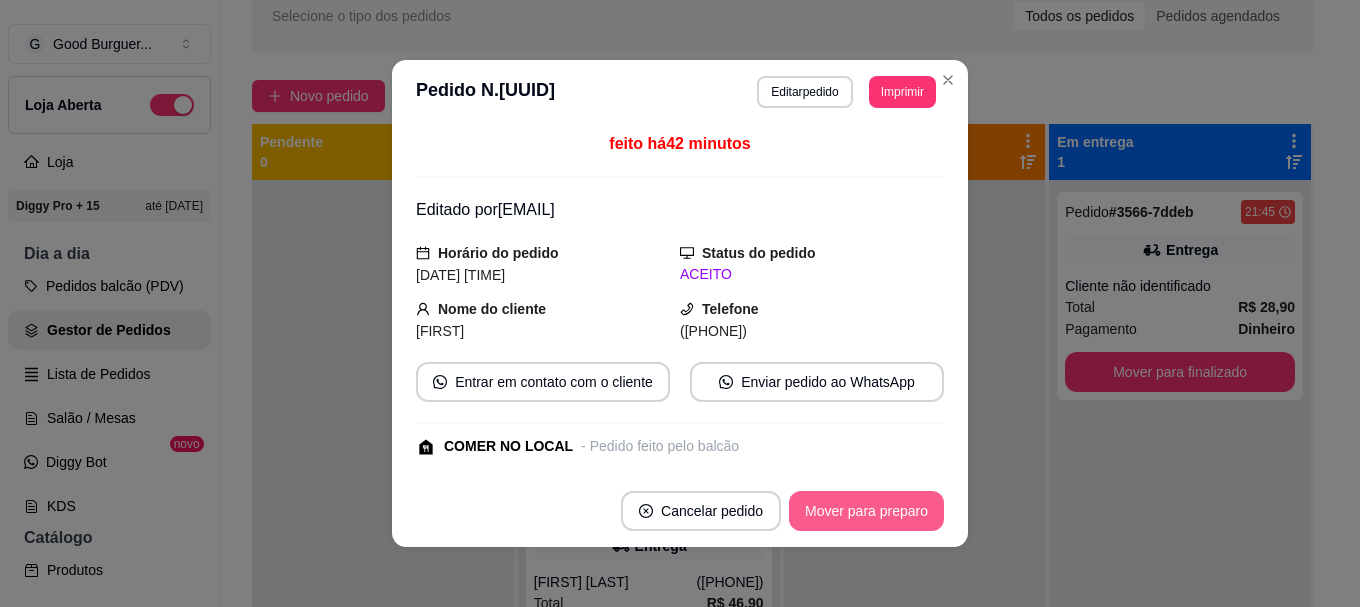 click on "Mover para preparo" at bounding box center (866, 511) 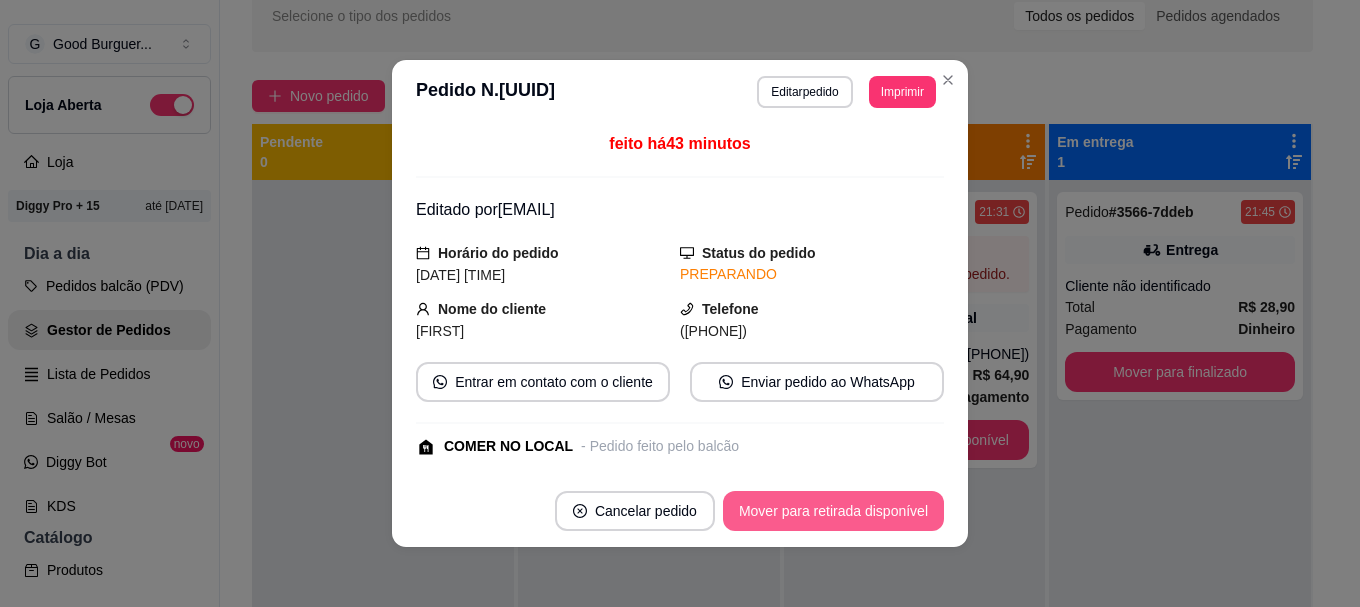 click on "Mover para retirada disponível" at bounding box center [833, 511] 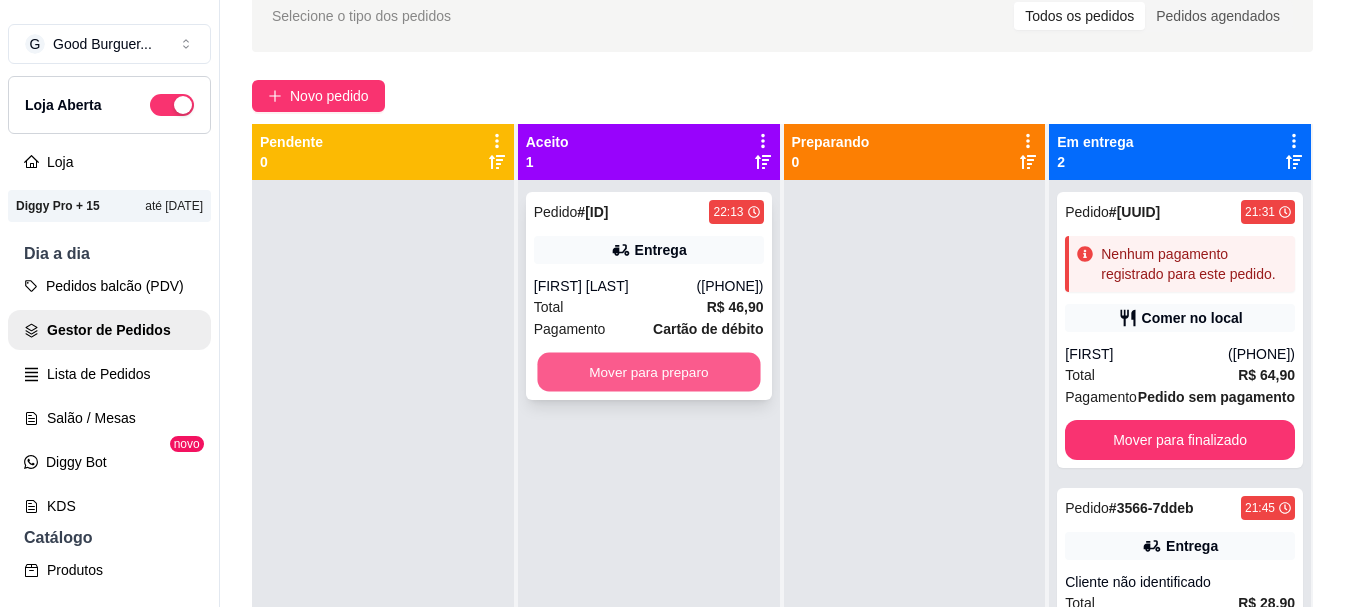 click on "Mover para preparo" at bounding box center [648, 372] 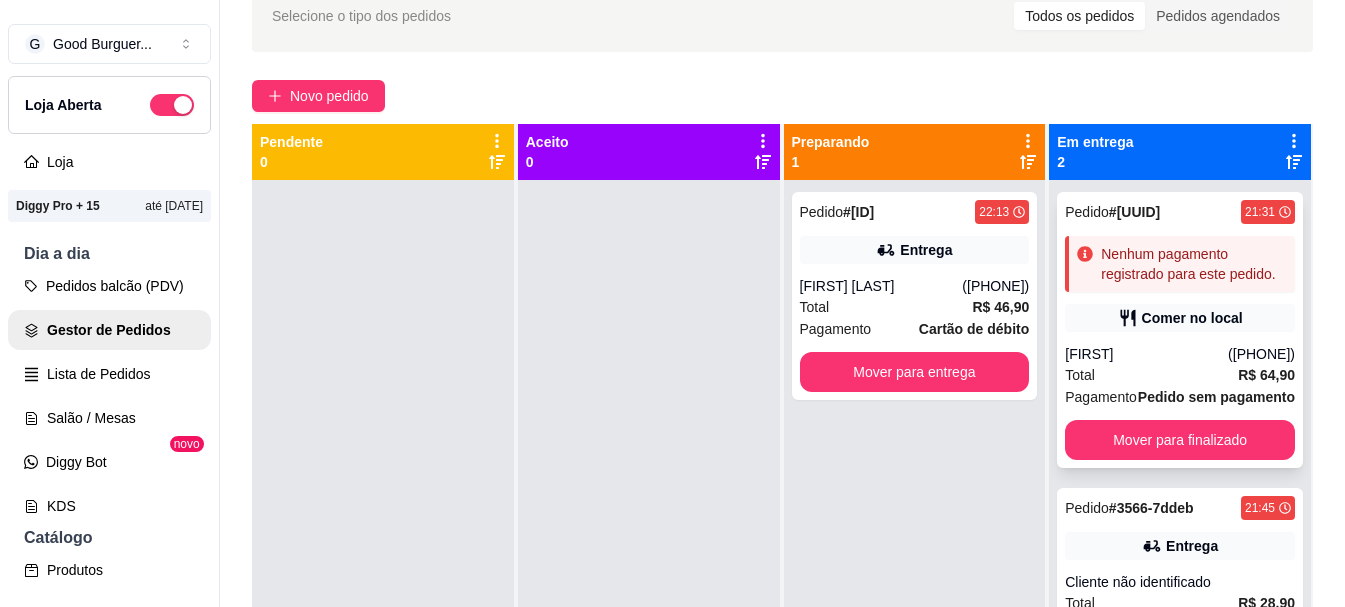 scroll, scrollTop: 56, scrollLeft: 0, axis: vertical 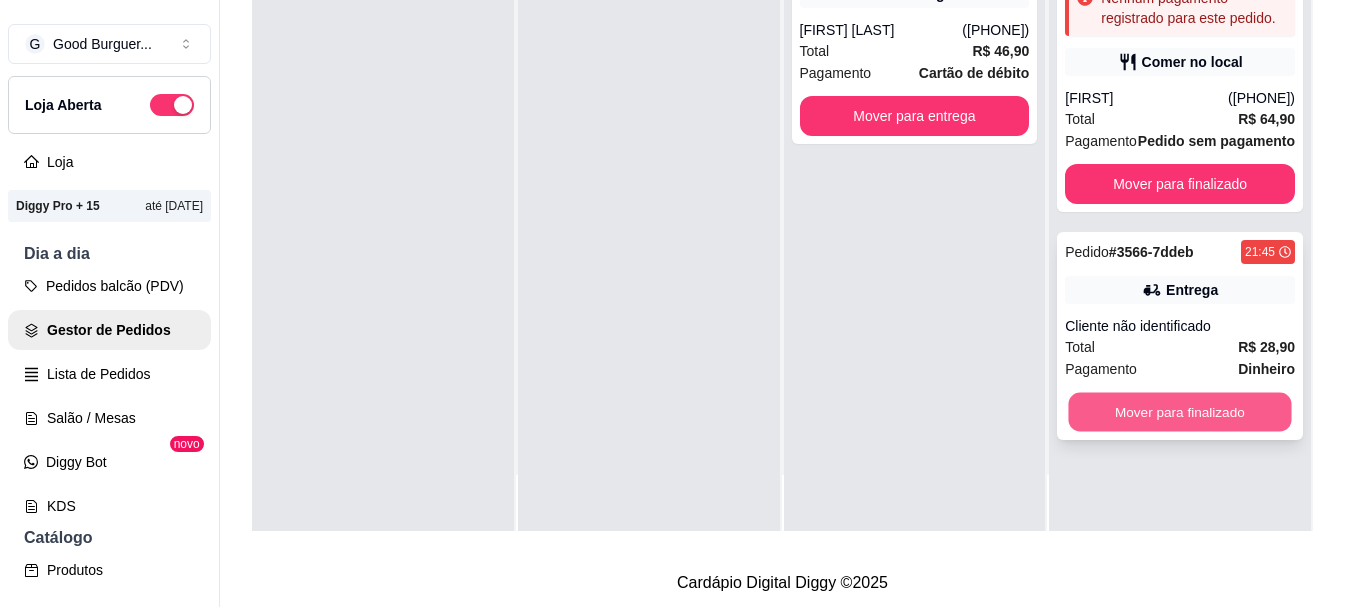 click on "Mover para finalizado" at bounding box center (1180, 412) 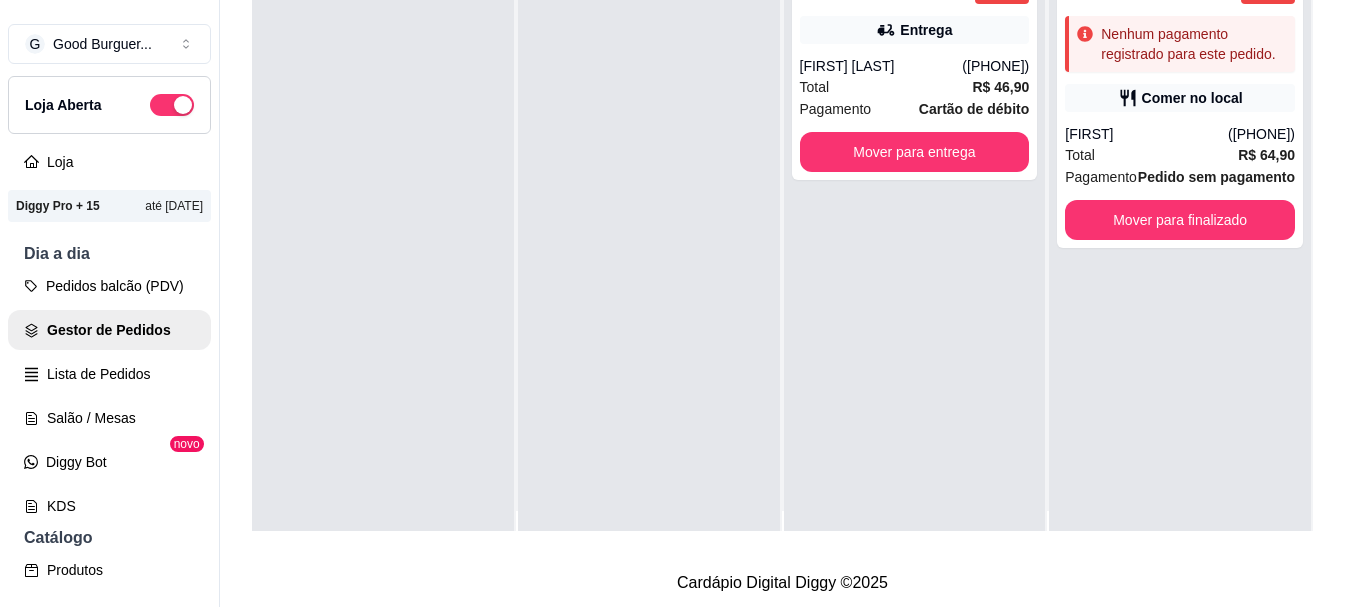 scroll, scrollTop: 0, scrollLeft: 0, axis: both 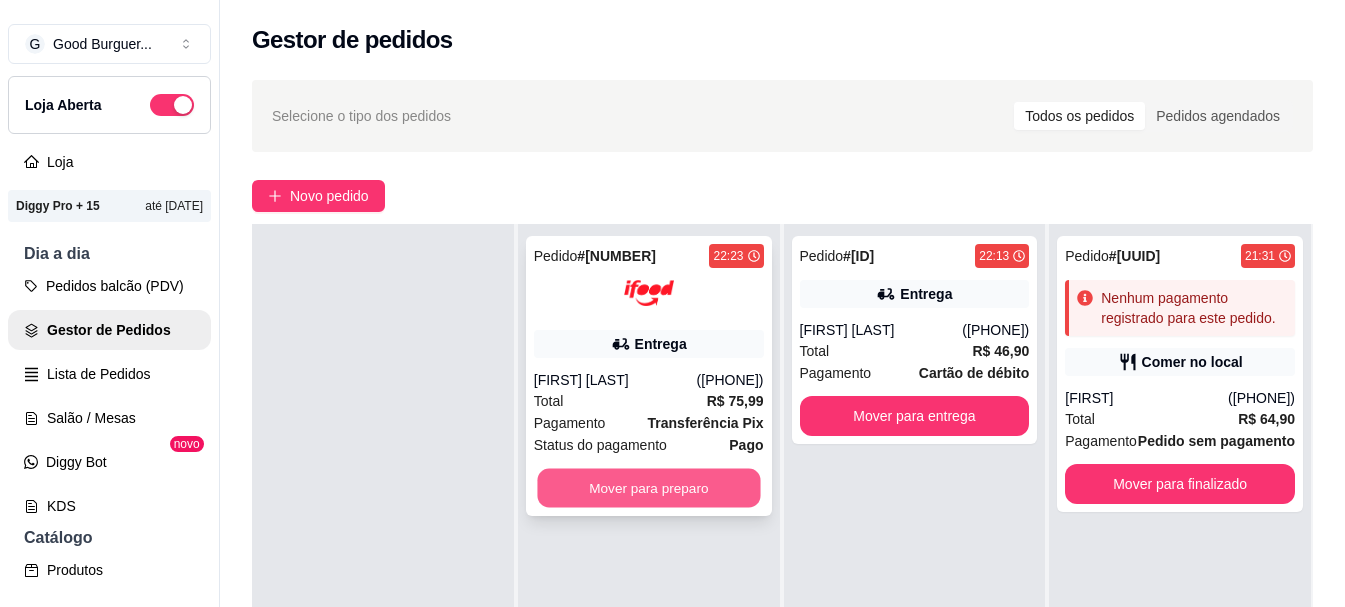click on "Mover para preparo" at bounding box center [648, 488] 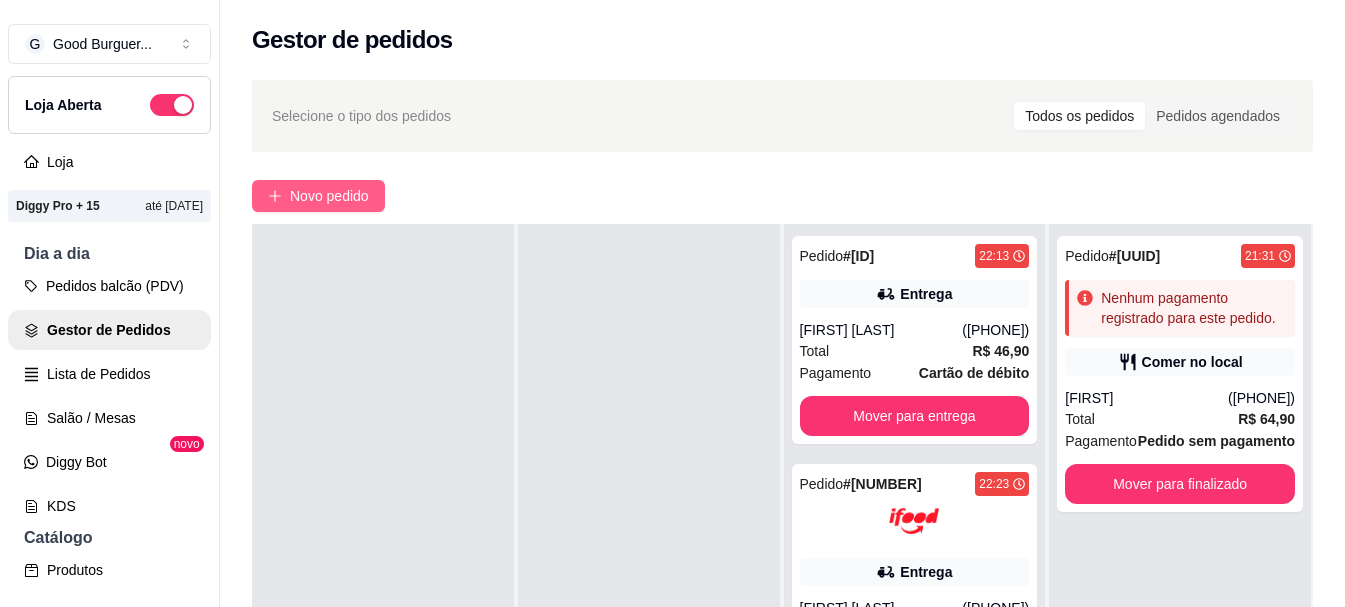 click on "Novo pedido" at bounding box center (329, 196) 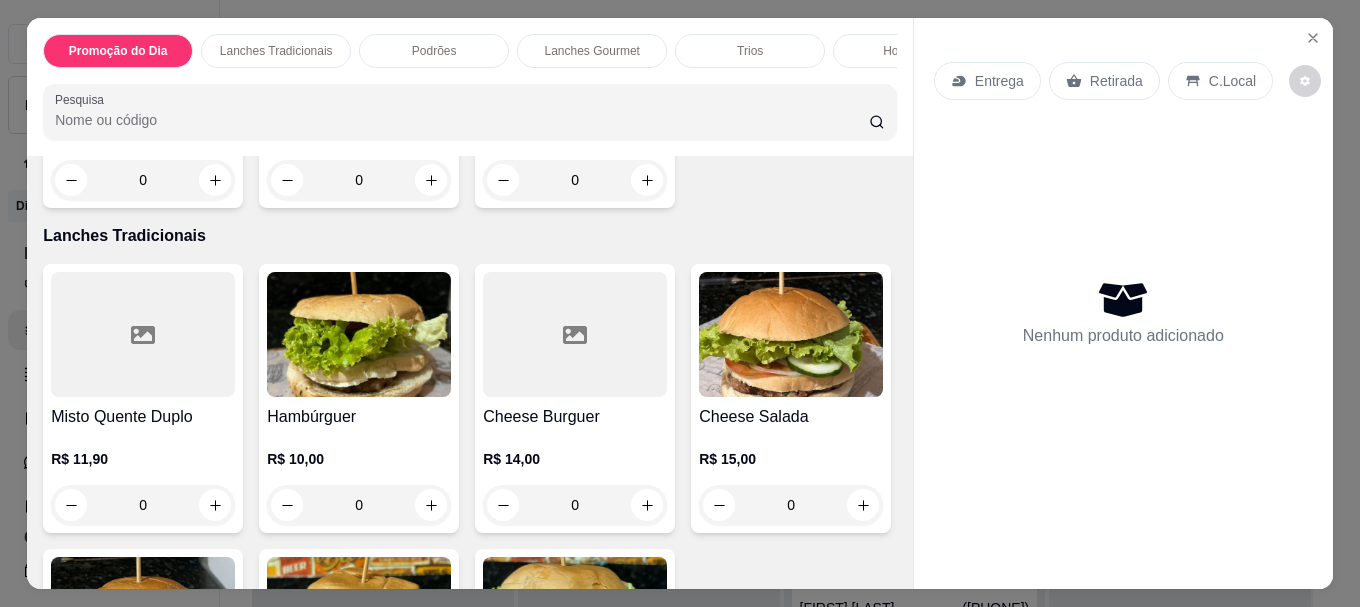 scroll, scrollTop: 0, scrollLeft: 0, axis: both 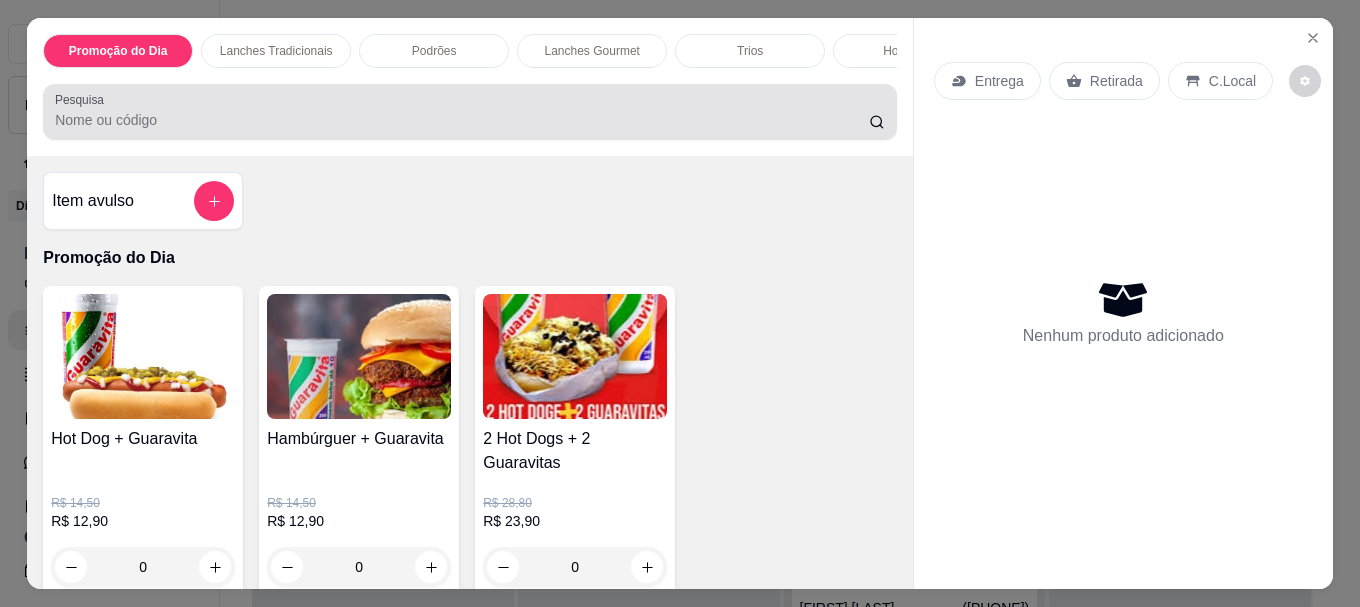 click at bounding box center [470, 112] 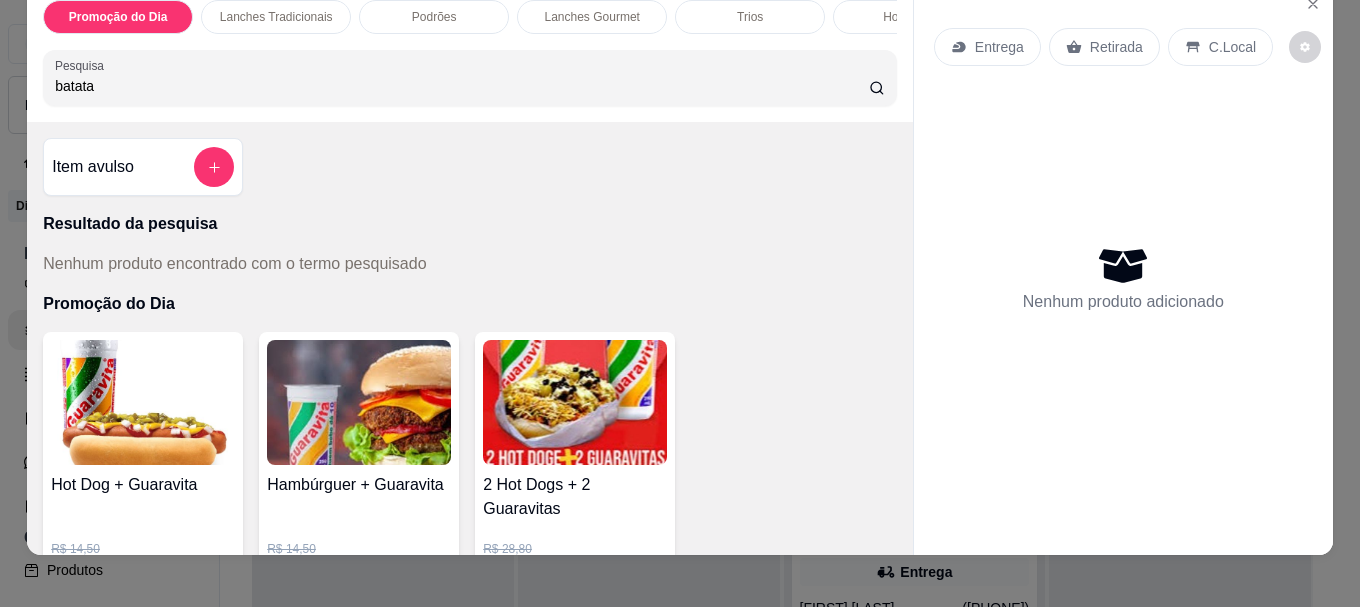 scroll, scrollTop: 53, scrollLeft: 0, axis: vertical 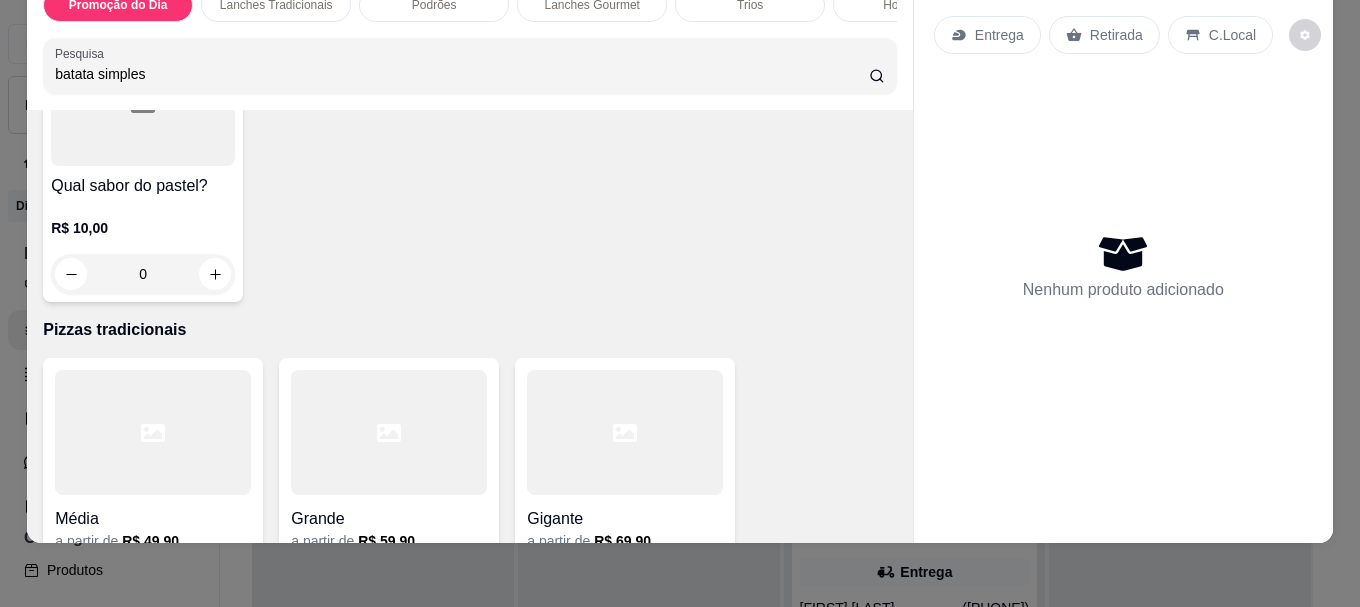click on "batata simples" at bounding box center (462, 74) 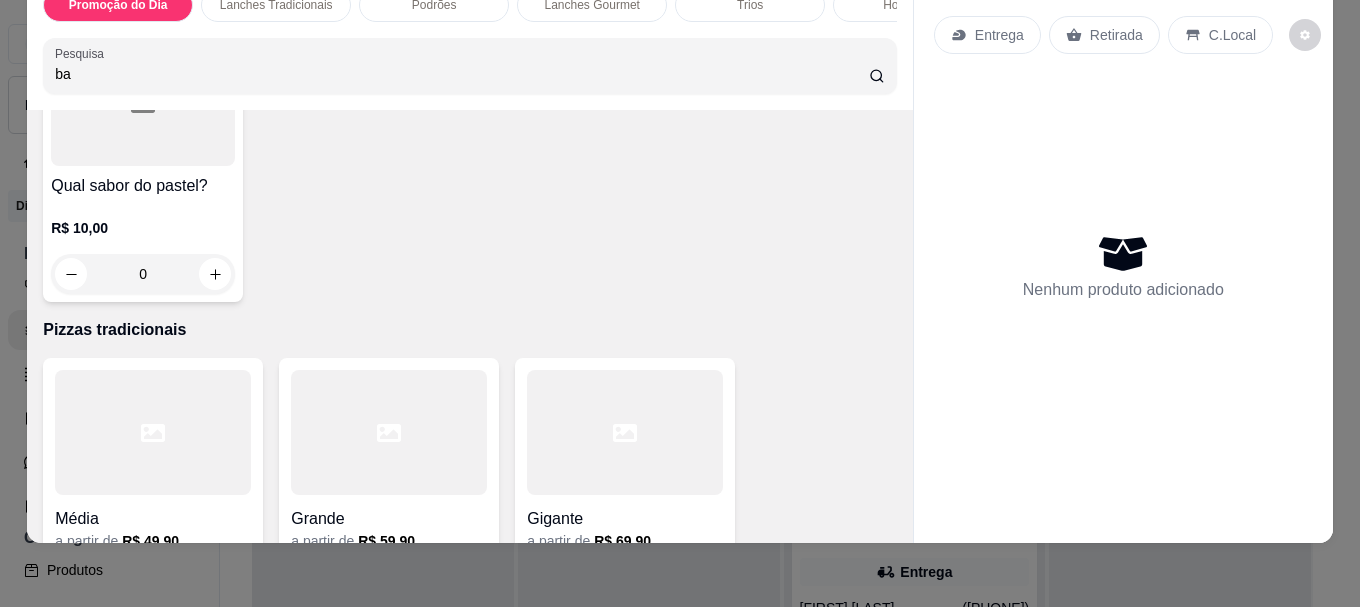 type on "b" 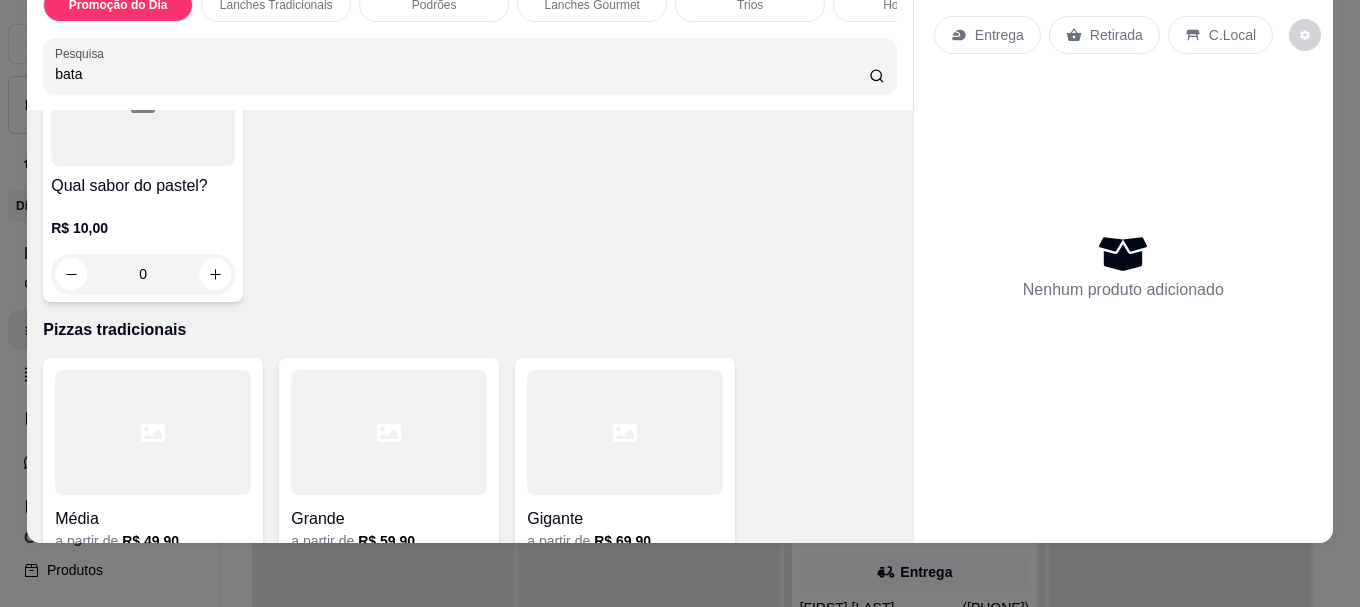 scroll, scrollTop: 3449, scrollLeft: 0, axis: vertical 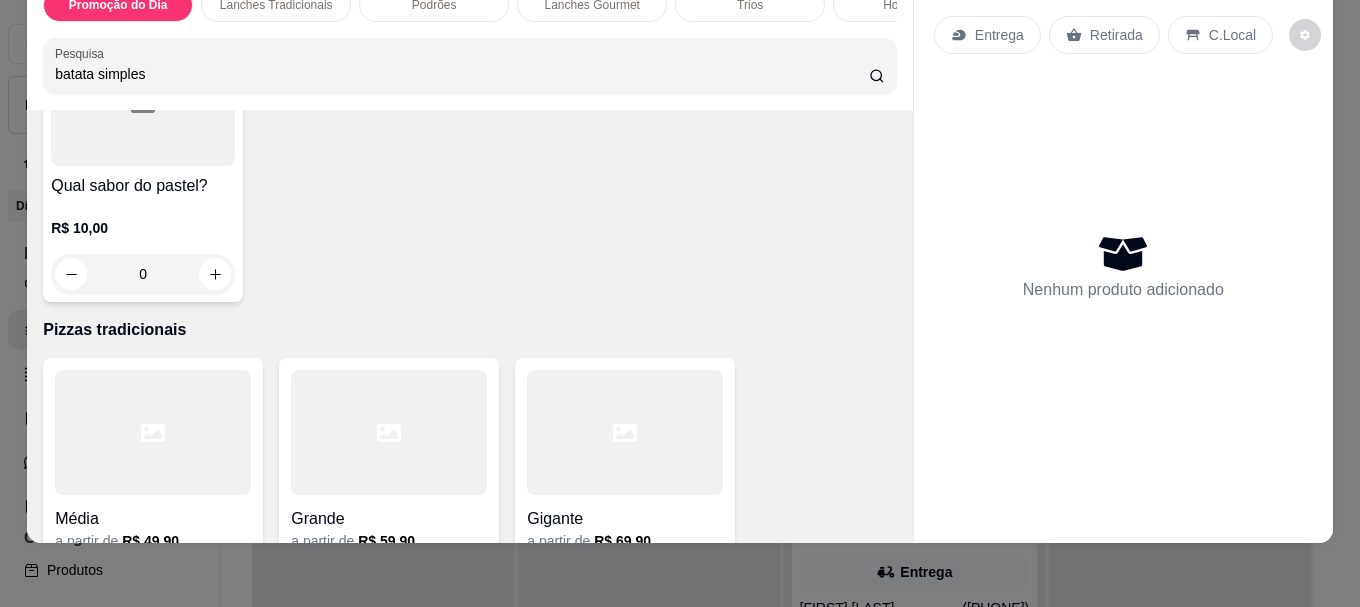 type on "batata simples" 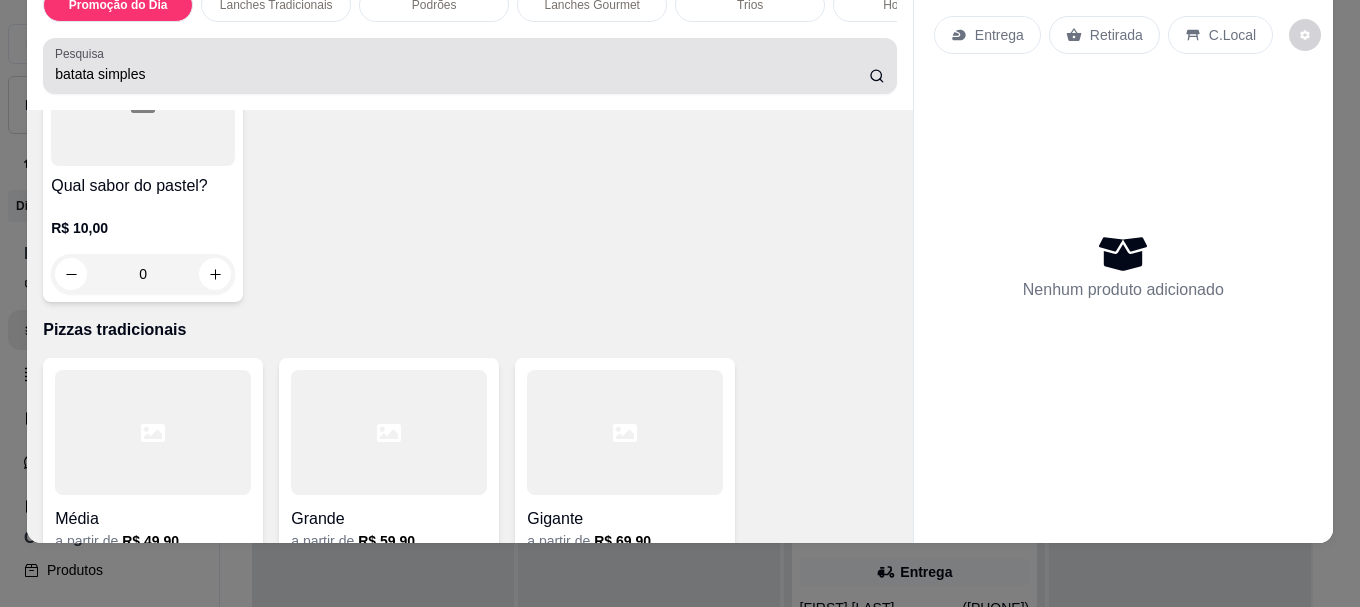 click 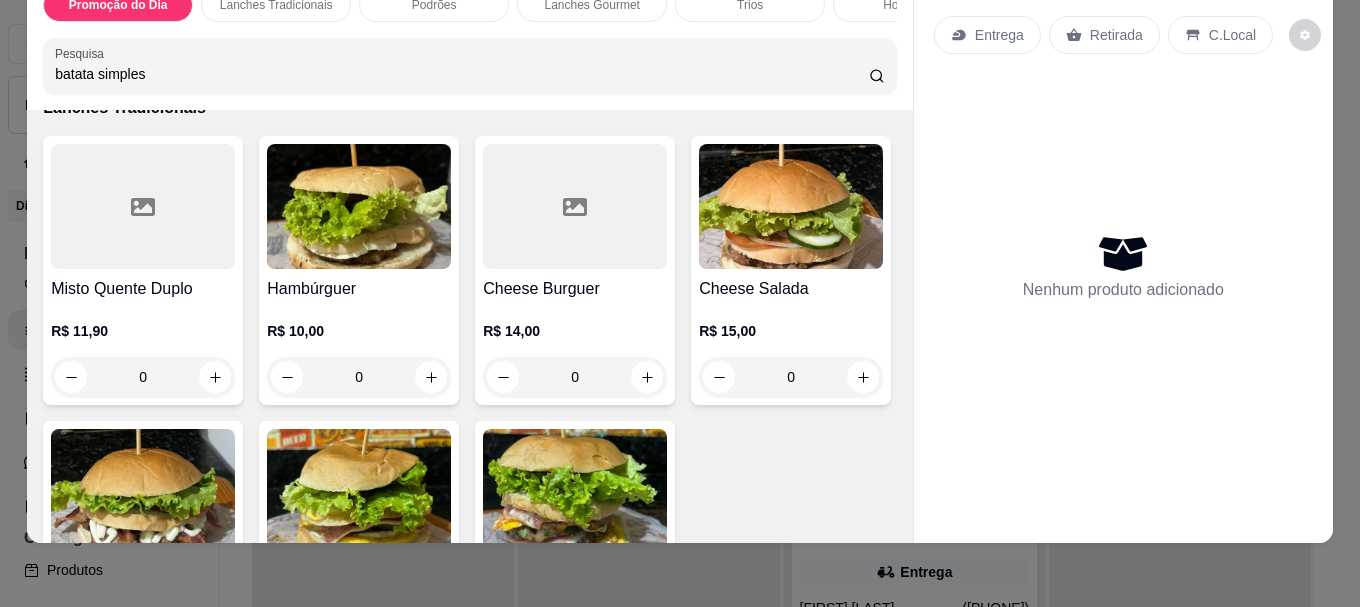 scroll, scrollTop: 0, scrollLeft: 0, axis: both 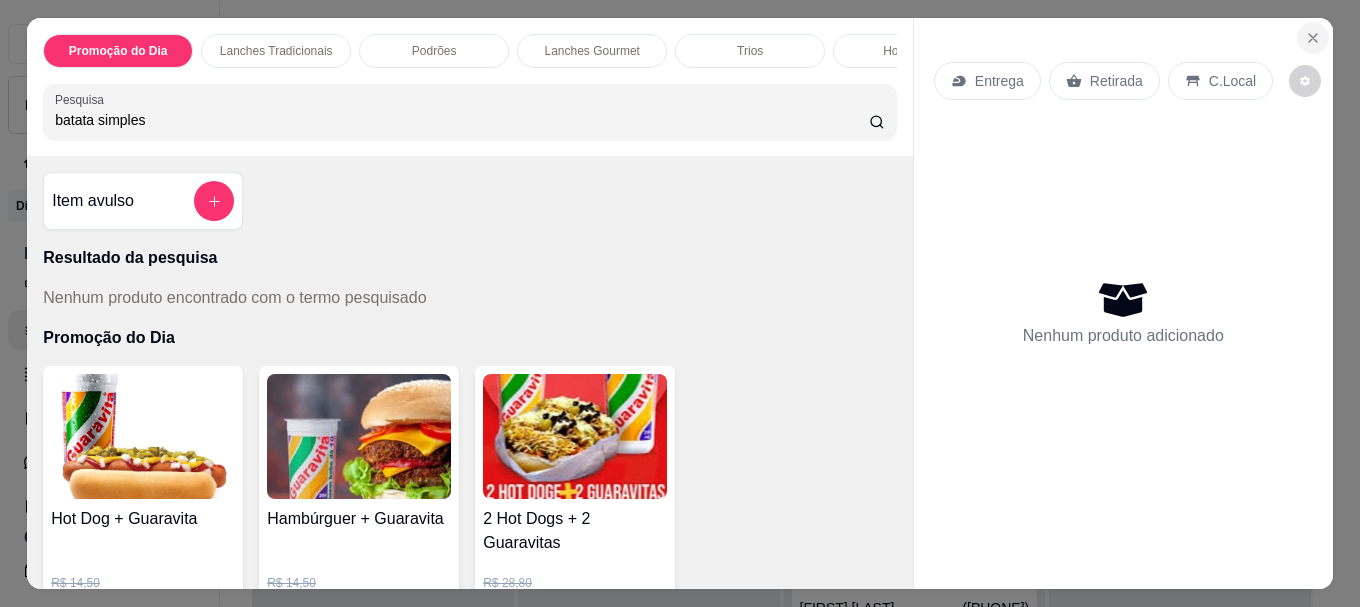 click 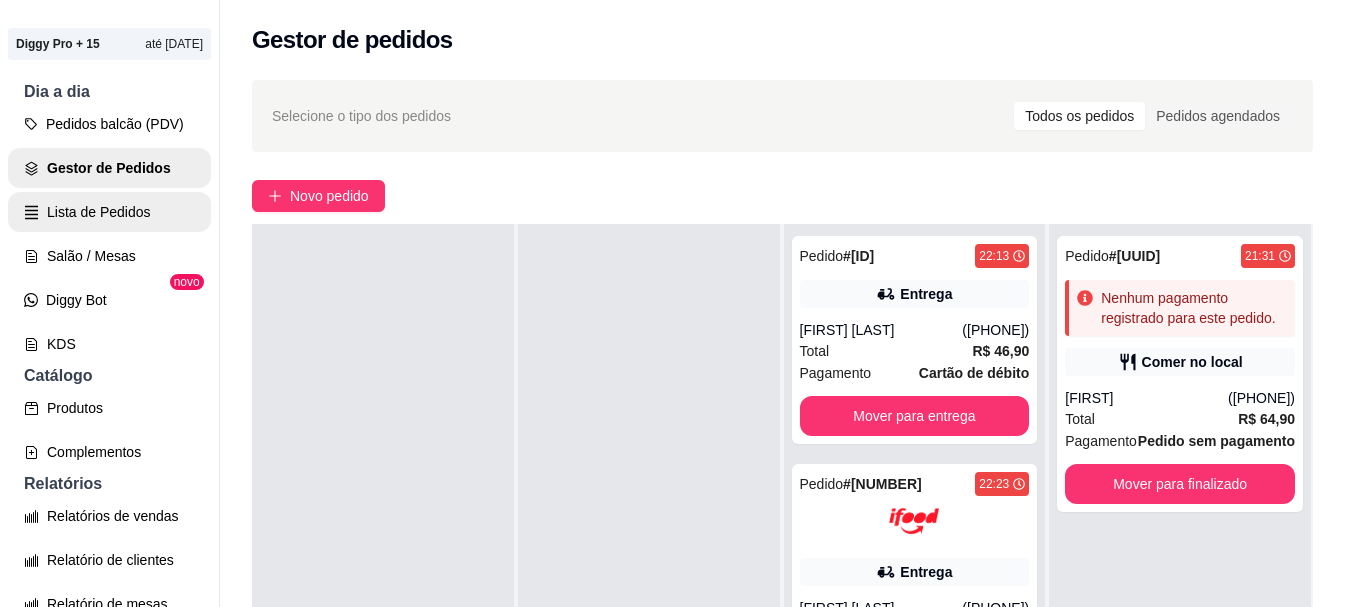 scroll, scrollTop: 200, scrollLeft: 0, axis: vertical 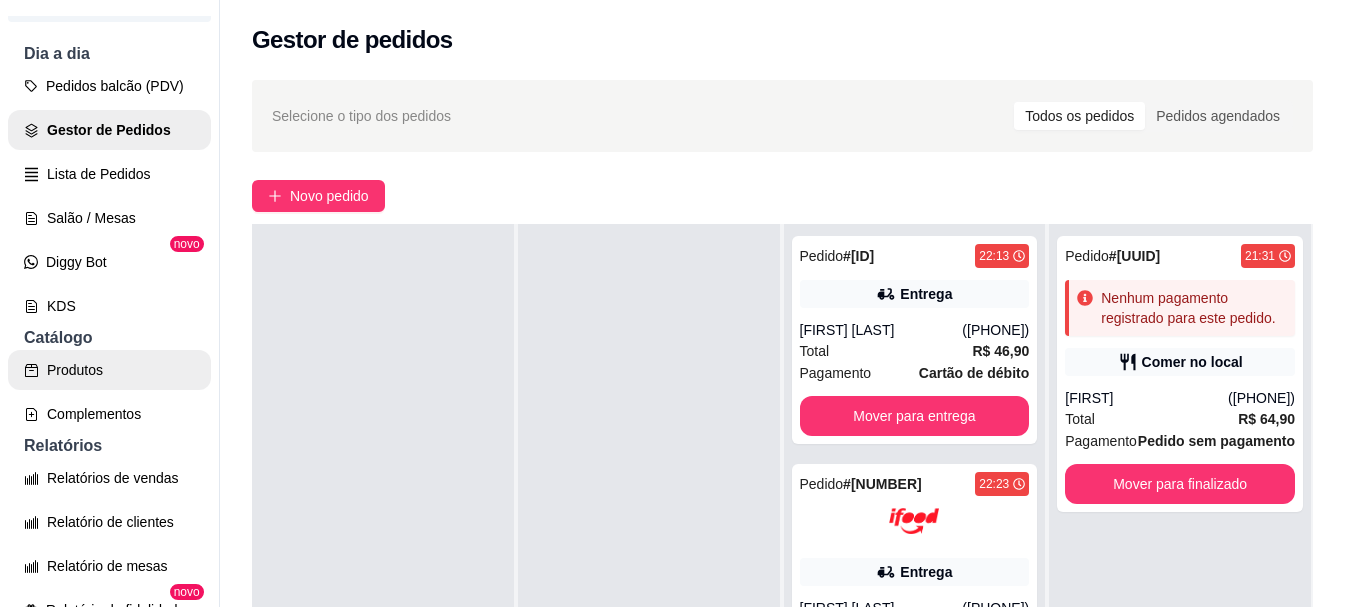 click on "Produtos" at bounding box center [109, 370] 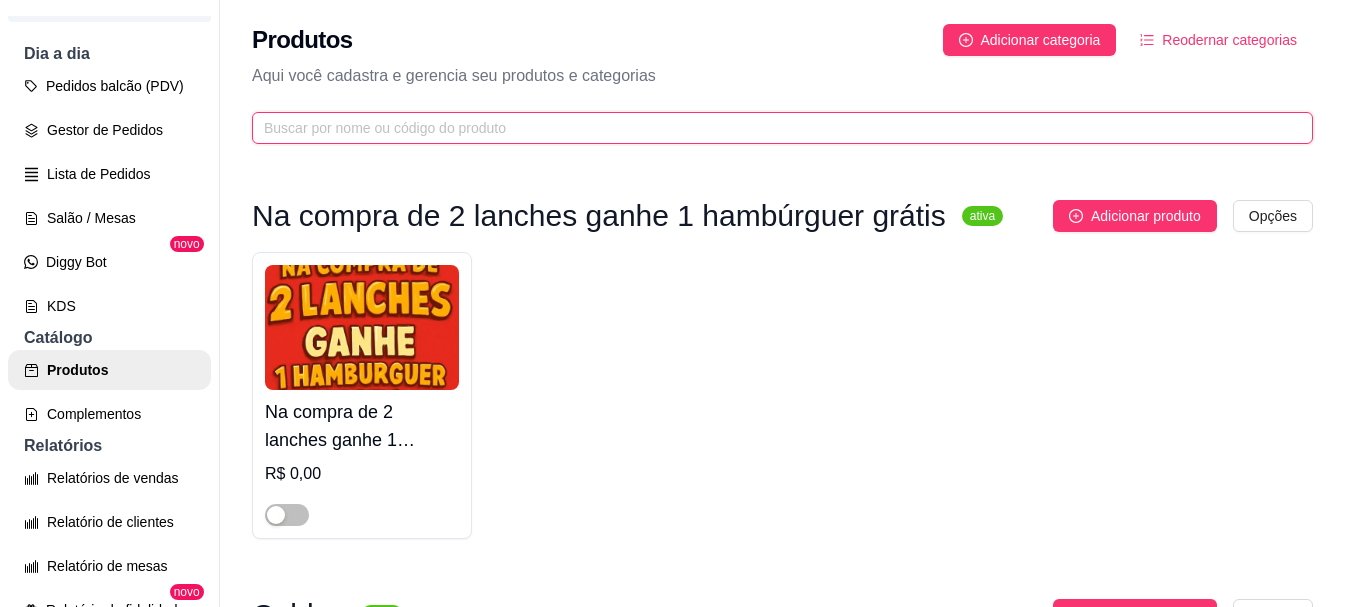 click at bounding box center [774, 128] 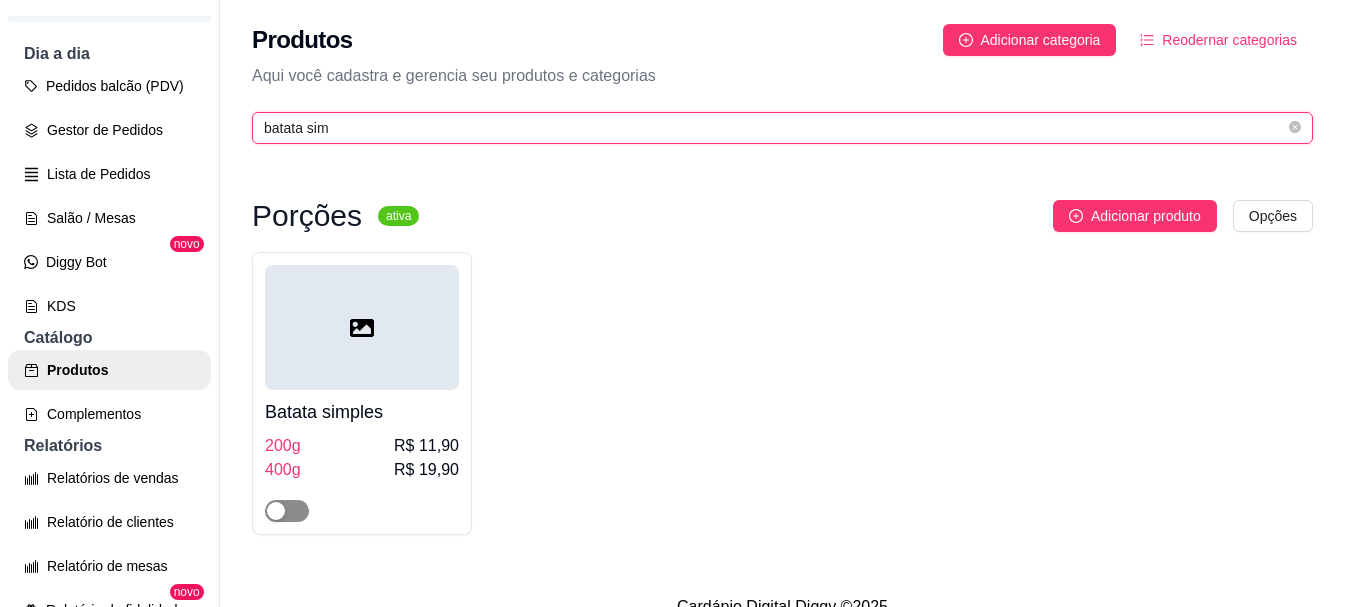 type on "batata sim" 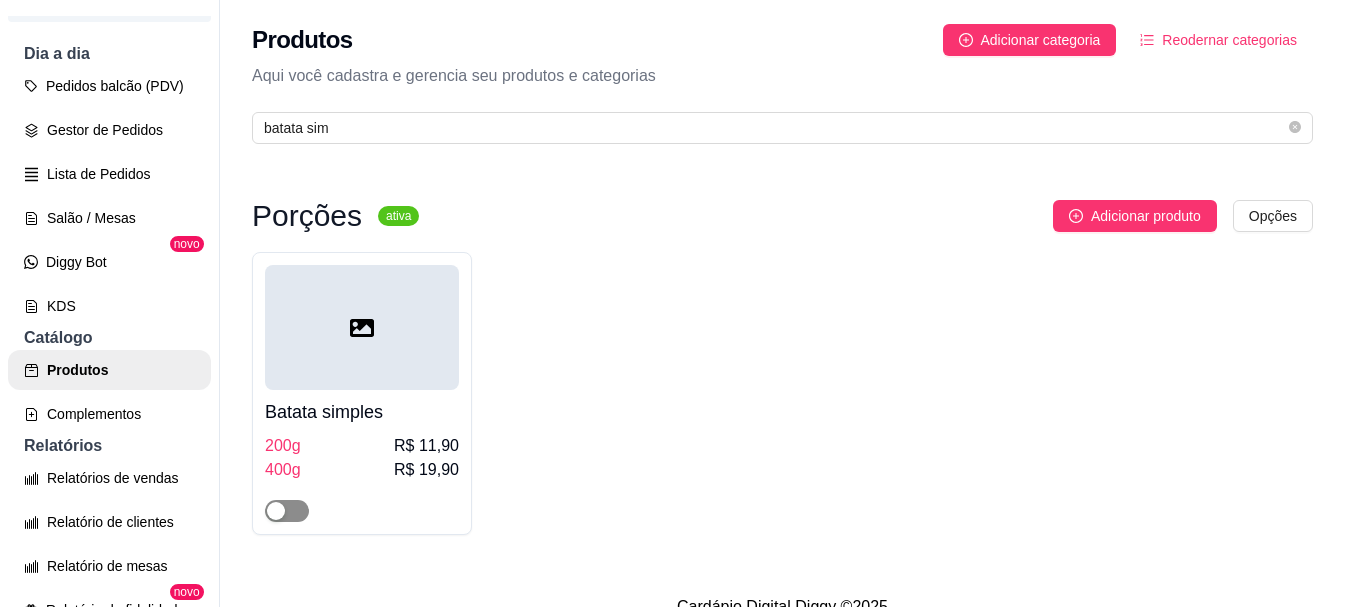click at bounding box center [287, 511] 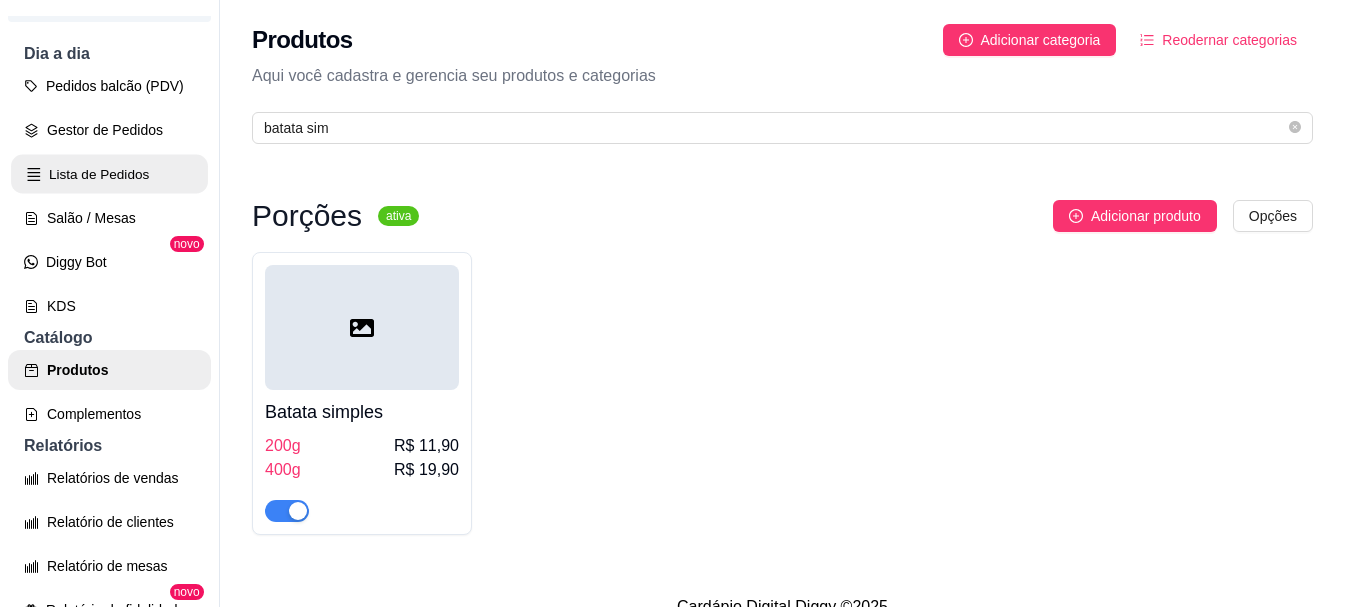 click on "Lista de Pedidos" at bounding box center (109, 174) 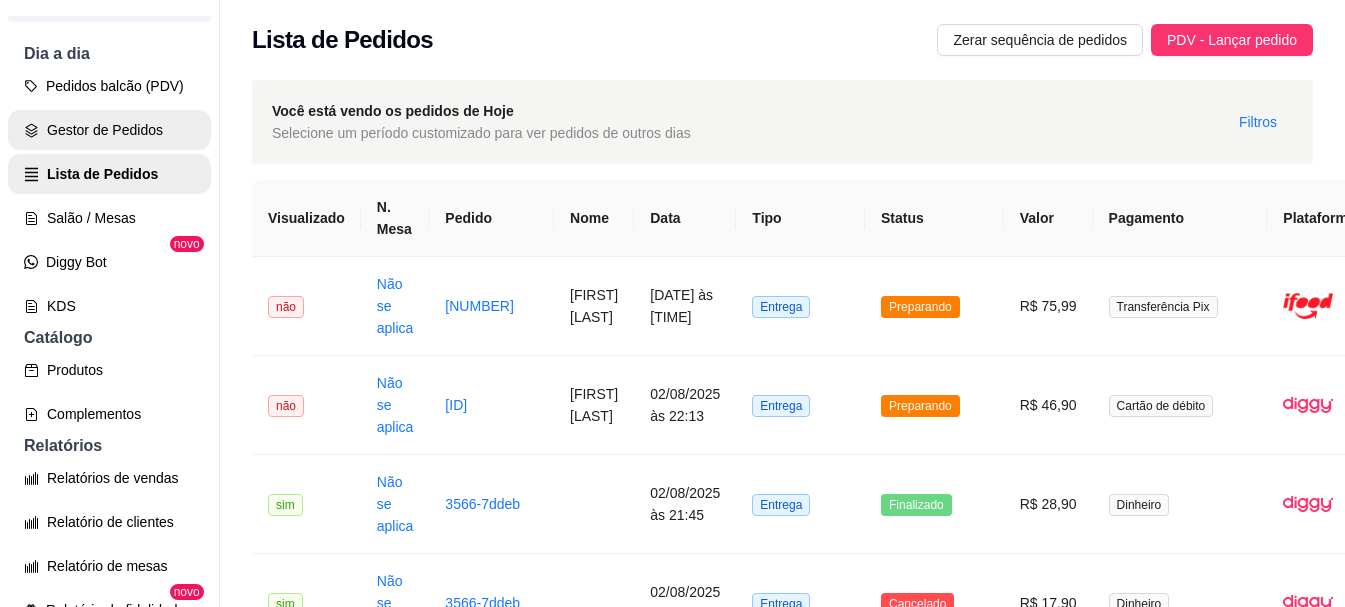 click on "Gestor de Pedidos" at bounding box center [109, 130] 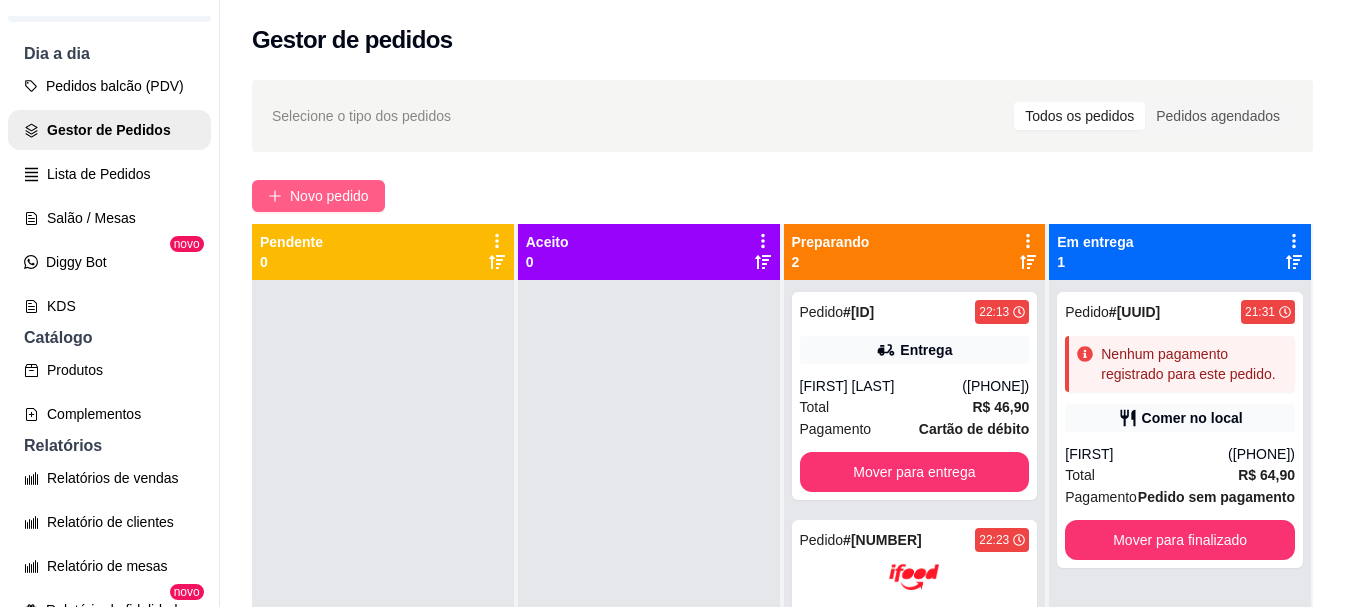 click on "Novo pedido" at bounding box center [318, 196] 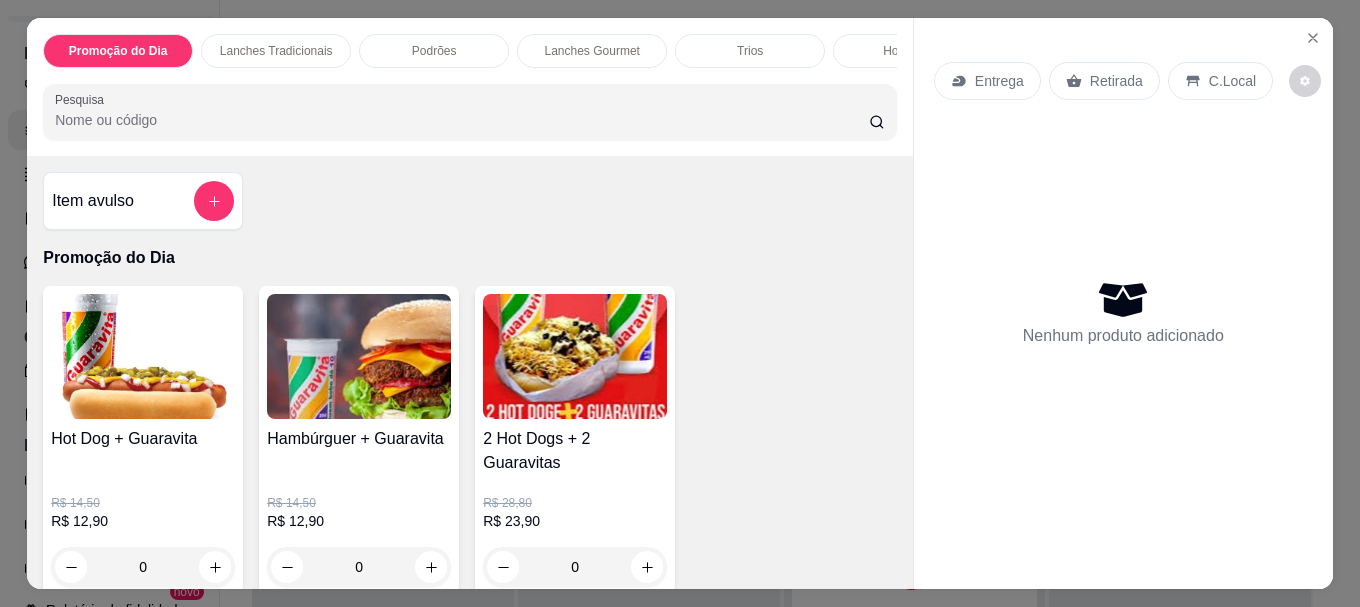 click on "Pesquisa" at bounding box center (462, 120) 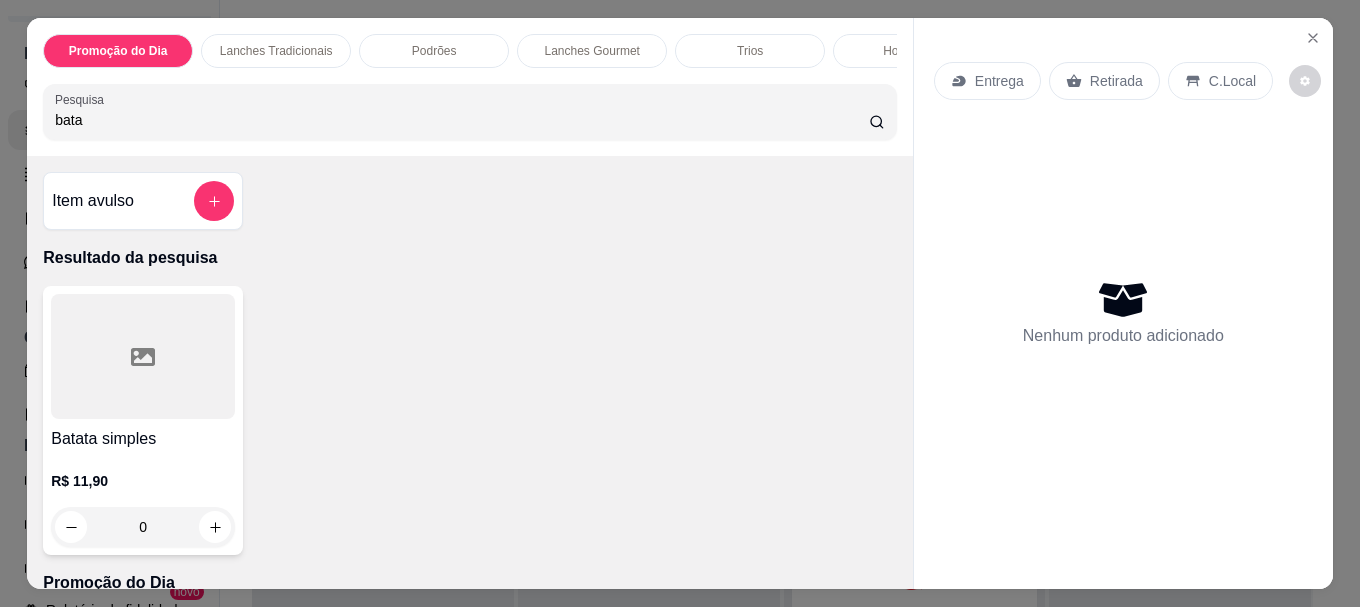 type on "bata" 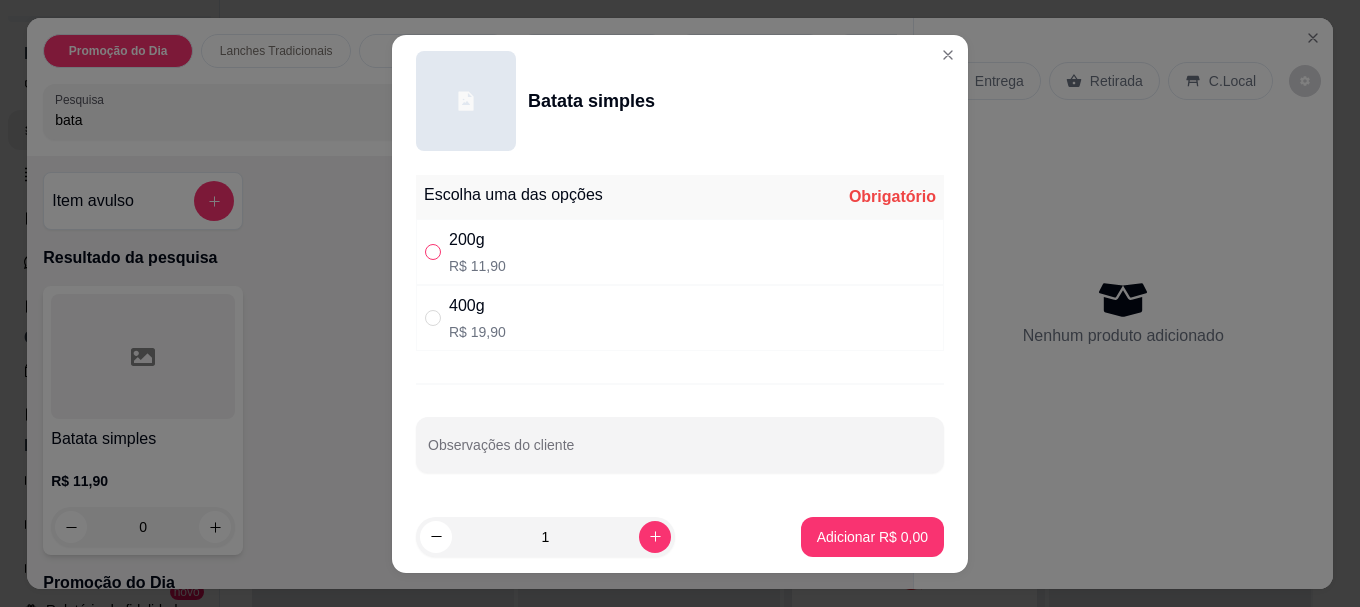 click at bounding box center [433, 252] 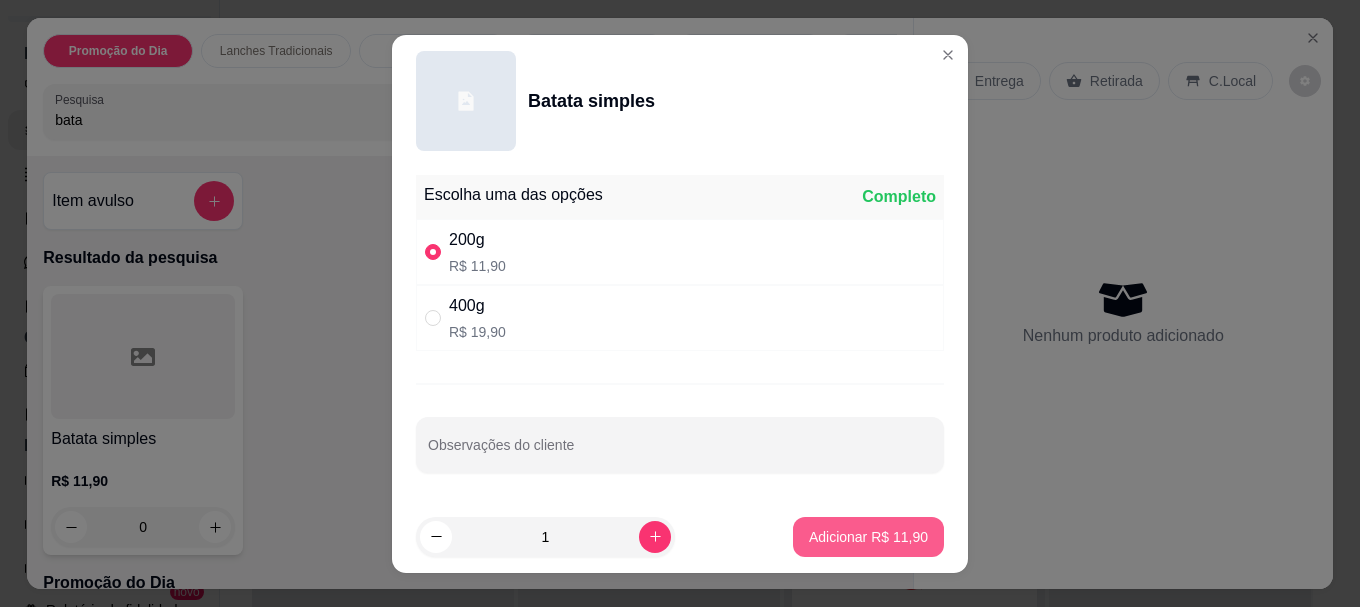 click on "Adicionar   R$ 11,90" at bounding box center [868, 537] 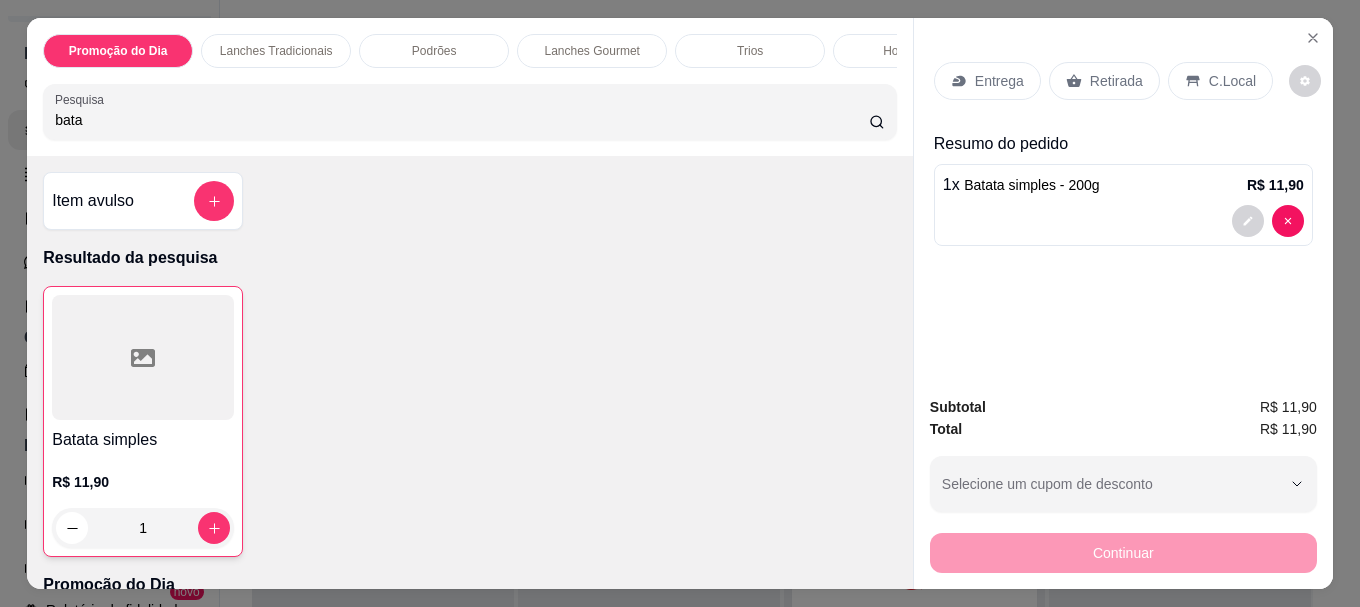 type on "1" 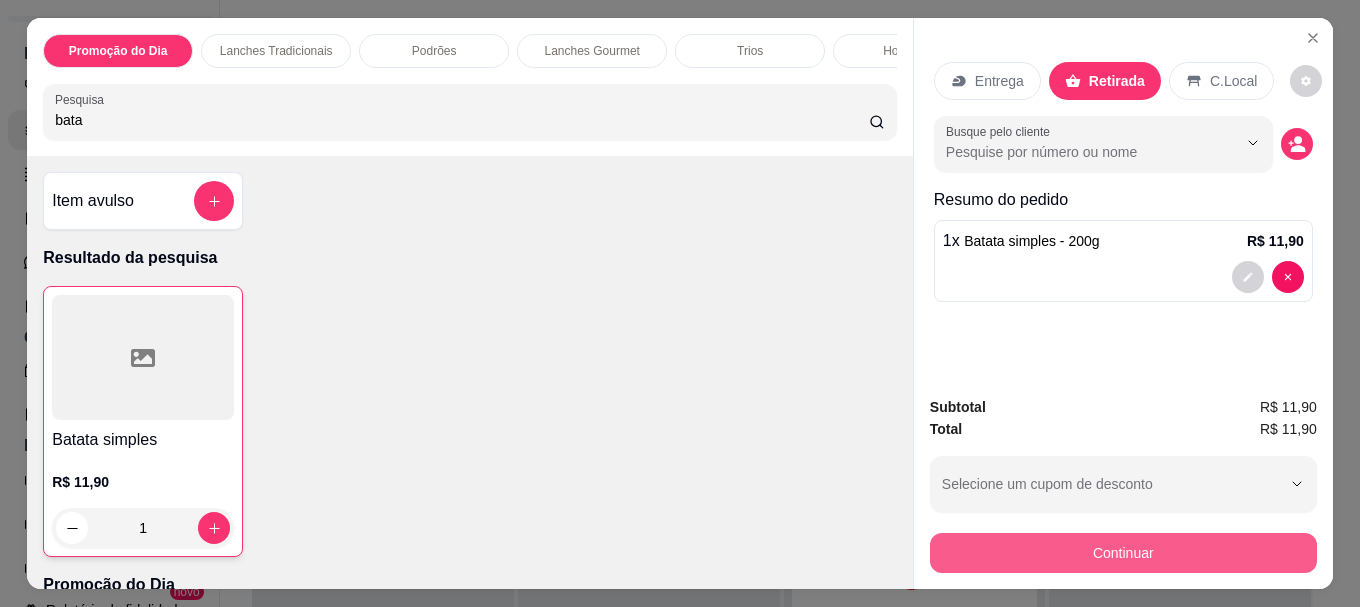 click on "Continuar" at bounding box center [1123, 553] 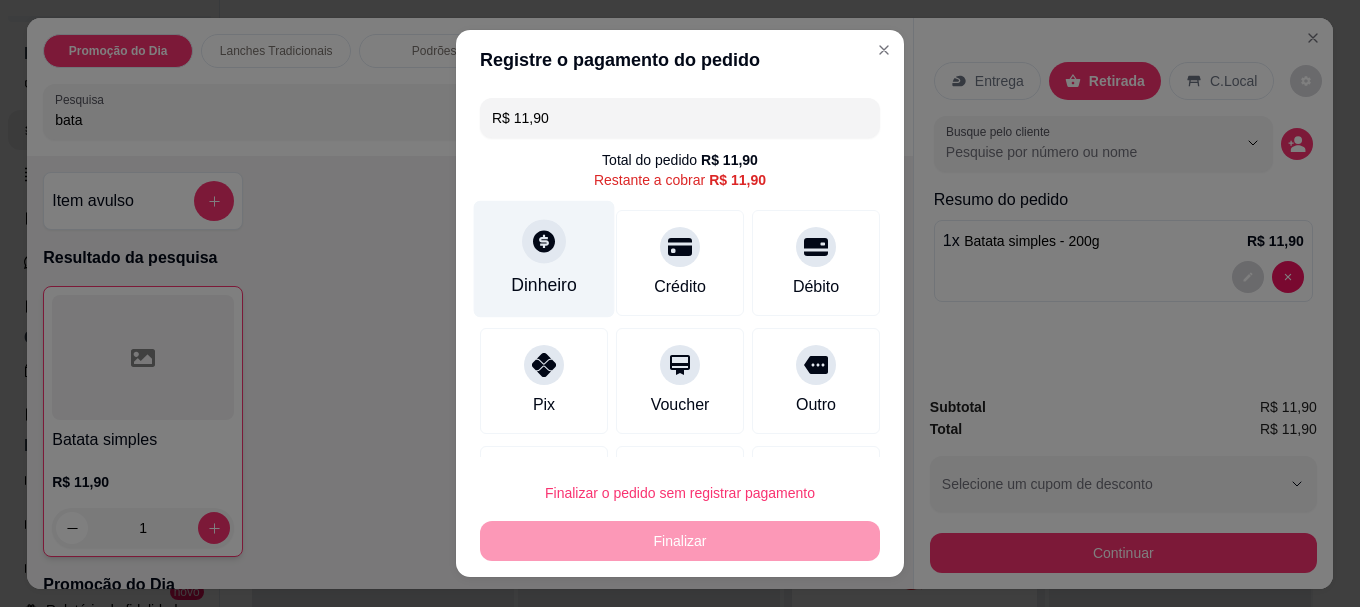 click 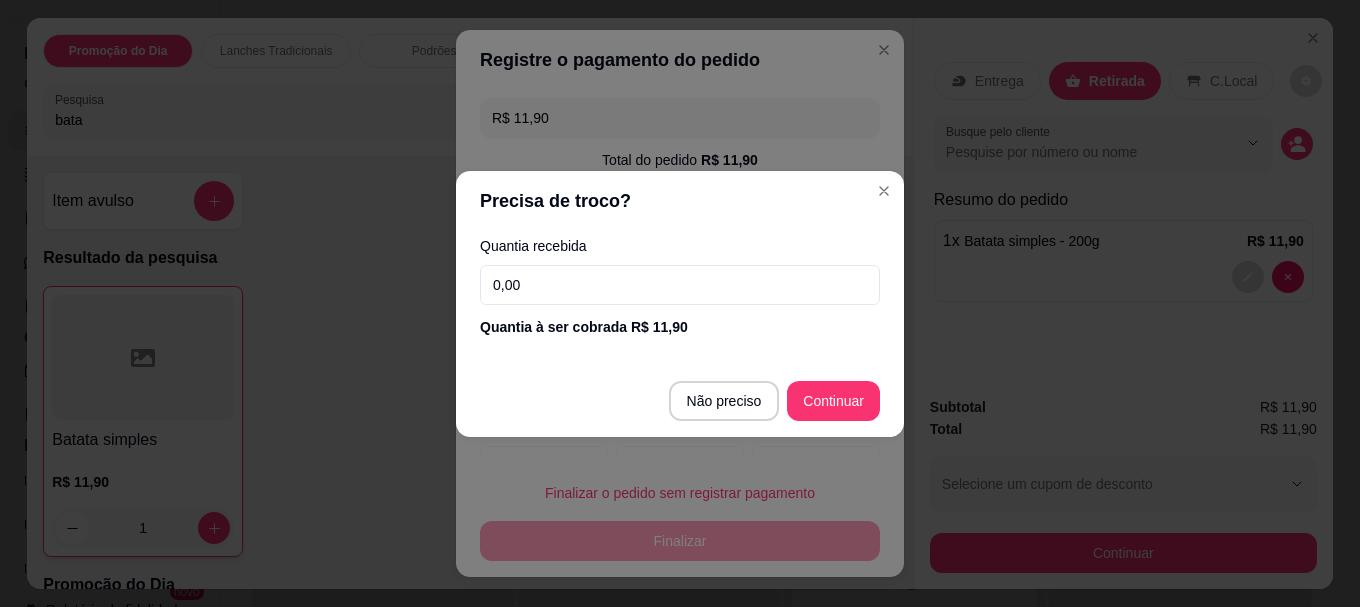 click on "0,00" at bounding box center [680, 285] 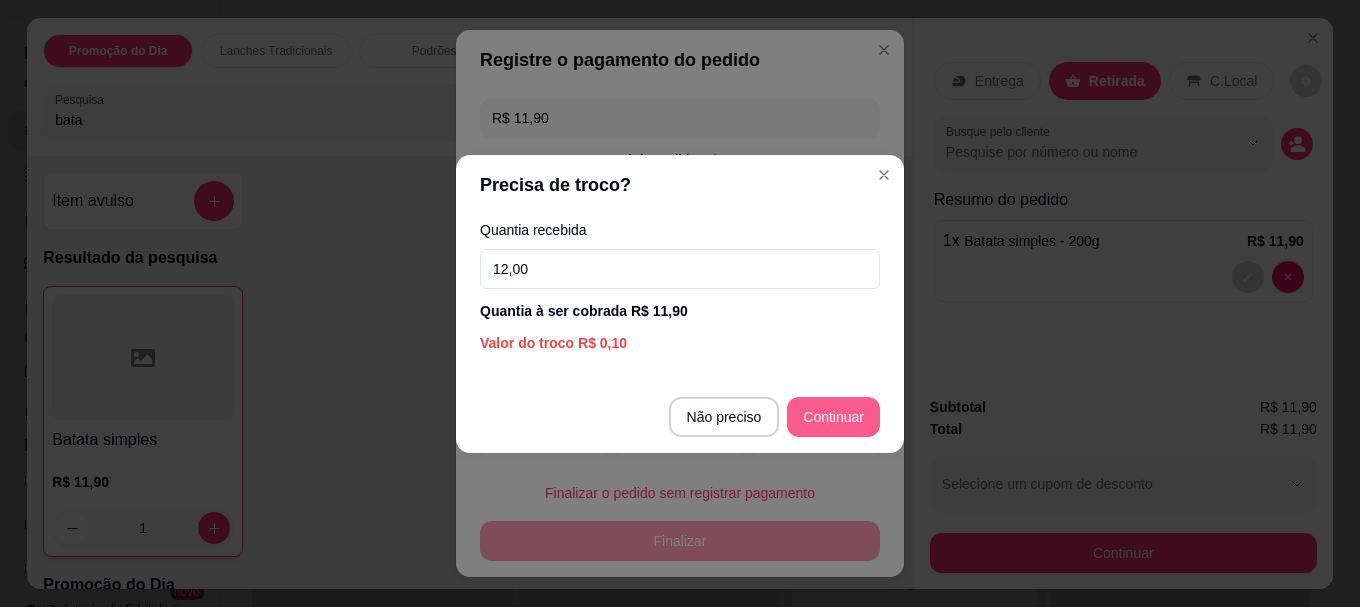type on "12,00" 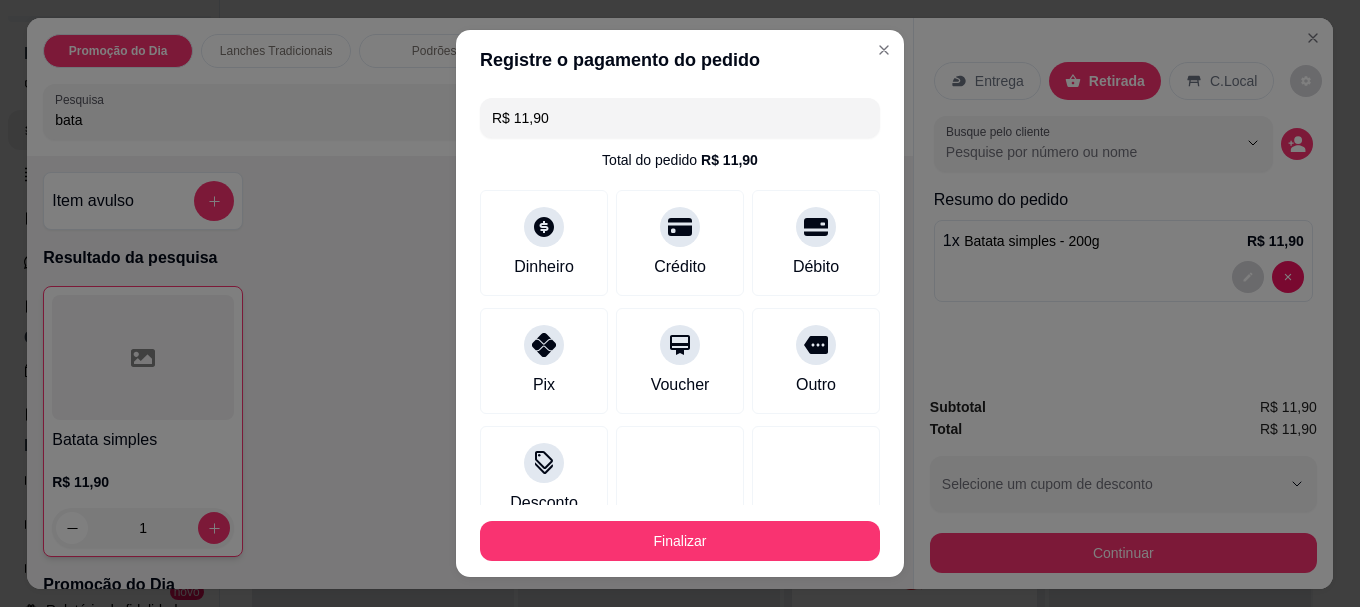 type on "R$ 0,00" 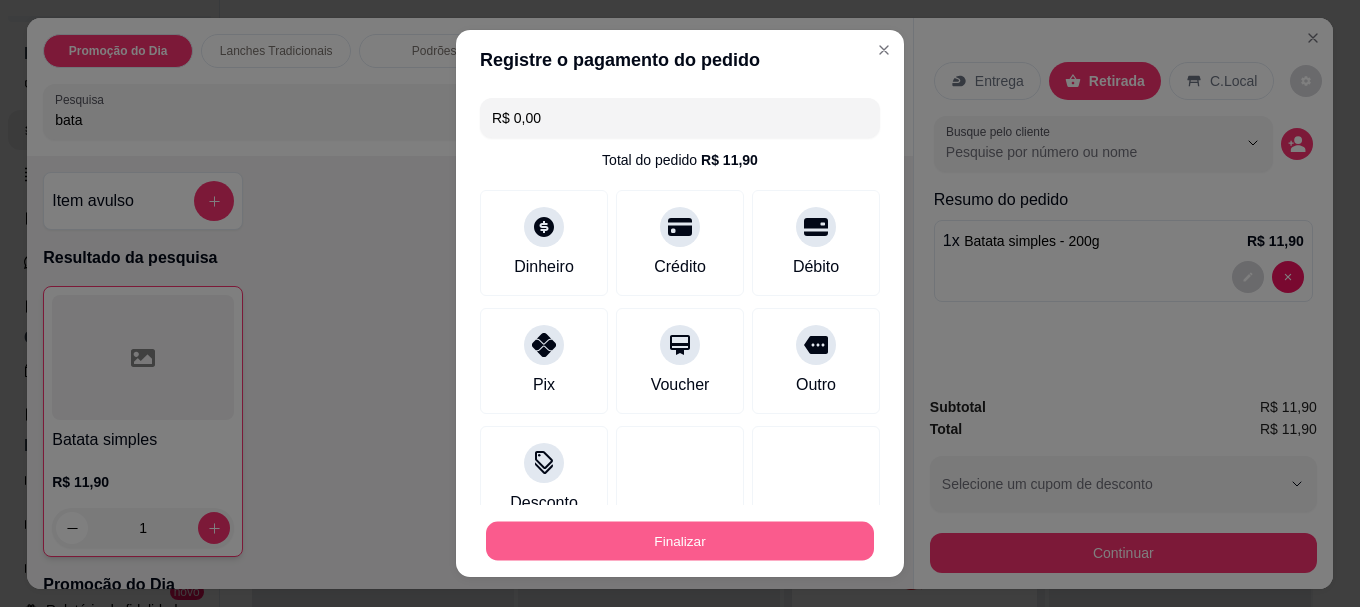 click on "Finalizar" at bounding box center [680, 540] 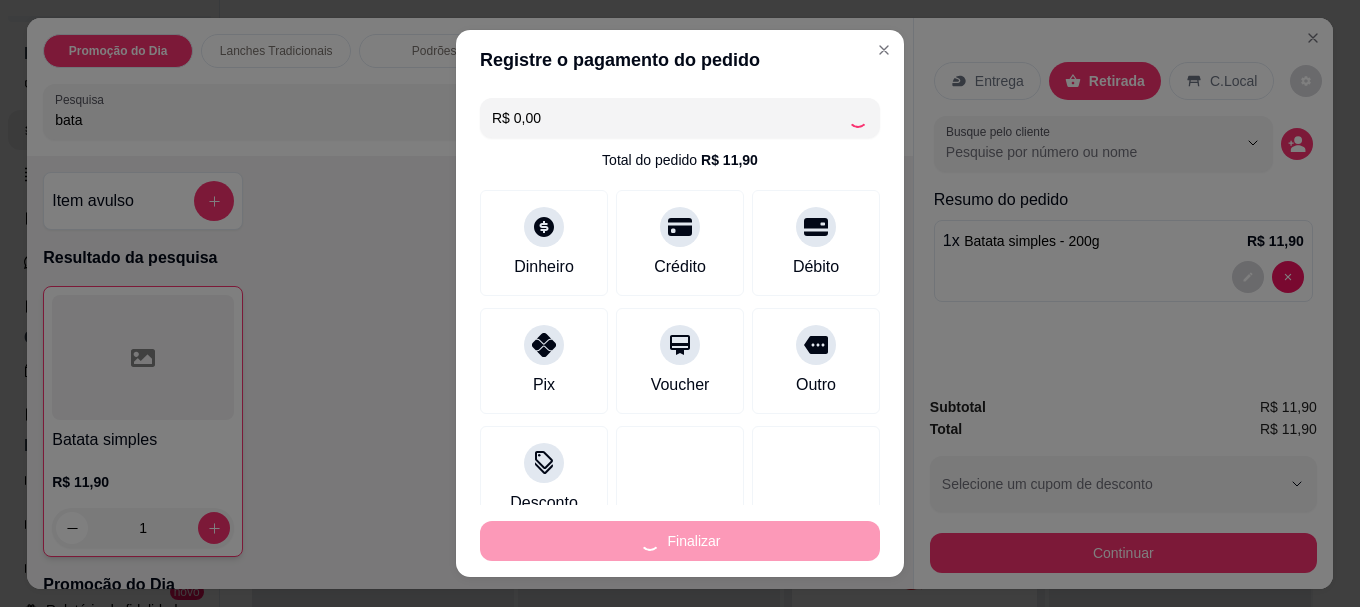 type on "0" 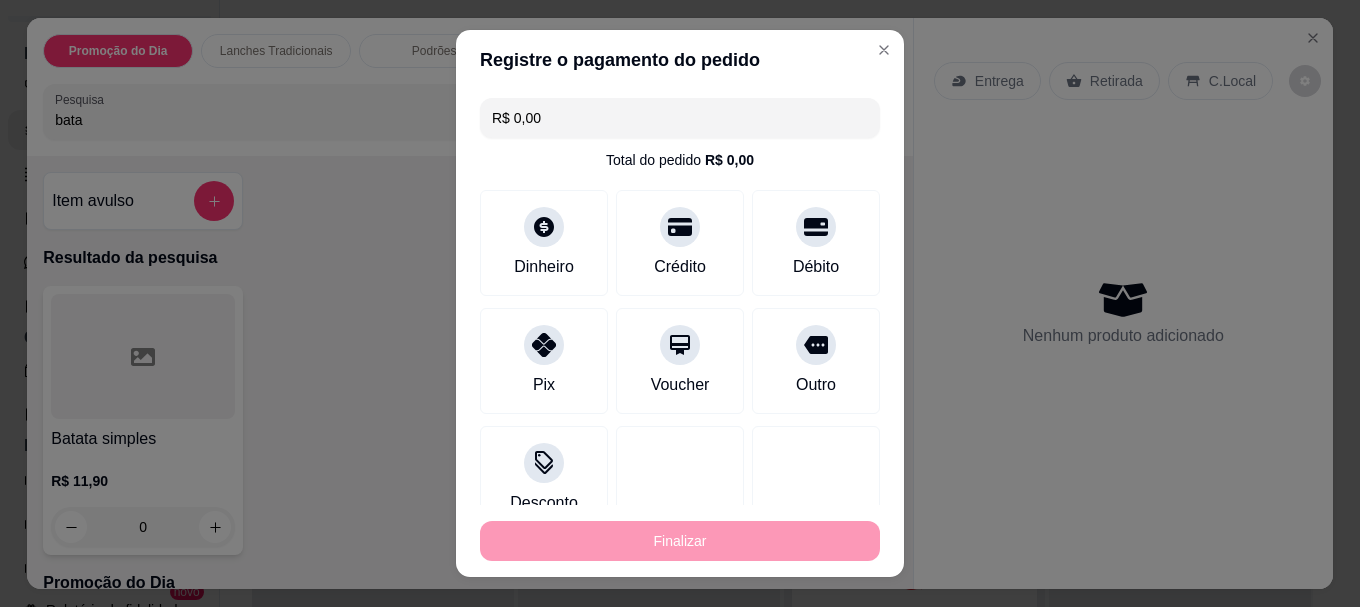 type on "-R$ 11,90" 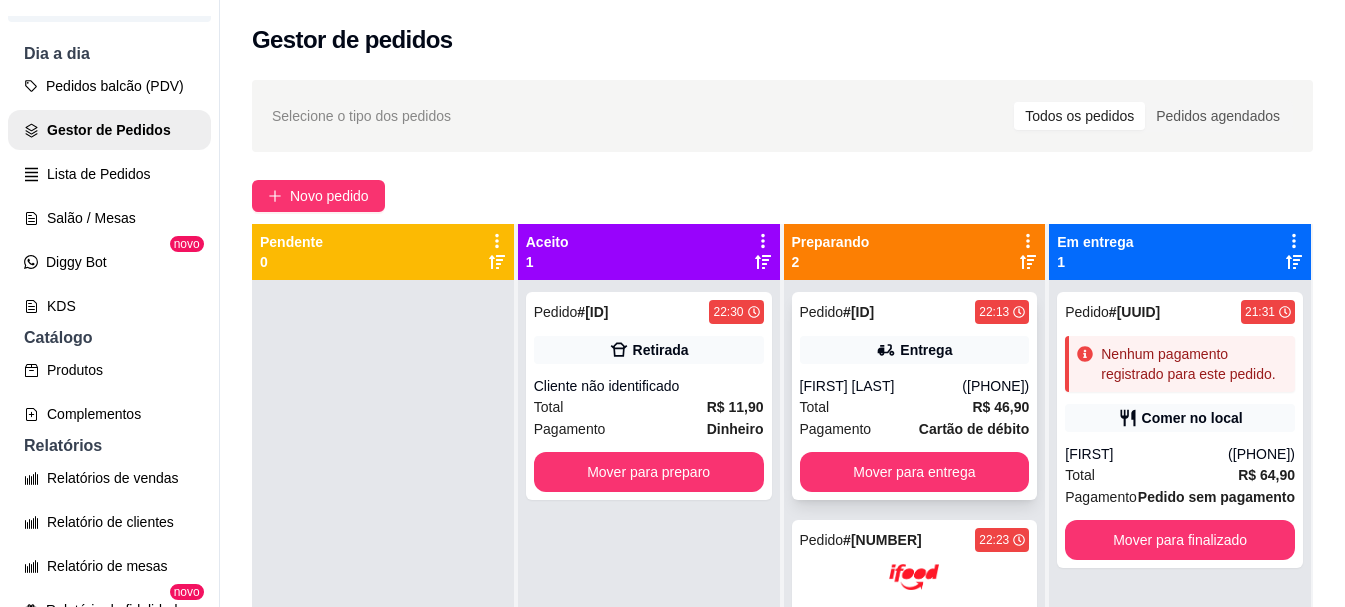 scroll, scrollTop: 56, scrollLeft: 0, axis: vertical 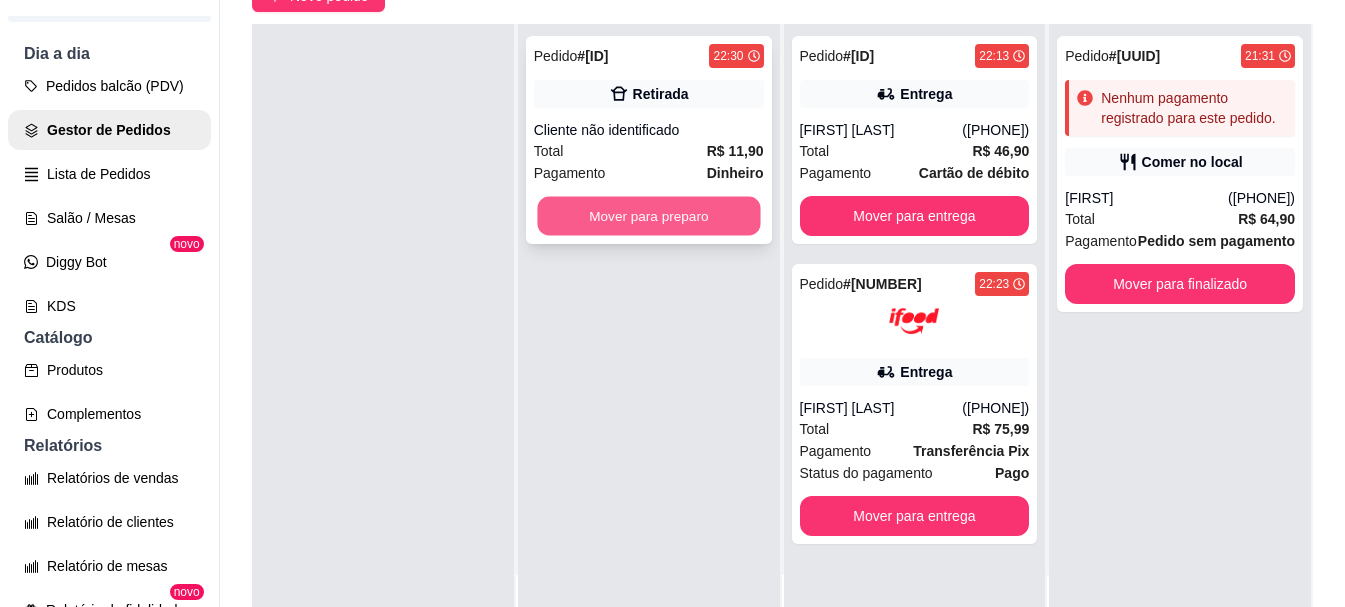 click on "Mover para preparo" at bounding box center [648, 216] 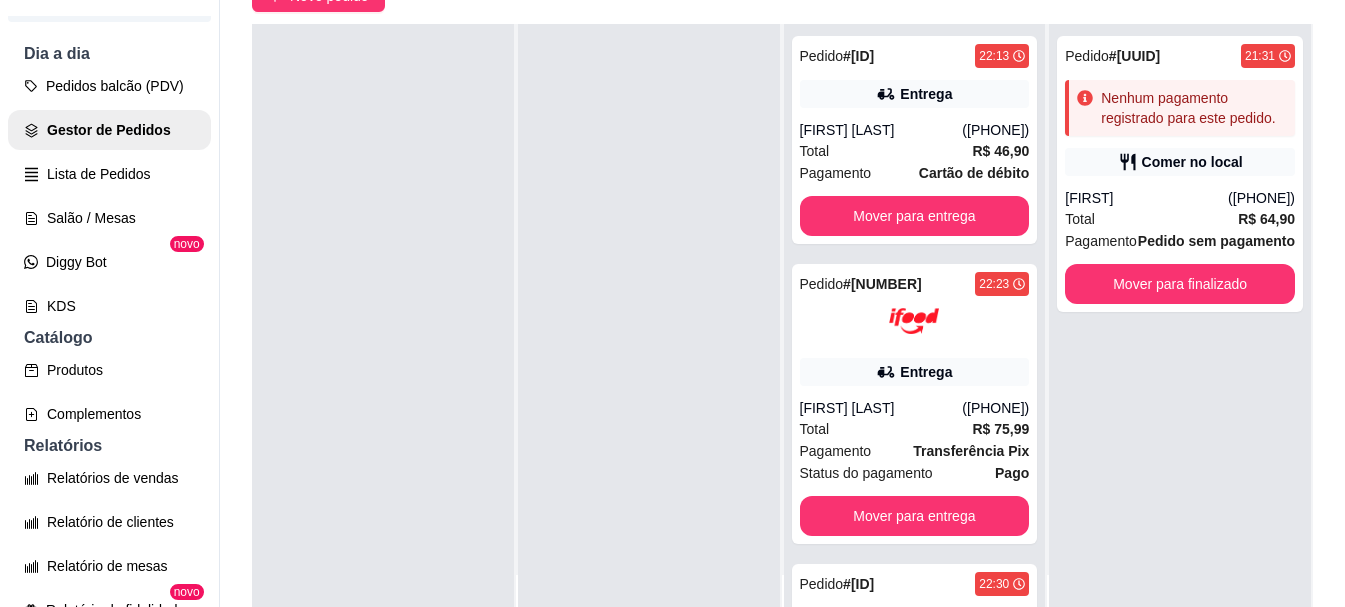 scroll, scrollTop: 0, scrollLeft: 0, axis: both 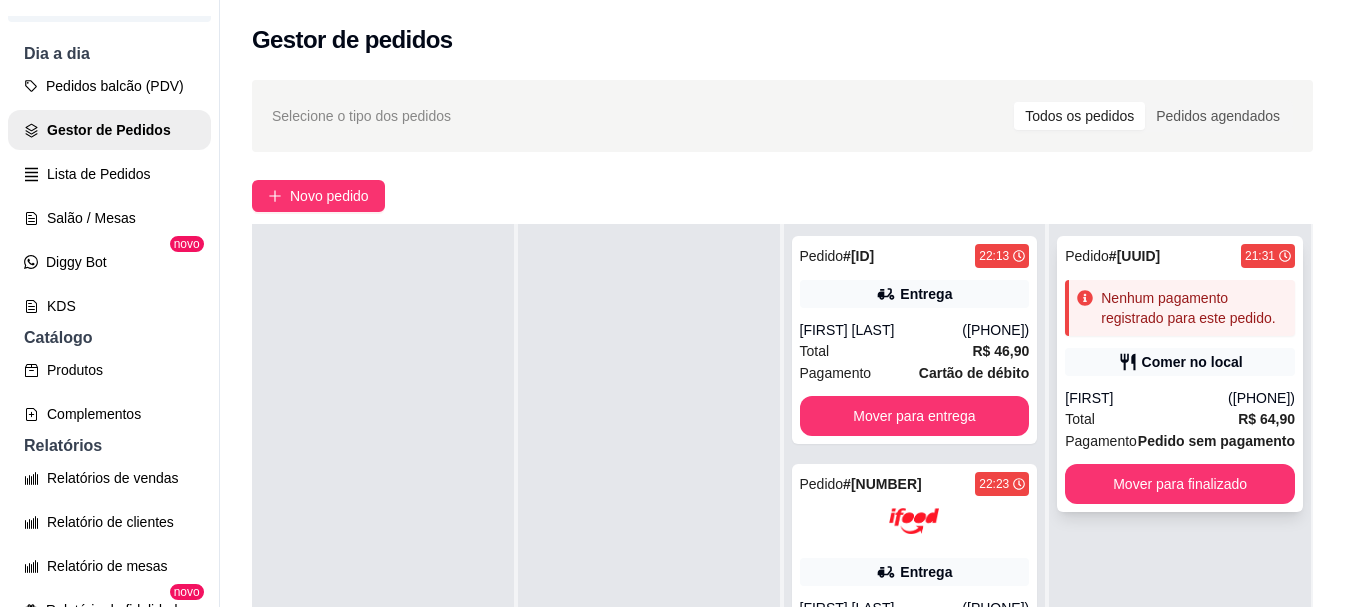 click on "Comer no local" at bounding box center [1180, 362] 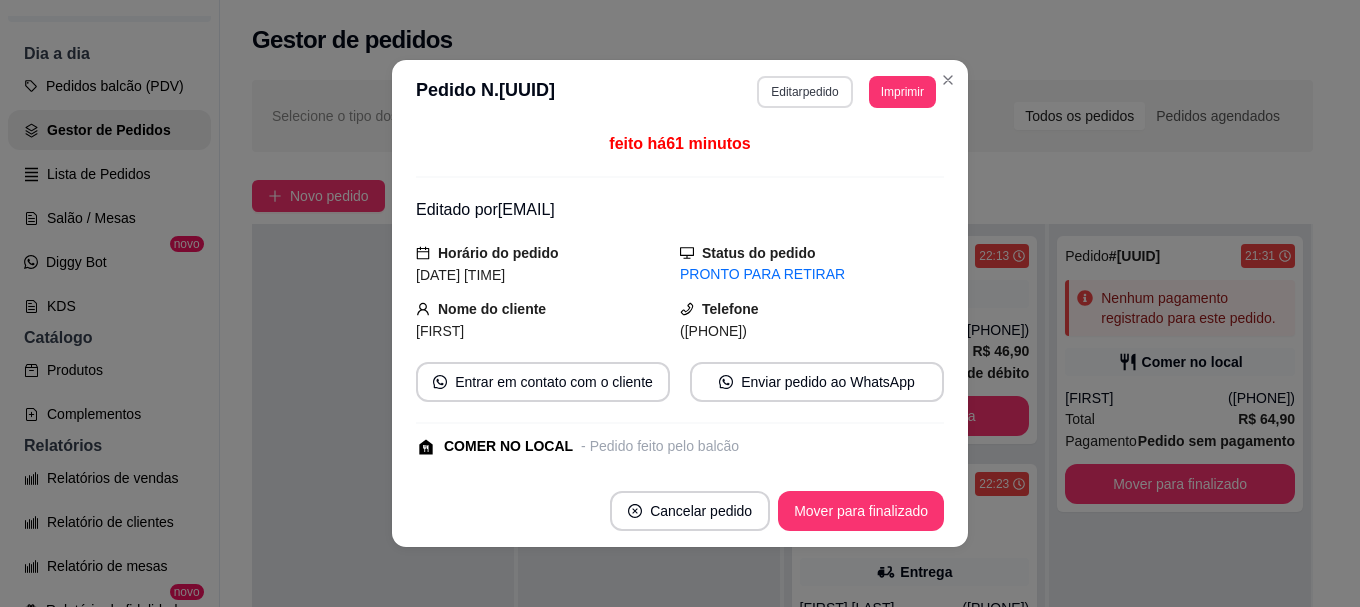click on "Editar  pedido" at bounding box center [804, 92] 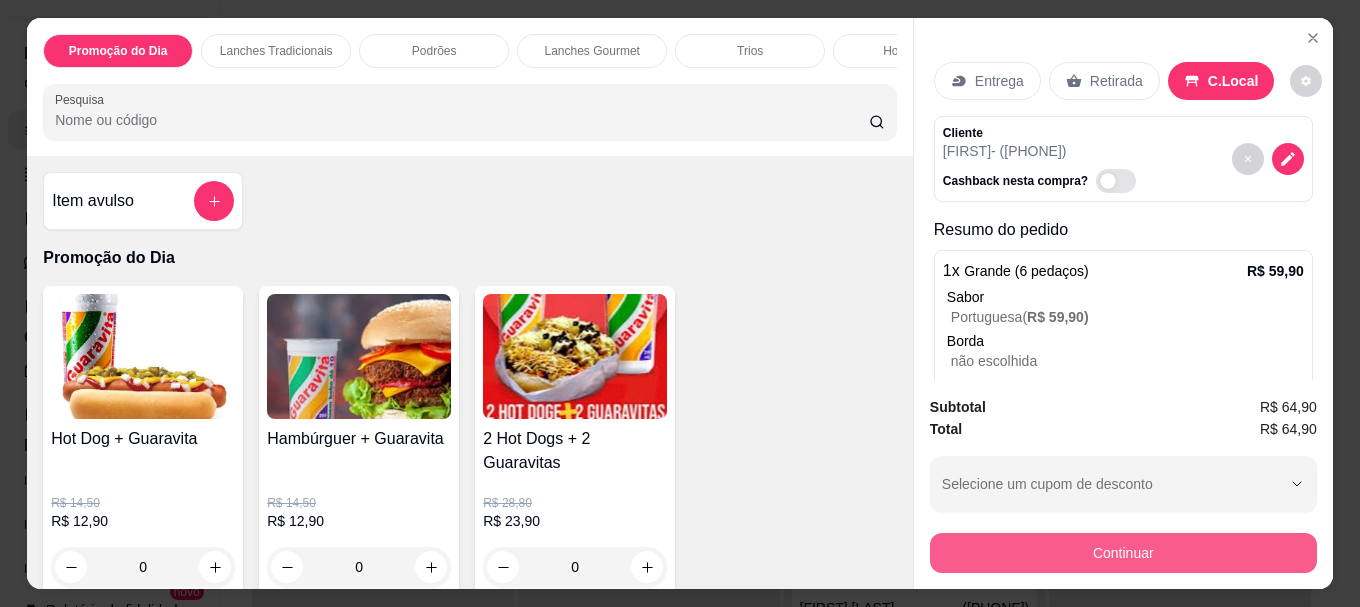 click on "Continuar" at bounding box center (1123, 553) 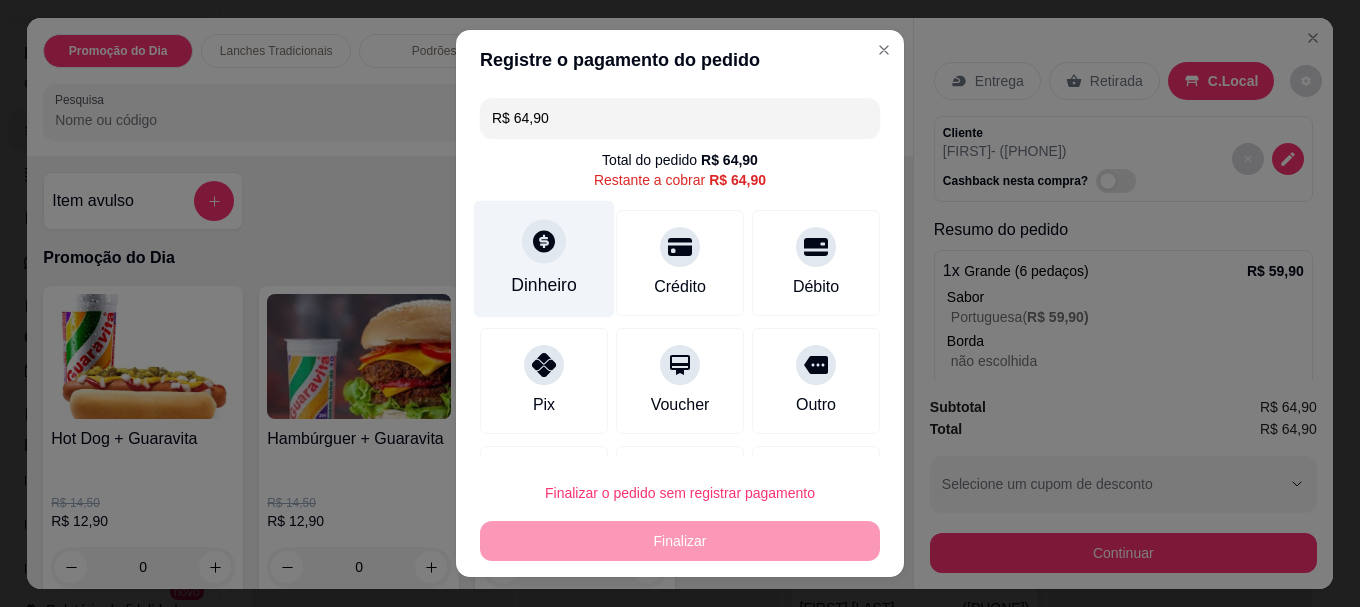 click on "Dinheiro" at bounding box center [544, 286] 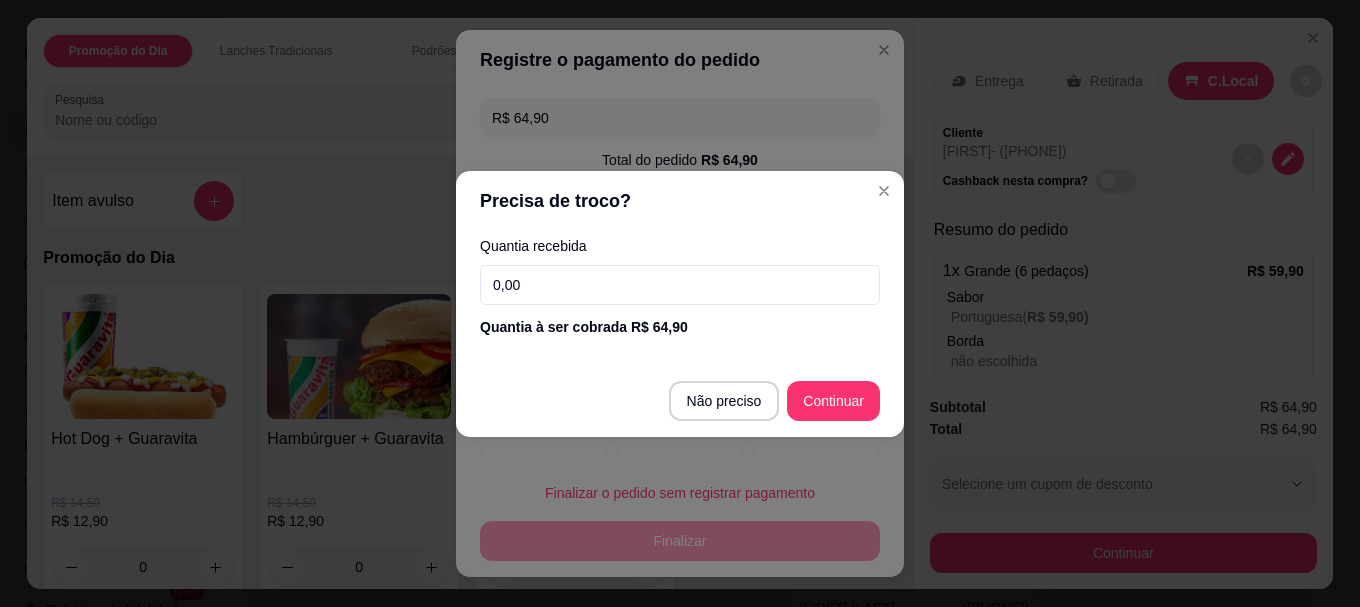 click on "0,00" at bounding box center (680, 285) 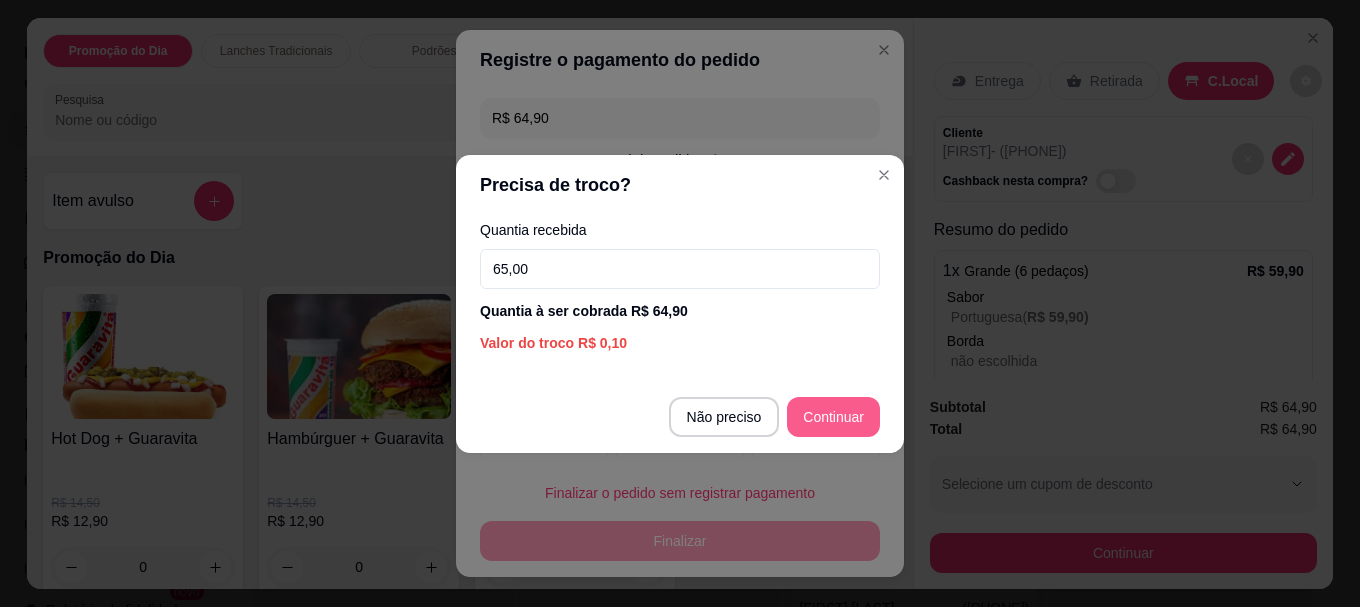 type on "65,00" 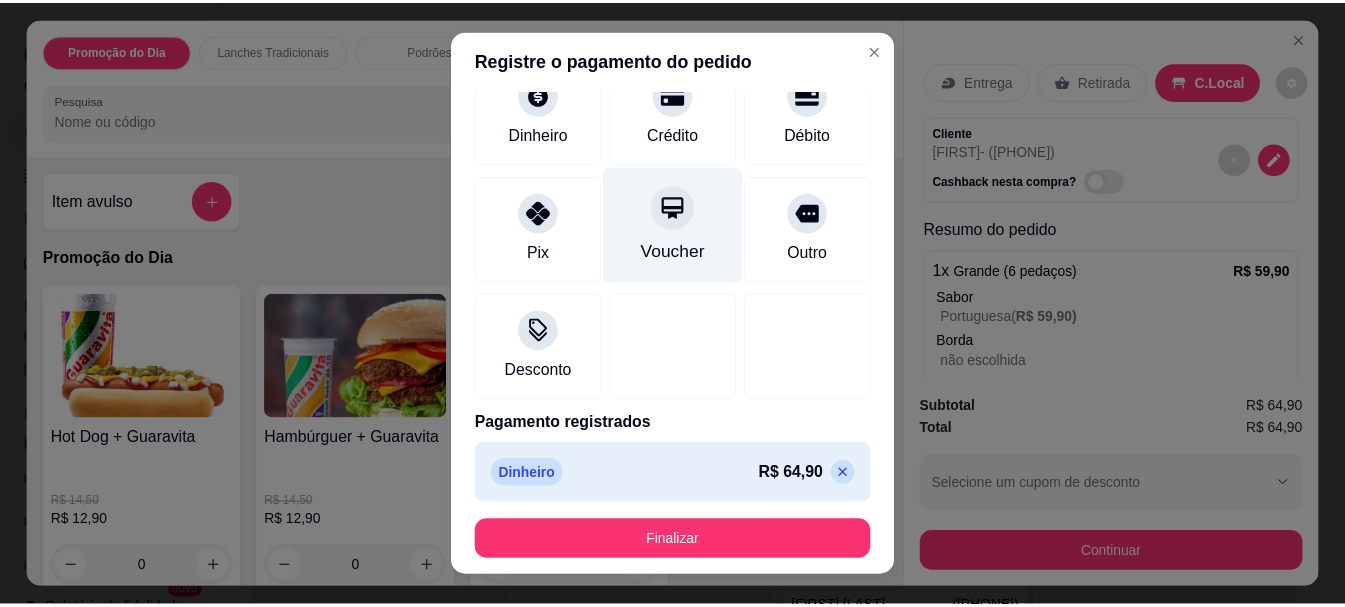 scroll, scrollTop: 139, scrollLeft: 0, axis: vertical 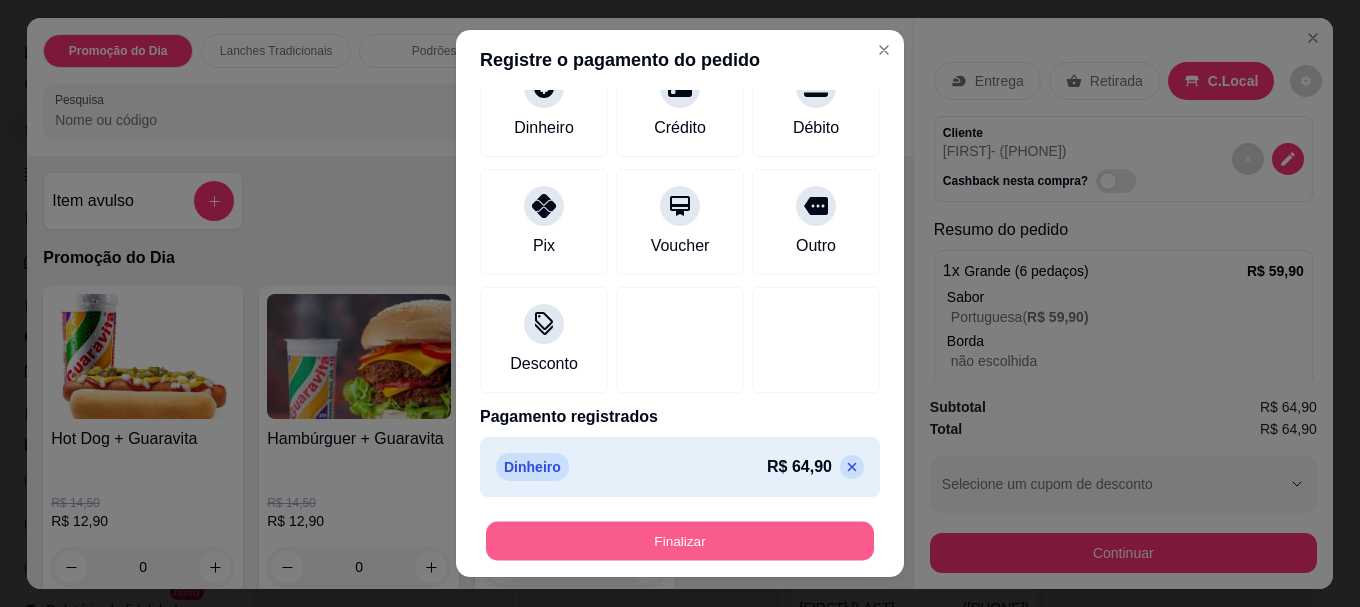 click on "Finalizar" at bounding box center (680, 540) 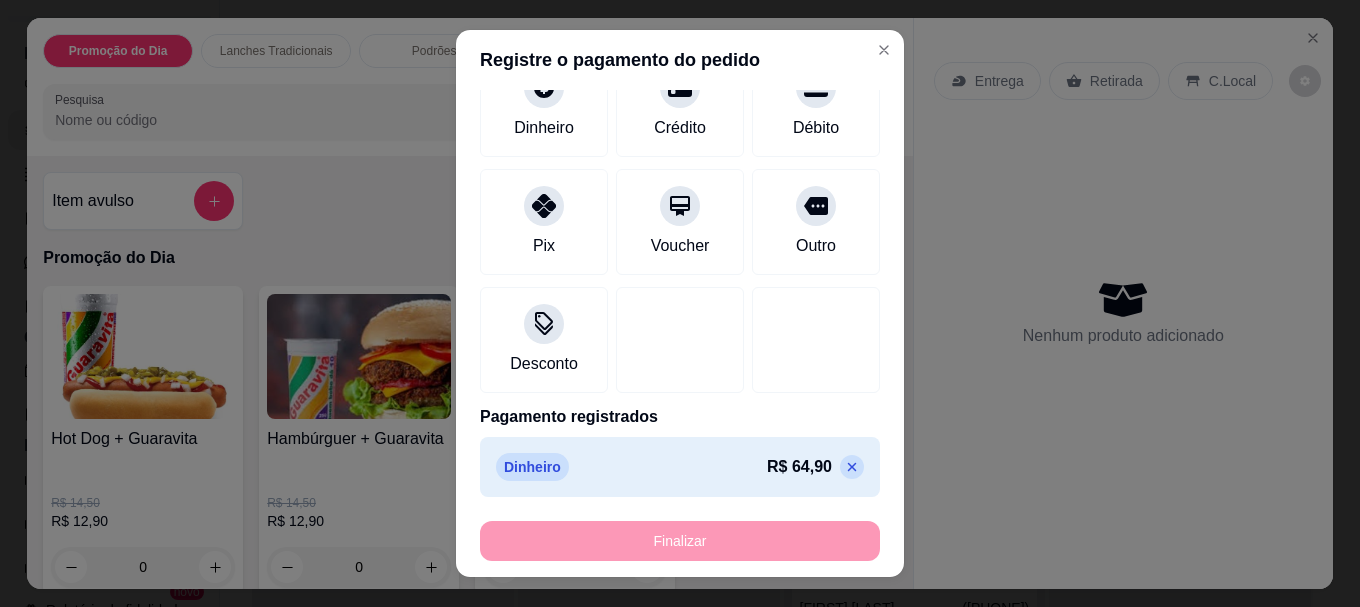 type on "0" 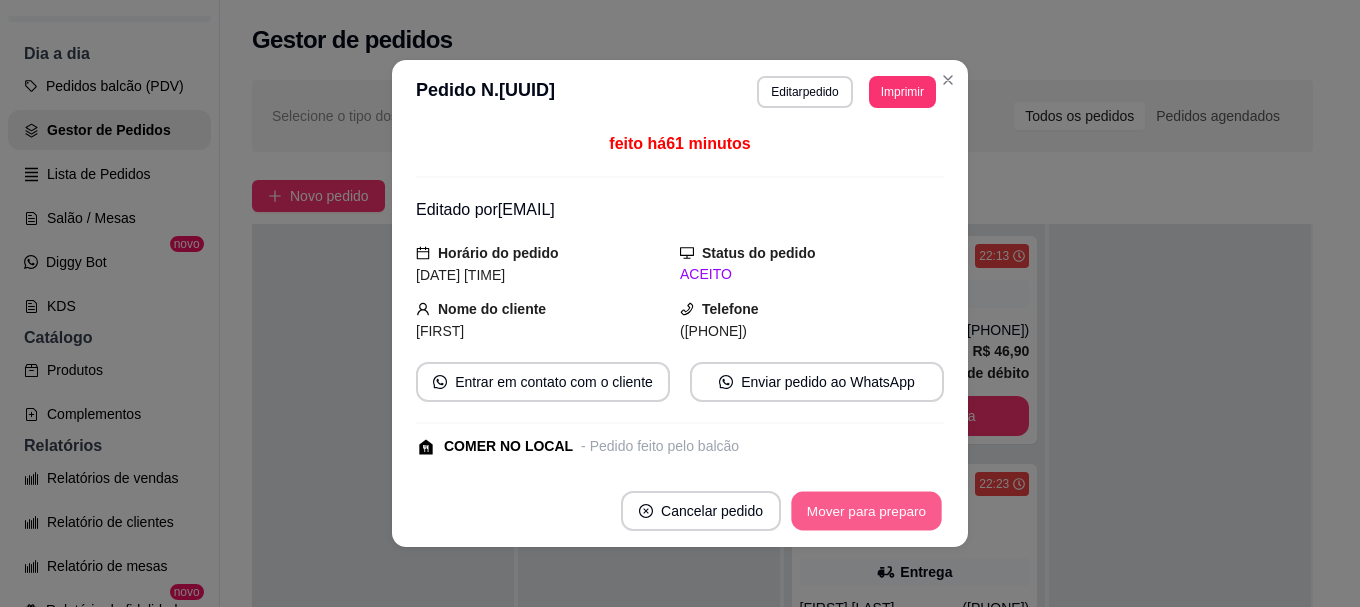 click on "Mover para preparo" at bounding box center (866, 511) 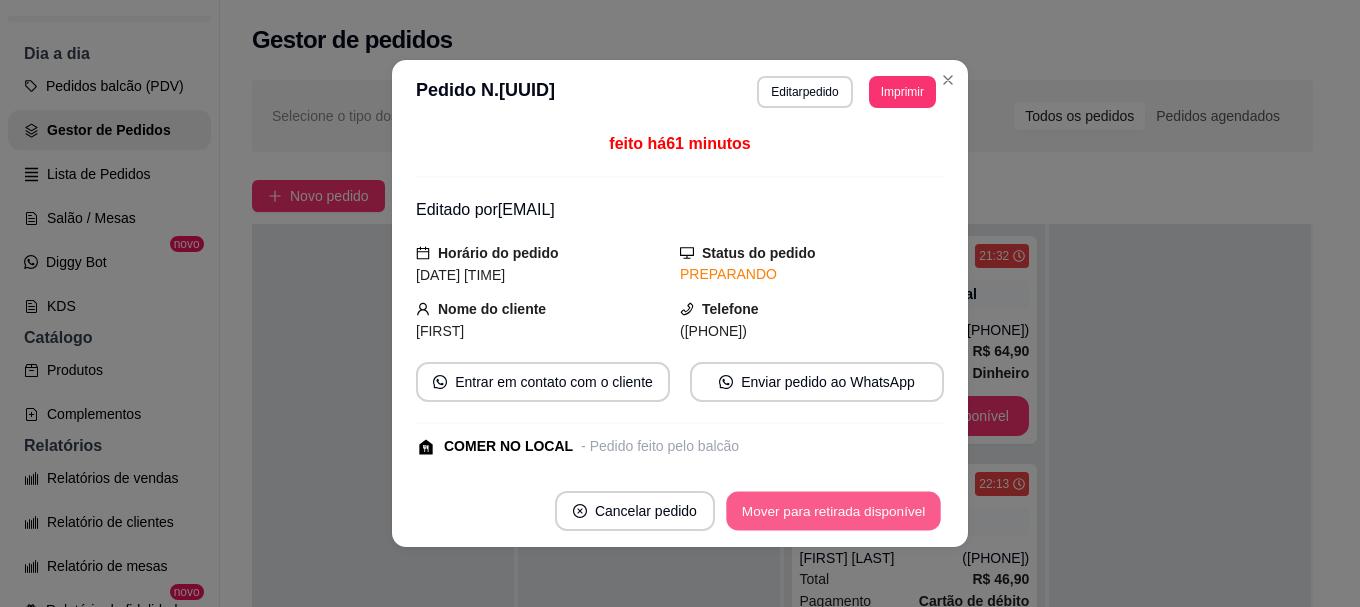click on "Mover para retirada disponível" at bounding box center (833, 511) 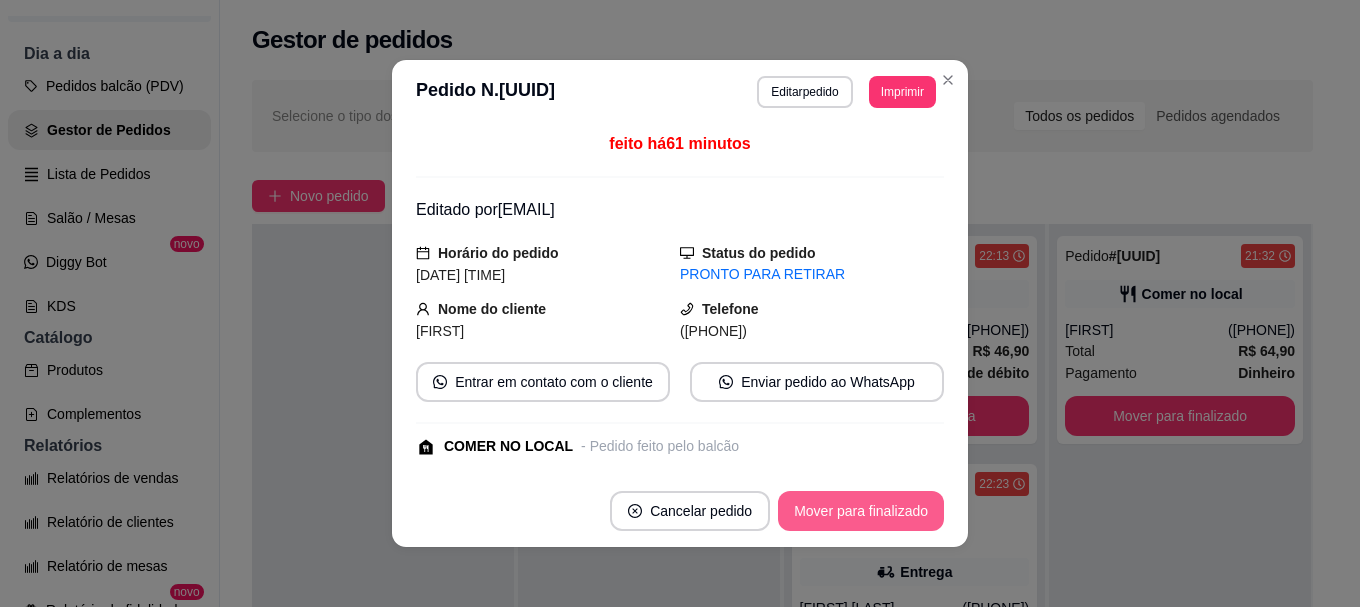 click on "Mover para finalizado" at bounding box center (861, 511) 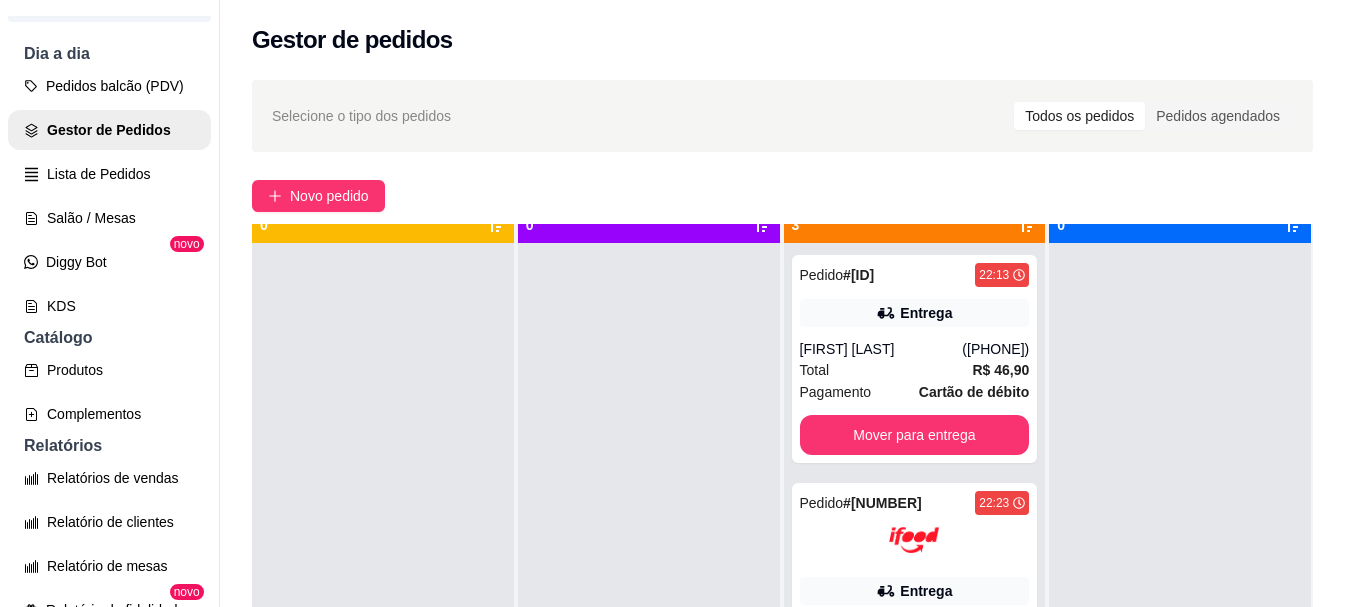 scroll, scrollTop: 56, scrollLeft: 0, axis: vertical 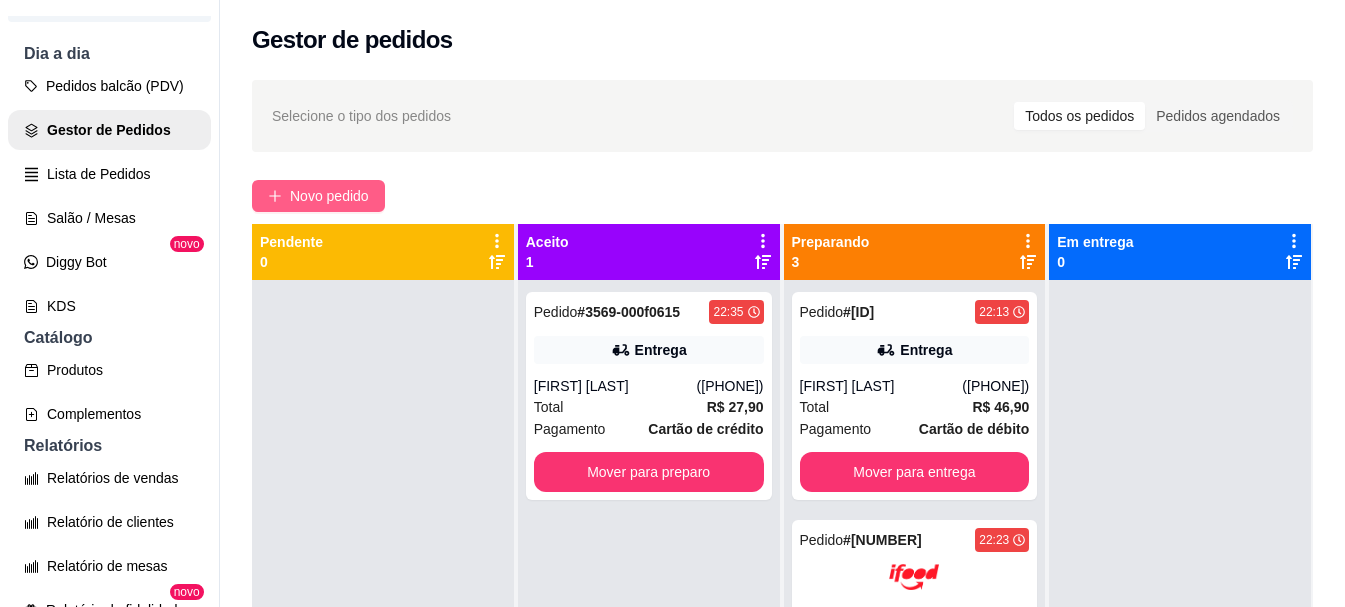 click on "Novo pedido" at bounding box center (329, 196) 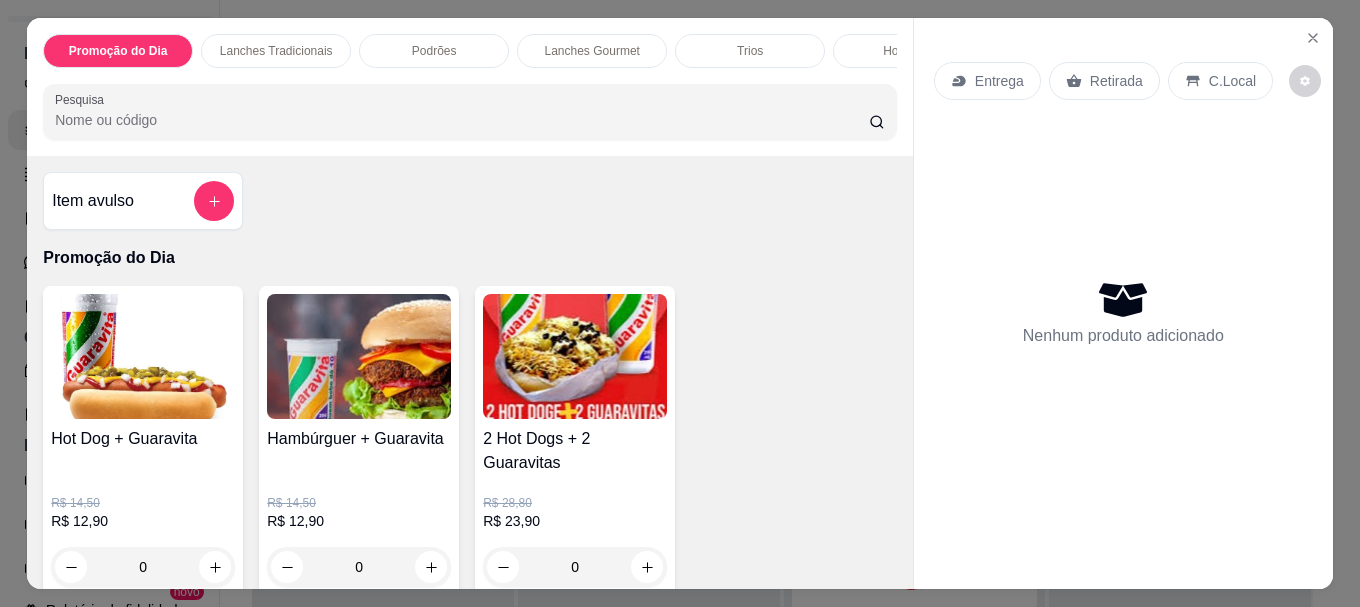click on "Pesquisa" at bounding box center [462, 120] 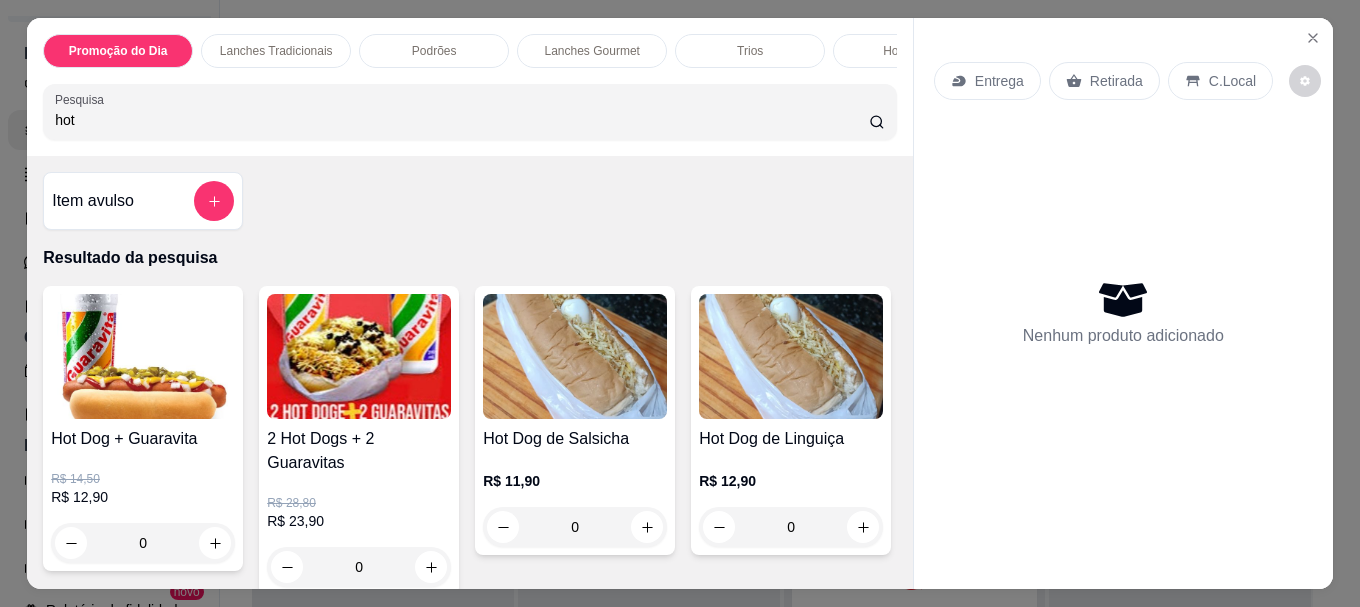 type on "hot" 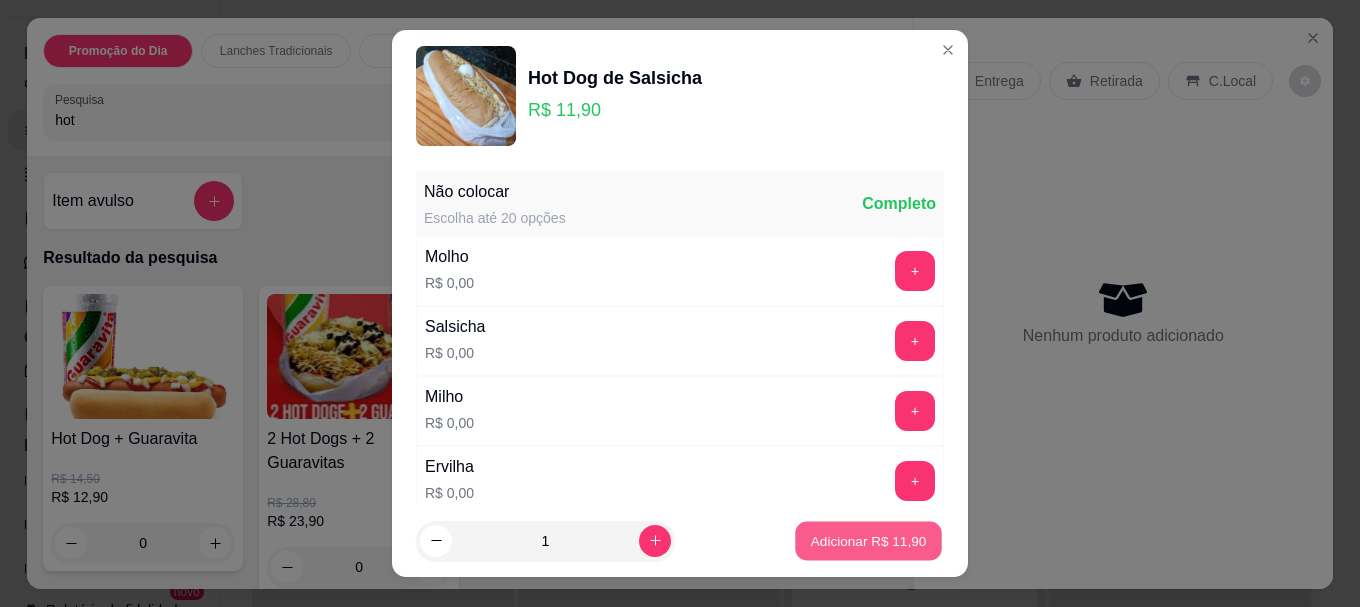 click on "Adicionar   R$ 11,90" at bounding box center (869, 540) 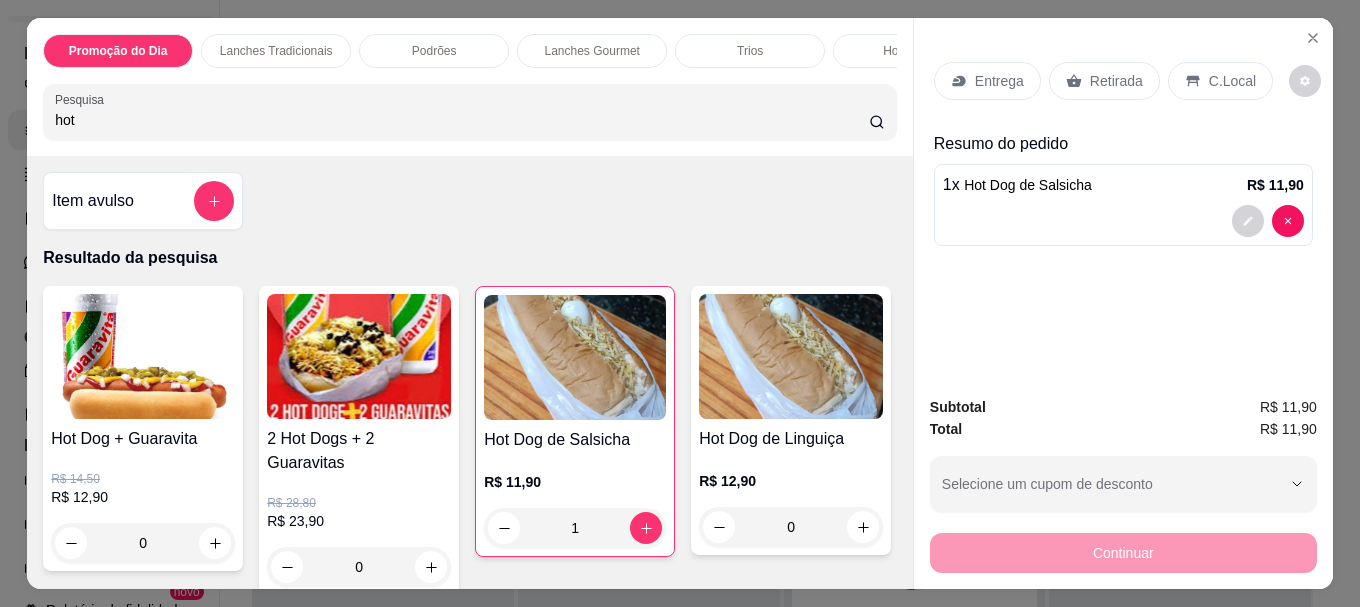 click on "Retirada" at bounding box center (1116, 81) 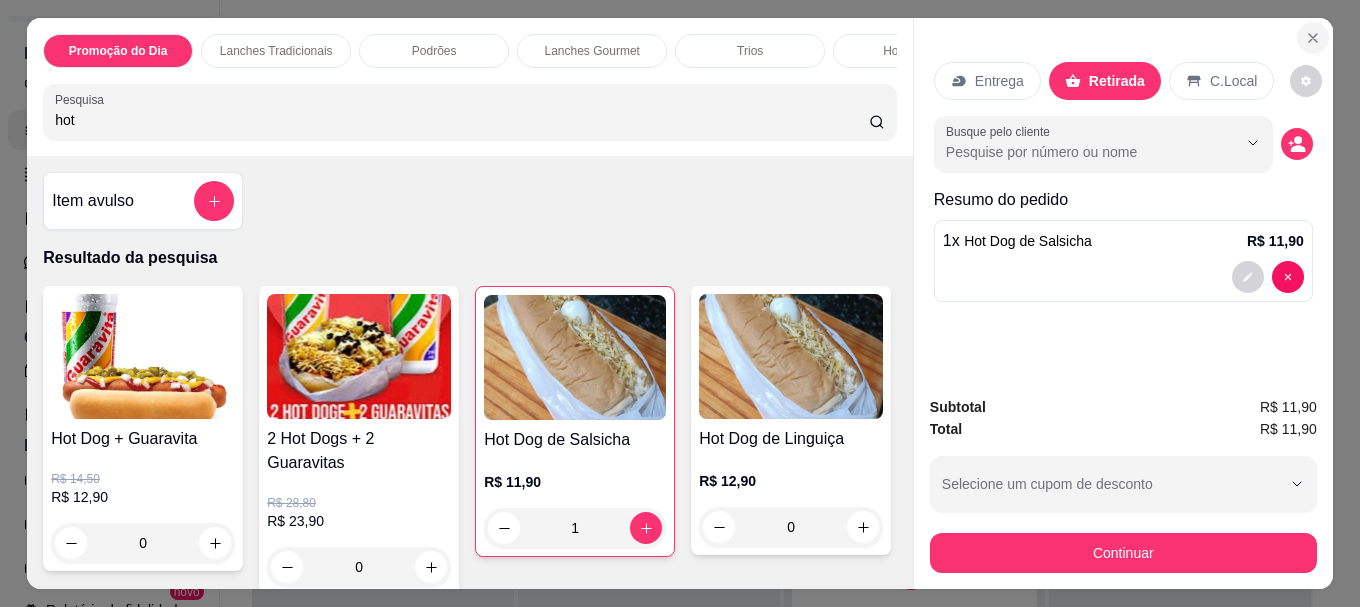 click 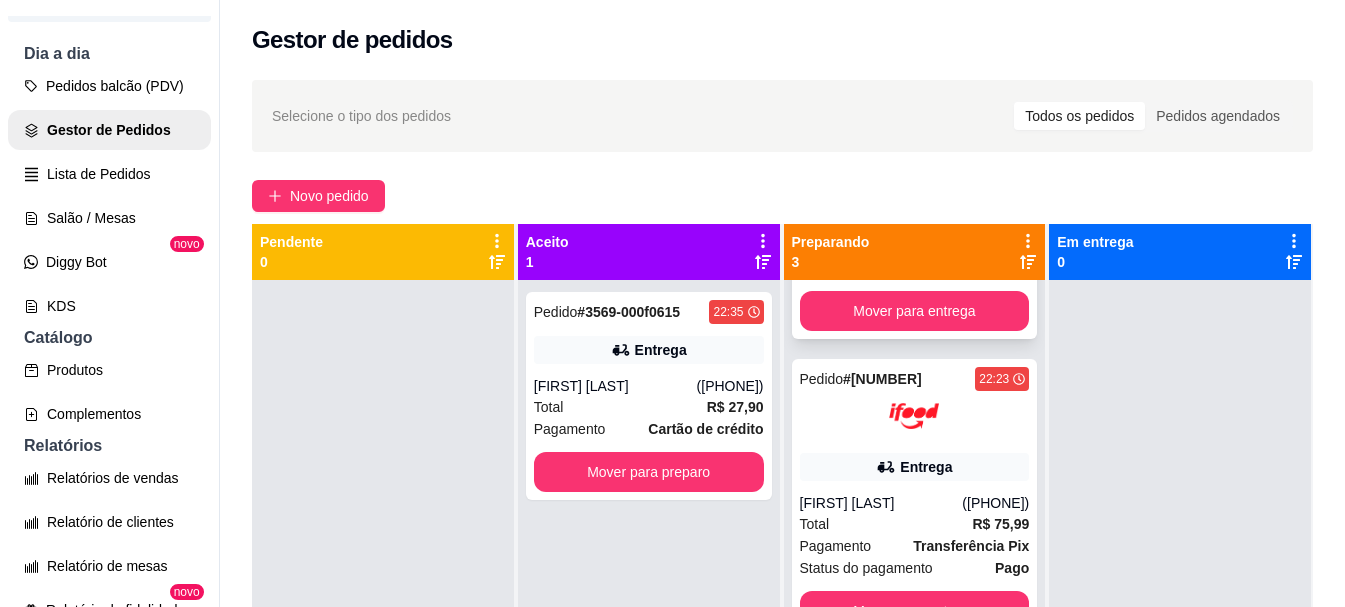 scroll, scrollTop: 169, scrollLeft: 0, axis: vertical 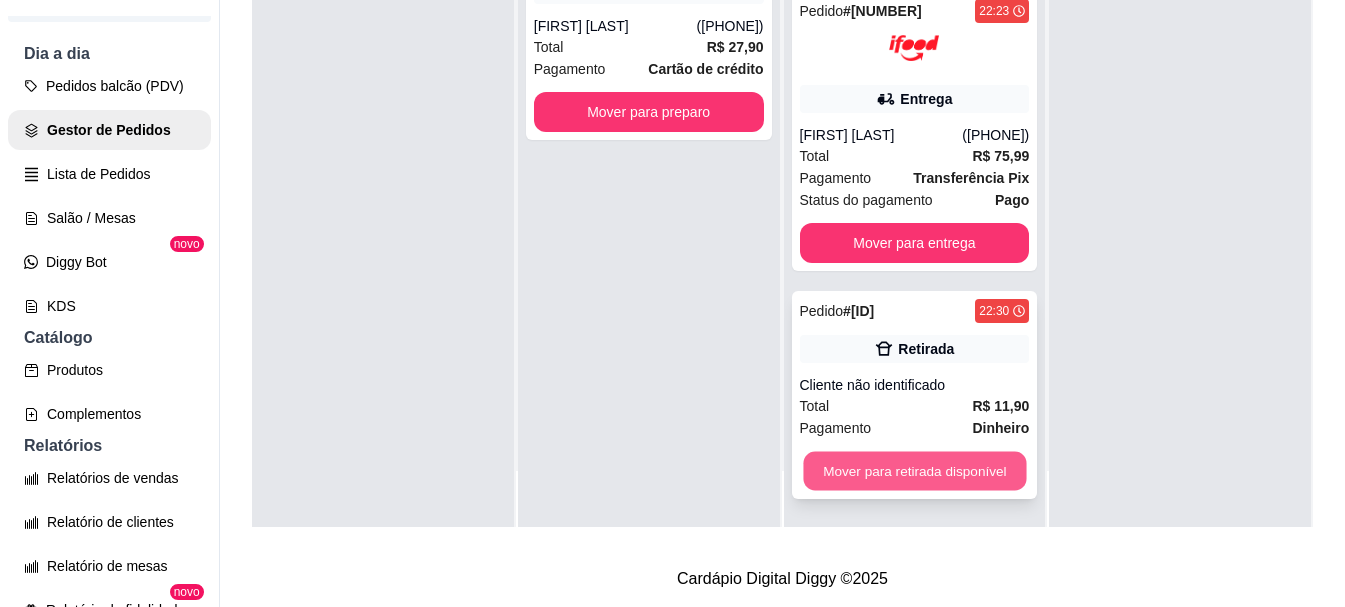 click on "Mover para retirada disponível" at bounding box center (914, 471) 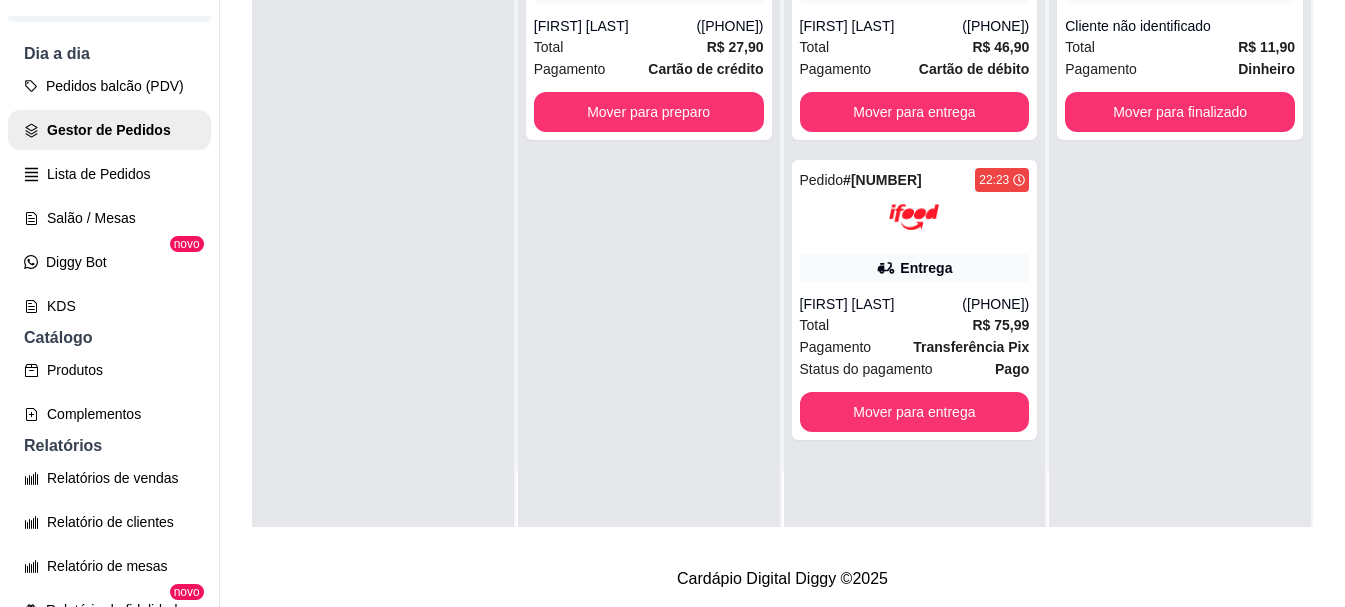 scroll, scrollTop: 0, scrollLeft: 0, axis: both 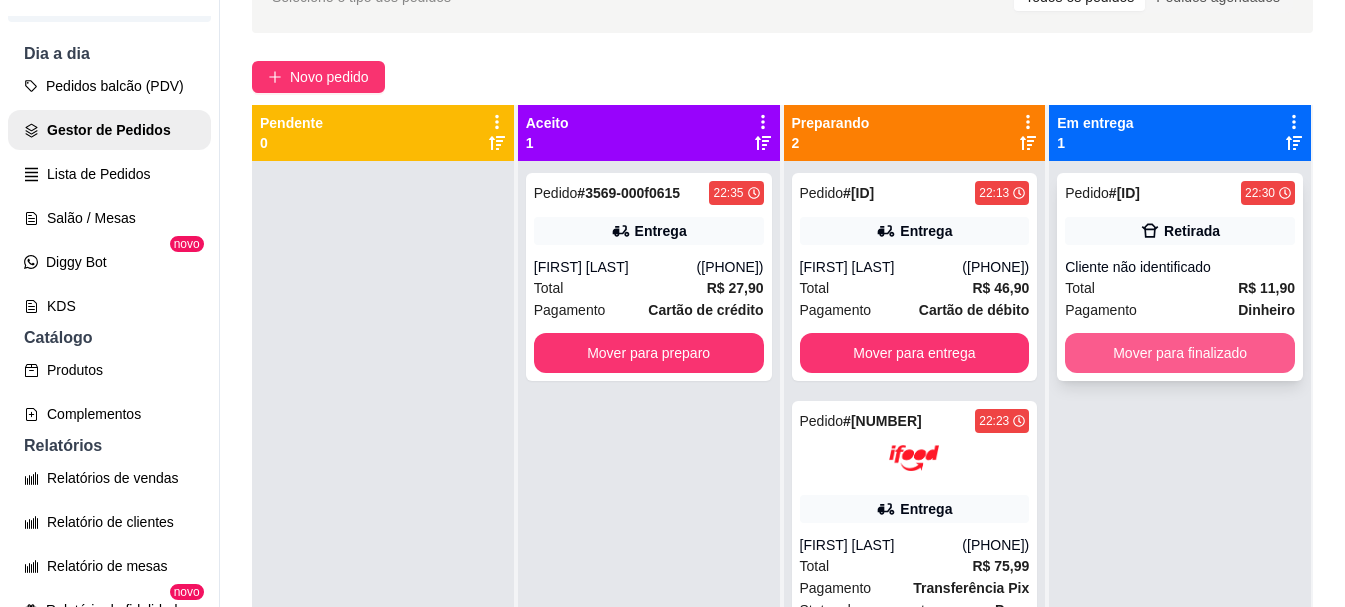 click on "Mover para finalizado" at bounding box center [1180, 353] 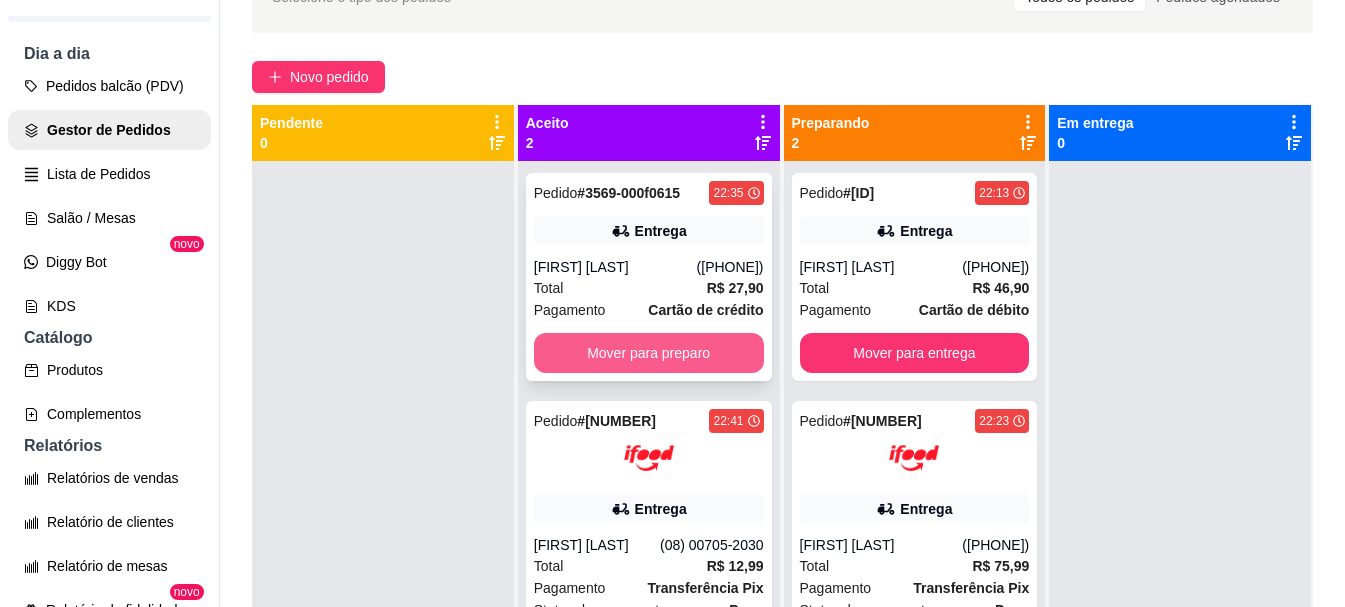 click on "Mover para preparo" at bounding box center (649, 353) 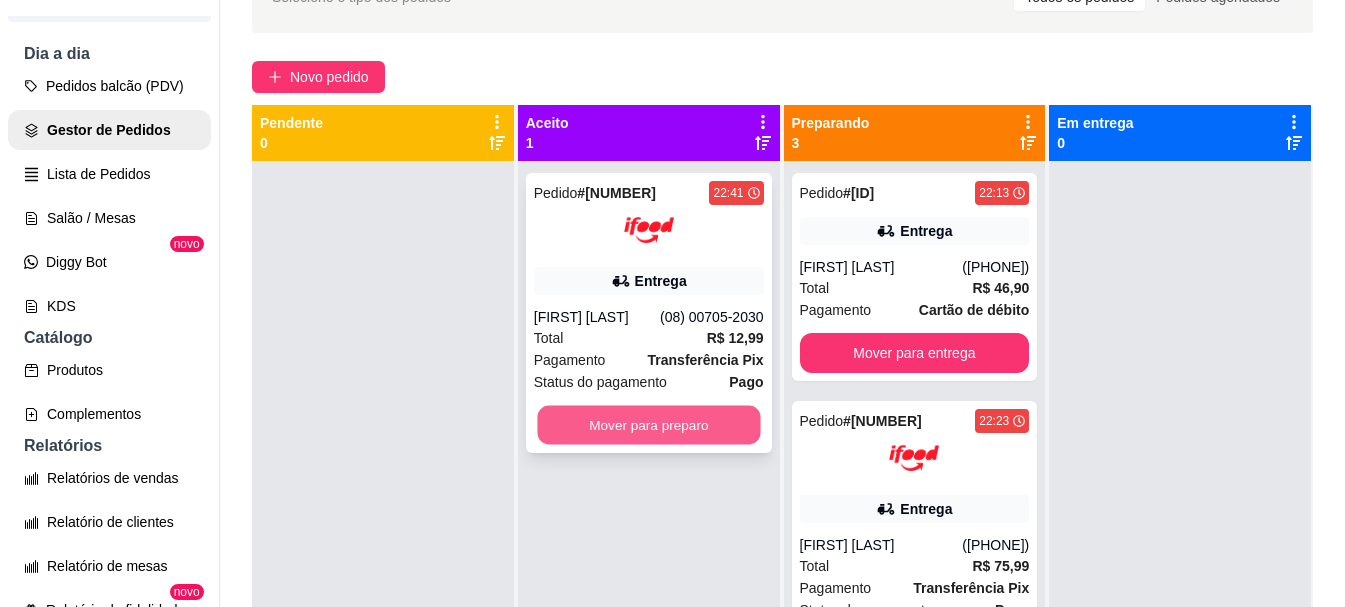 click on "Mover para preparo" at bounding box center (648, 425) 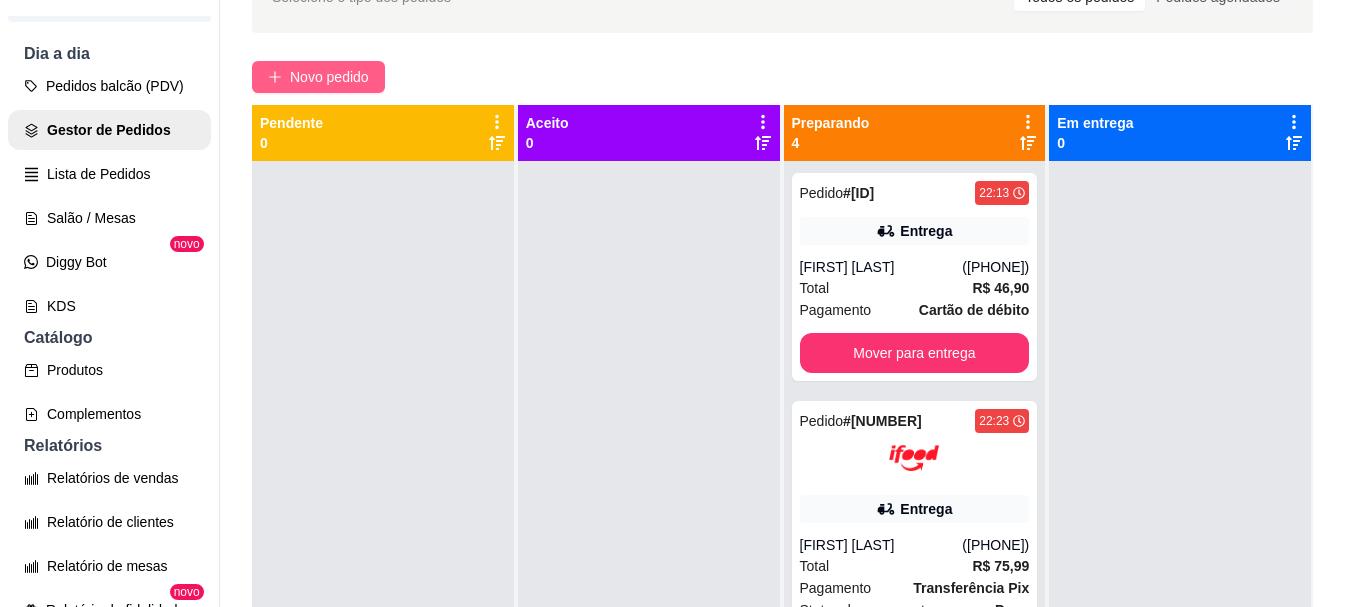 click on "Novo pedido" at bounding box center [329, 77] 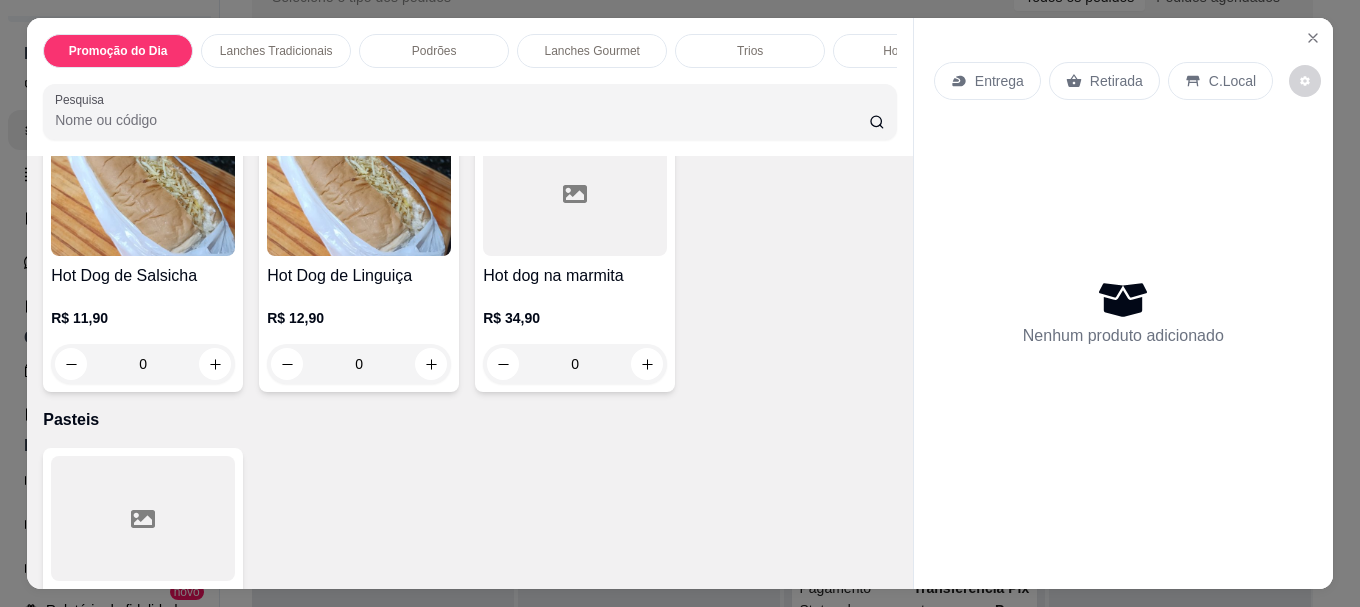 scroll, scrollTop: 3300, scrollLeft: 0, axis: vertical 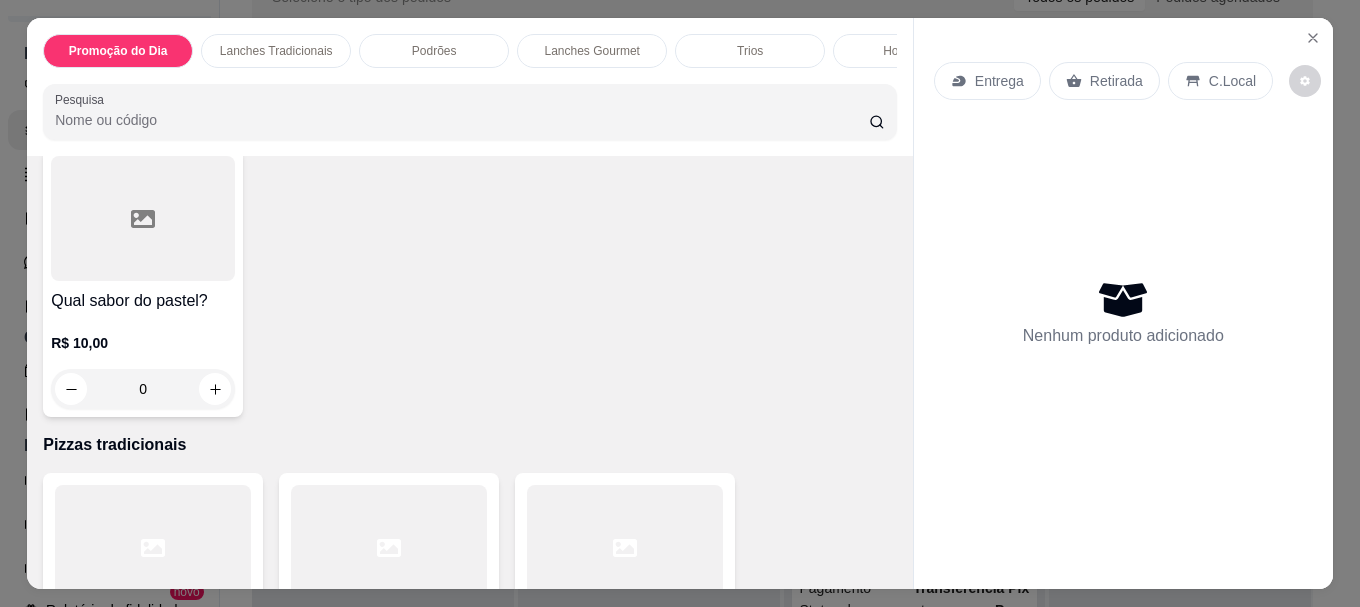 click at bounding box center [143, -107] 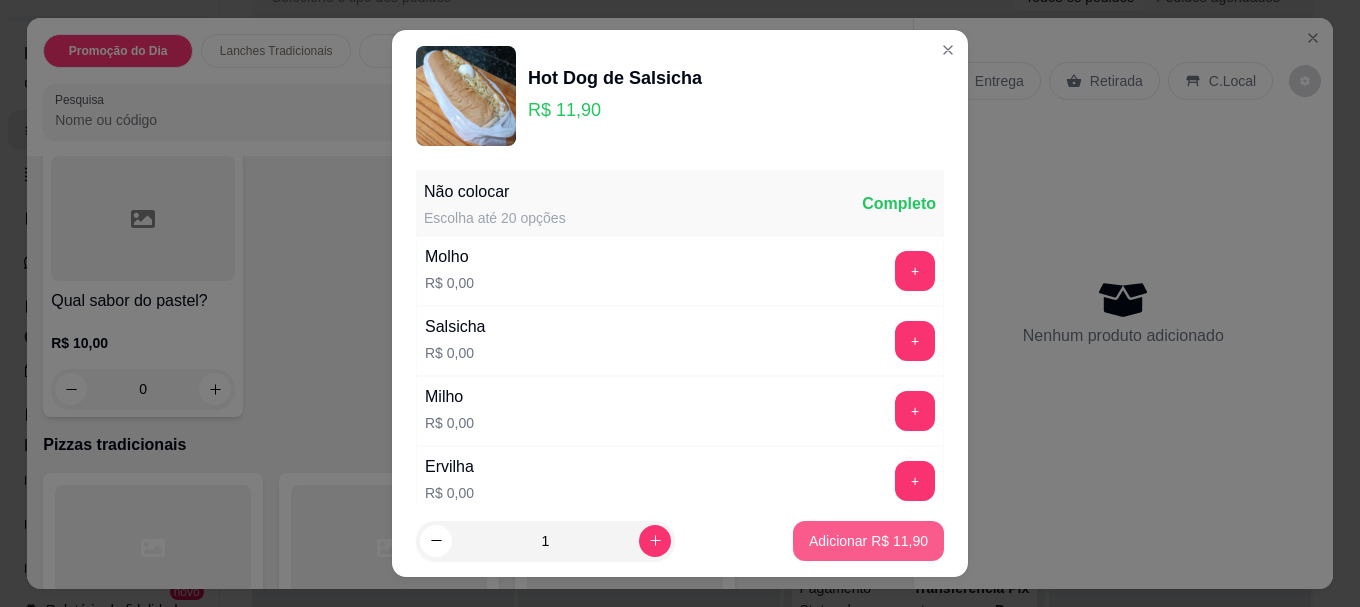 click on "Adicionar   R$ 11,90" at bounding box center (868, 541) 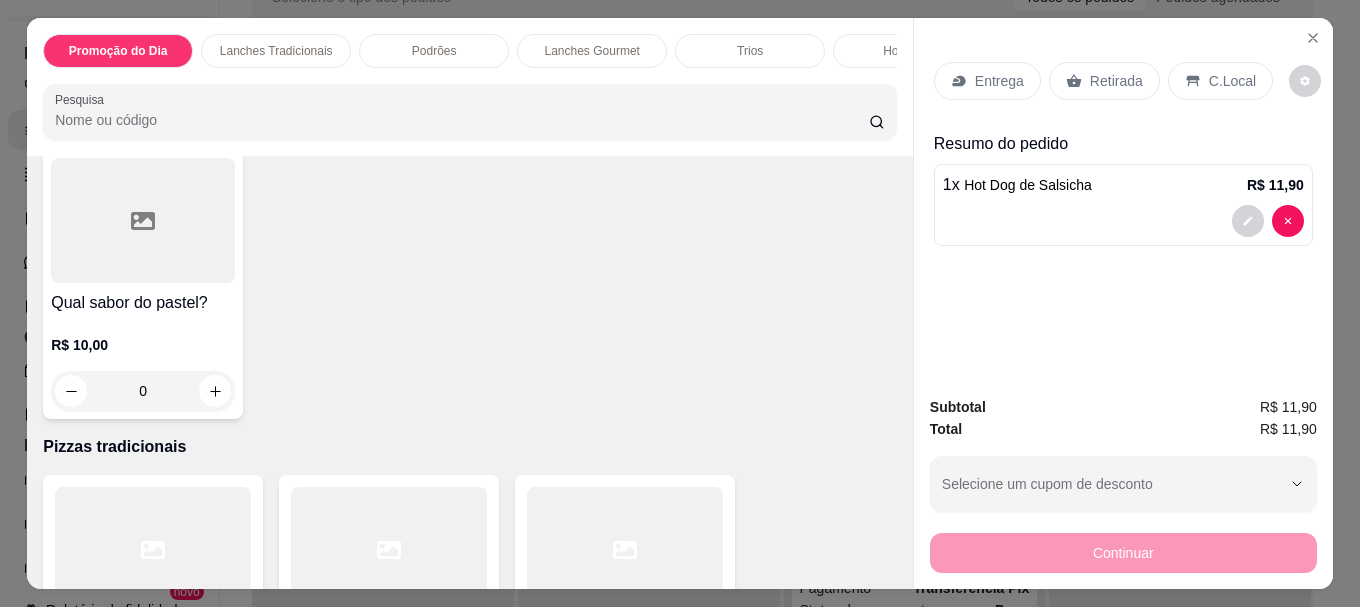 scroll, scrollTop: 3301, scrollLeft: 0, axis: vertical 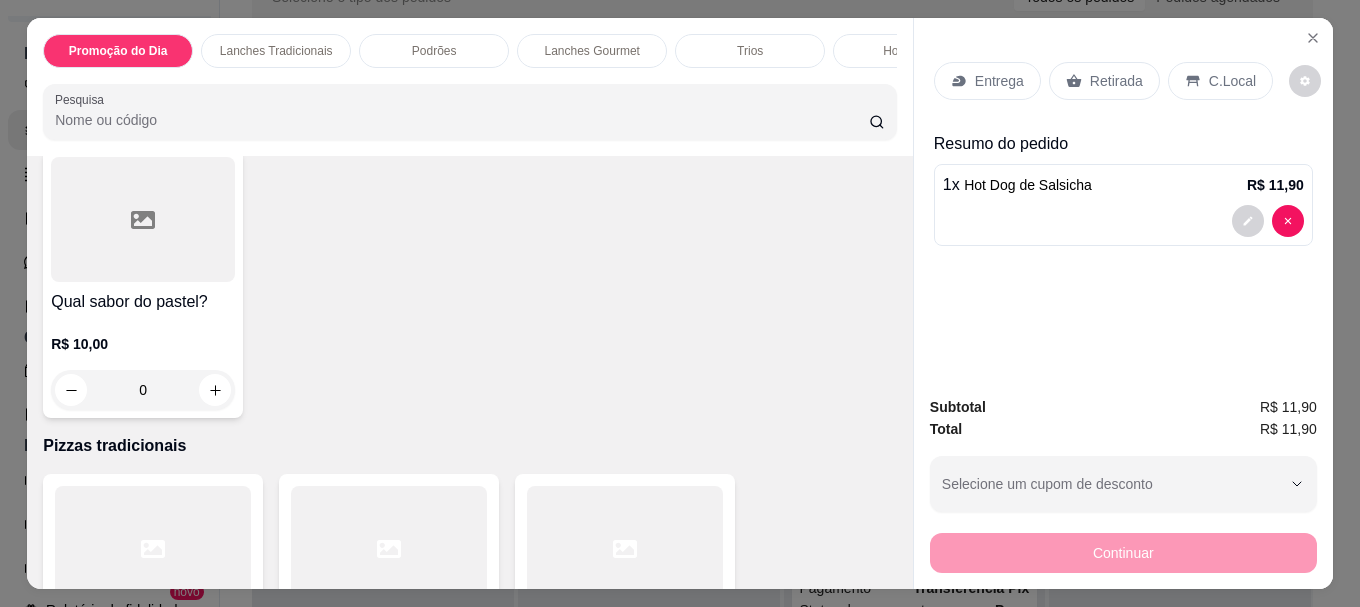 click on "Retirada" at bounding box center [1104, 81] 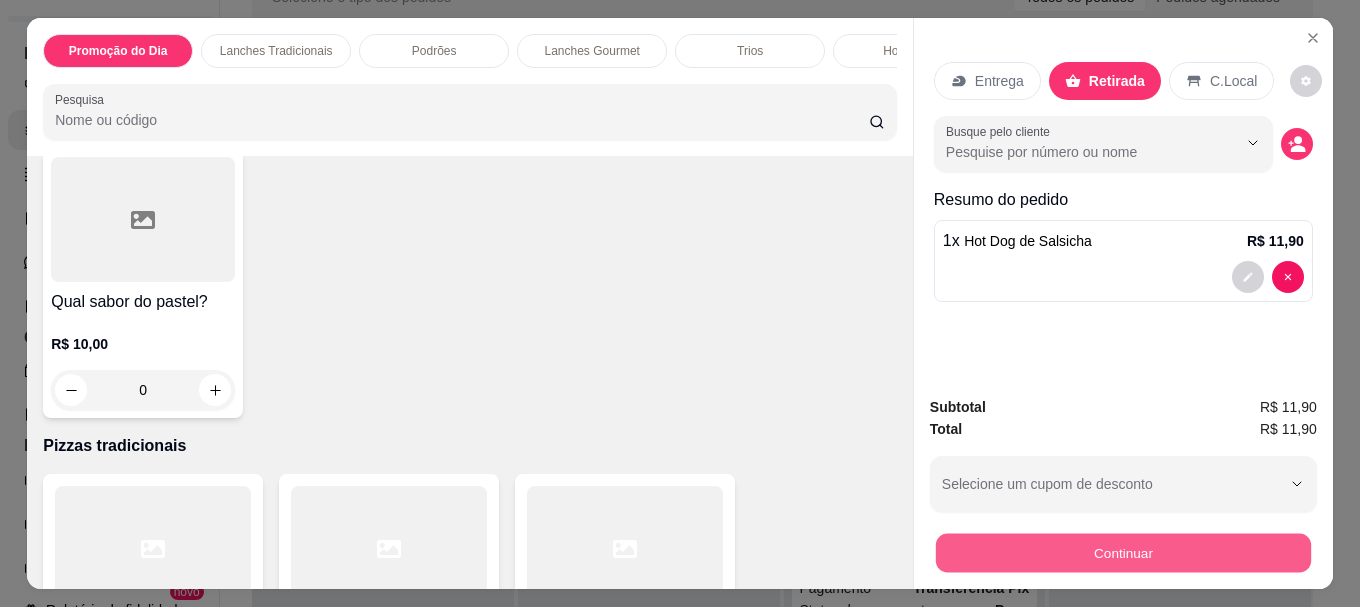 click on "Continuar" at bounding box center (1123, 552) 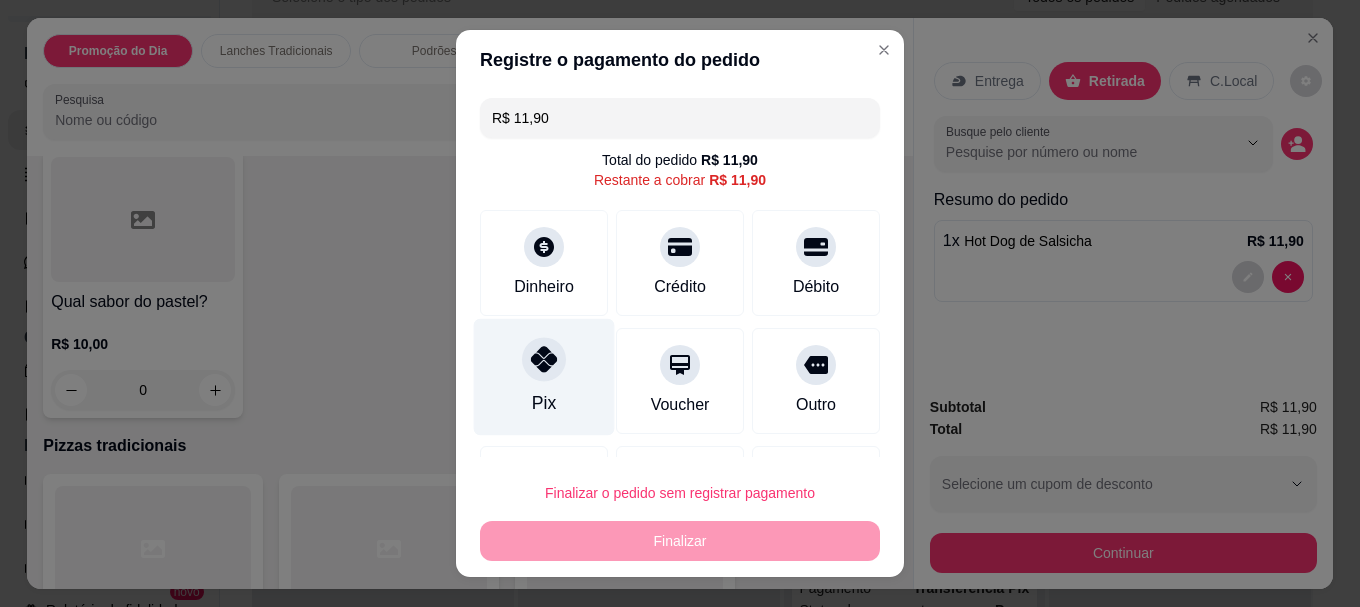click 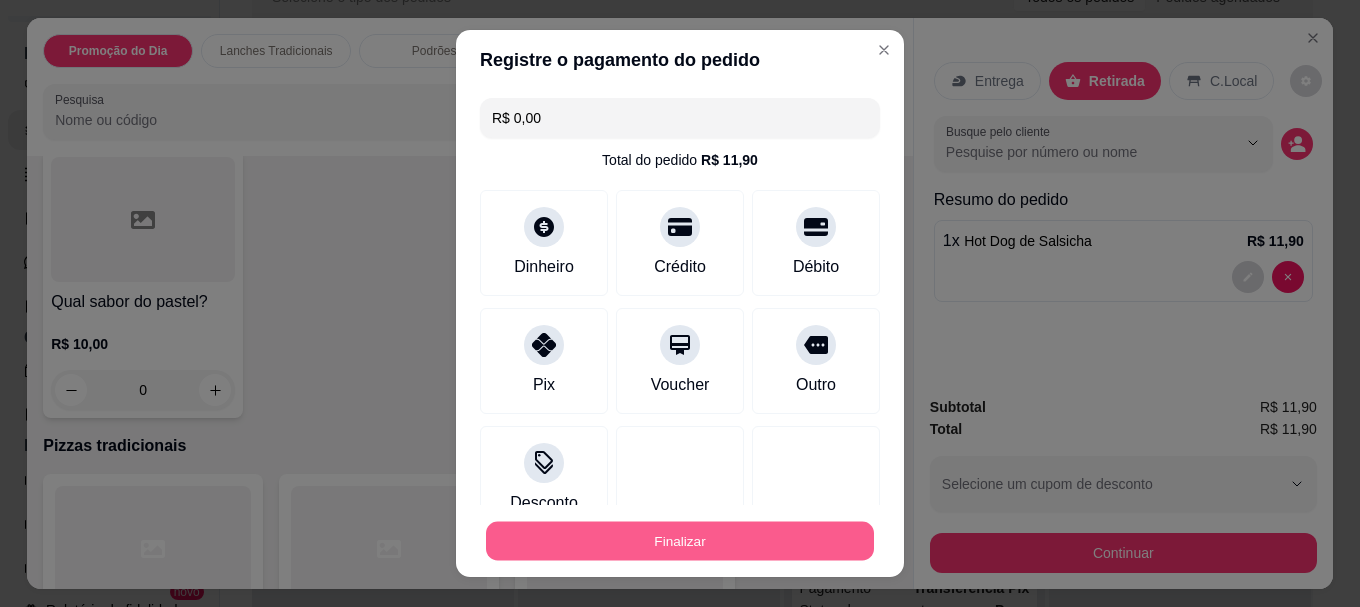 click on "Finalizar" at bounding box center (680, 540) 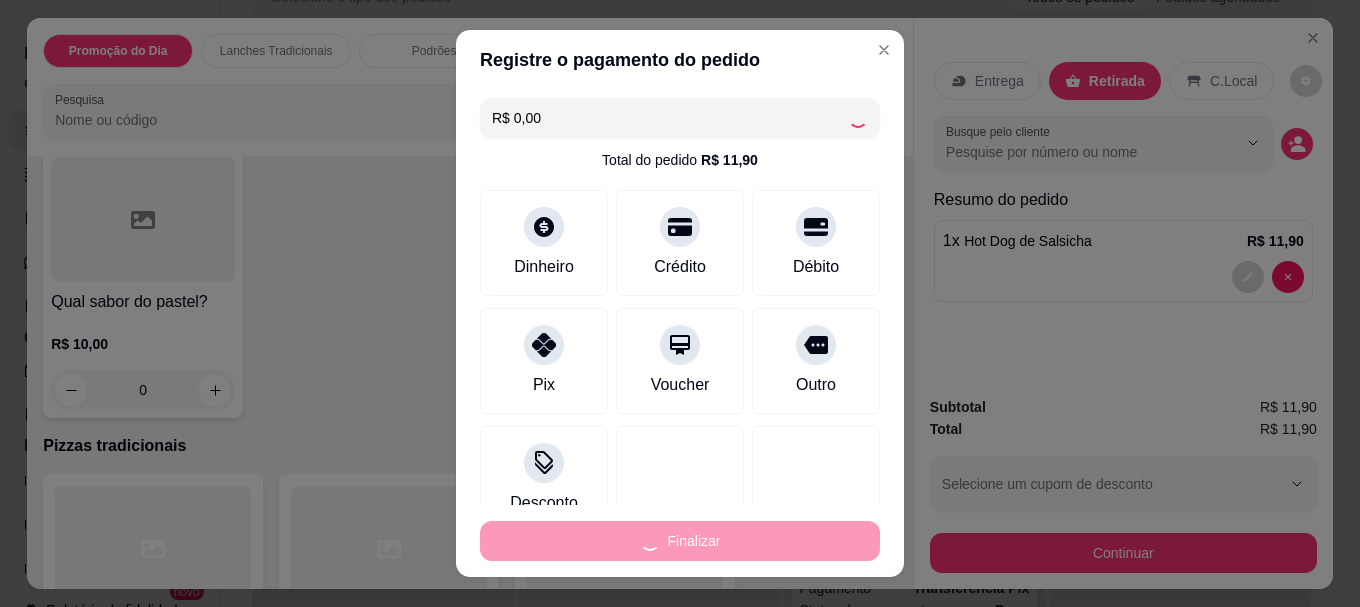 type on "0" 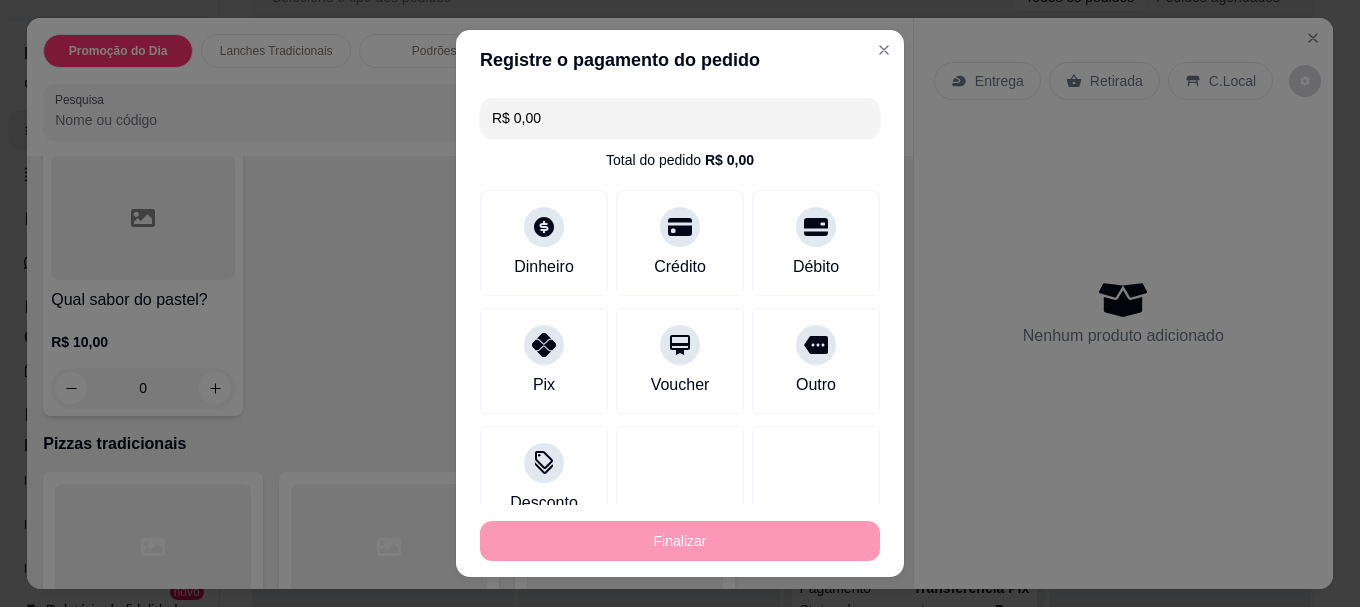 type on "-R$ 11,90" 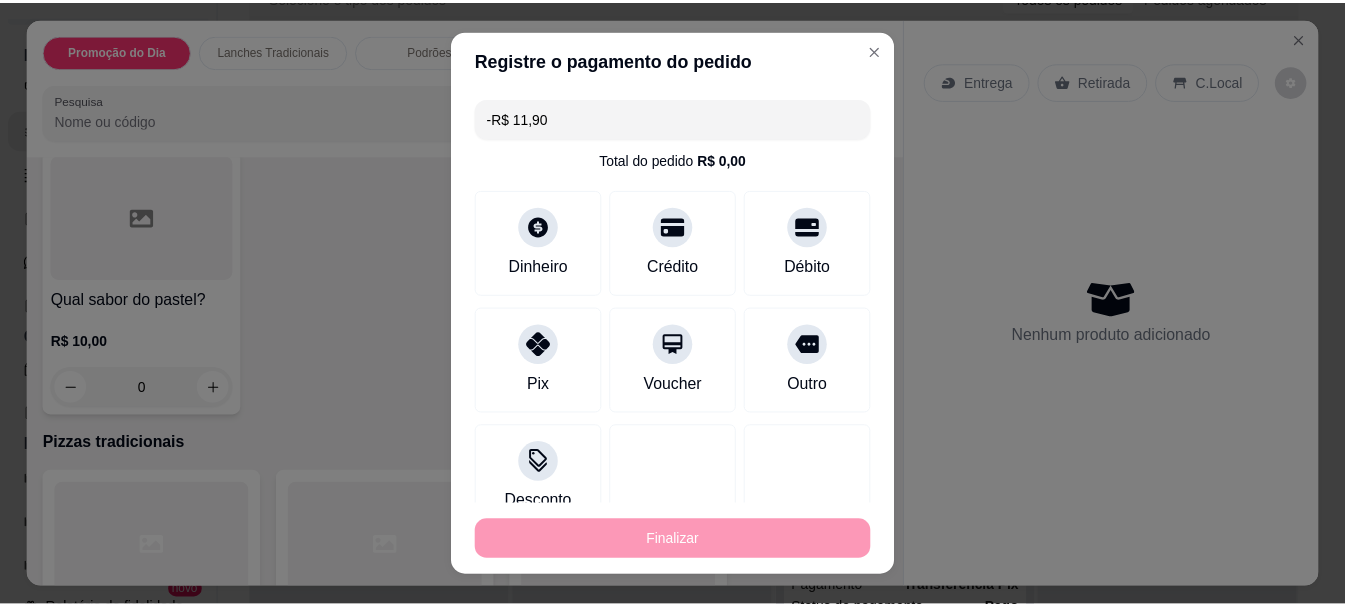 scroll, scrollTop: 3300, scrollLeft: 0, axis: vertical 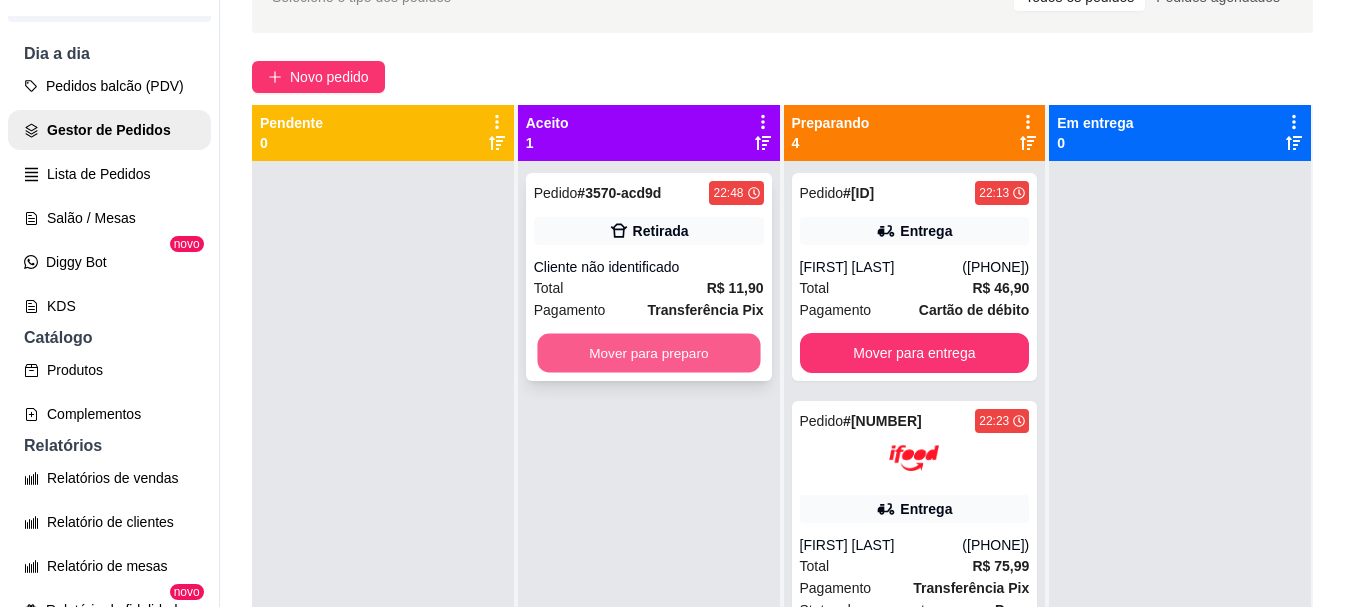 click on "Mover para preparo" at bounding box center [648, 353] 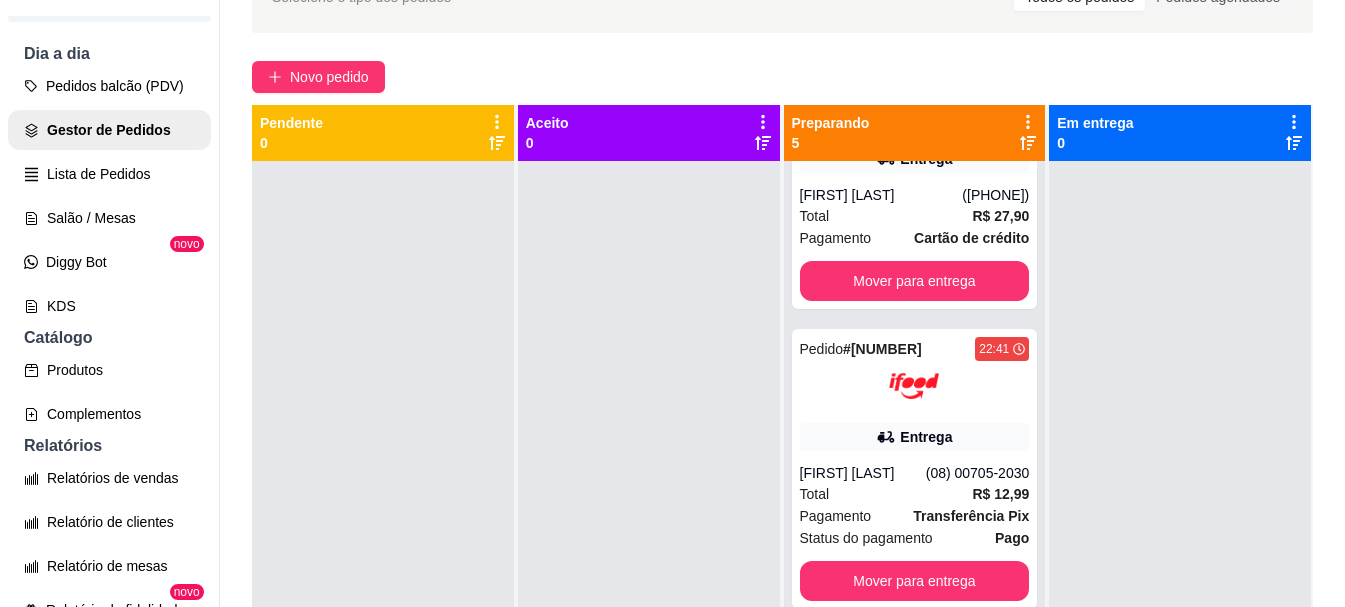 scroll, scrollTop: 697, scrollLeft: 0, axis: vertical 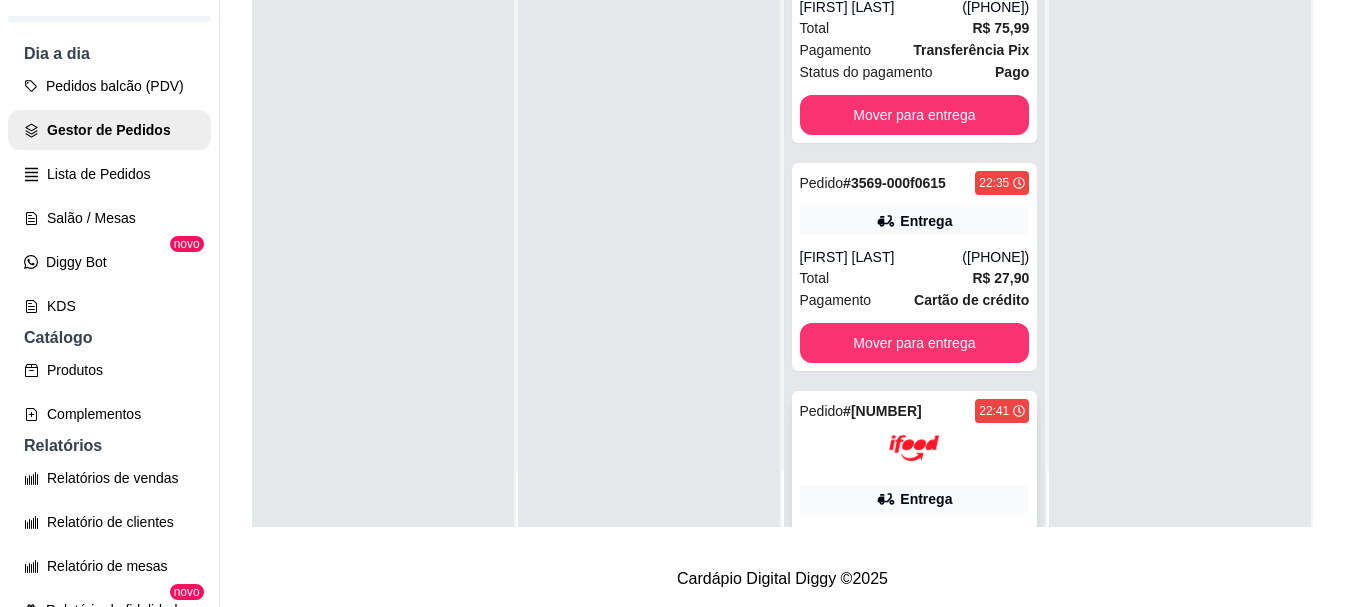 click at bounding box center [914, 448] 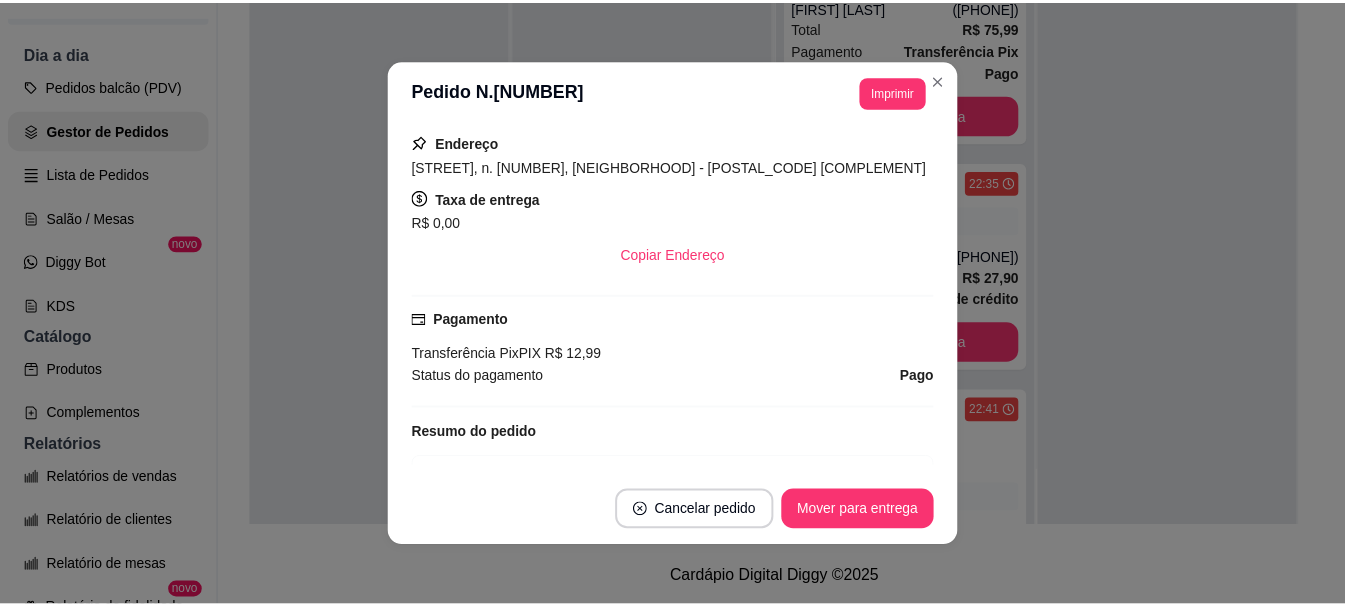 scroll, scrollTop: 398, scrollLeft: 0, axis: vertical 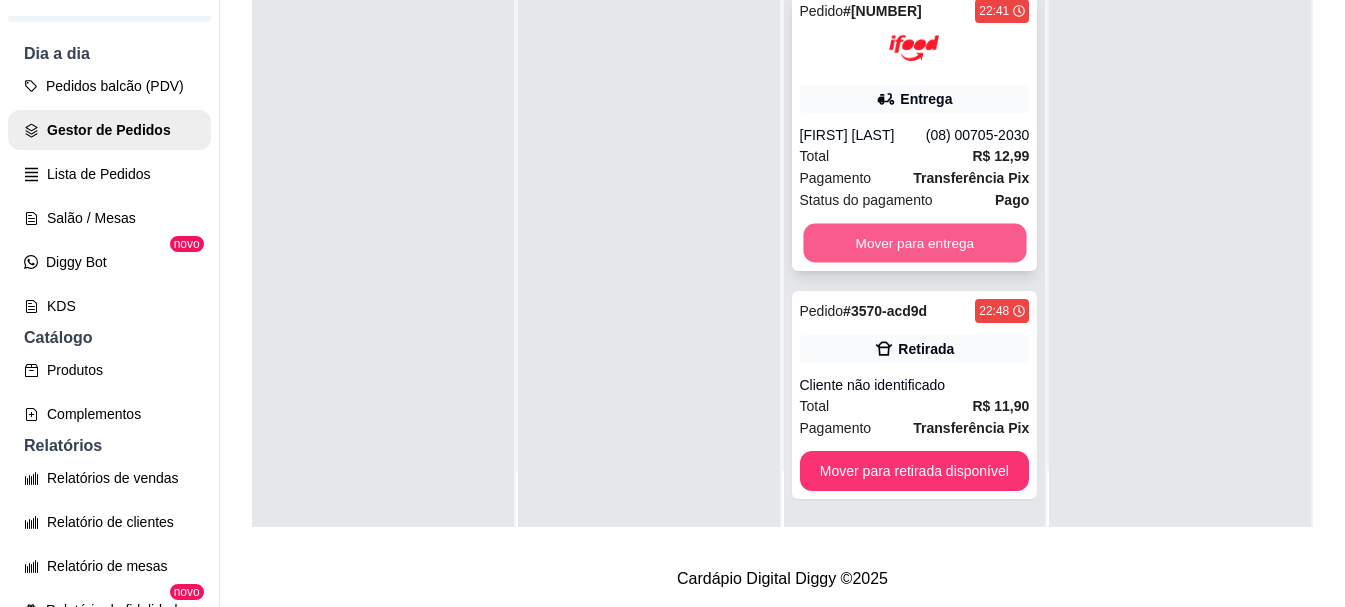 click on "Mover para entrega" at bounding box center (914, 243) 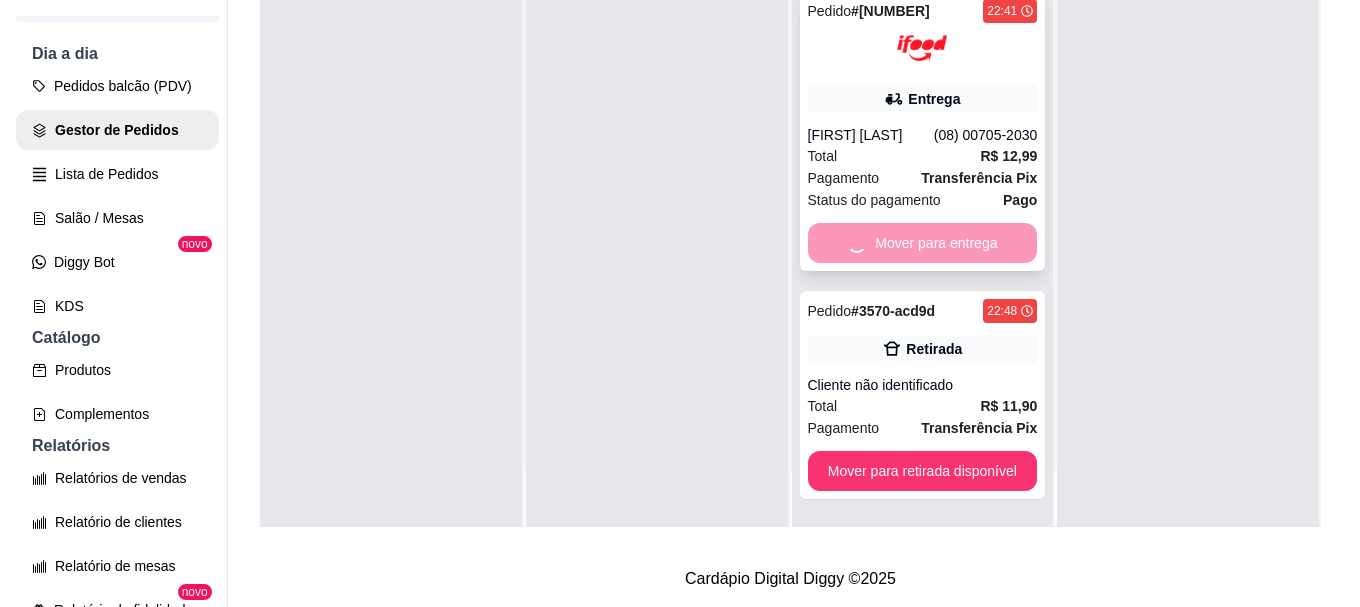 scroll, scrollTop: 397, scrollLeft: 0, axis: vertical 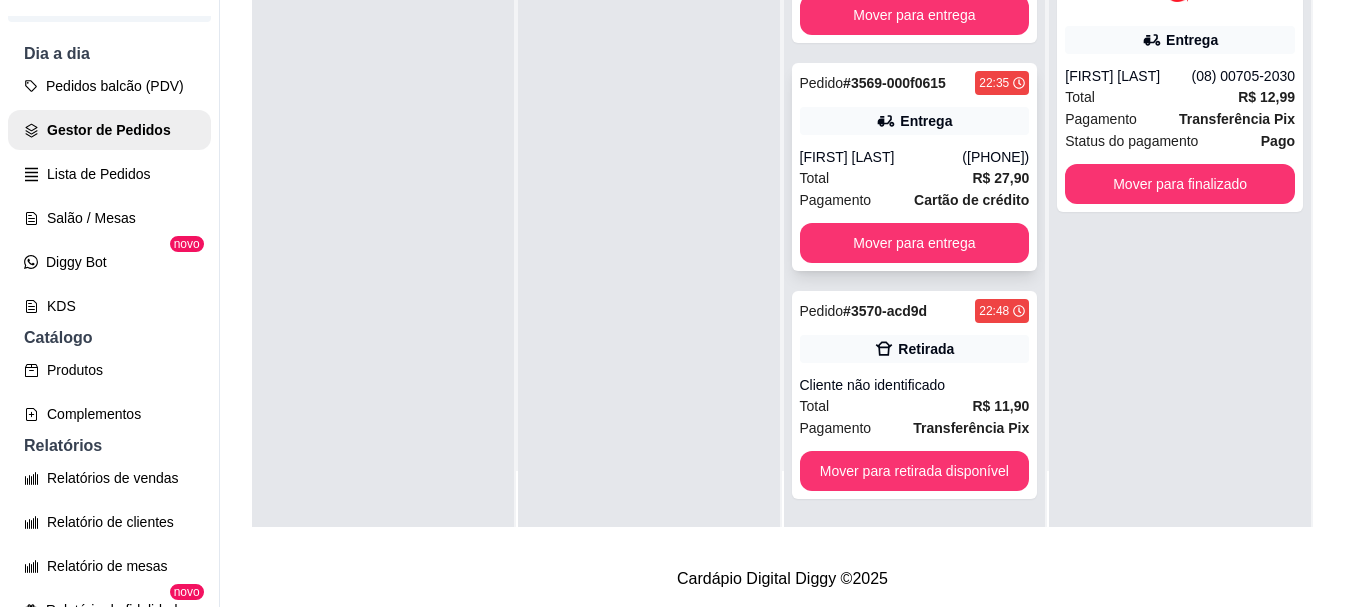 click on "[FIRST] [LAST]" at bounding box center [881, 157] 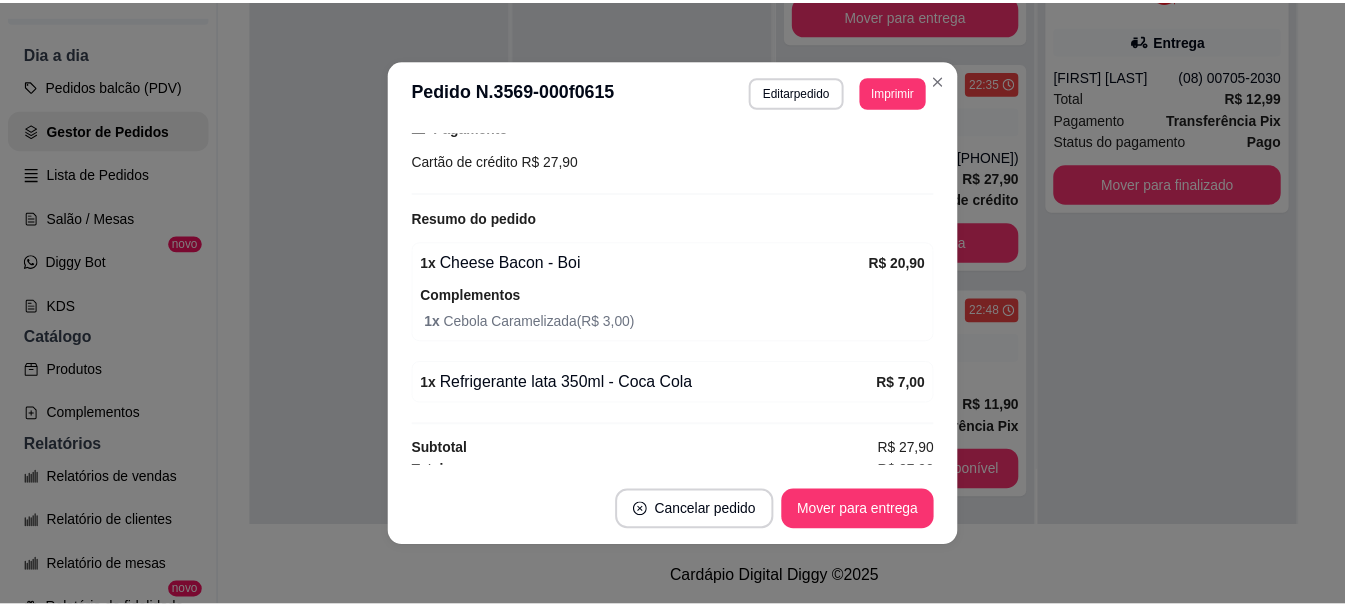 scroll, scrollTop: 562, scrollLeft: 0, axis: vertical 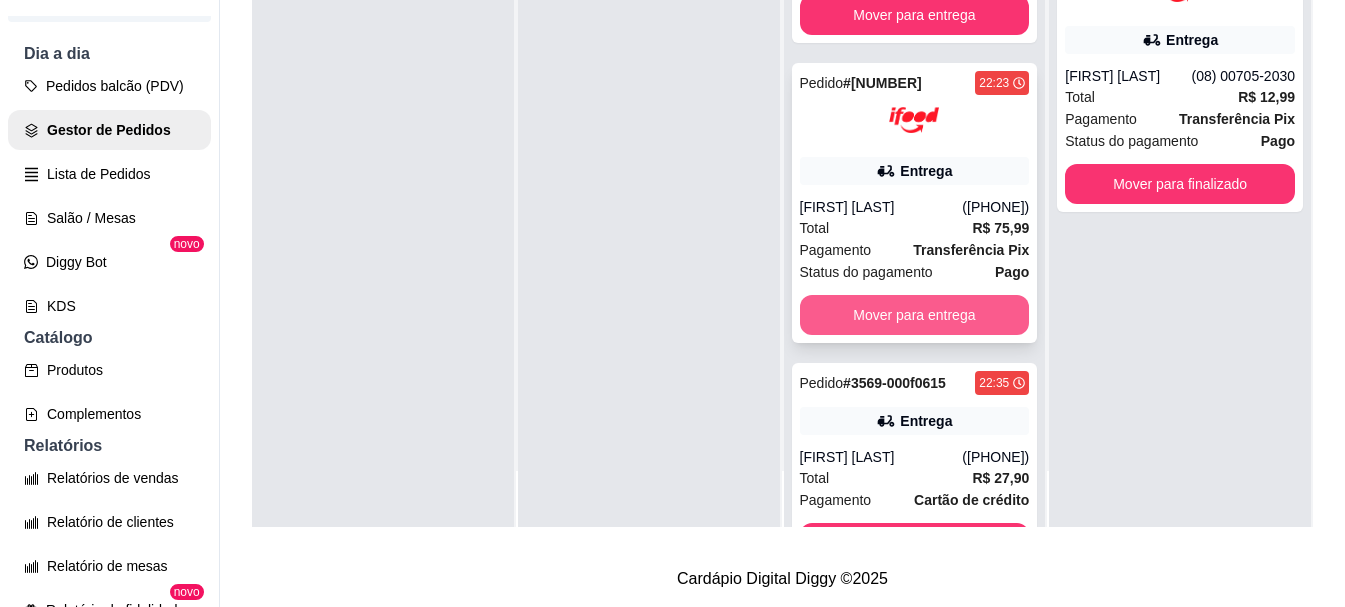 click on "Mover para entrega" at bounding box center [915, 315] 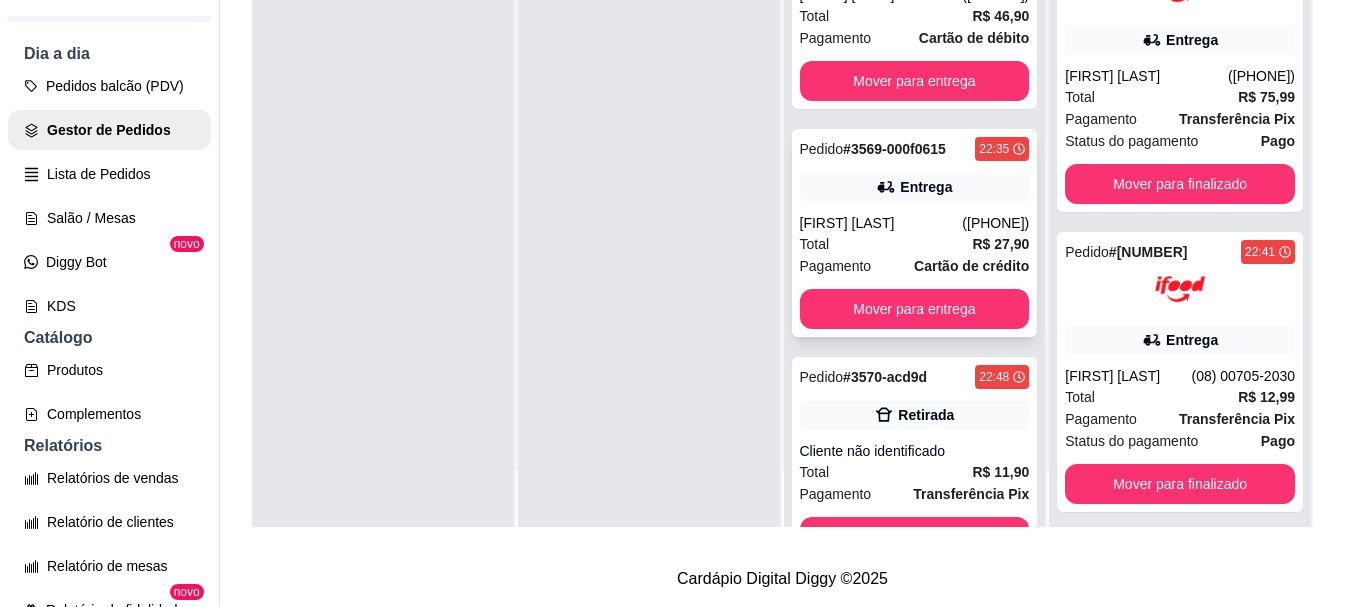 scroll, scrollTop: 0, scrollLeft: 0, axis: both 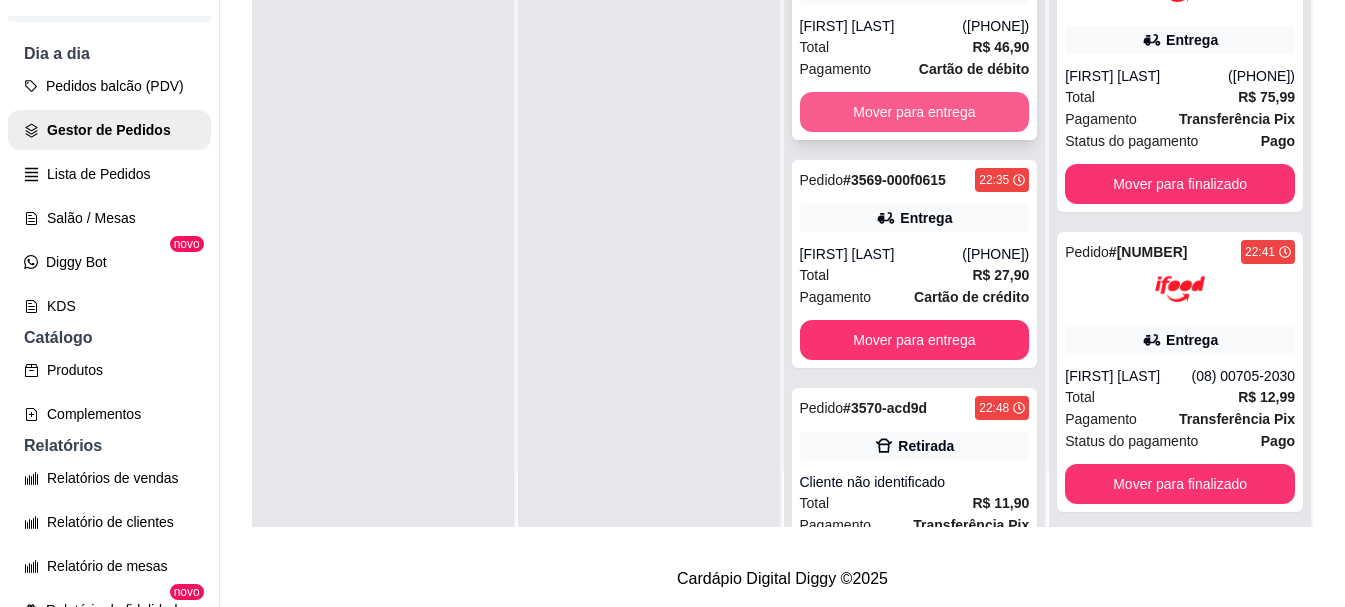 click on "Mover para entrega" at bounding box center (915, 112) 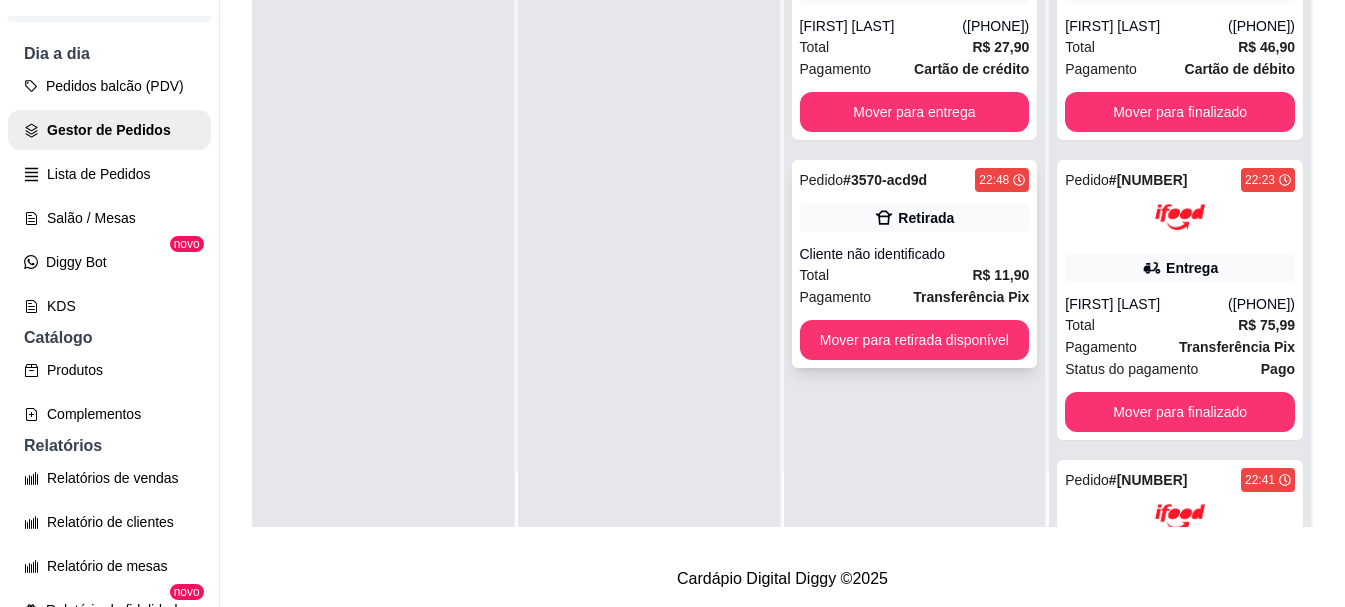 scroll, scrollTop: 0, scrollLeft: 0, axis: both 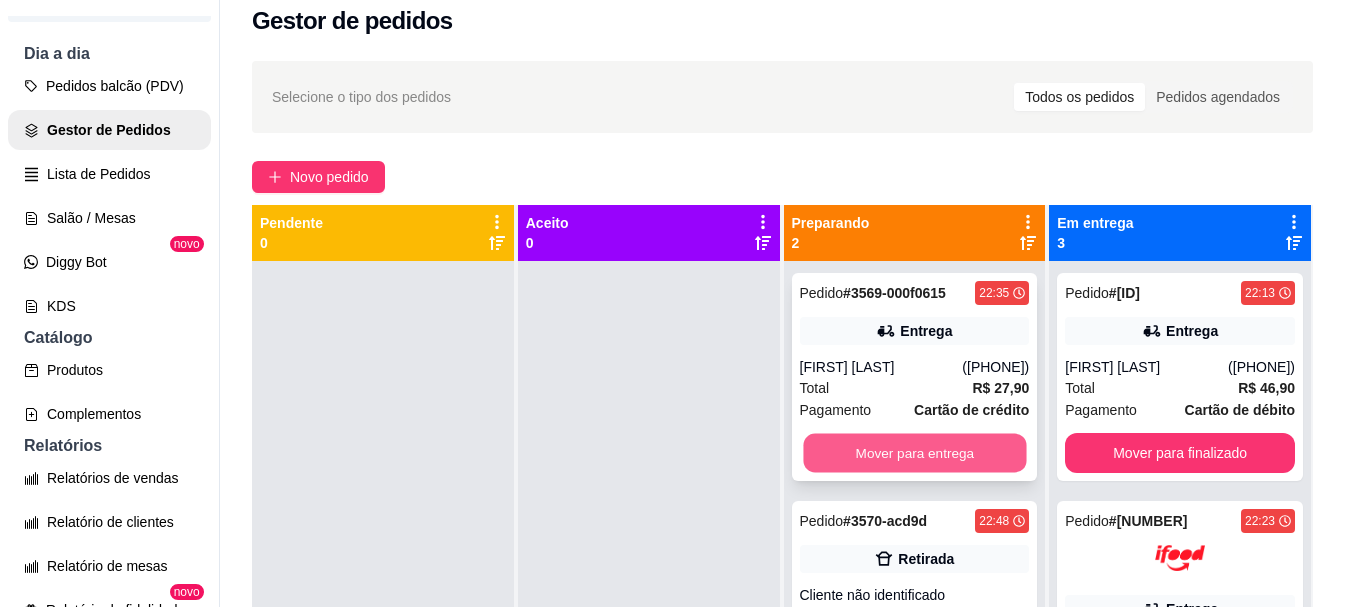 click on "Mover para entrega" at bounding box center (914, 453) 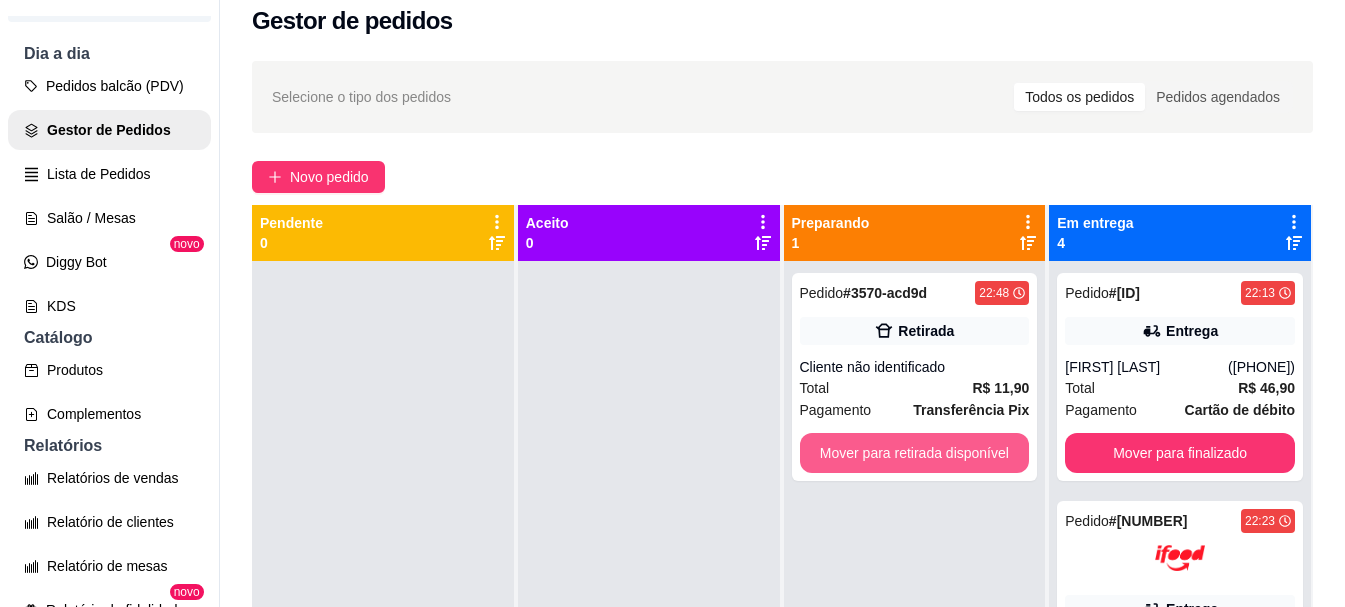 click on "Mover para retirada disponível" at bounding box center (915, 453) 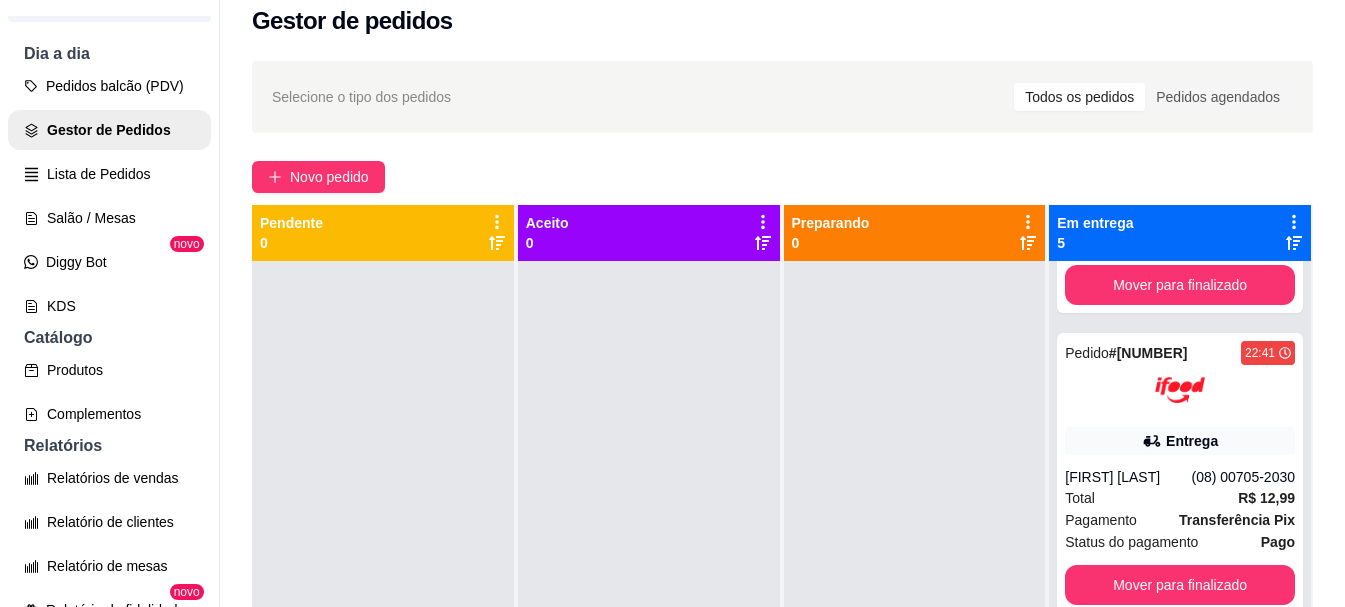 scroll, scrollTop: 697, scrollLeft: 0, axis: vertical 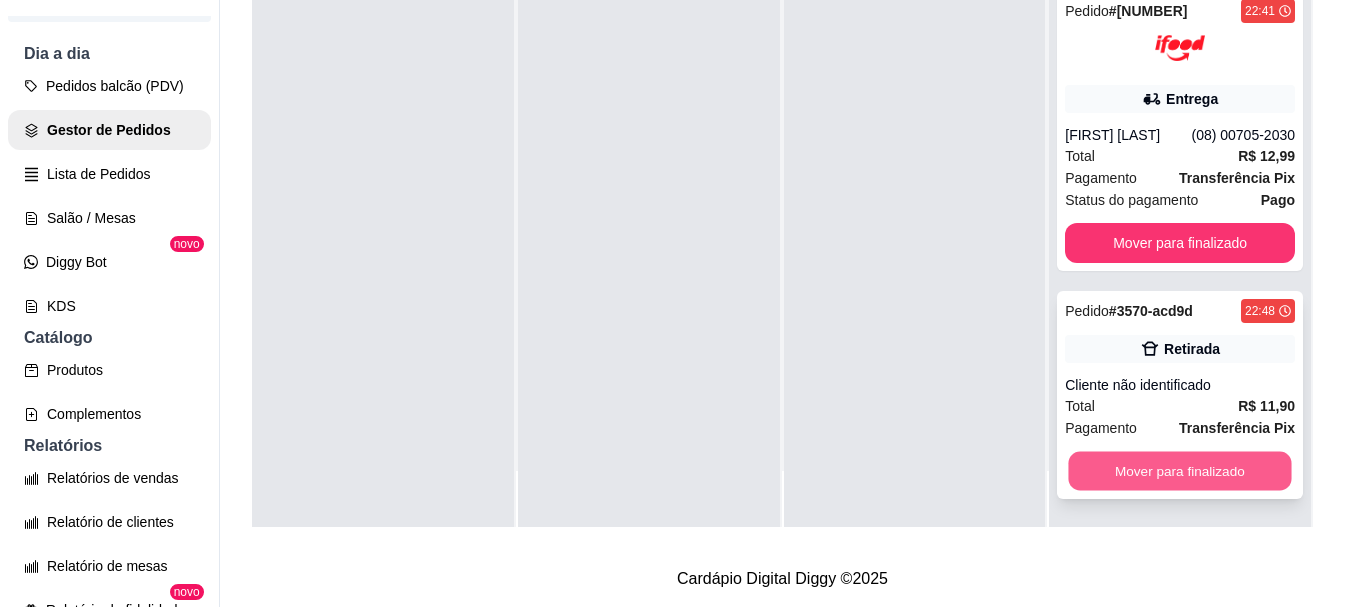 click on "Mover para finalizado" at bounding box center (1180, 471) 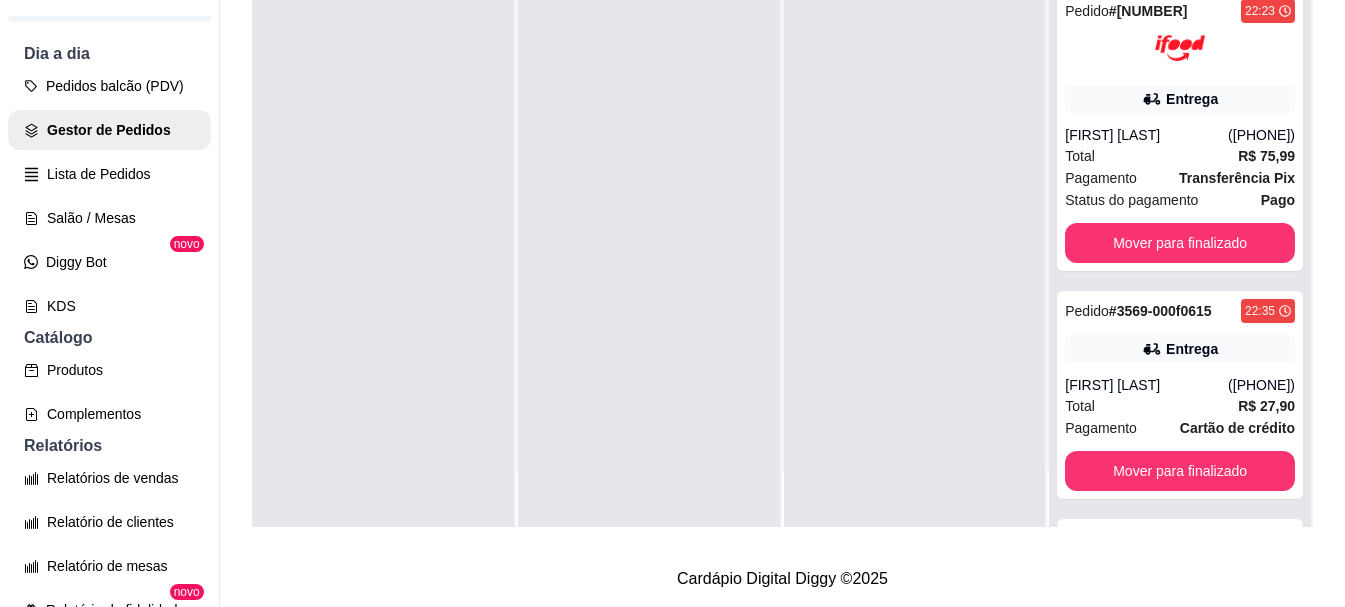 scroll, scrollTop: 0, scrollLeft: 0, axis: both 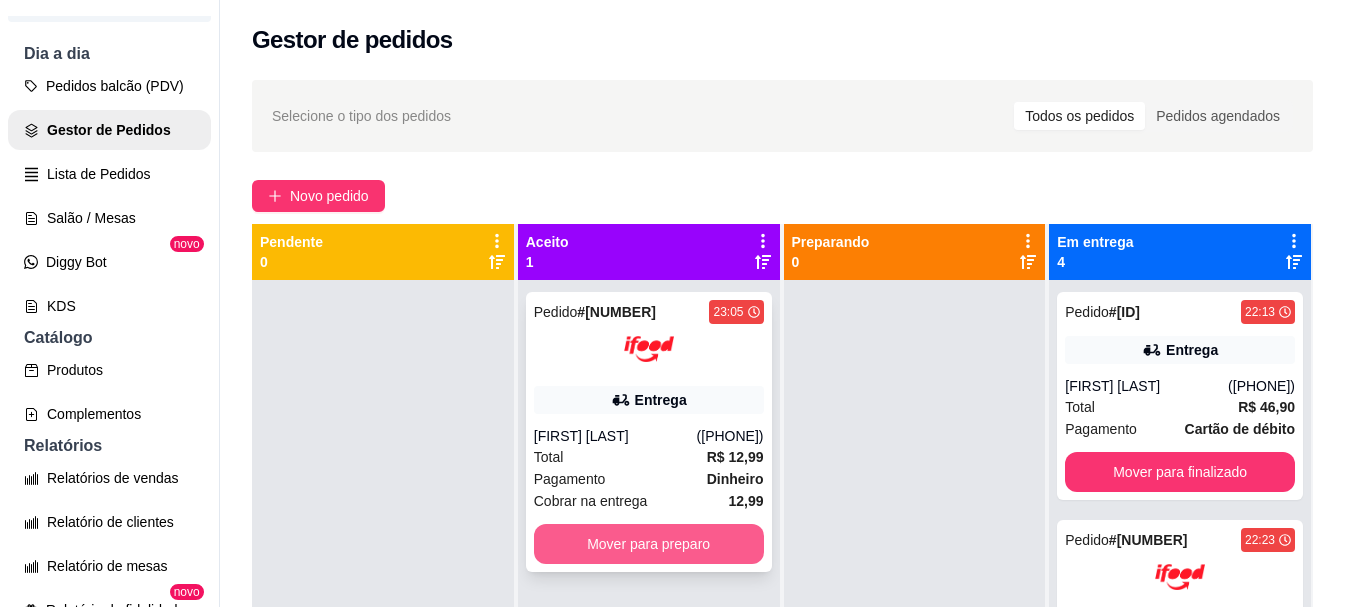 click on "Mover para preparo" at bounding box center [649, 544] 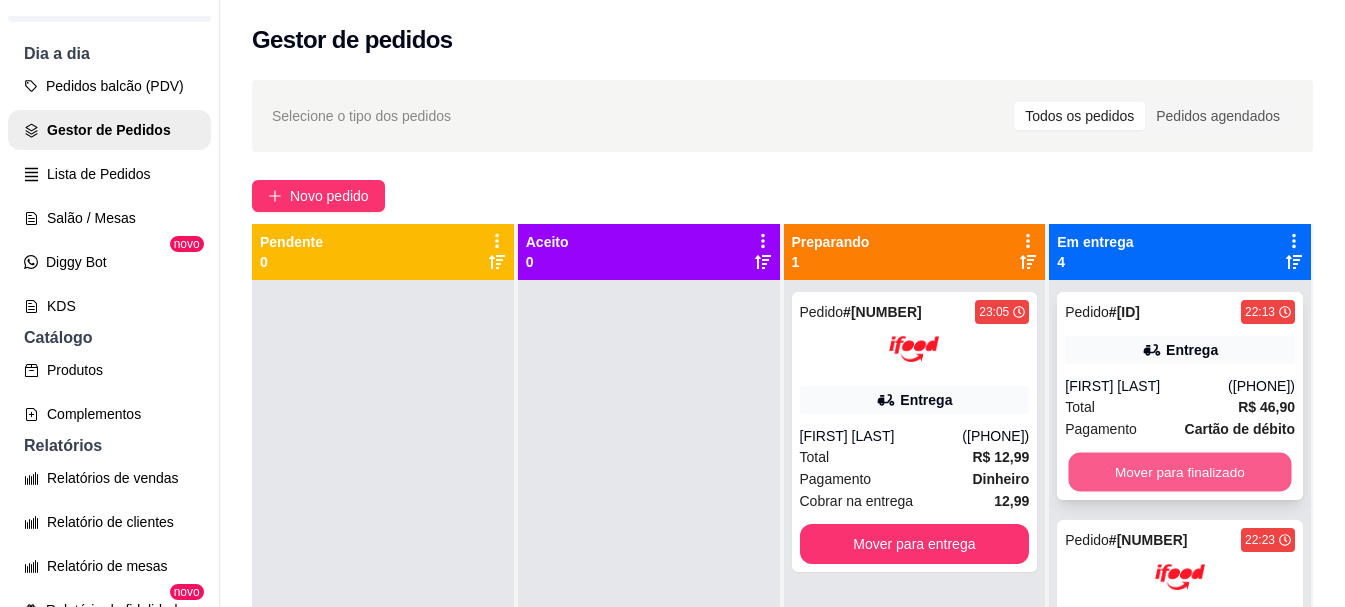 click on "Mover para finalizado" at bounding box center [1180, 472] 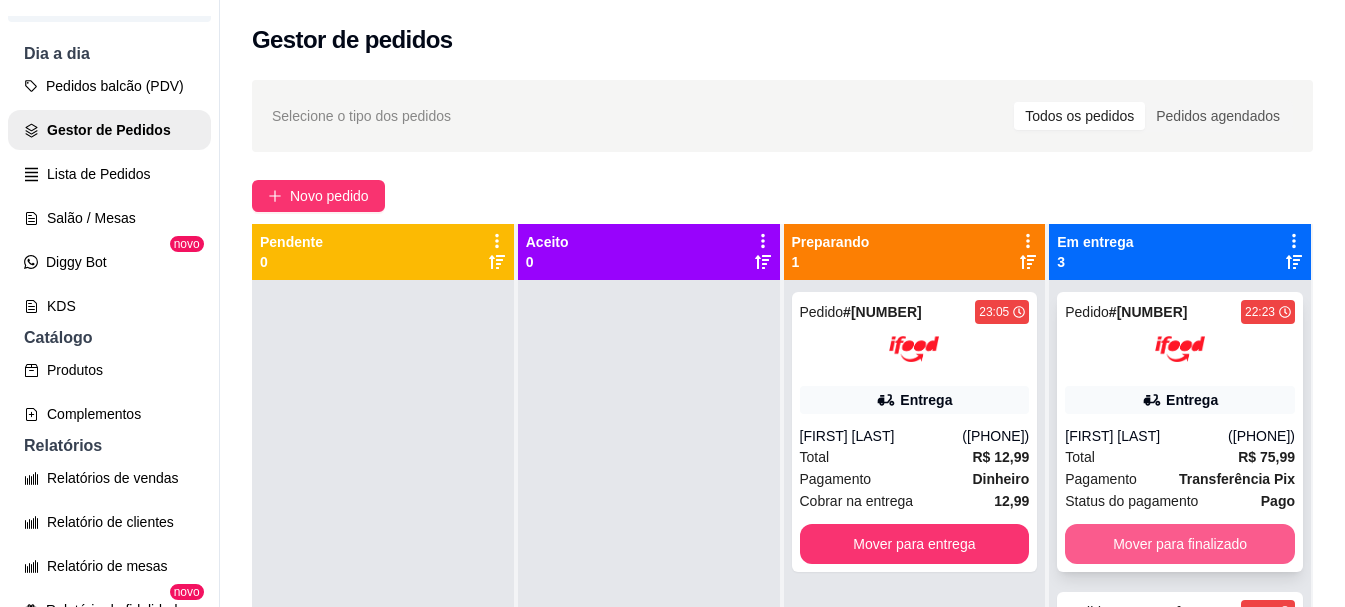click on "Mover para finalizado" at bounding box center (1180, 544) 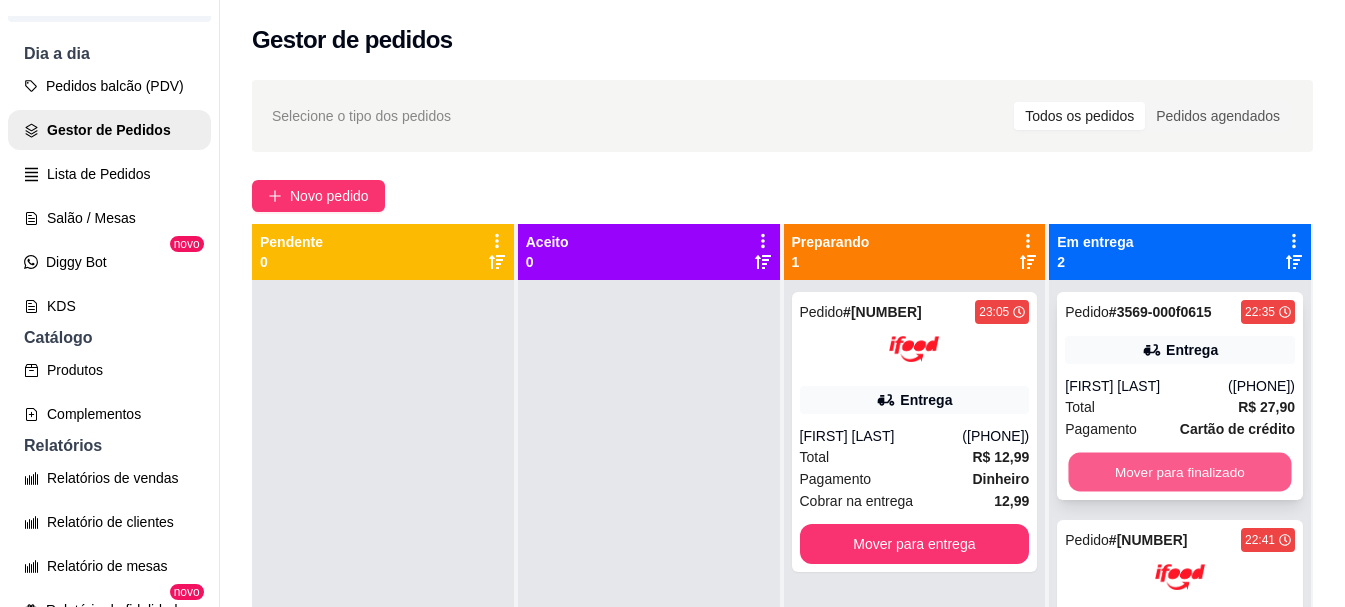 click on "Mover para finalizado" at bounding box center [1180, 472] 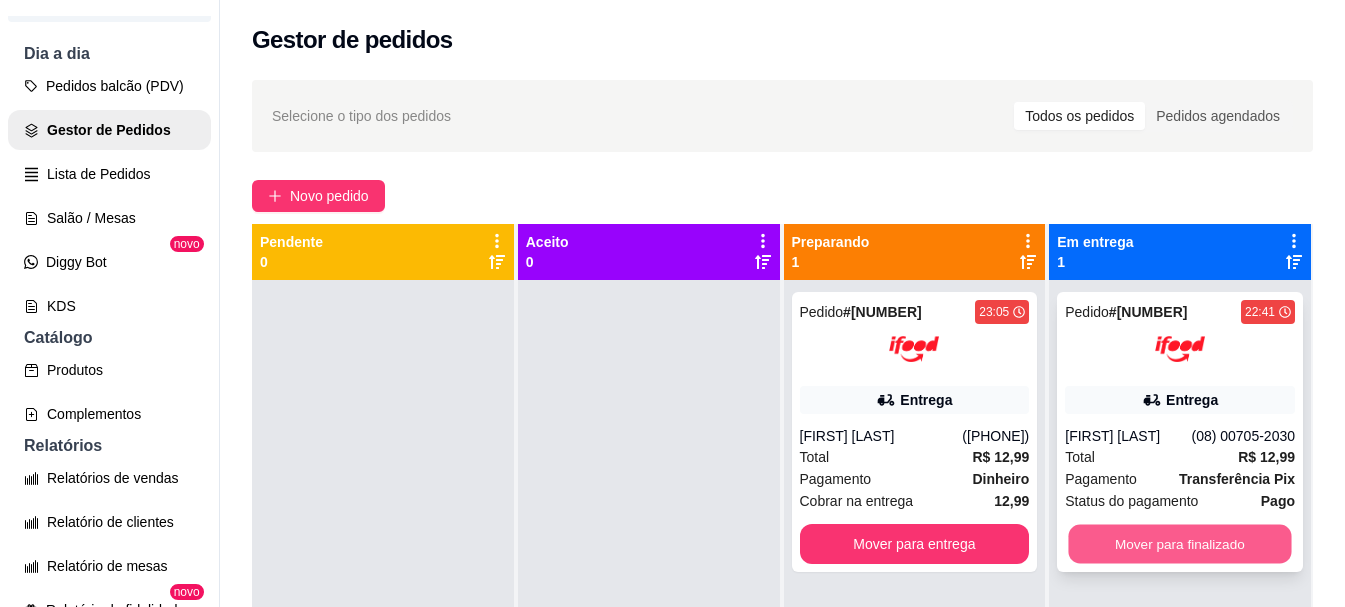 click on "Mover para finalizado" at bounding box center (1180, 544) 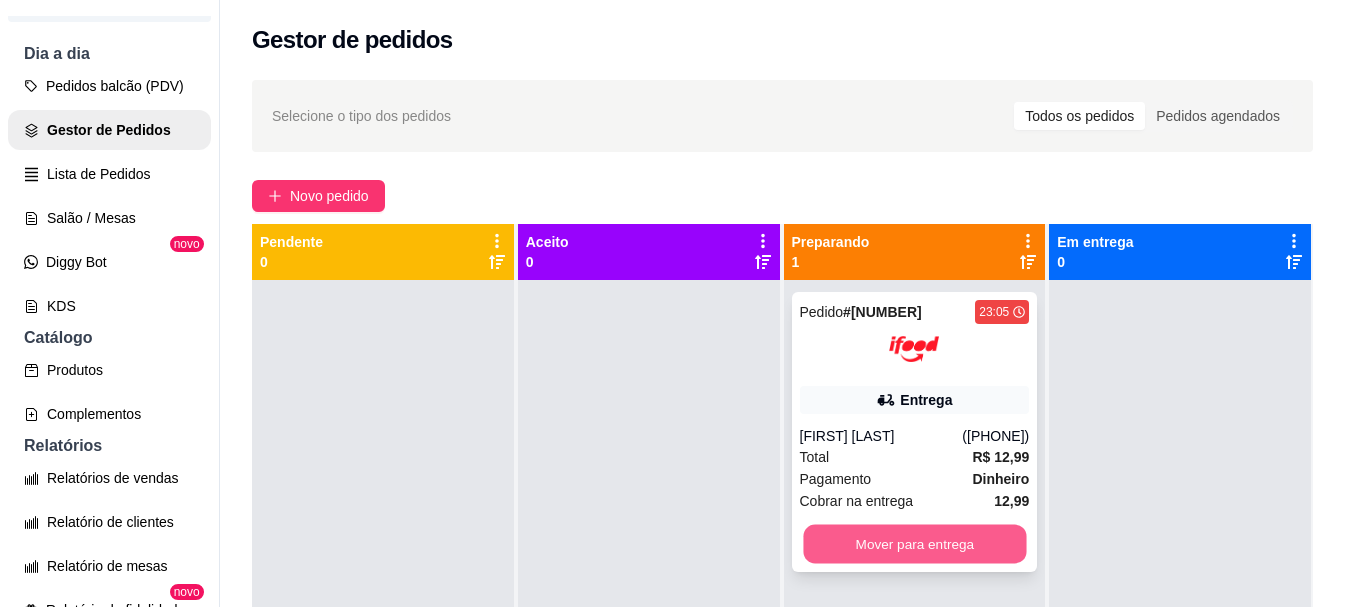 click on "Mover para entrega" at bounding box center (914, 544) 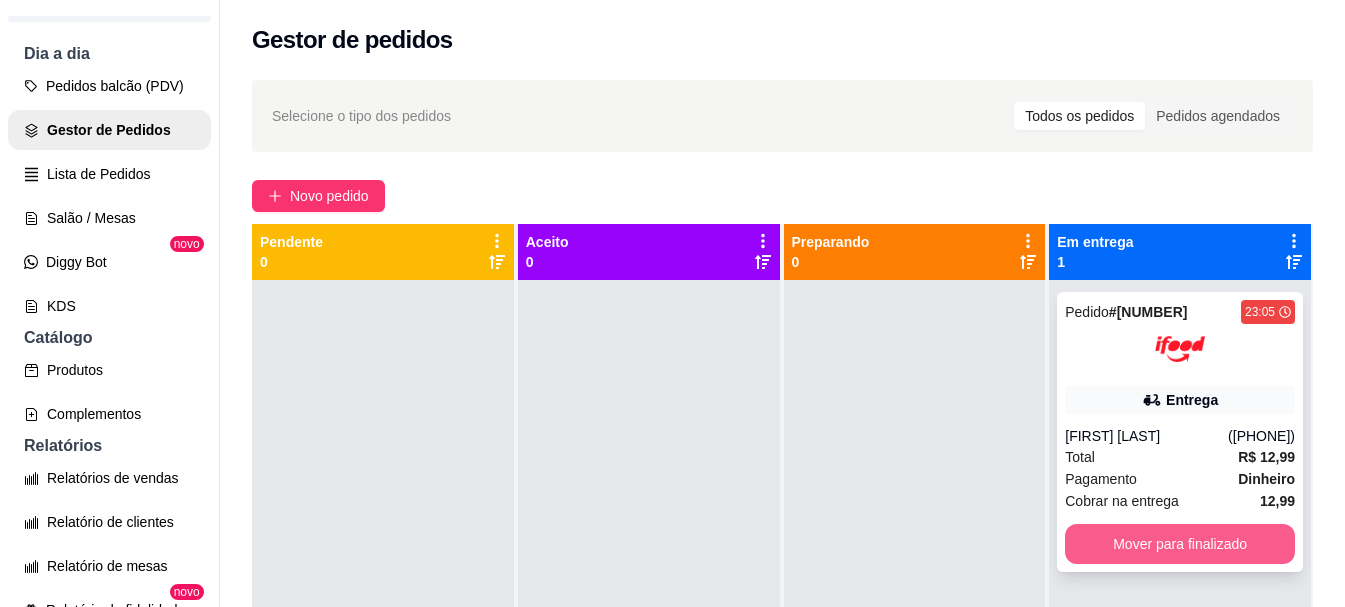 click on "Mover para finalizado" at bounding box center [1180, 544] 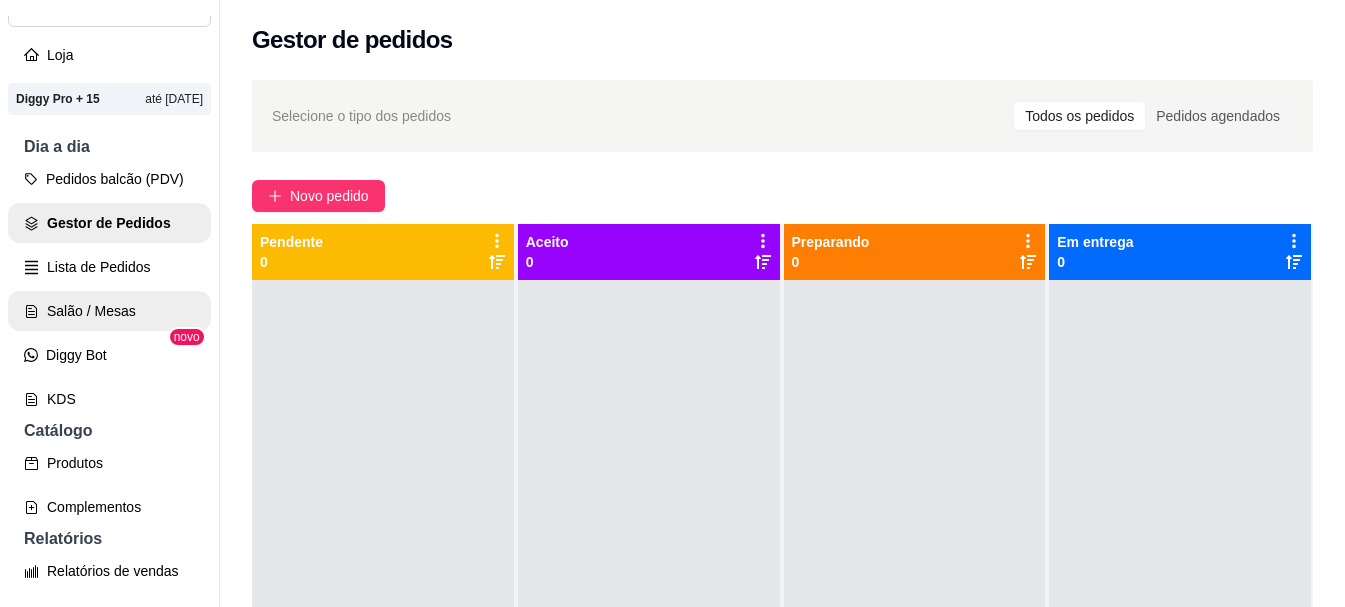 scroll, scrollTop: 0, scrollLeft: 0, axis: both 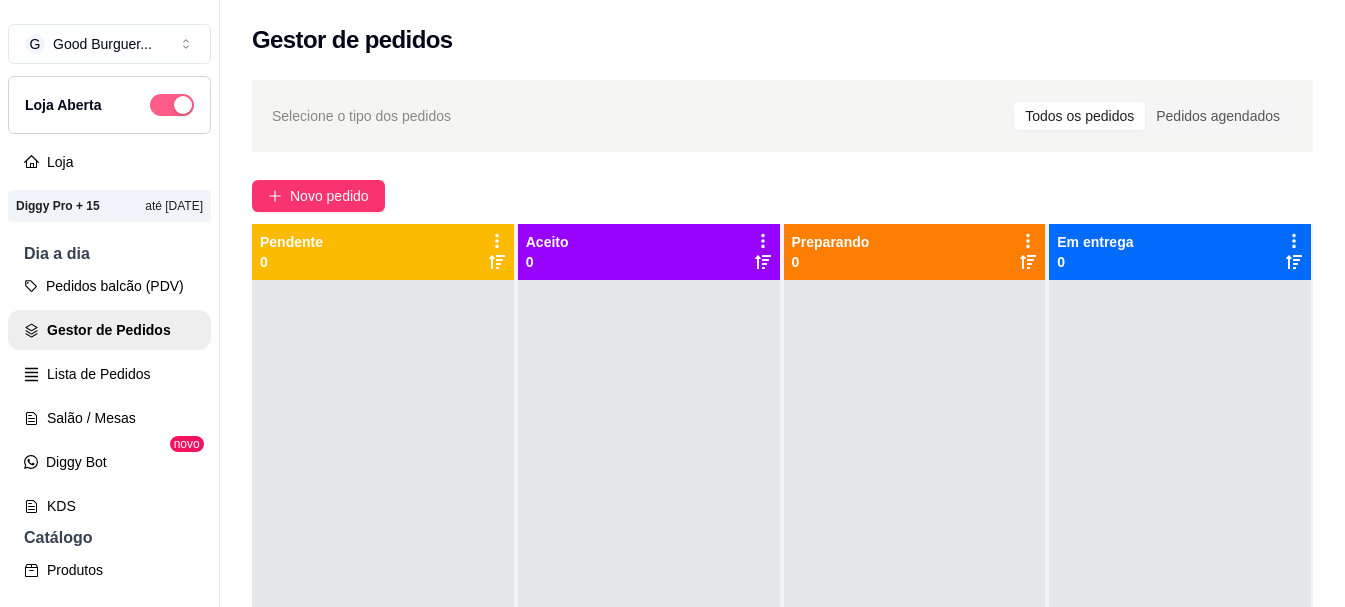 click at bounding box center [172, 105] 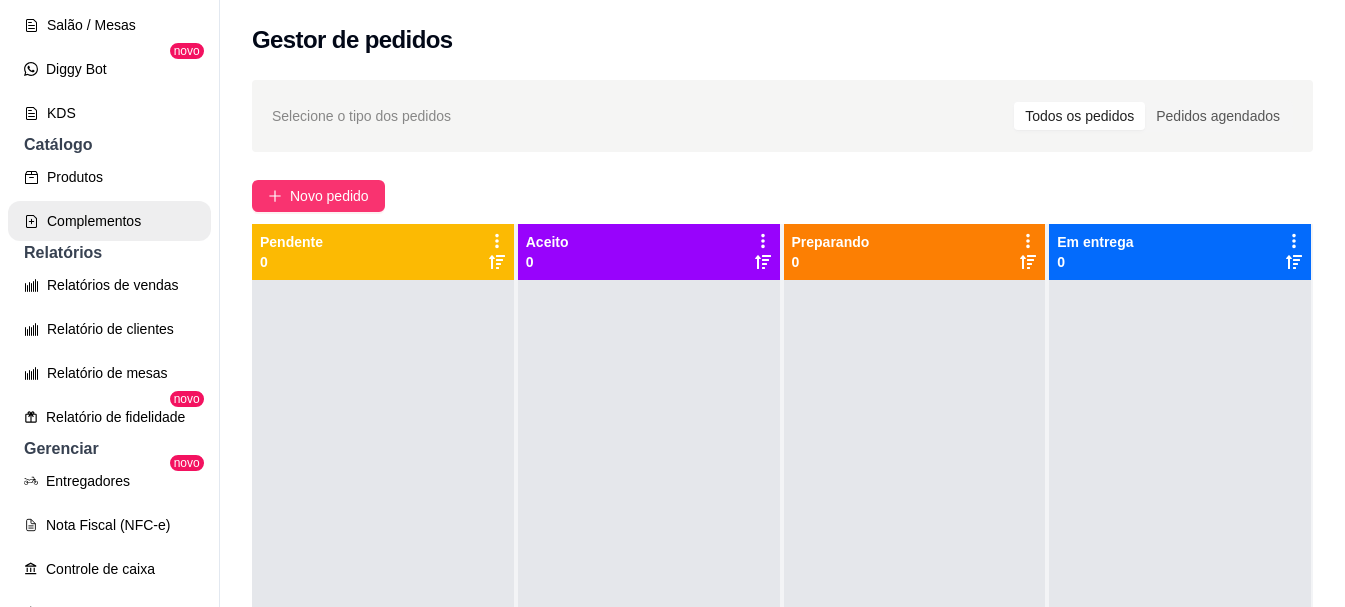 scroll, scrollTop: 400, scrollLeft: 0, axis: vertical 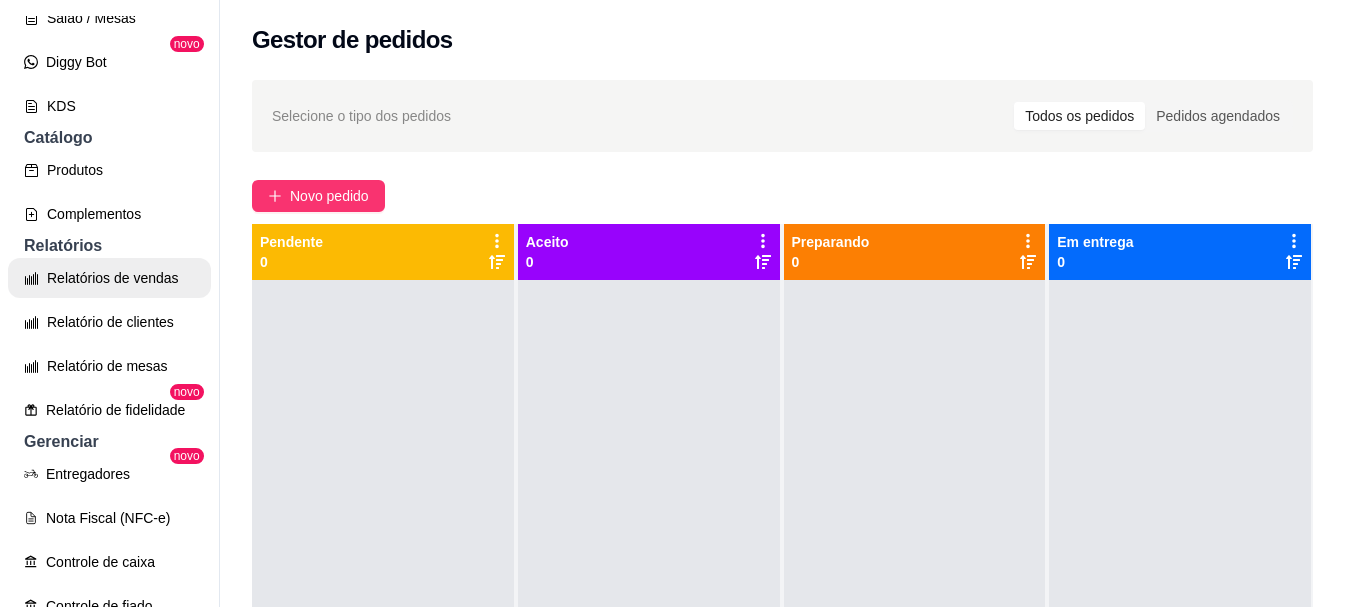 click on "Relatórios de vendas" at bounding box center (109, 278) 